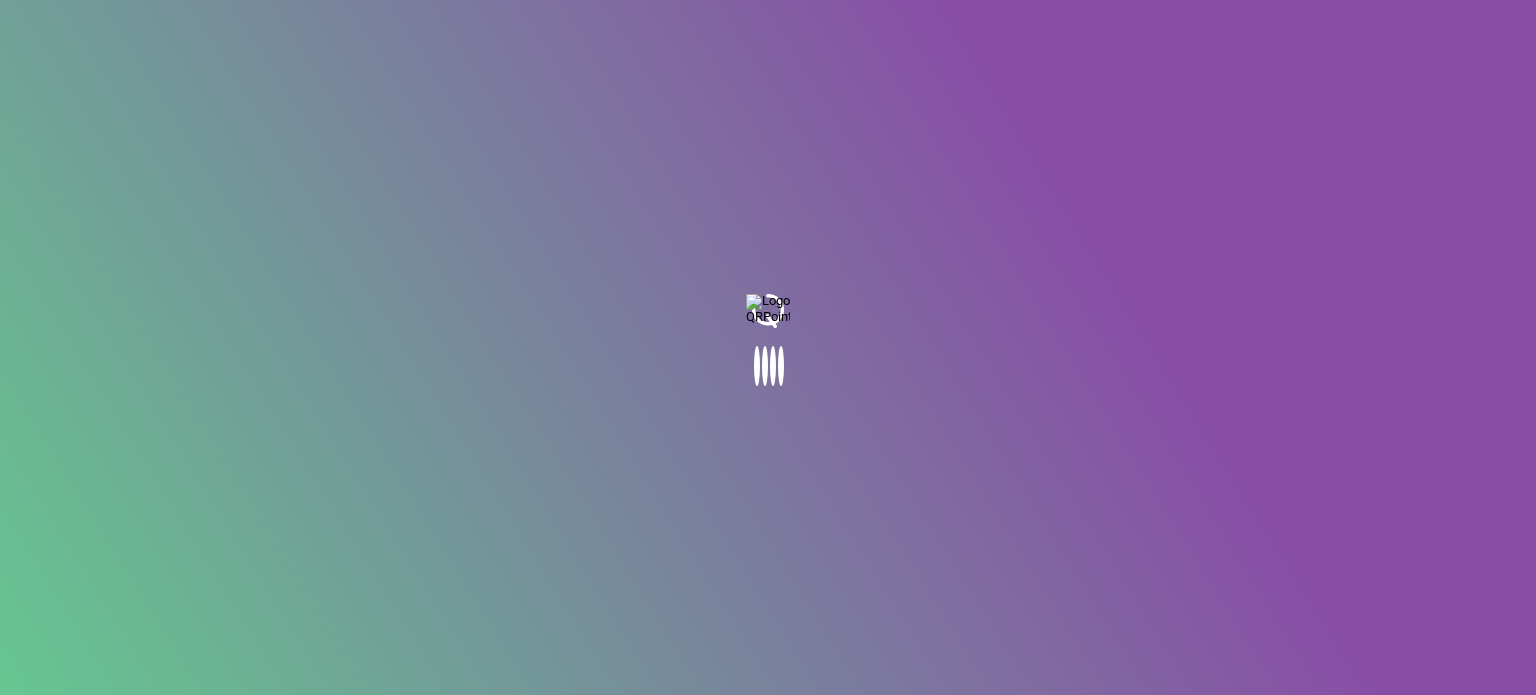 scroll, scrollTop: 0, scrollLeft: 0, axis: both 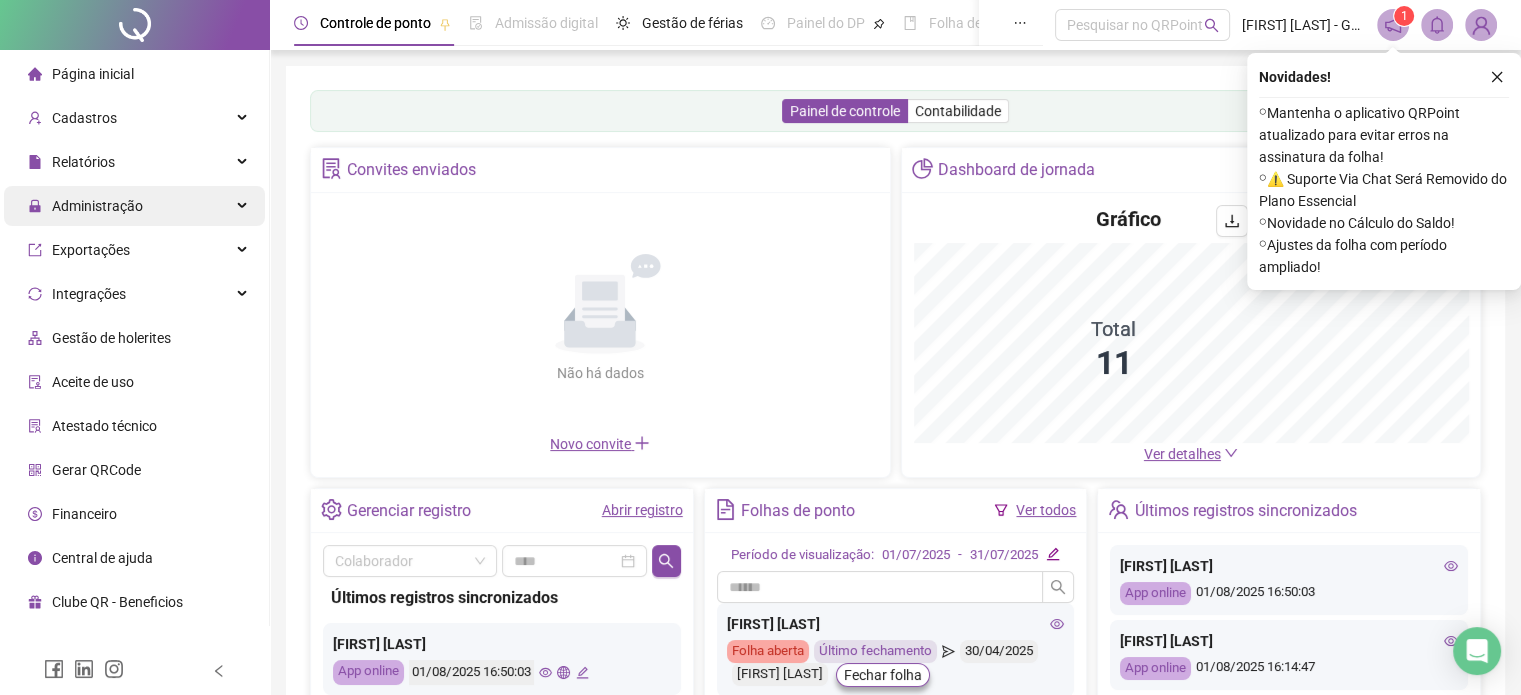 click on "Administração" at bounding box center [134, 206] 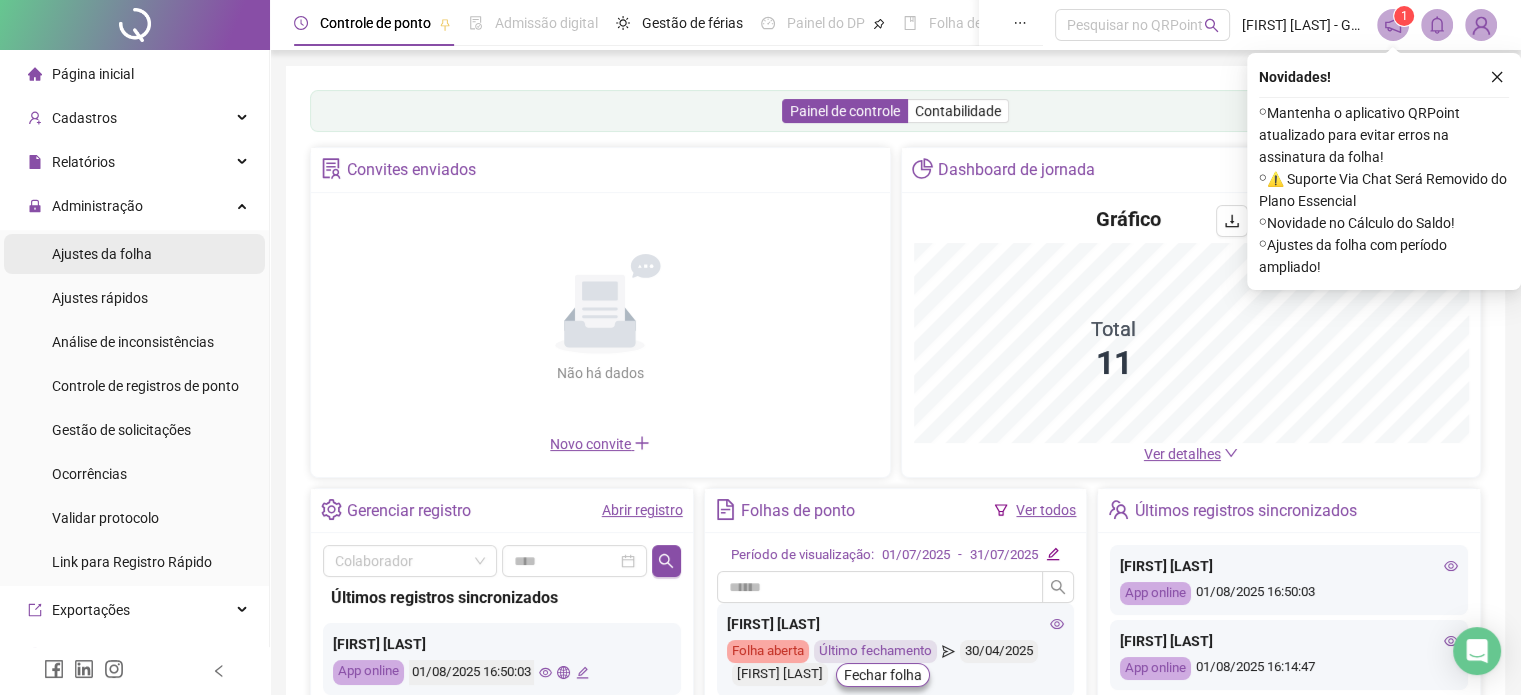 click on "Ajustes da folha" at bounding box center (134, 254) 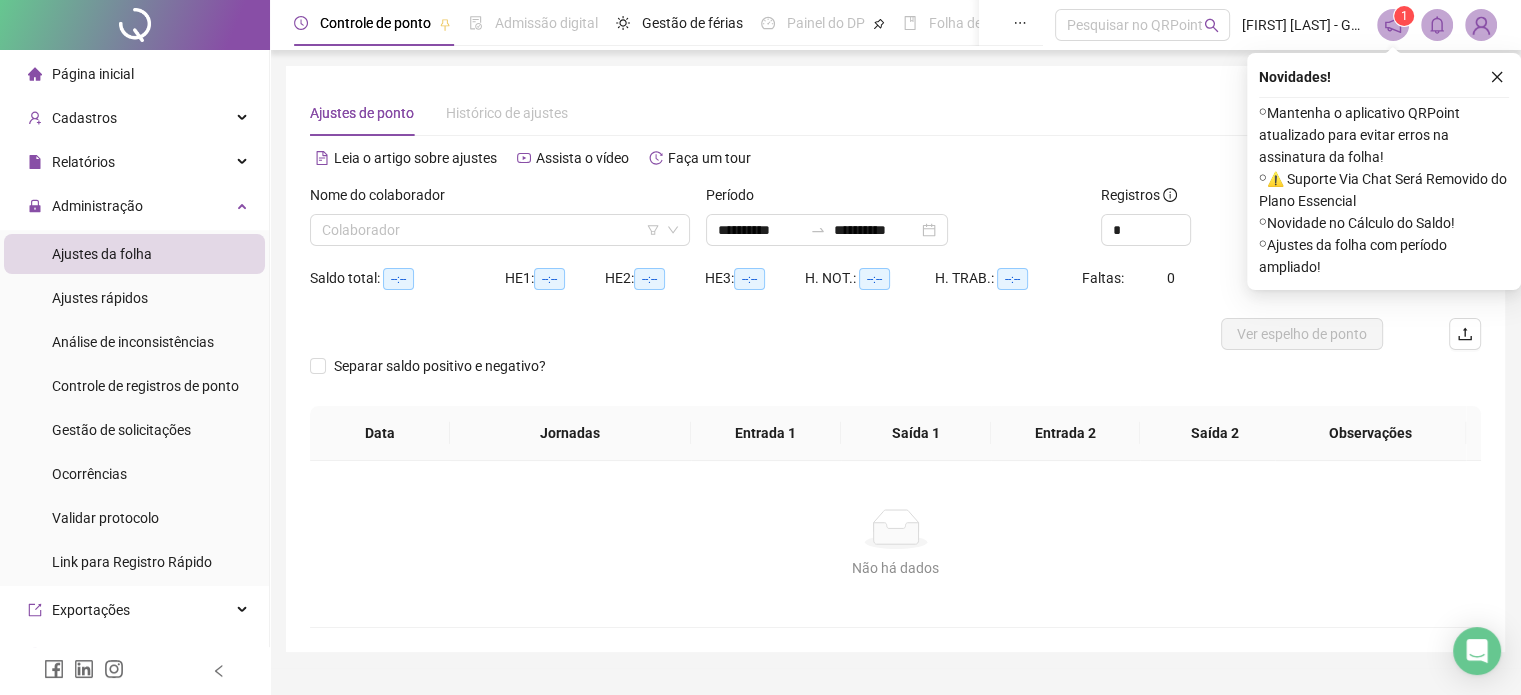 click on "Ajustes da folha" at bounding box center [102, 254] 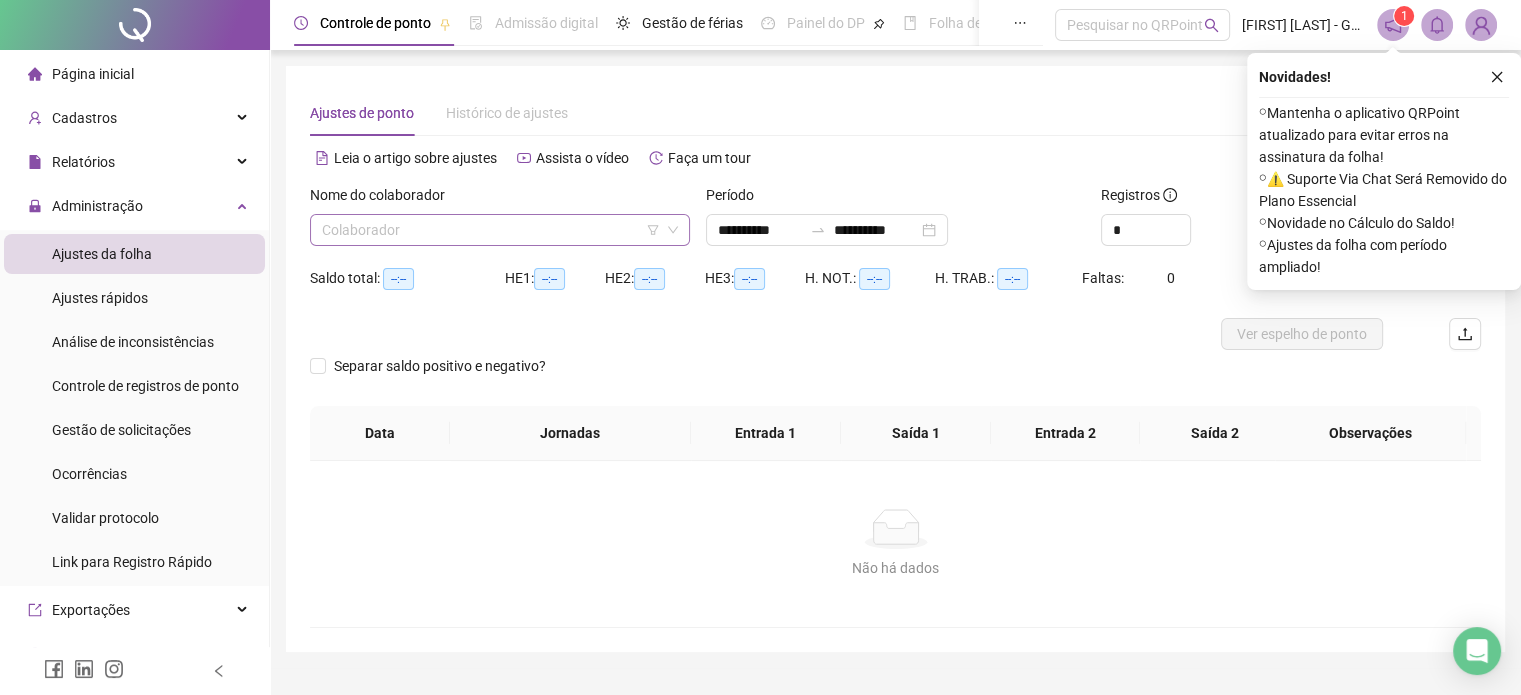 click at bounding box center (491, 230) 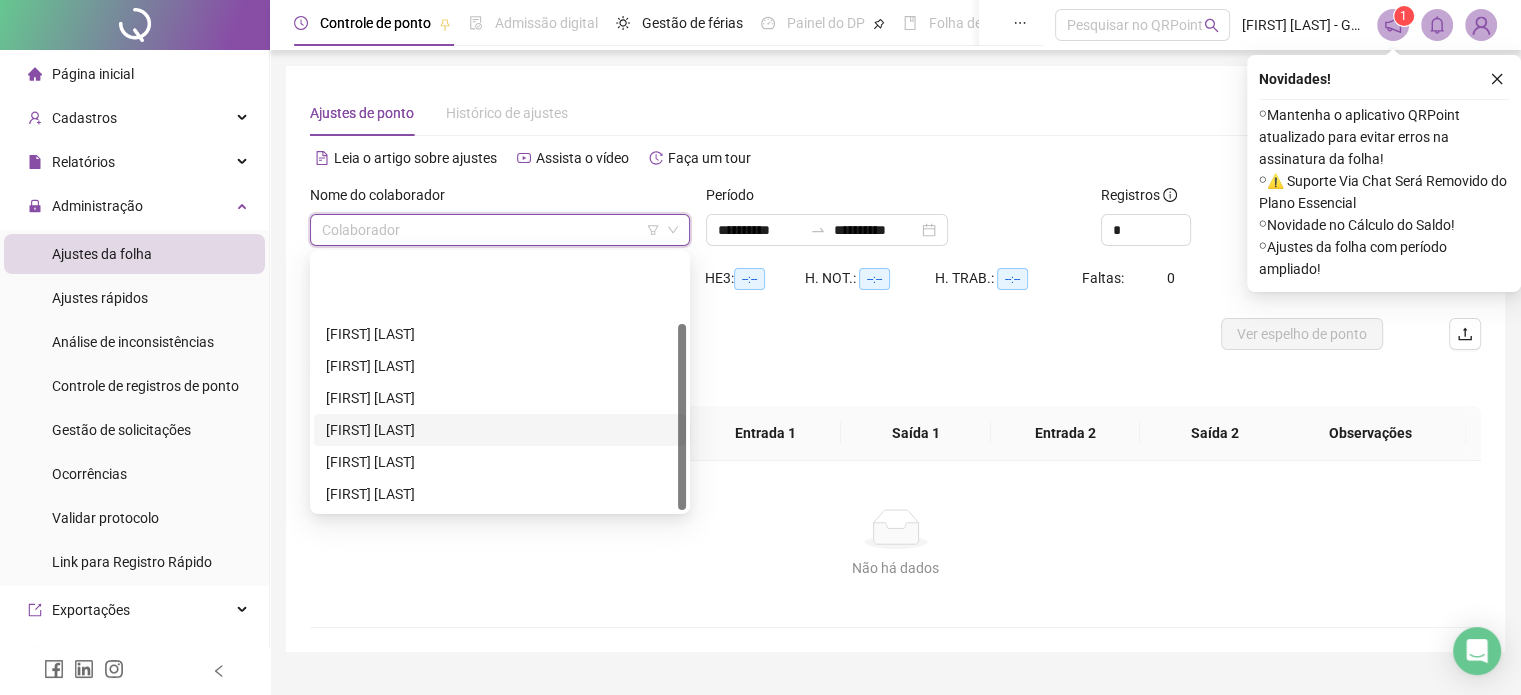 scroll, scrollTop: 96, scrollLeft: 0, axis: vertical 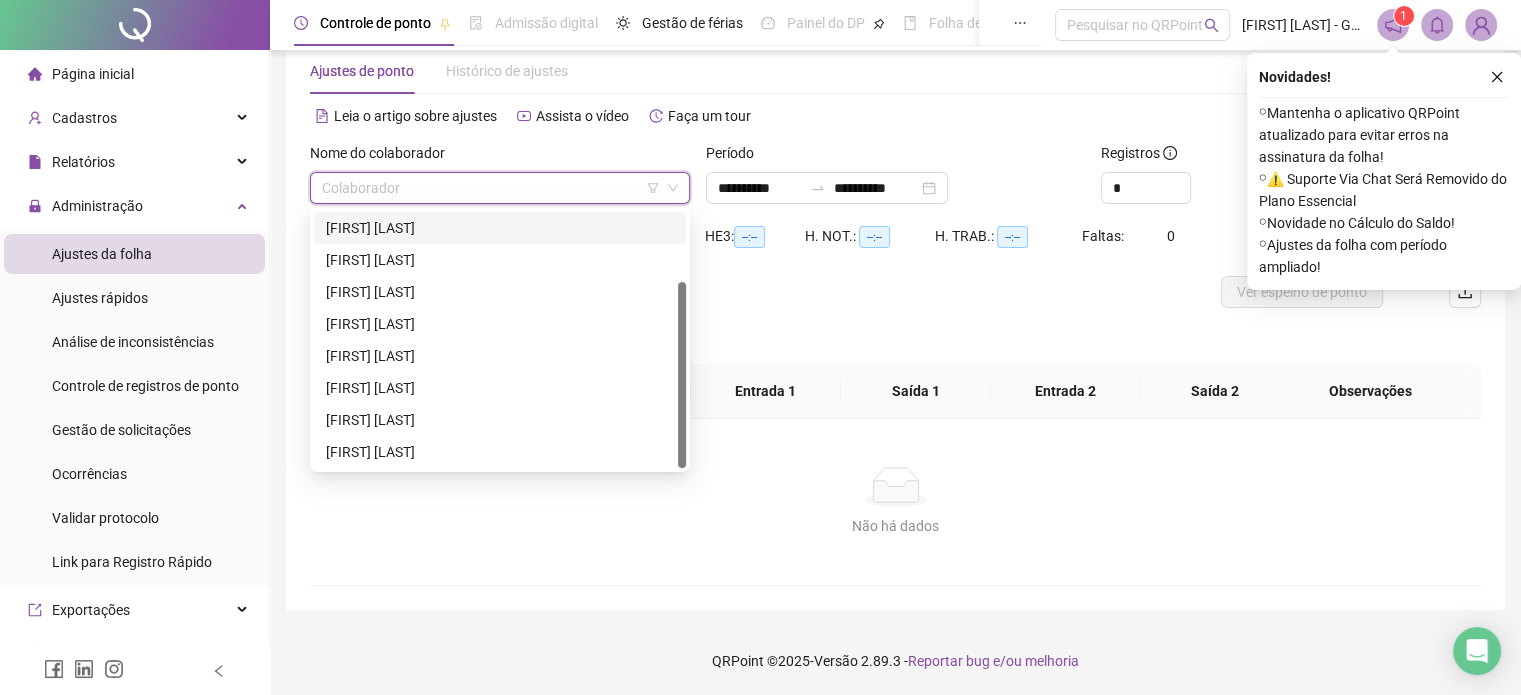 click on "[FIRST] [LAST]" at bounding box center [500, 228] 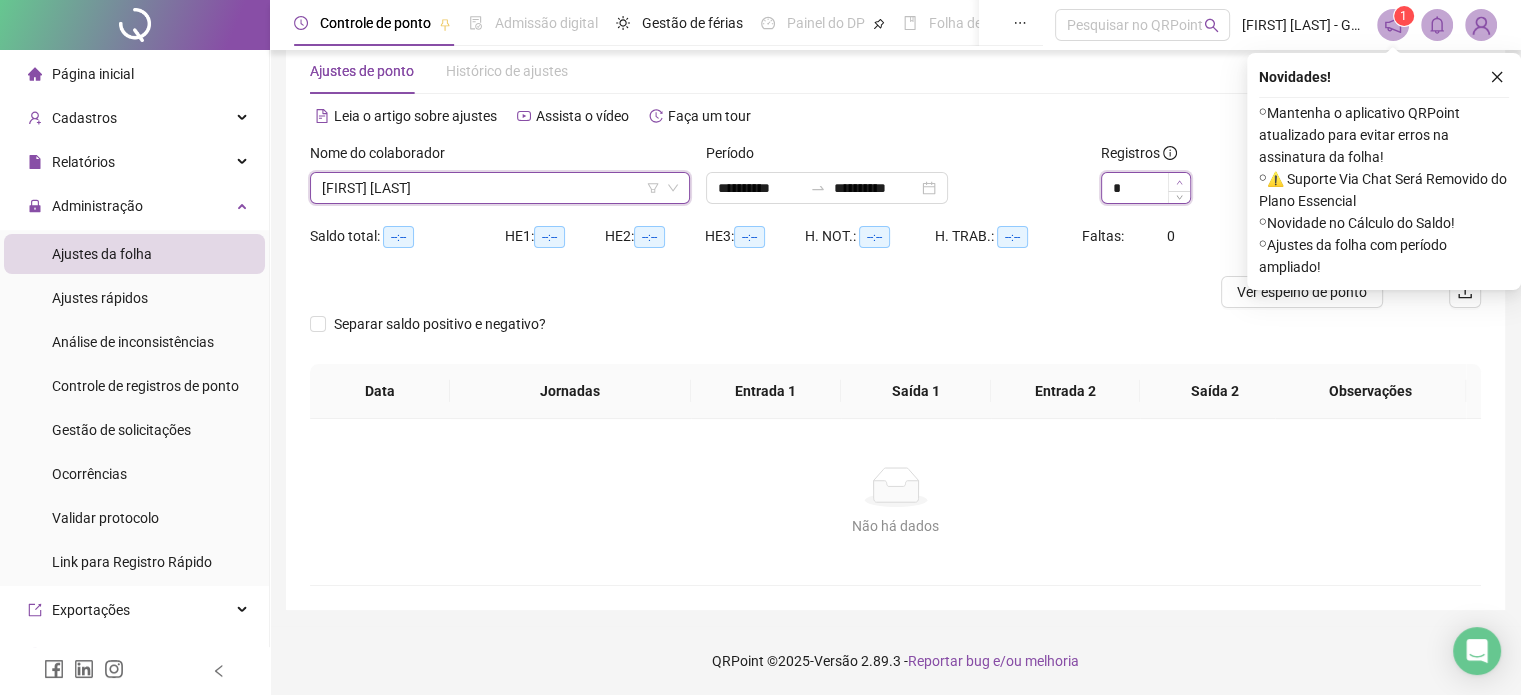 click 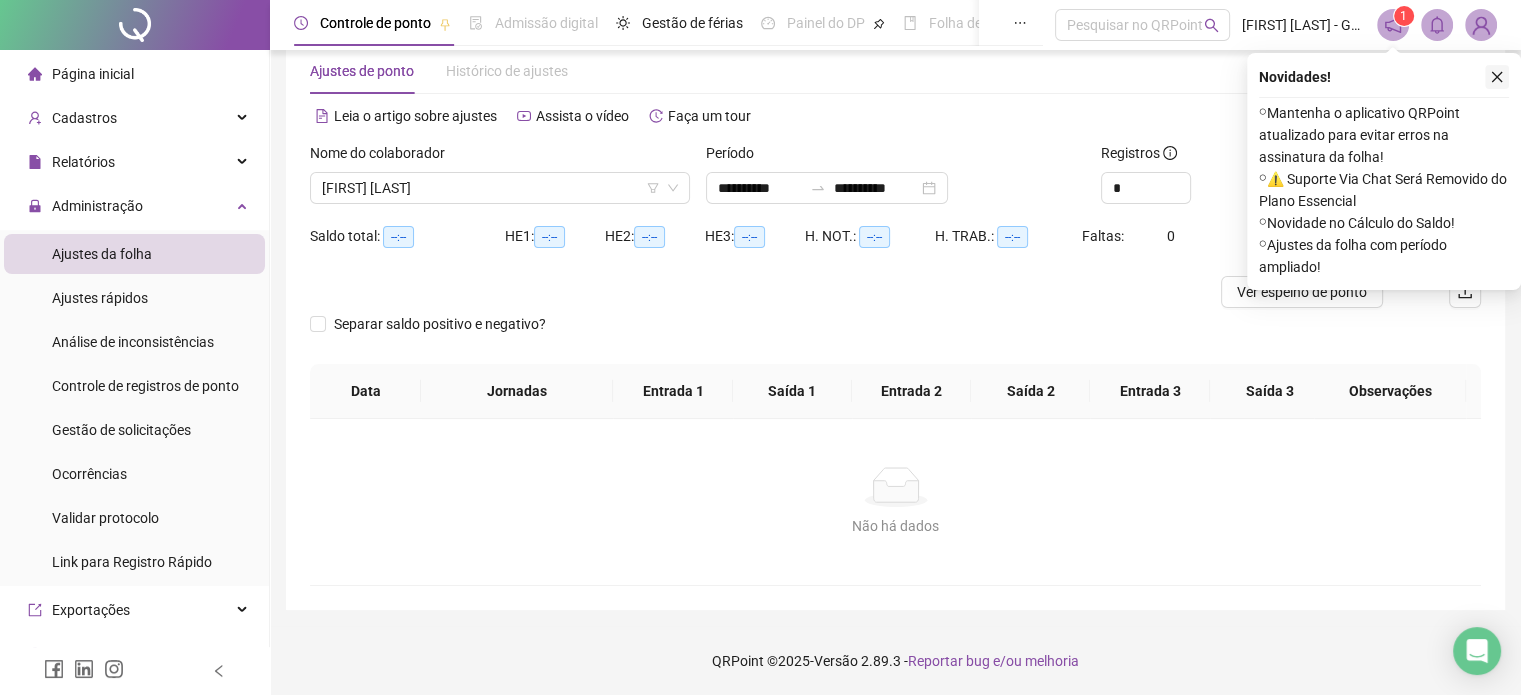 click at bounding box center (1497, 77) 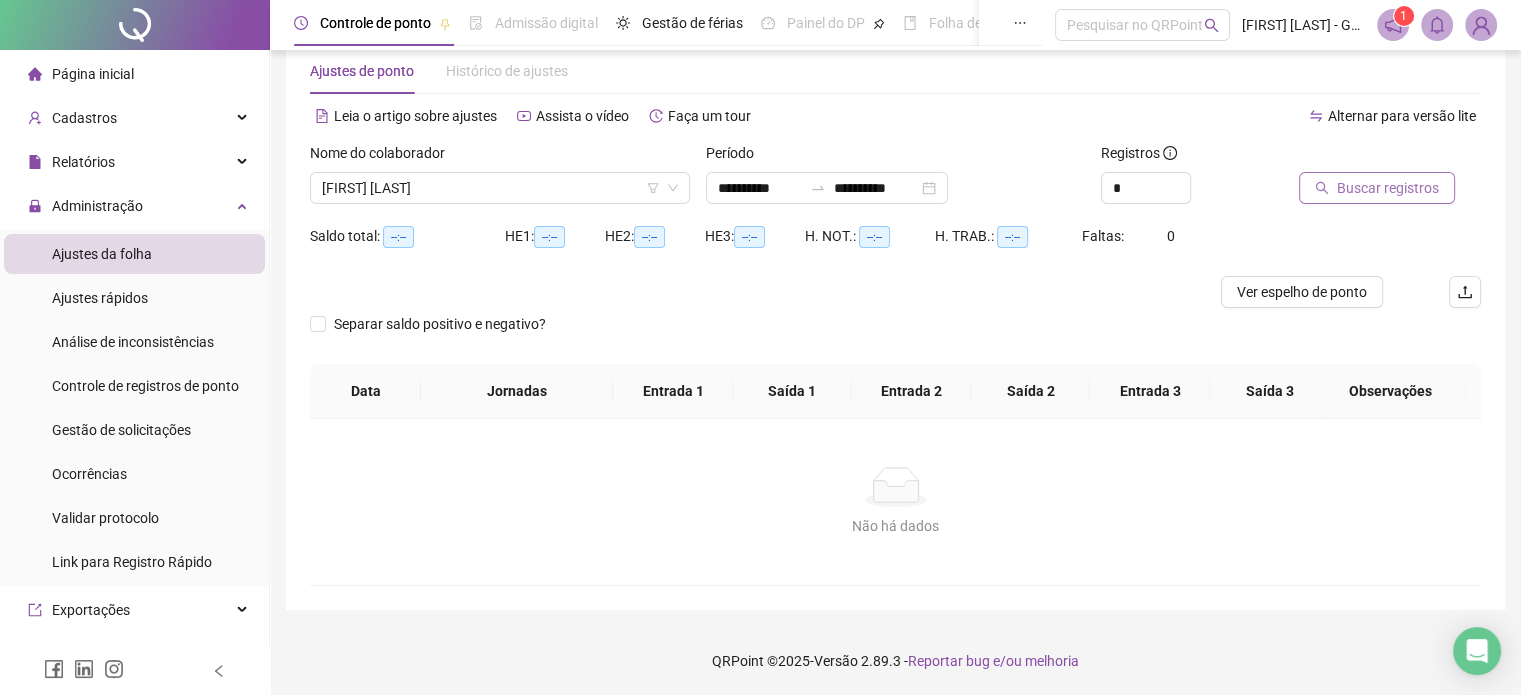 click on "Buscar registros" at bounding box center [1388, 188] 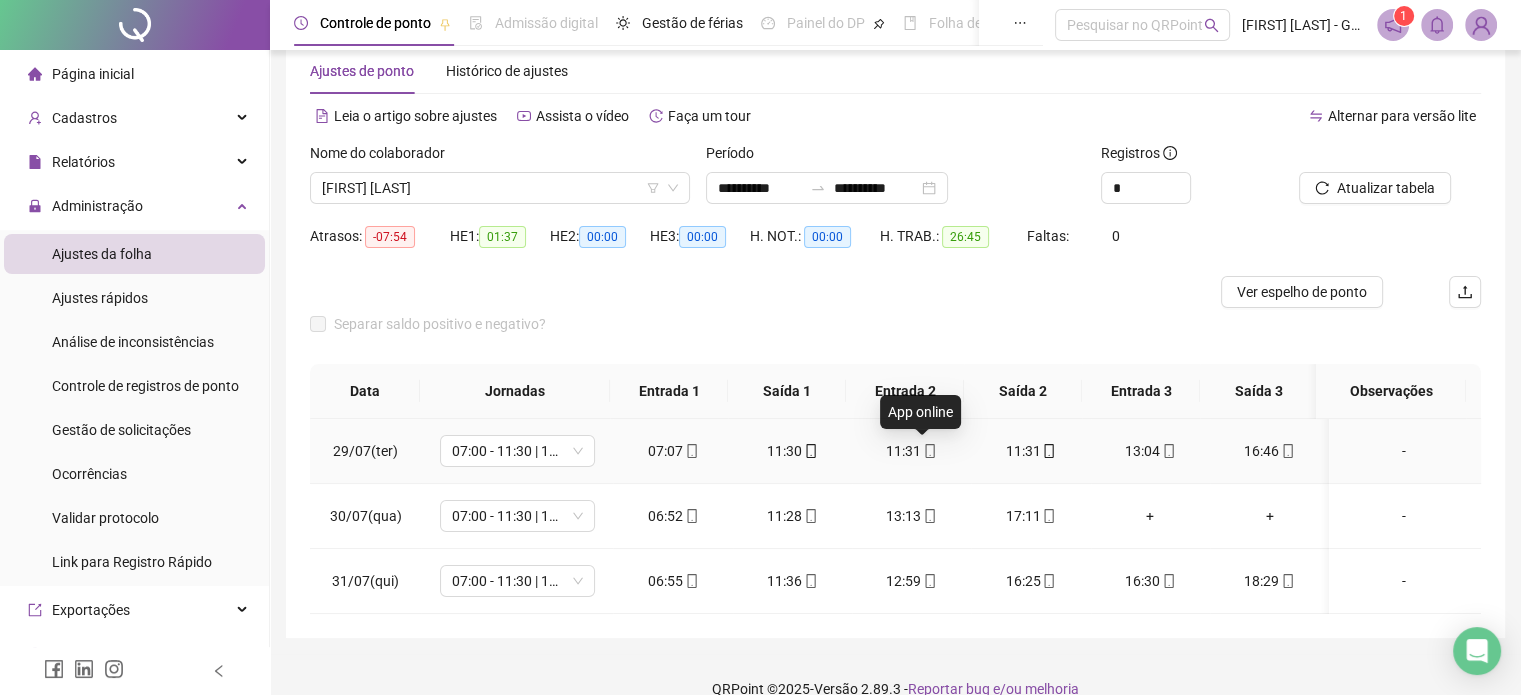 click 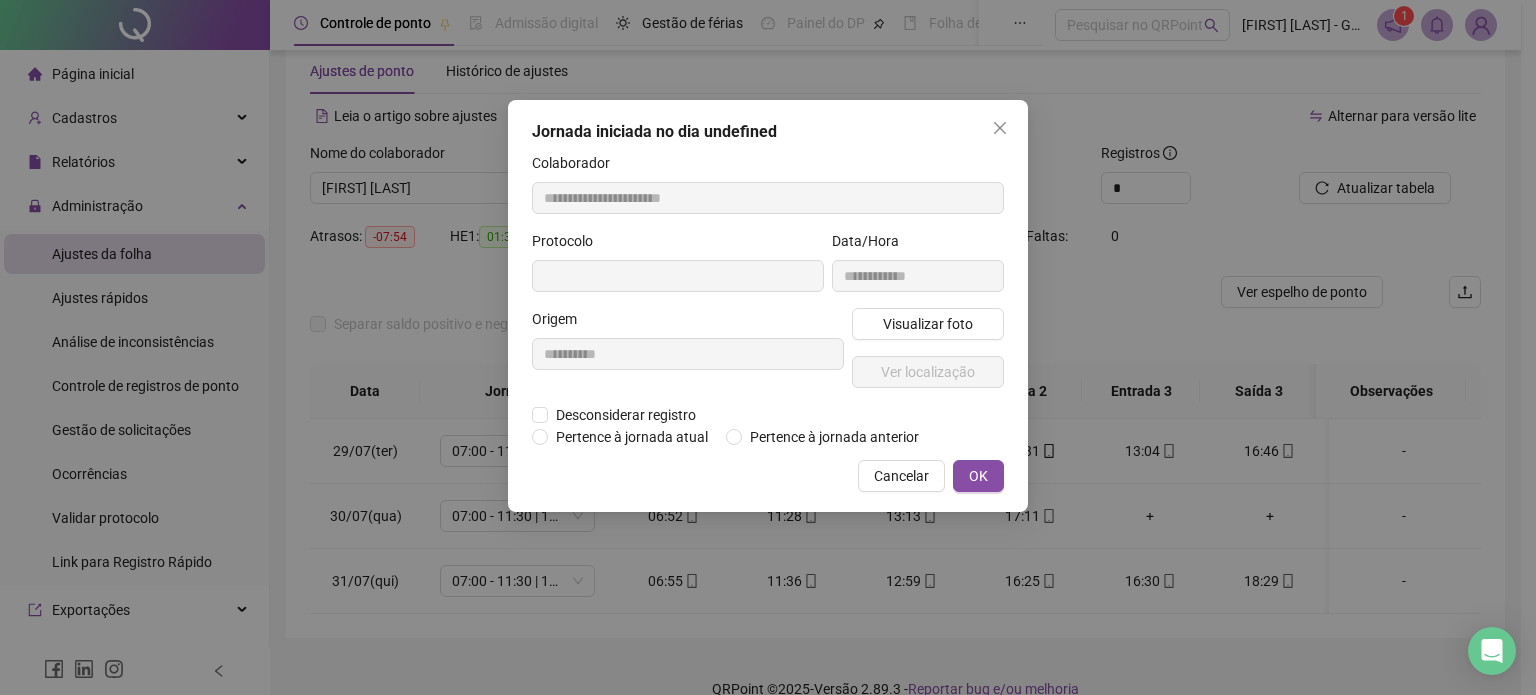 type on "**********" 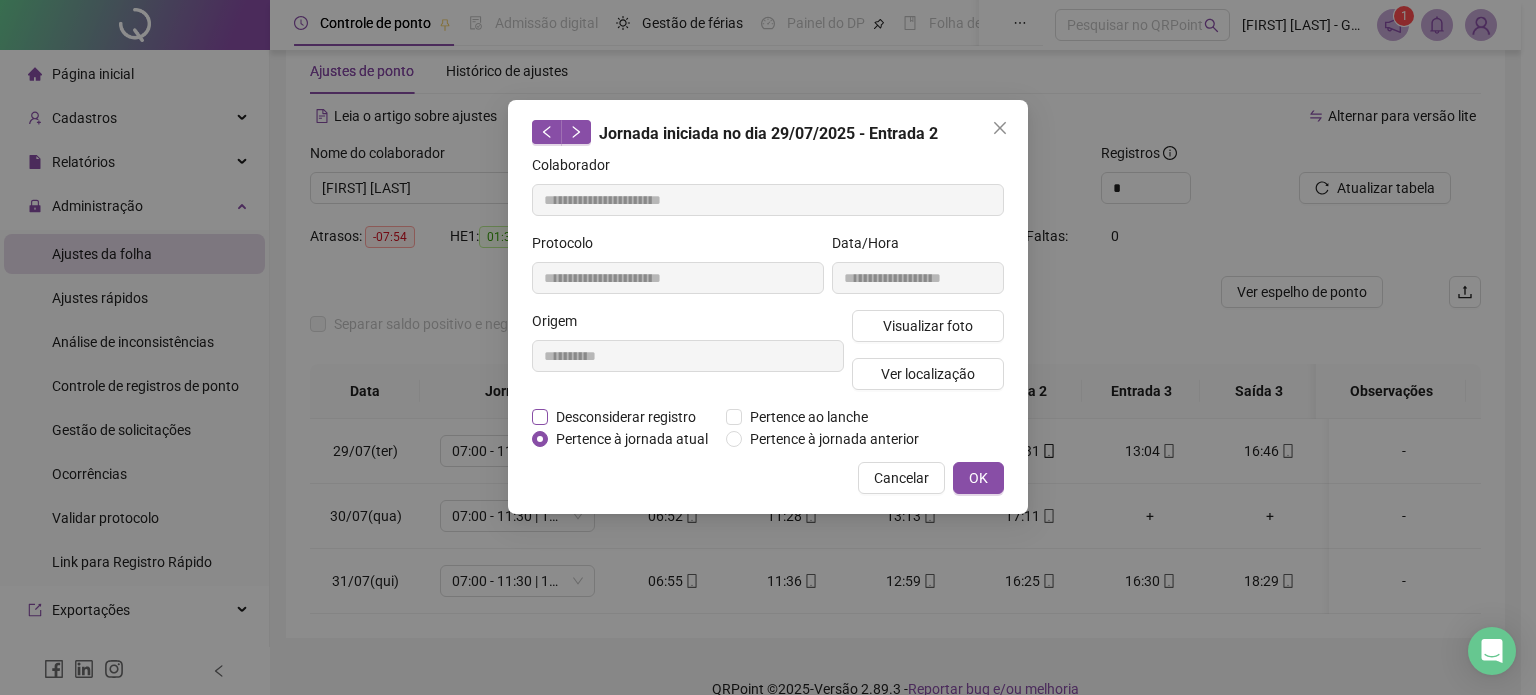 click on "Desconsiderar registro" at bounding box center [626, 417] 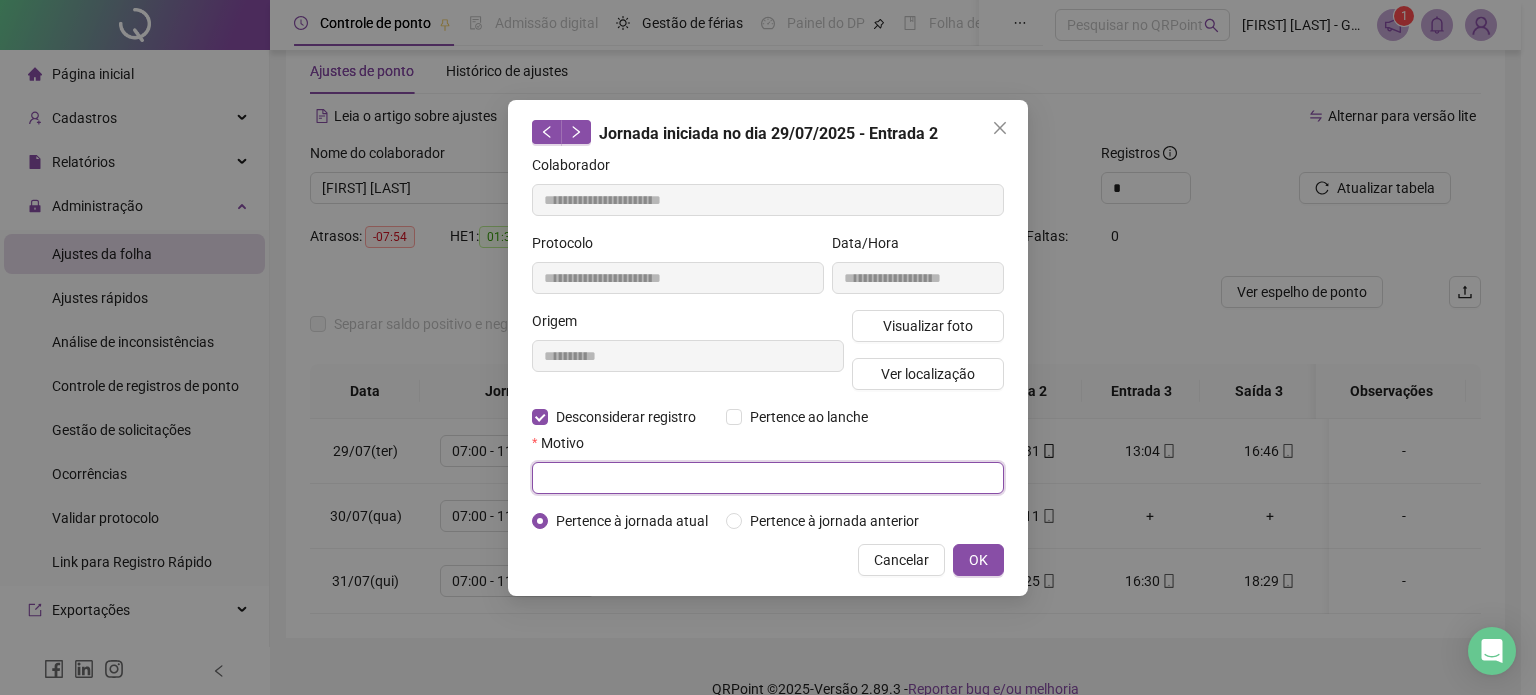click at bounding box center [768, 478] 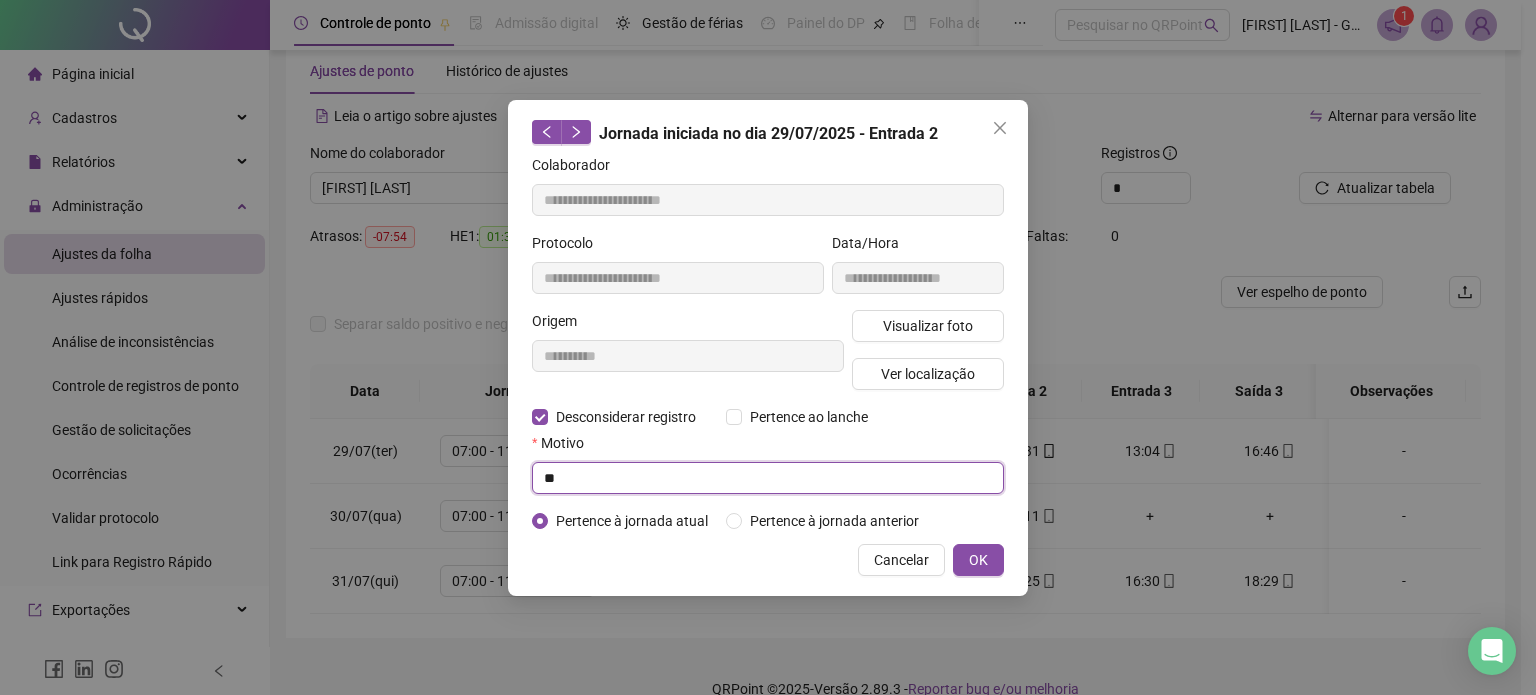 type on "*" 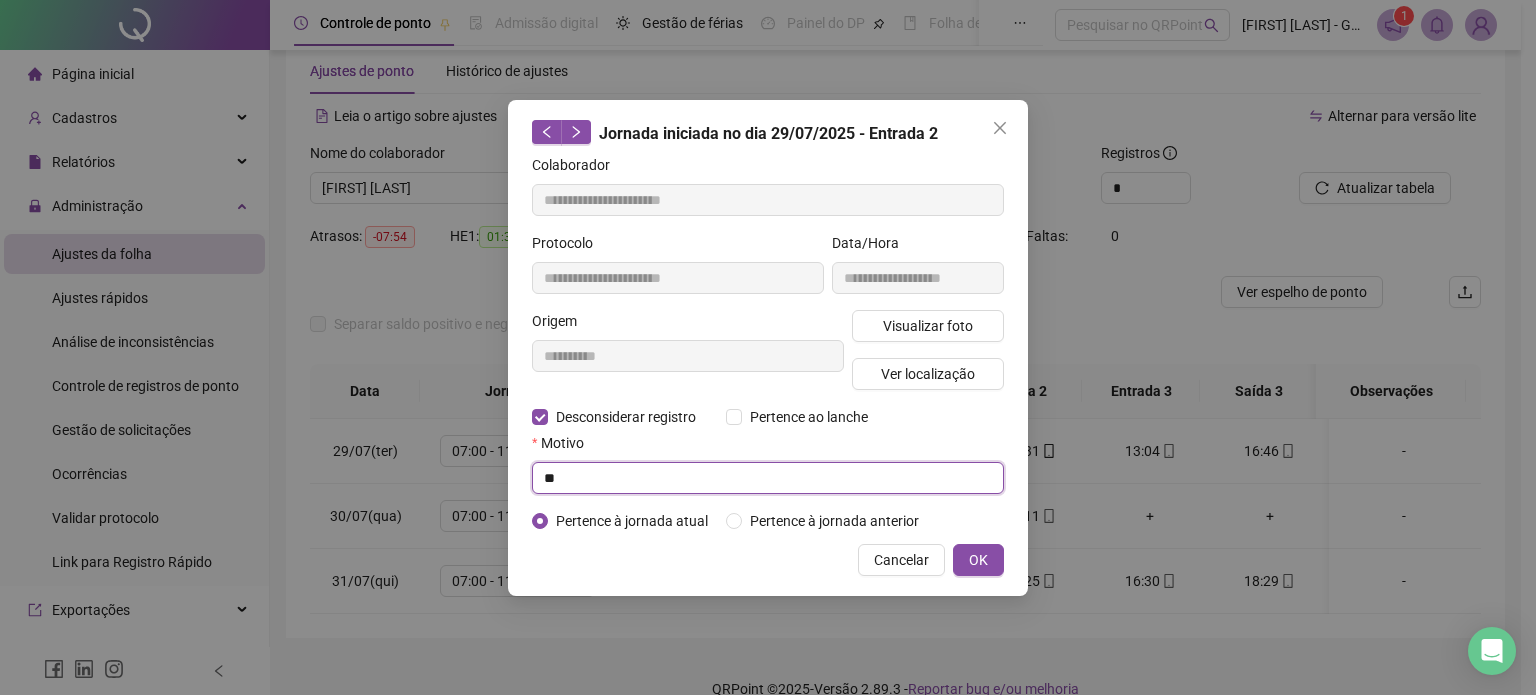 type on "*" 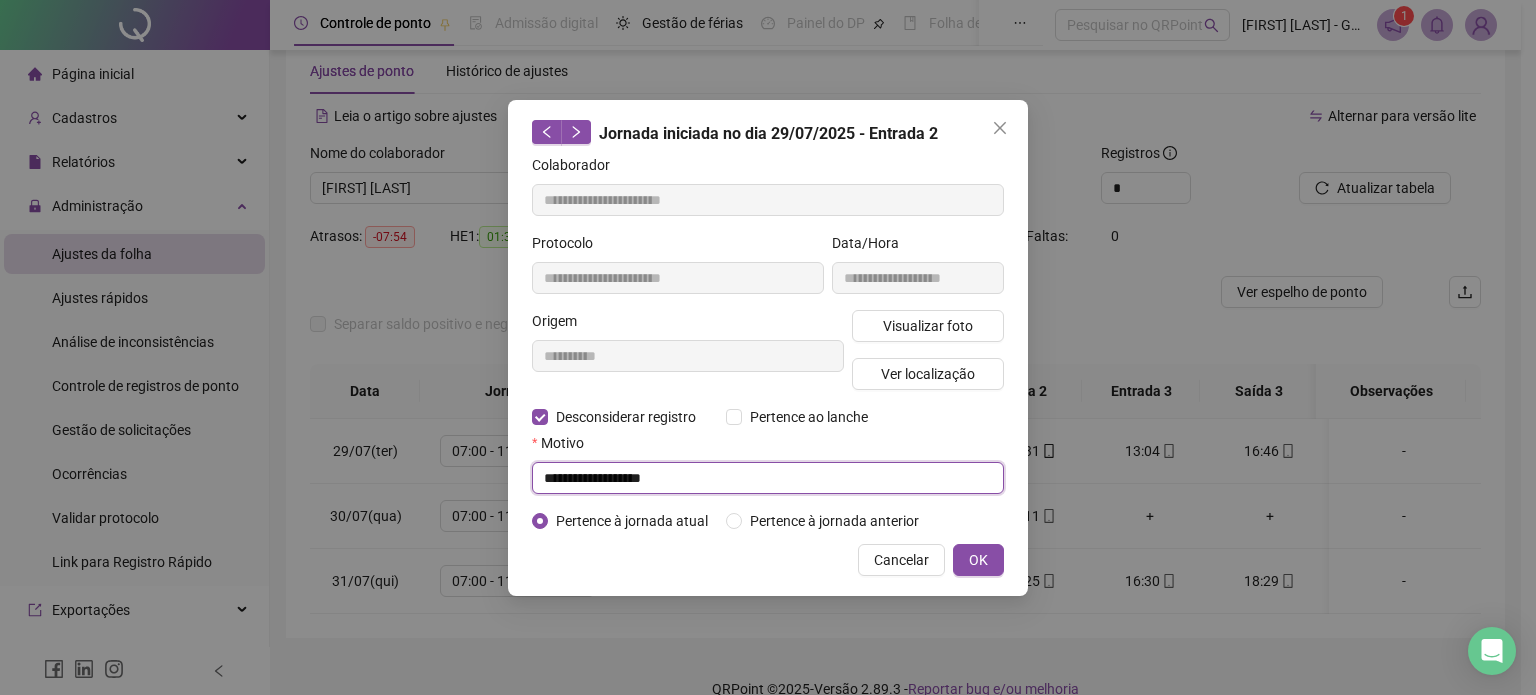 type on "**********" 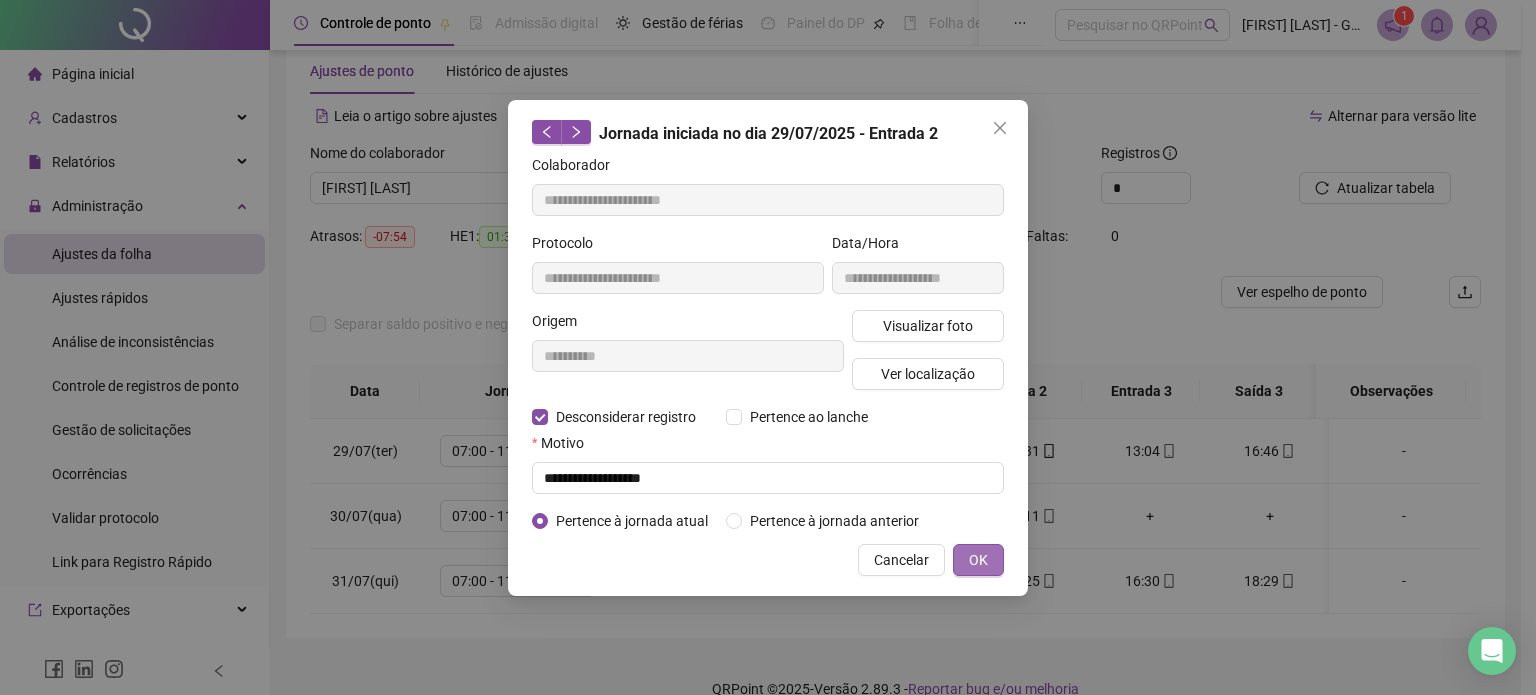 click on "OK" at bounding box center [978, 560] 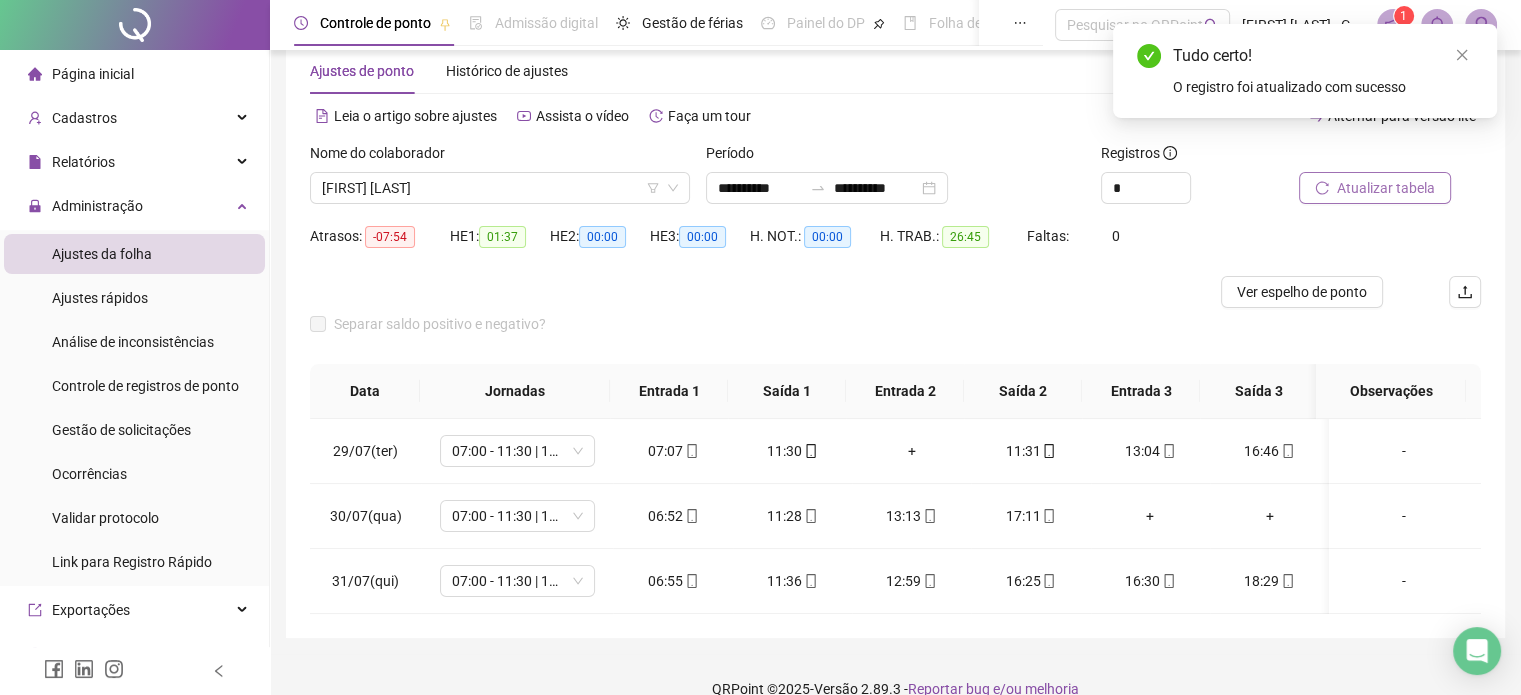 click on "Atualizar tabela" at bounding box center (1386, 188) 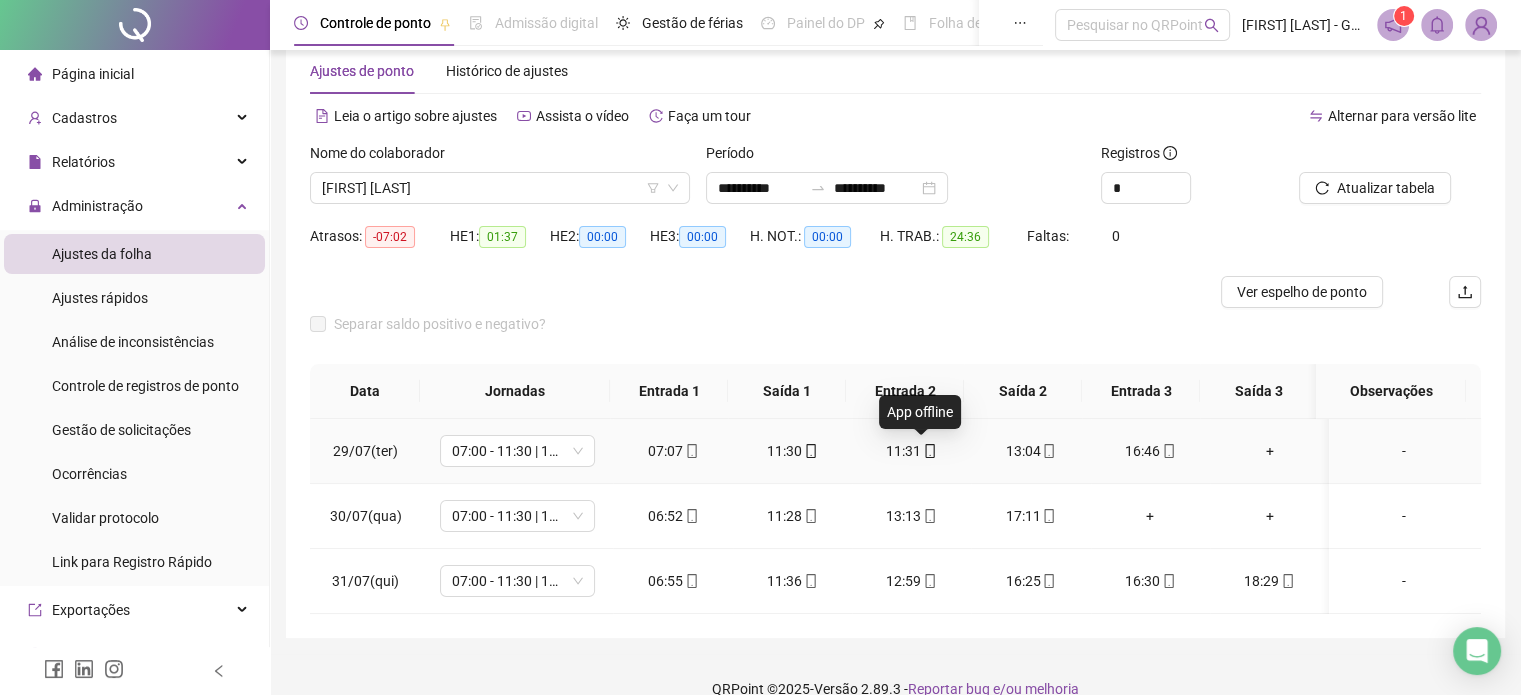 click 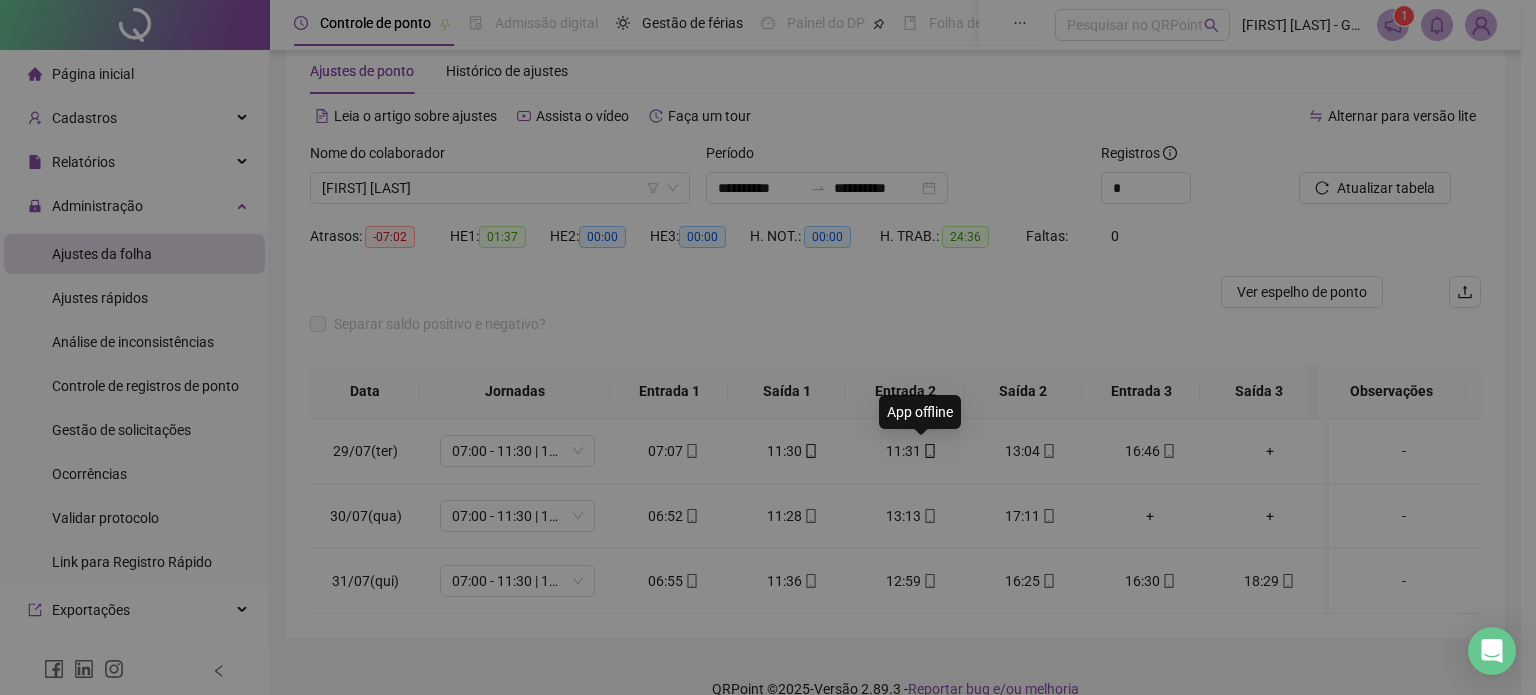 type on "**********" 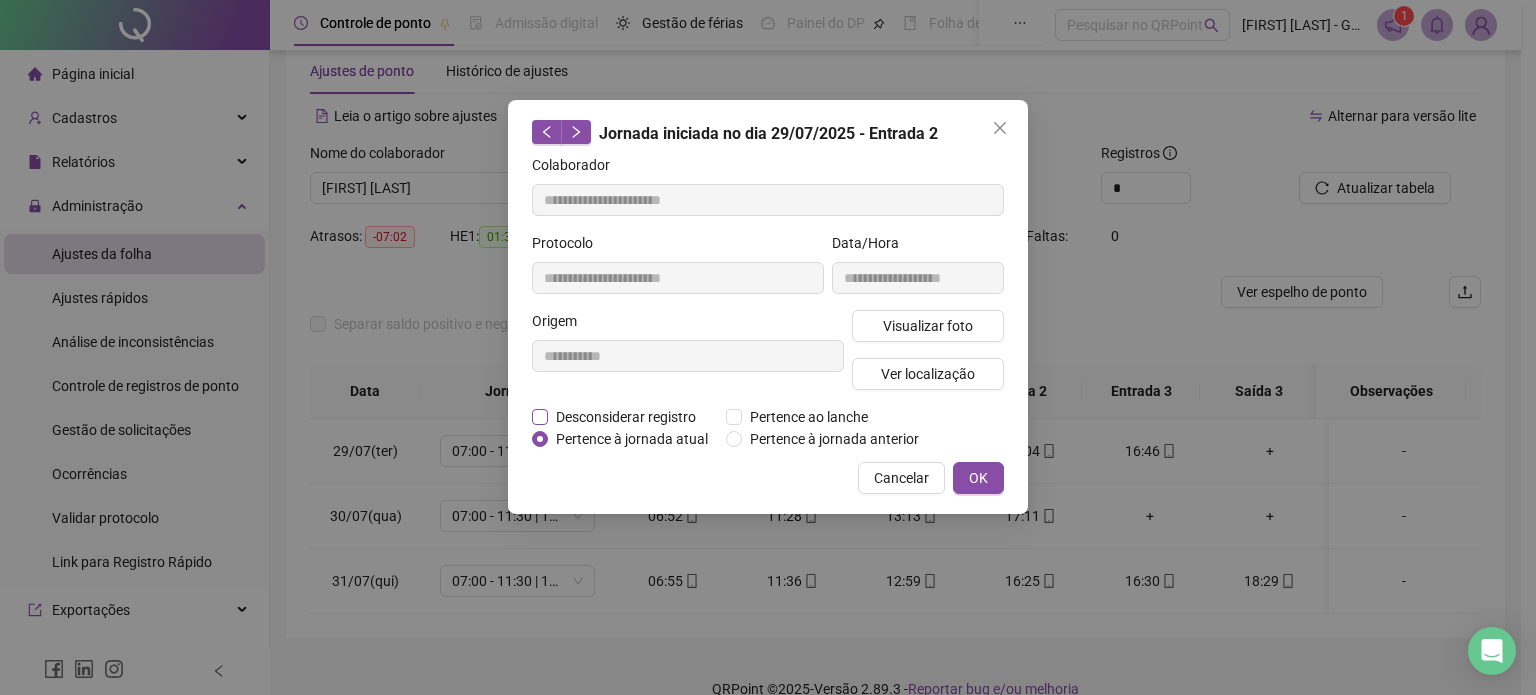 click on "Desconsiderar registro" at bounding box center (626, 417) 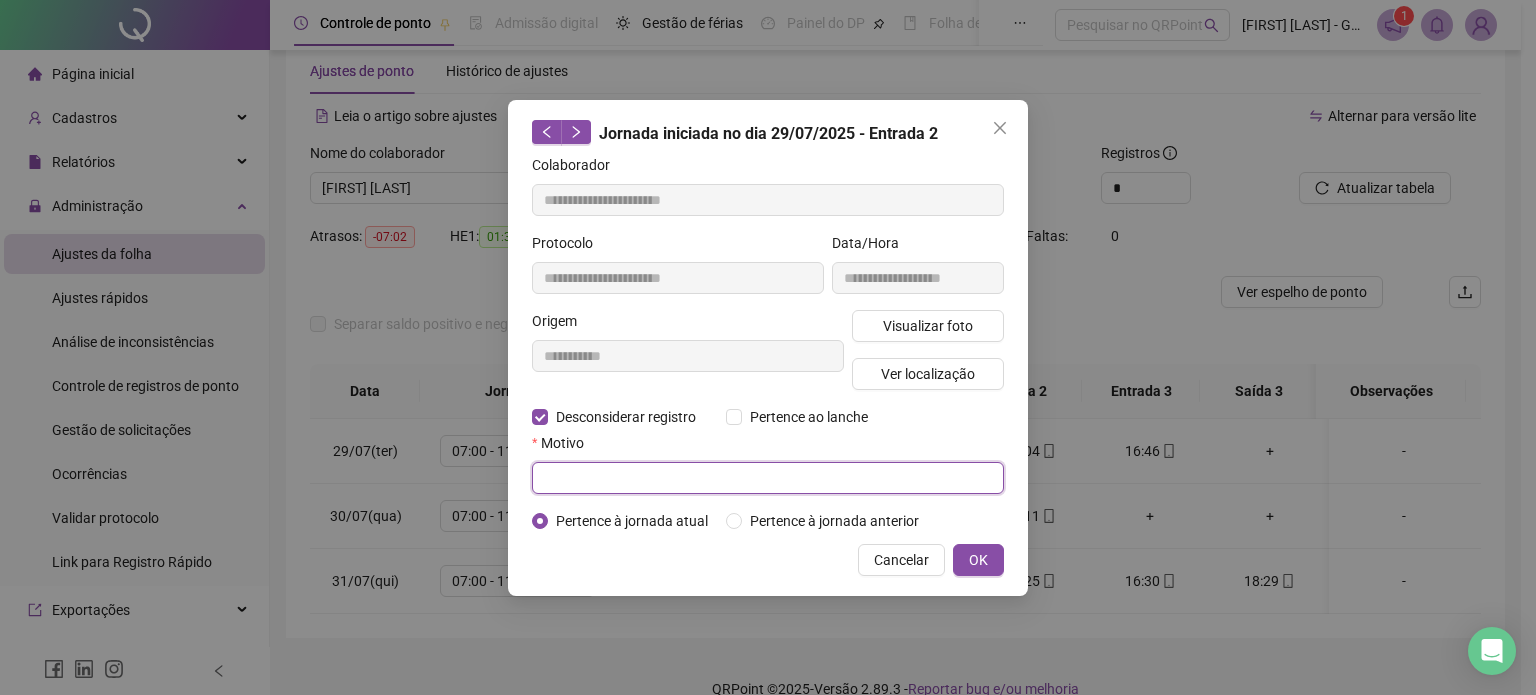 click at bounding box center [768, 478] 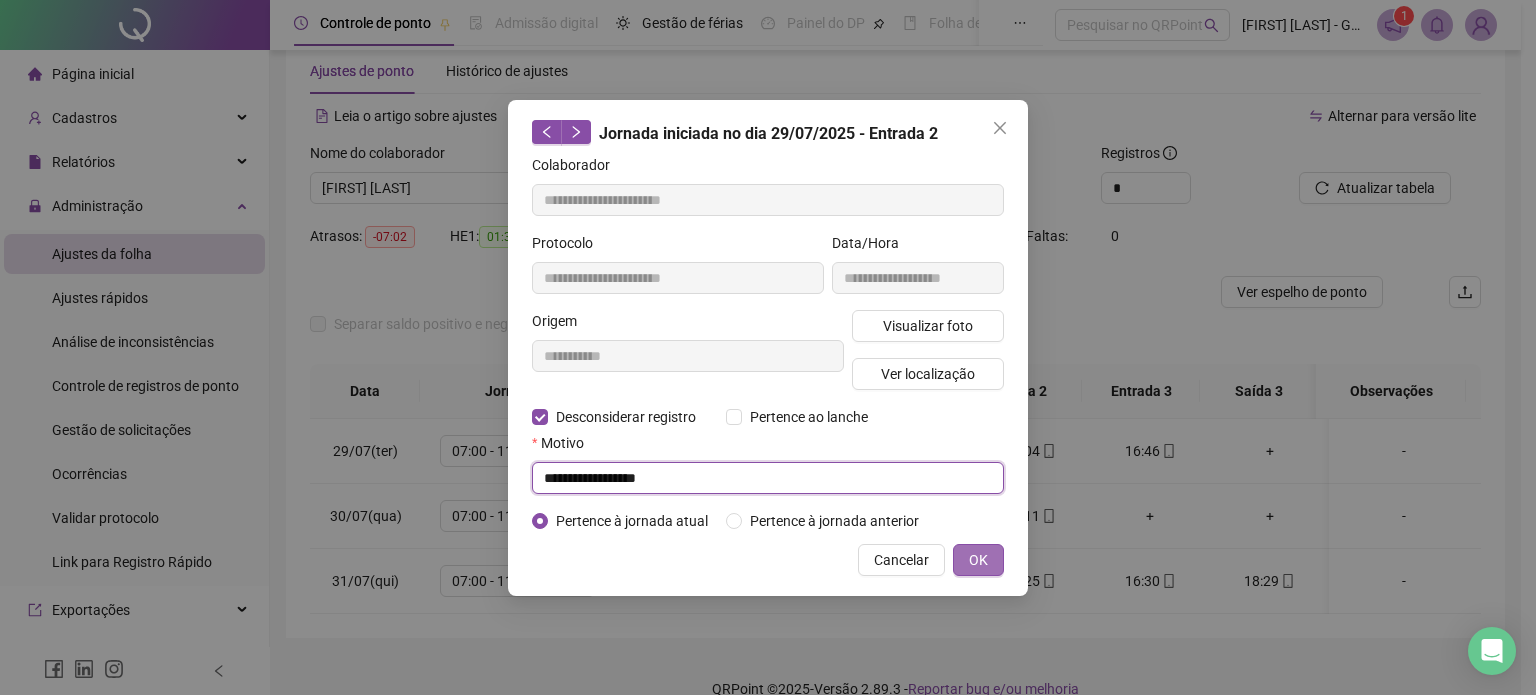 type on "**********" 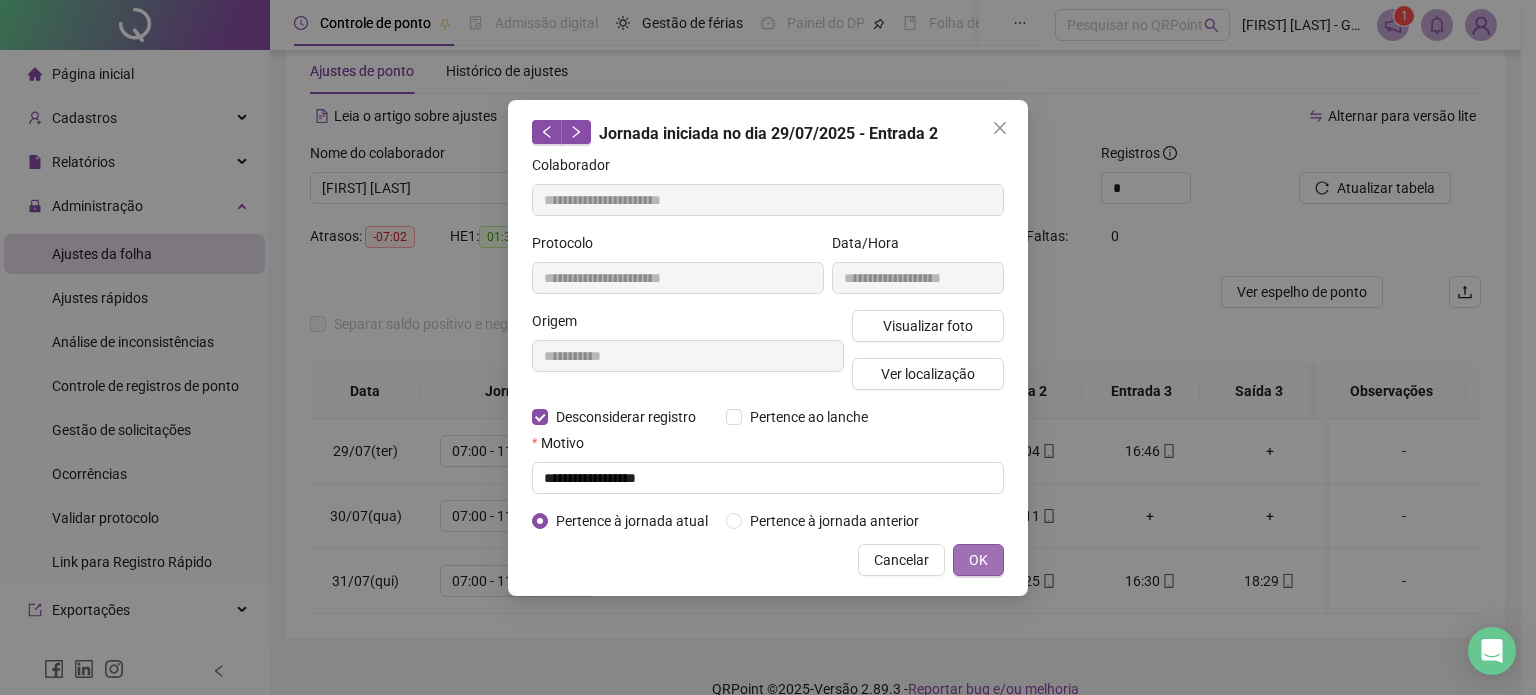 click on "OK" at bounding box center (978, 560) 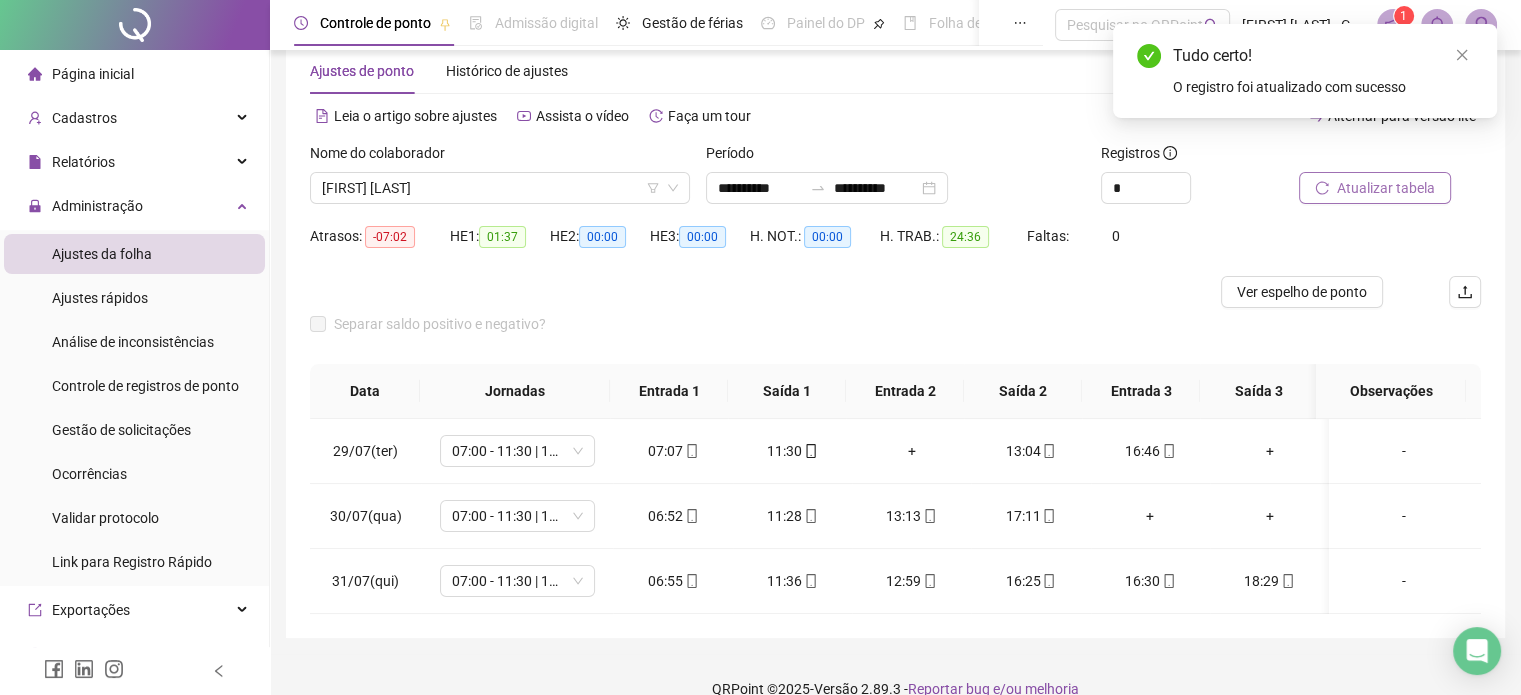 click on "Atualizar tabela" at bounding box center (1386, 188) 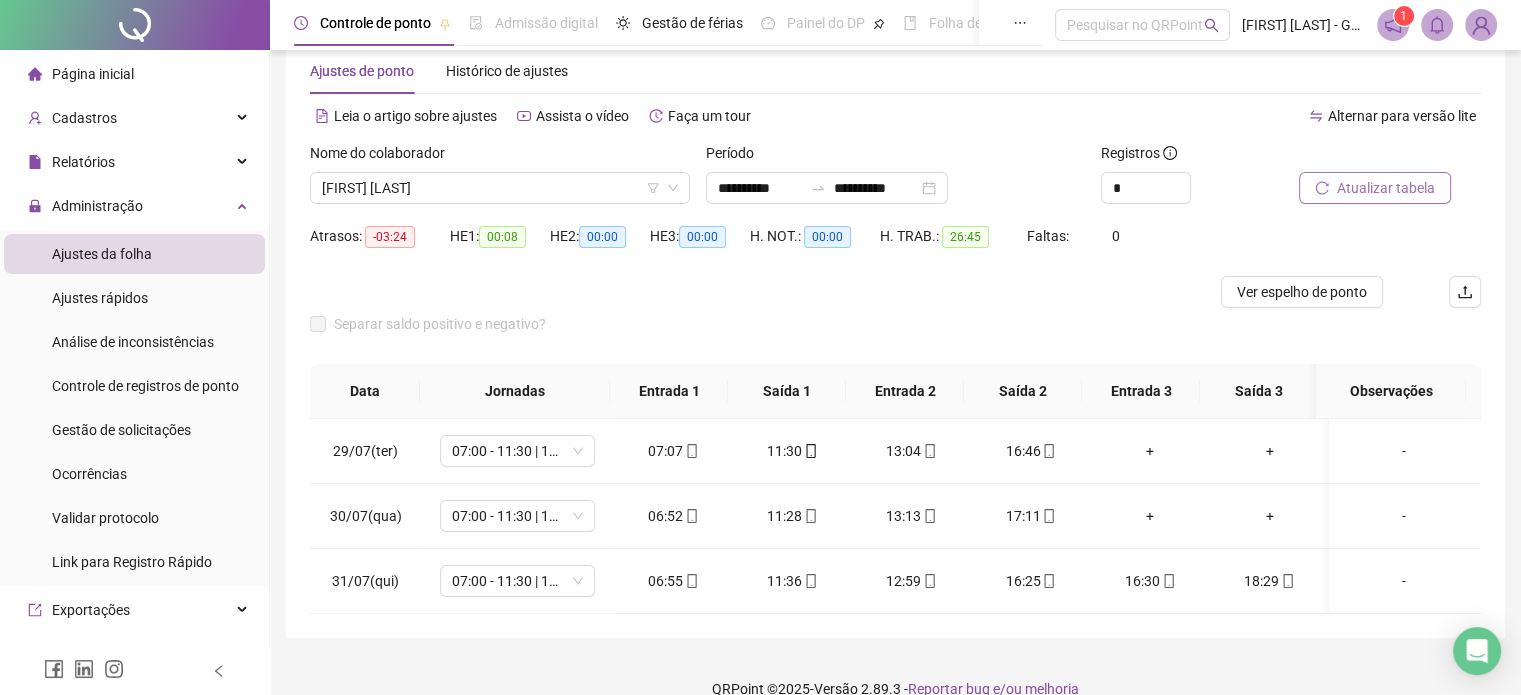 click on "Atualizar tabela" at bounding box center [1386, 188] 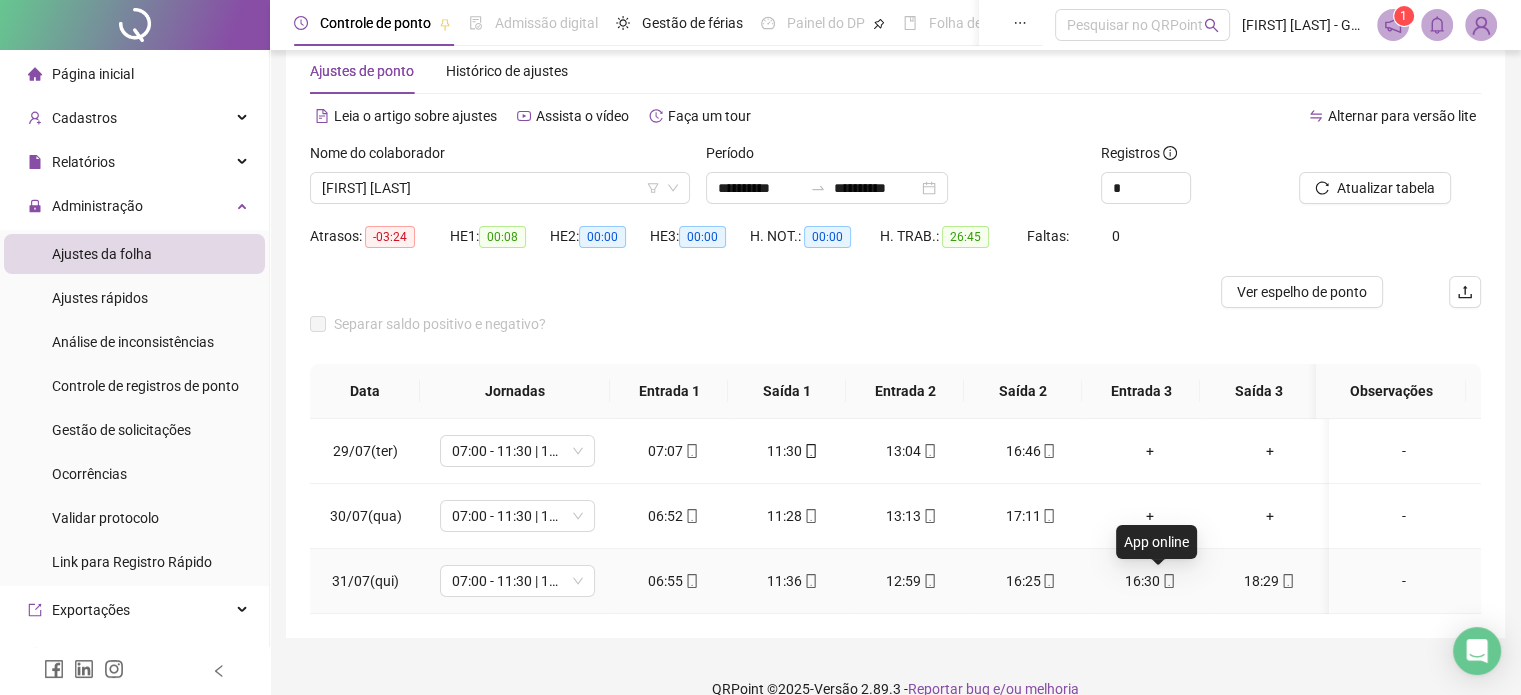 click 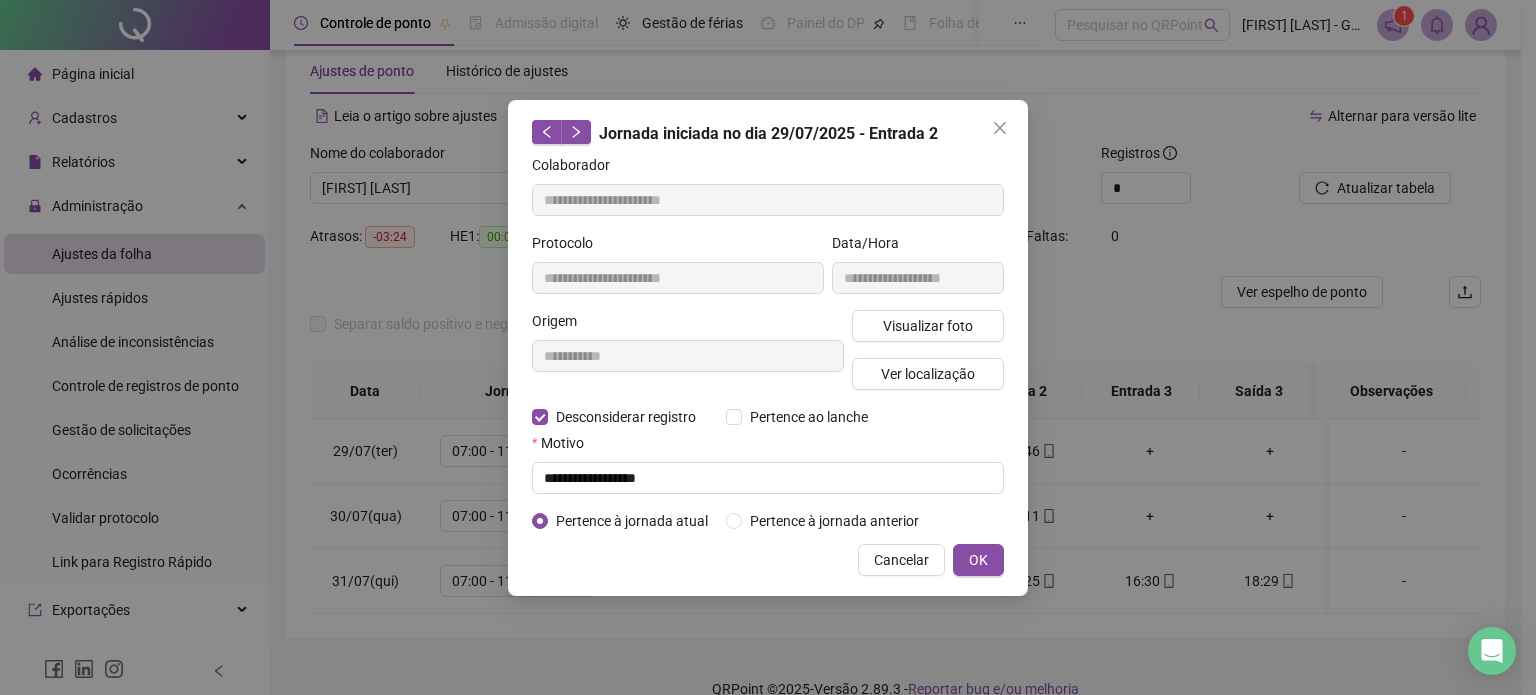 type on "**********" 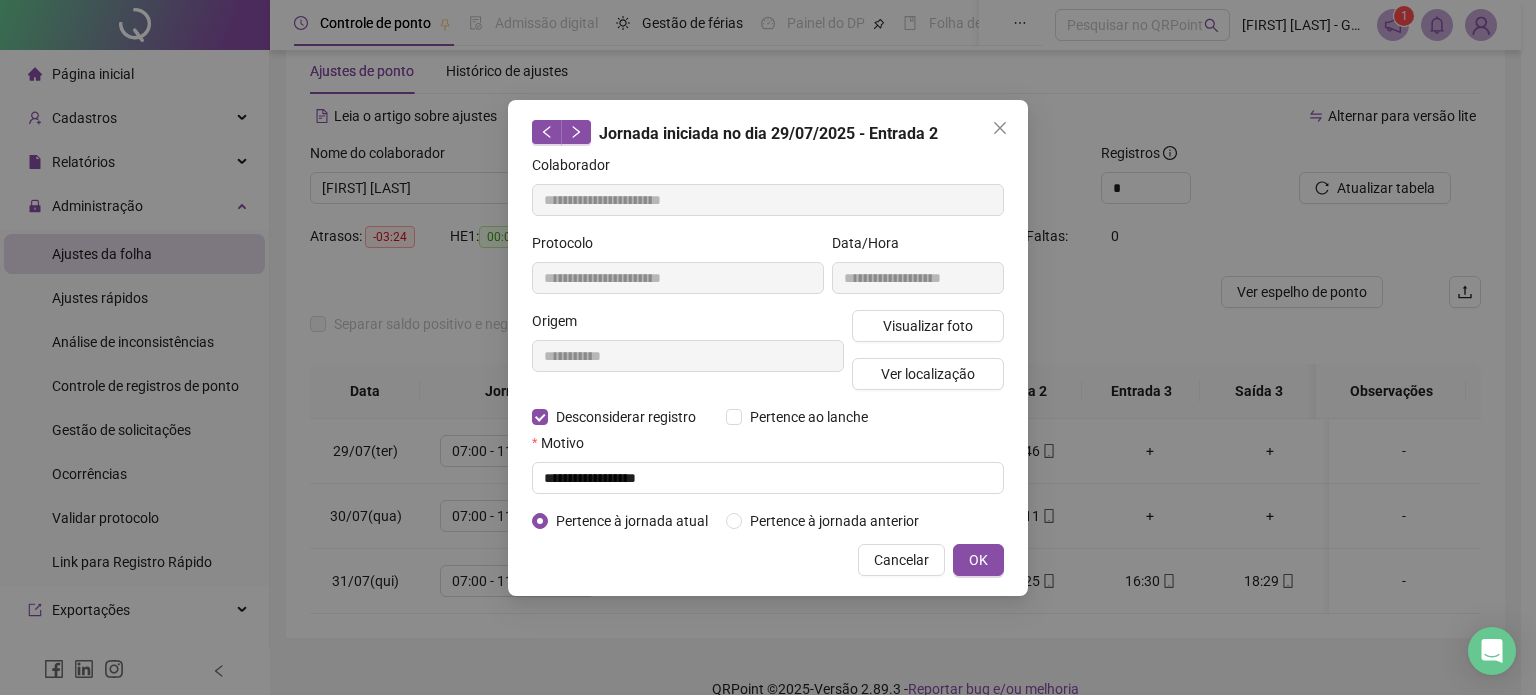 type on "**********" 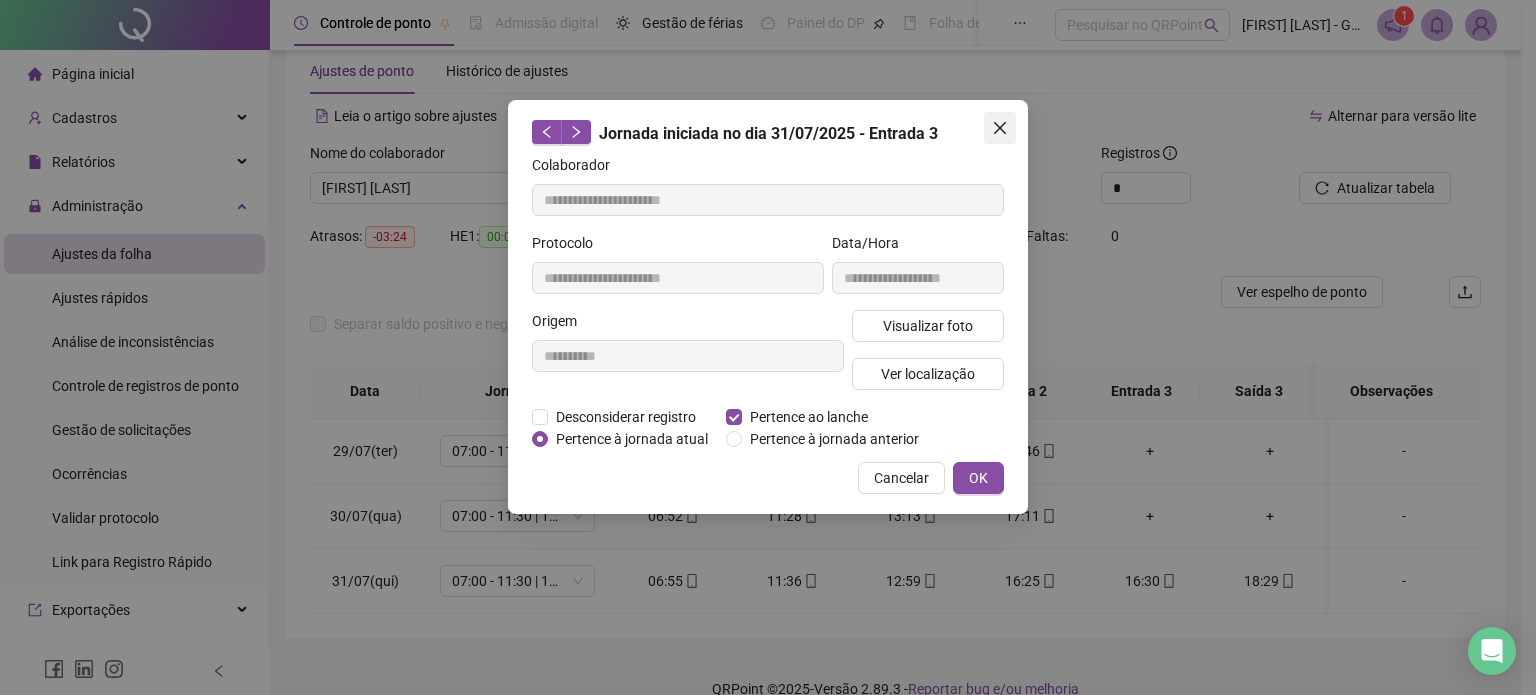 click 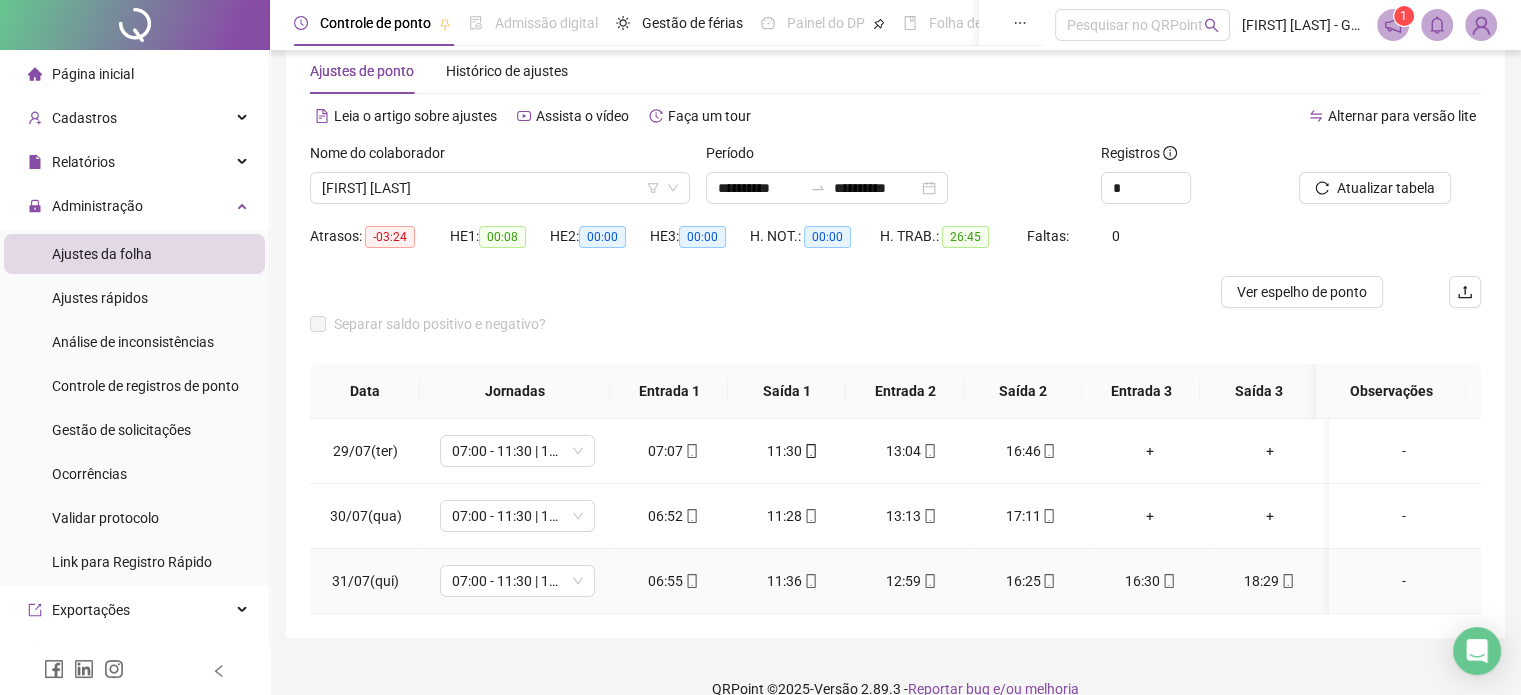 scroll, scrollTop: 70, scrollLeft: 0, axis: vertical 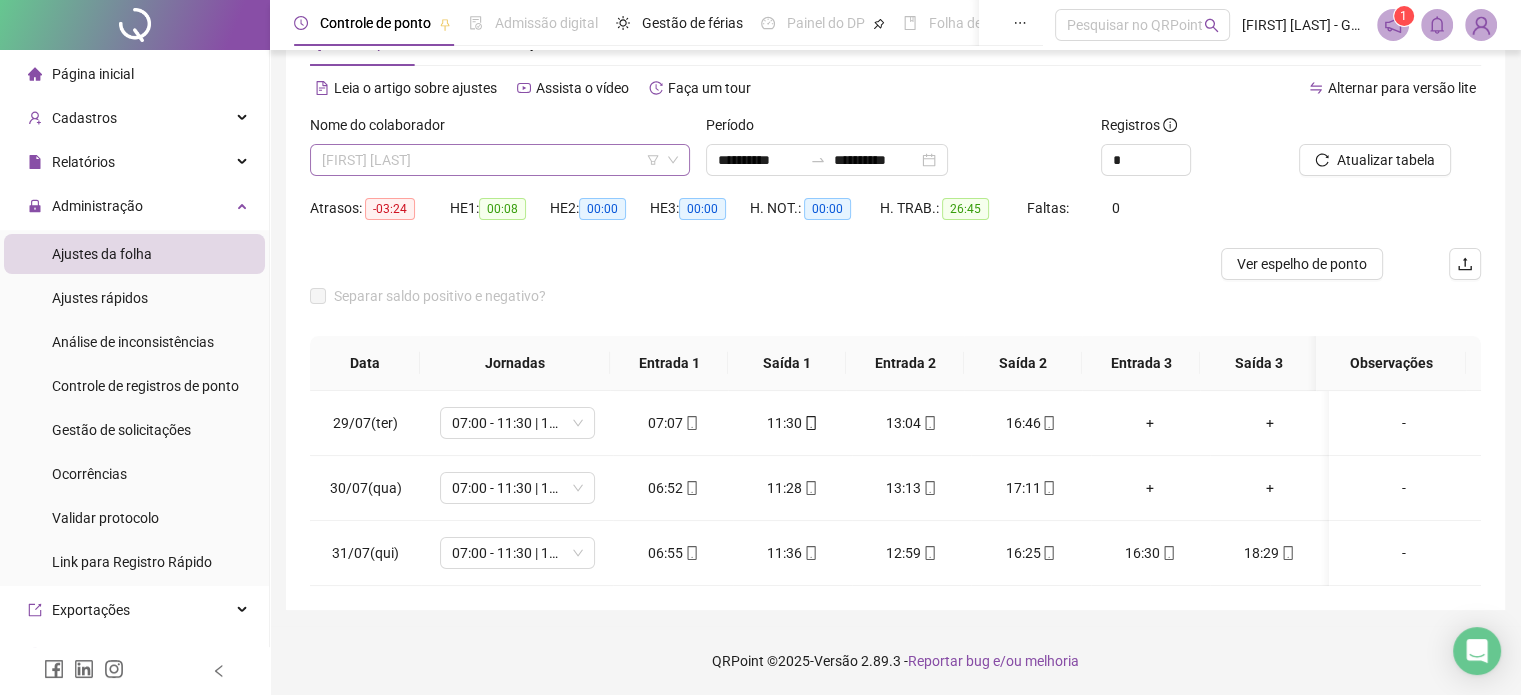 click on "[FIRST] [LAST]" at bounding box center [500, 160] 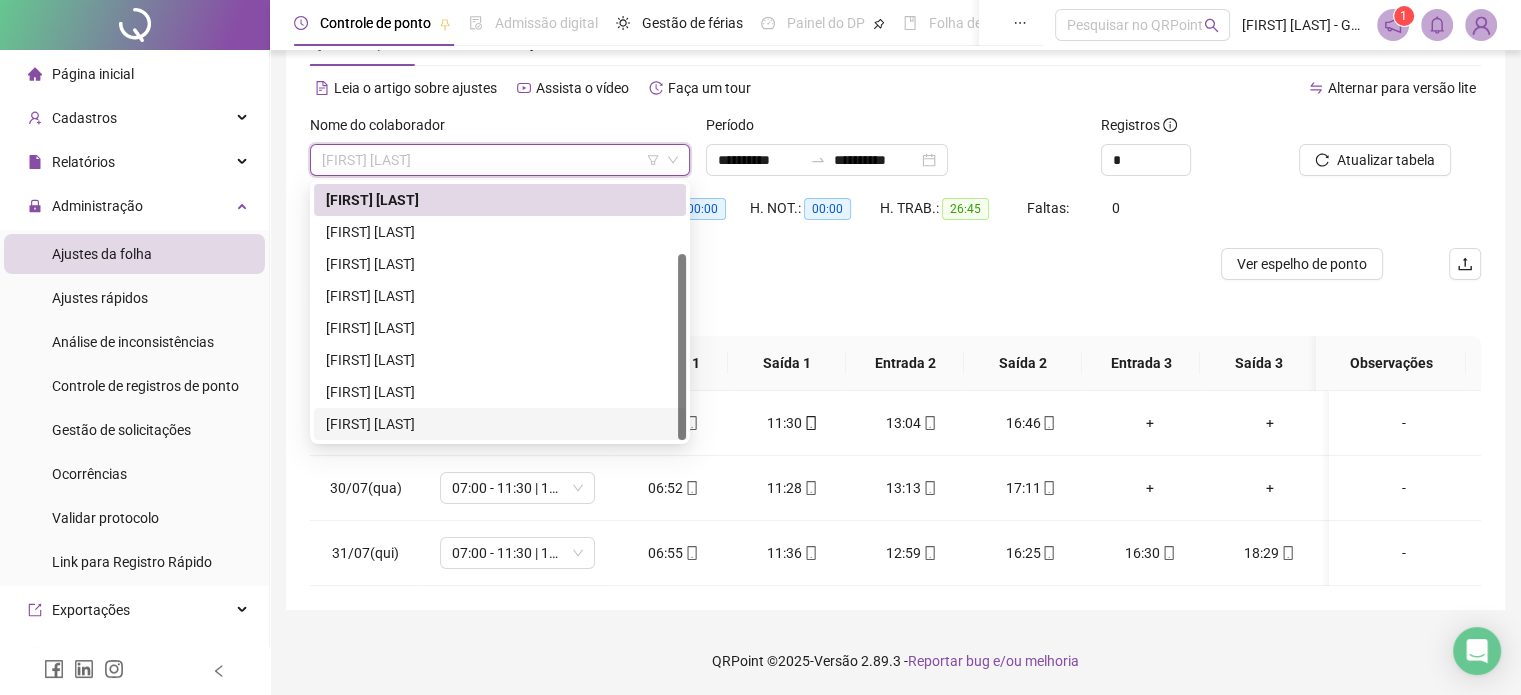 click on "[FIRST] [LAST]" at bounding box center [500, 424] 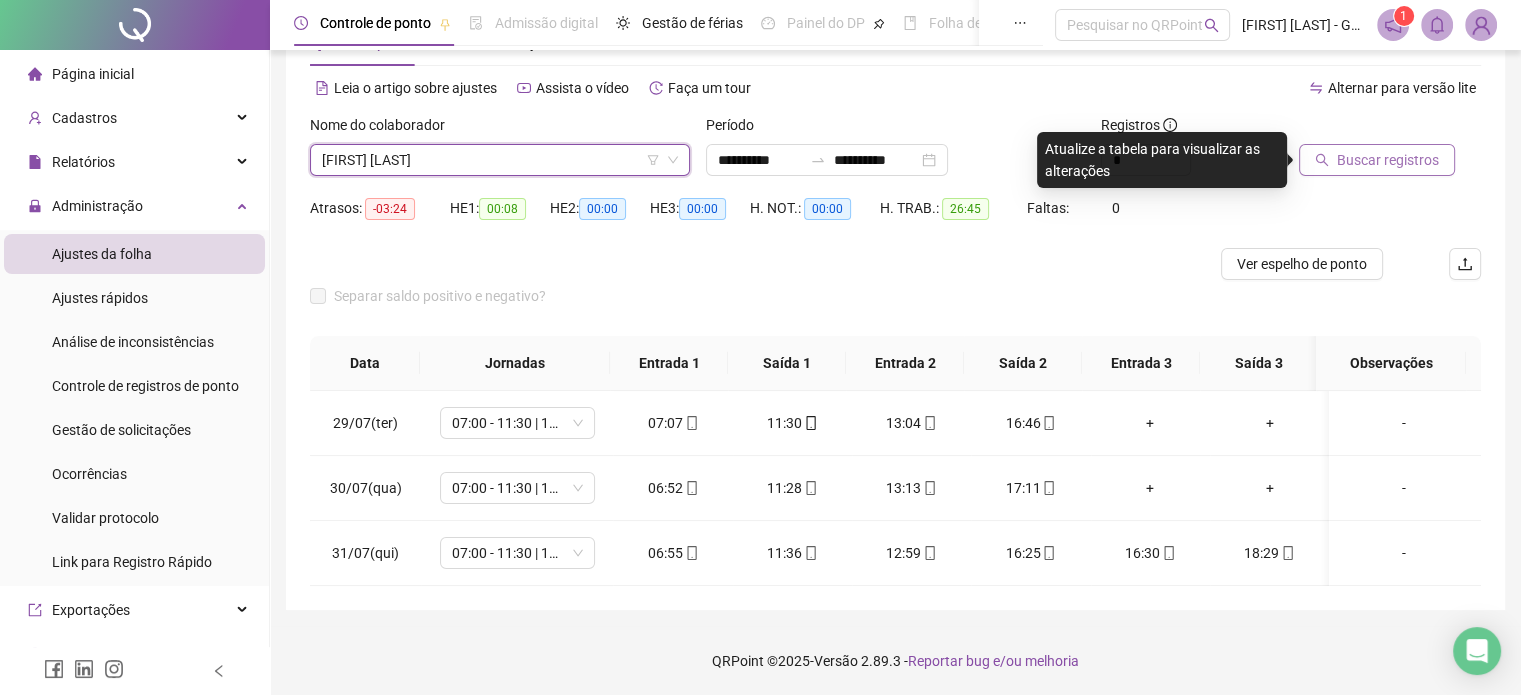click on "Buscar registros" at bounding box center (1388, 160) 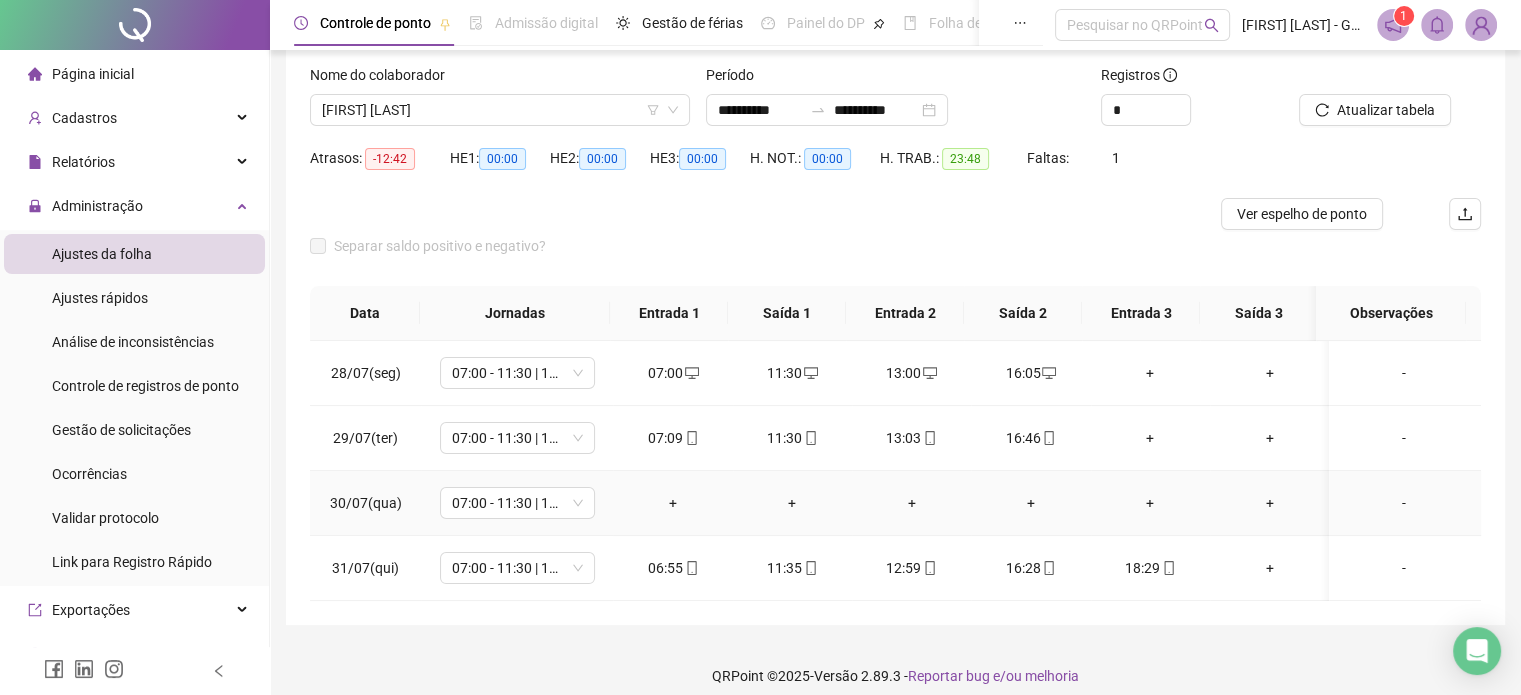 scroll, scrollTop: 135, scrollLeft: 0, axis: vertical 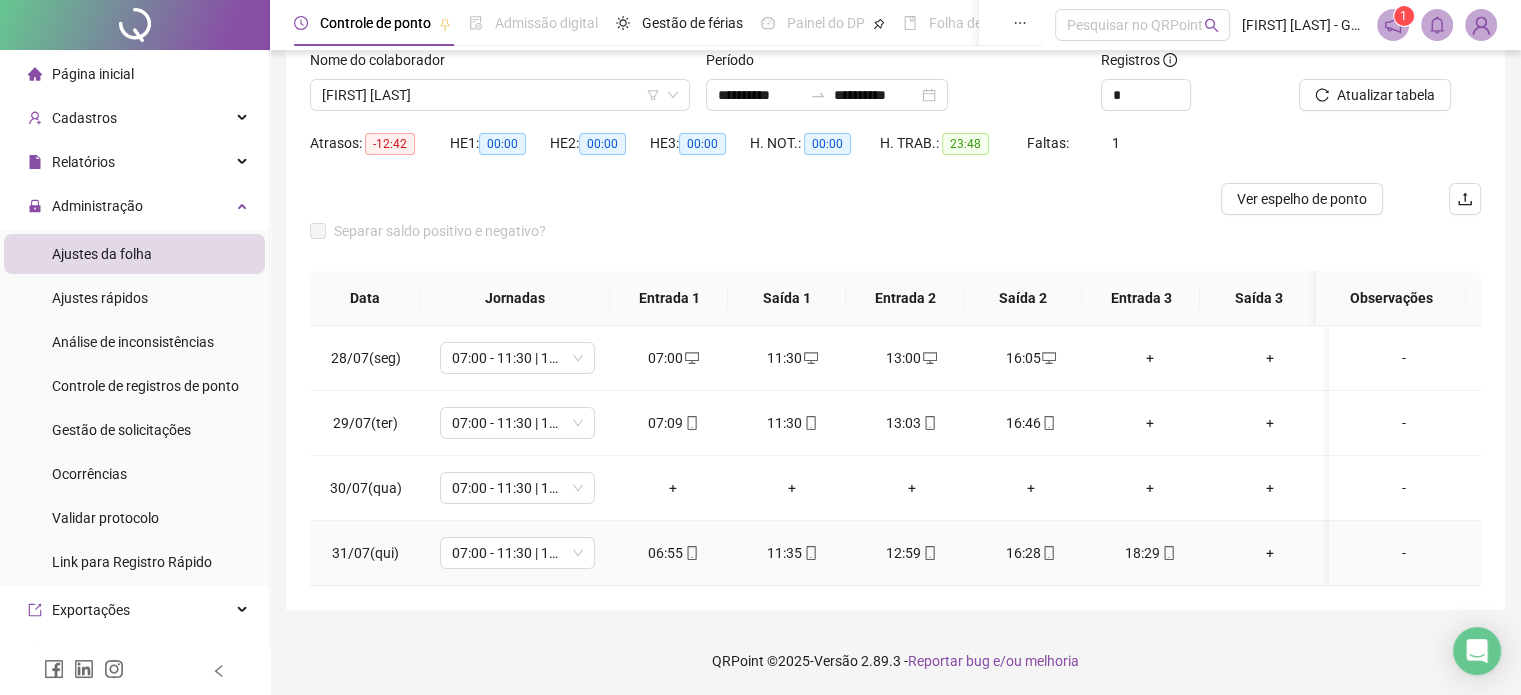 click on "+" at bounding box center (1269, 553) 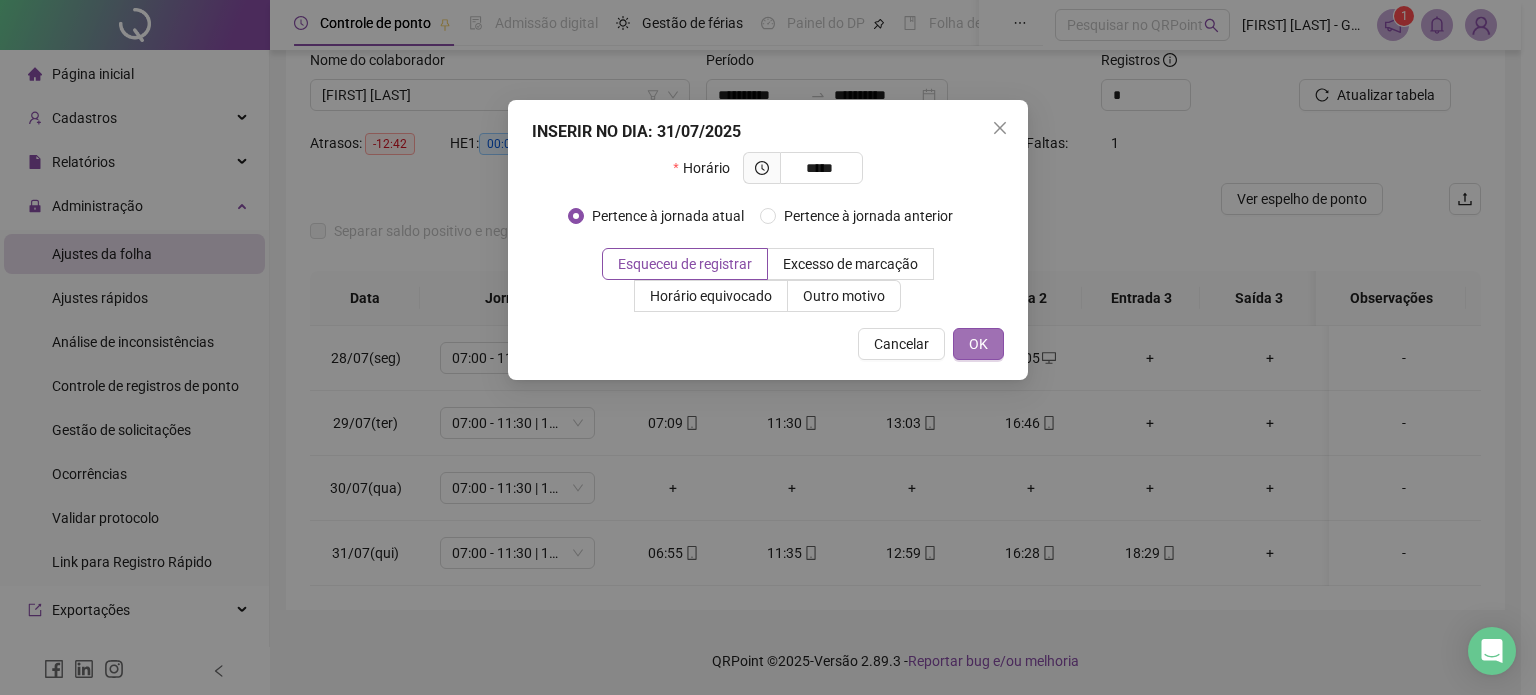 type on "*****" 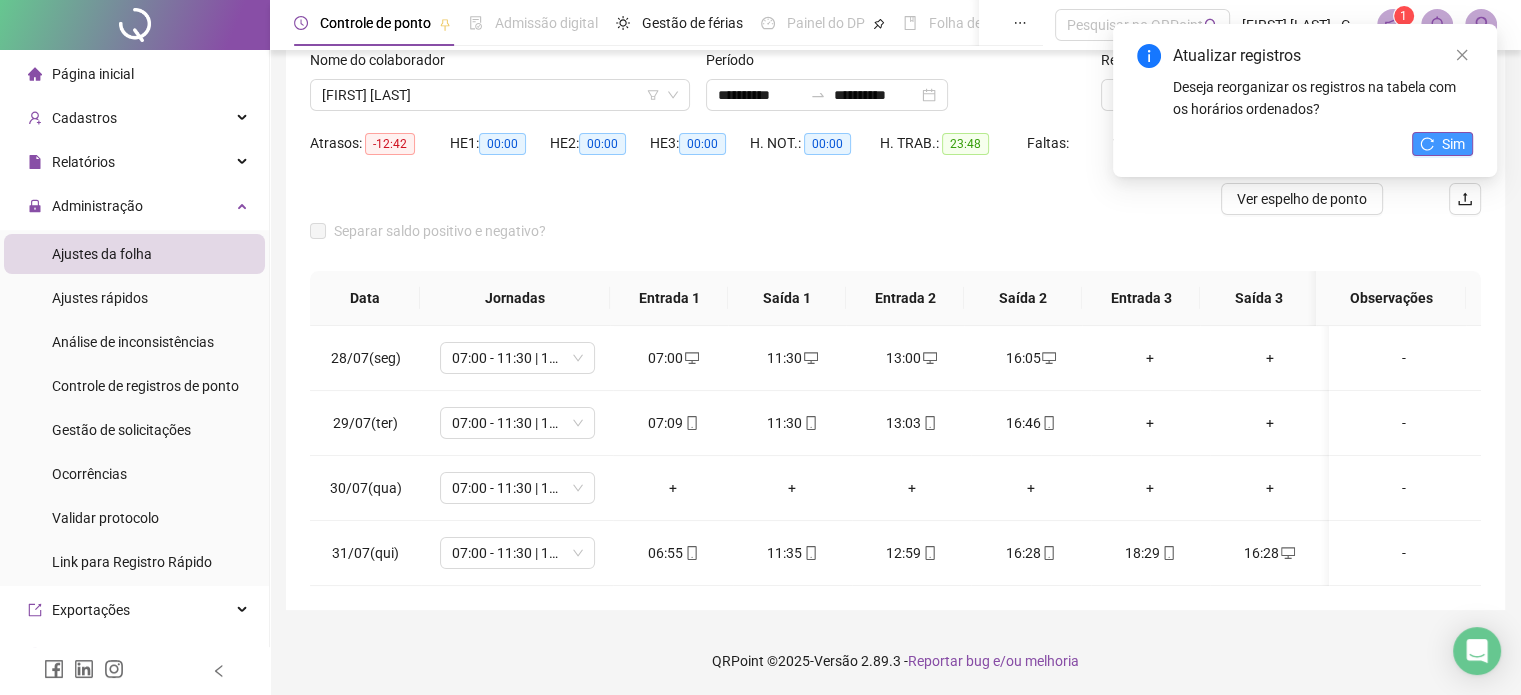 click on "Sim" at bounding box center (1453, 144) 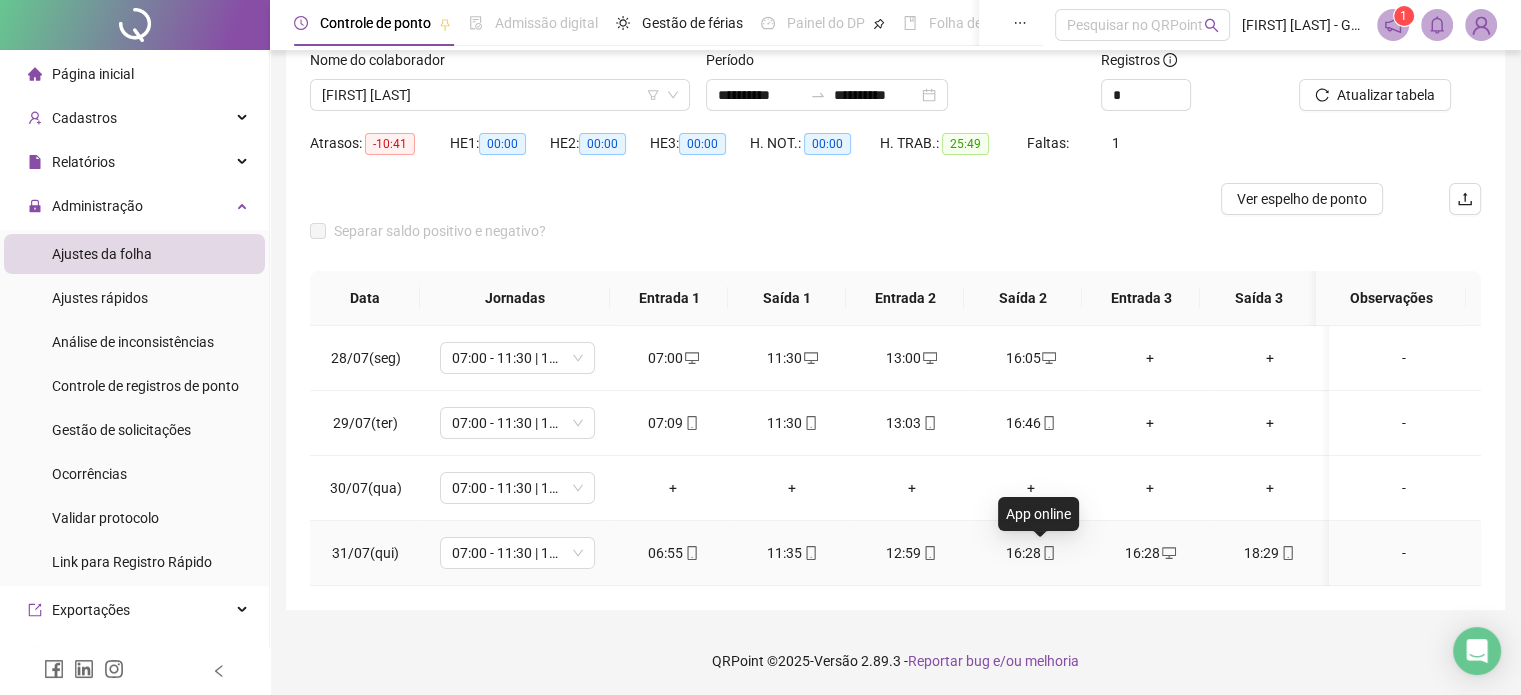 click 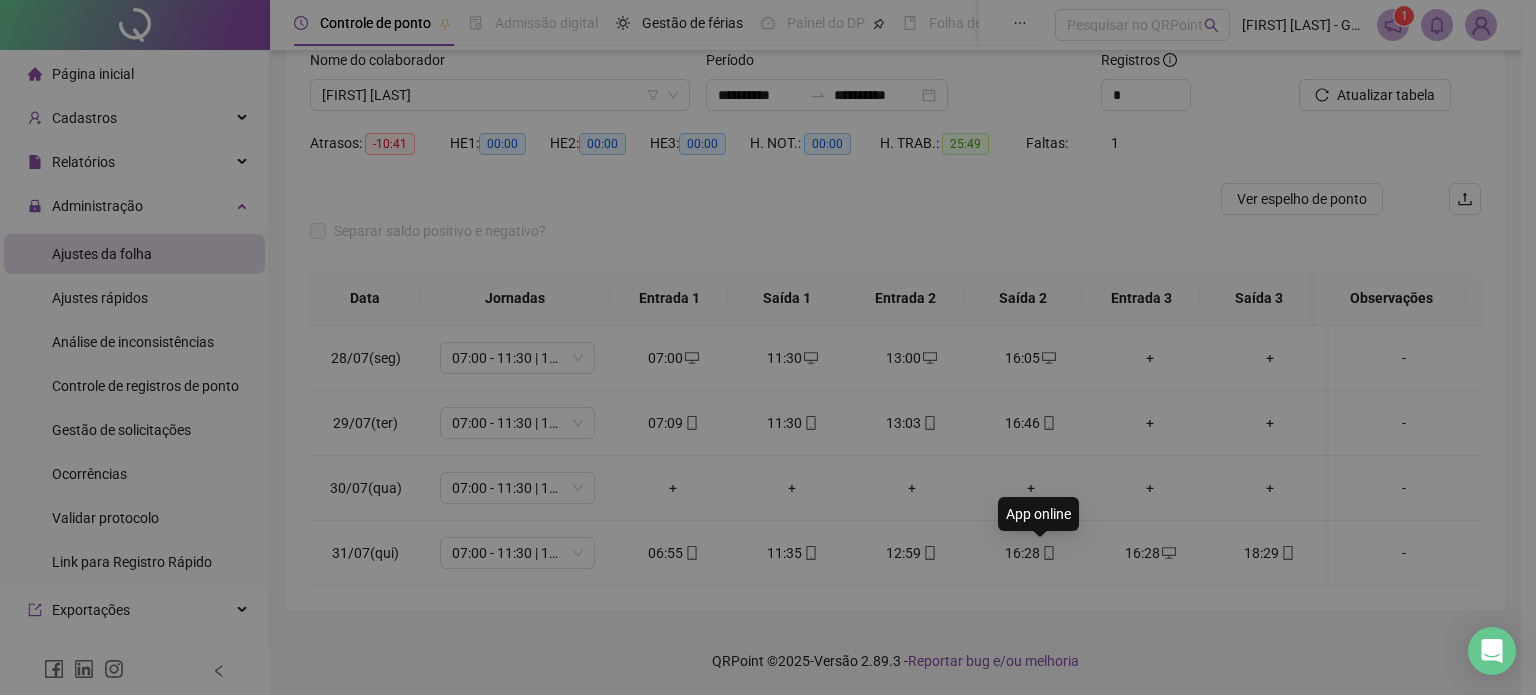 type on "**********" 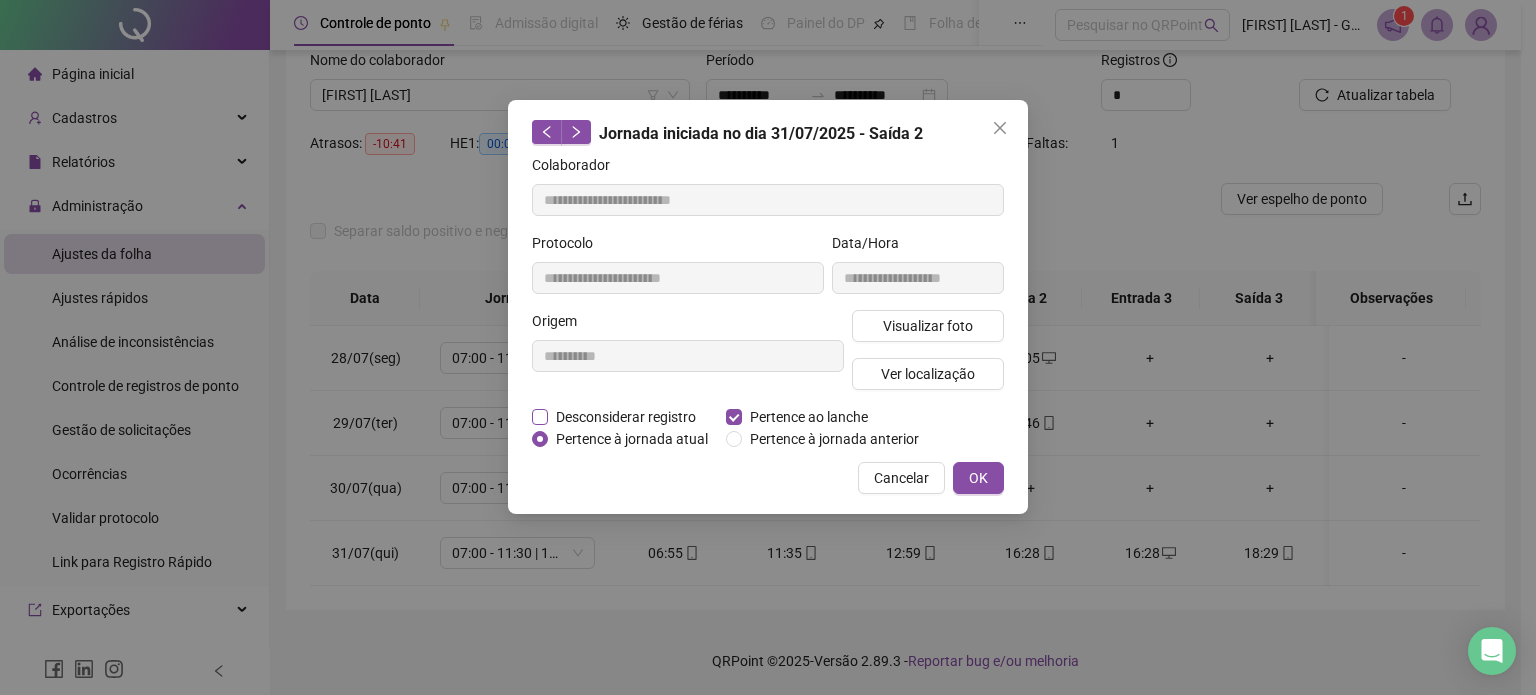 click on "Desconsiderar registro" at bounding box center [626, 417] 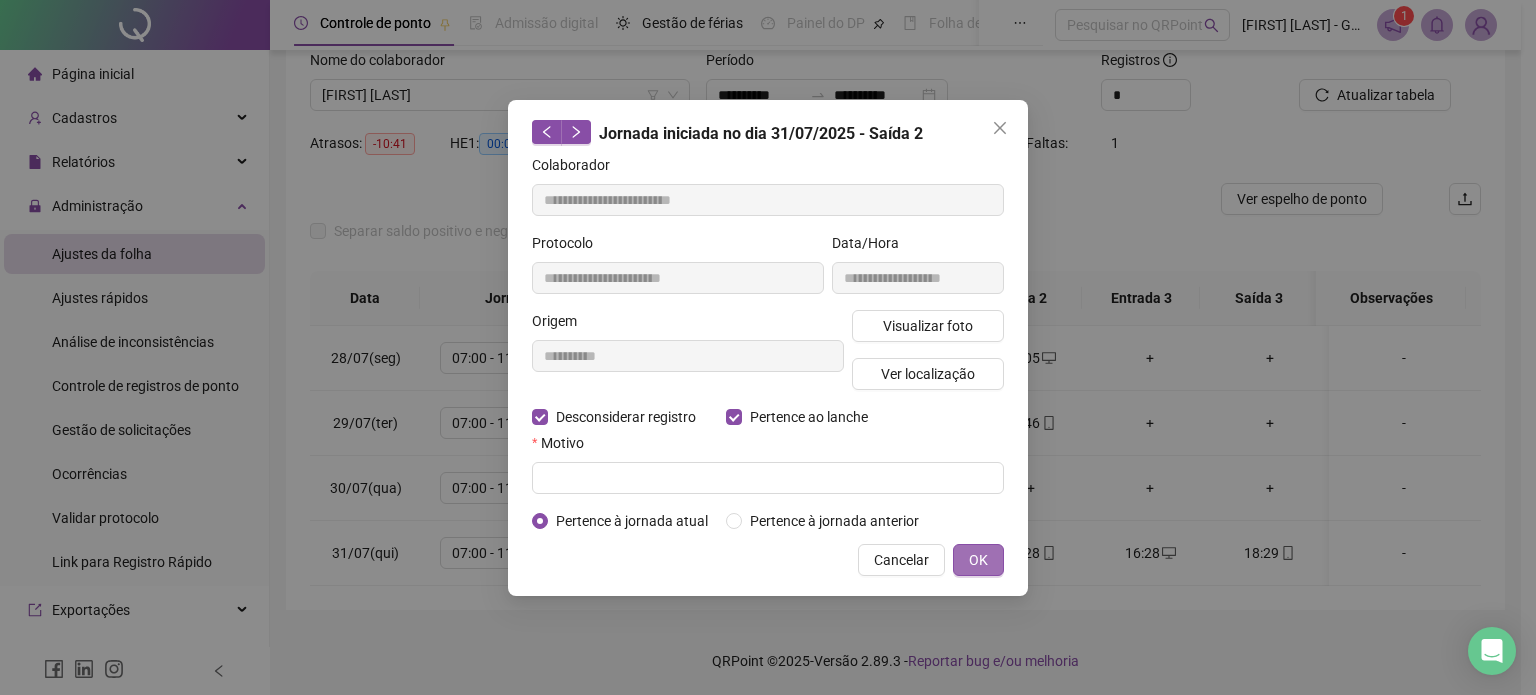 click on "OK" at bounding box center (978, 560) 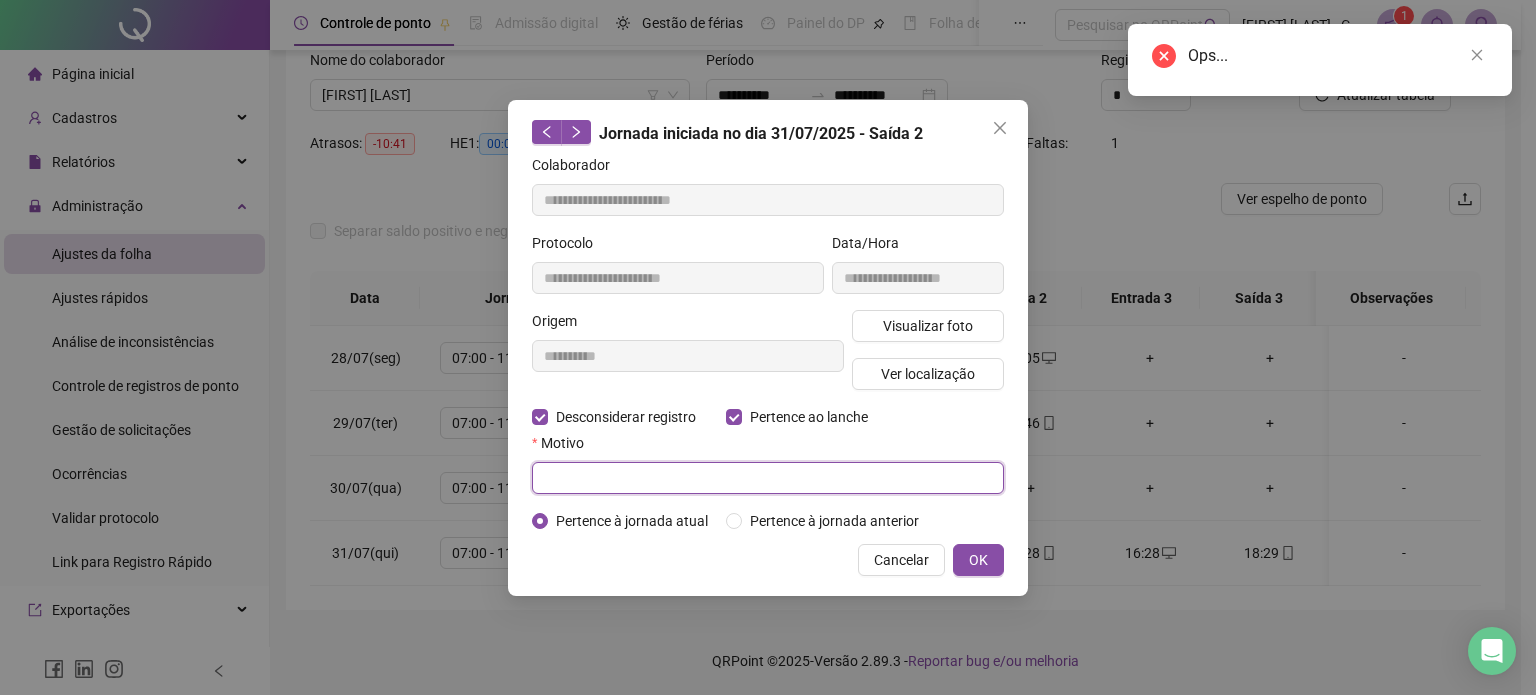 click at bounding box center (768, 478) 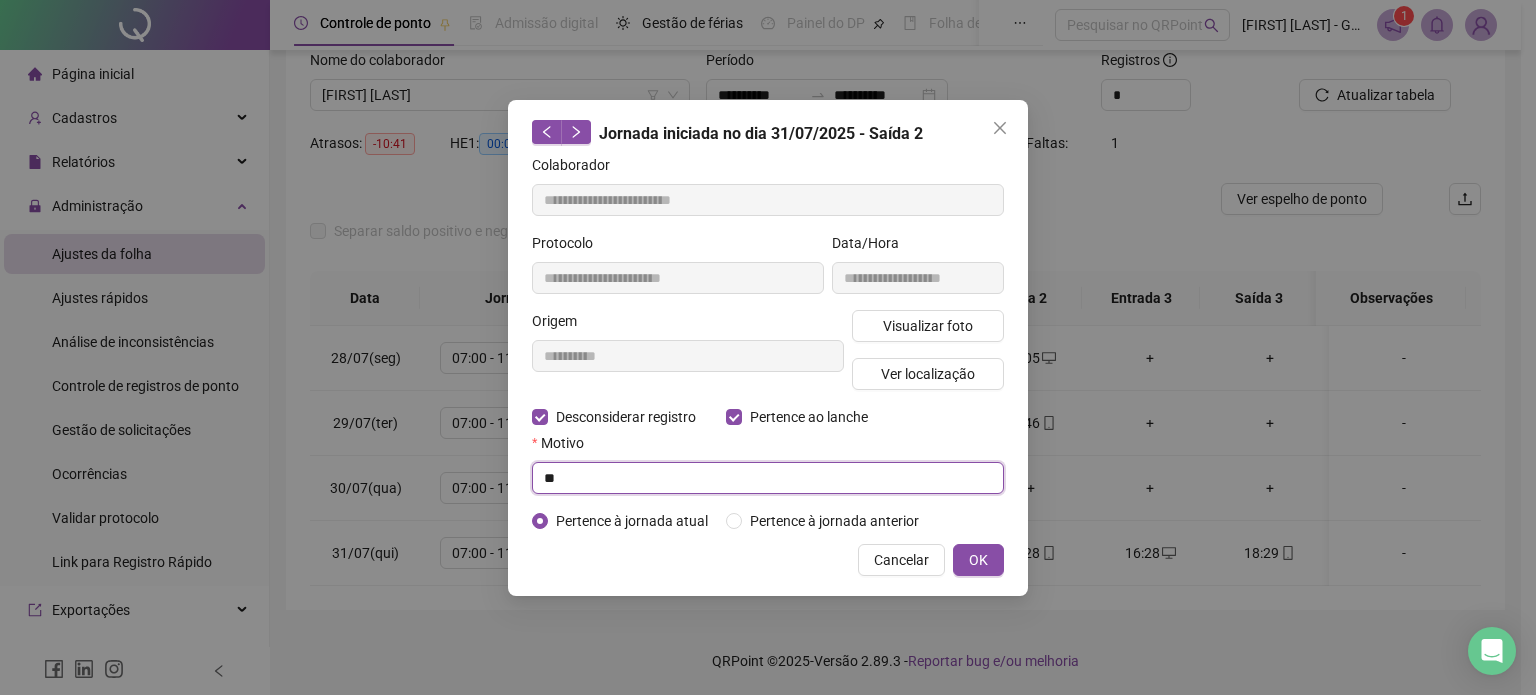 type on "*" 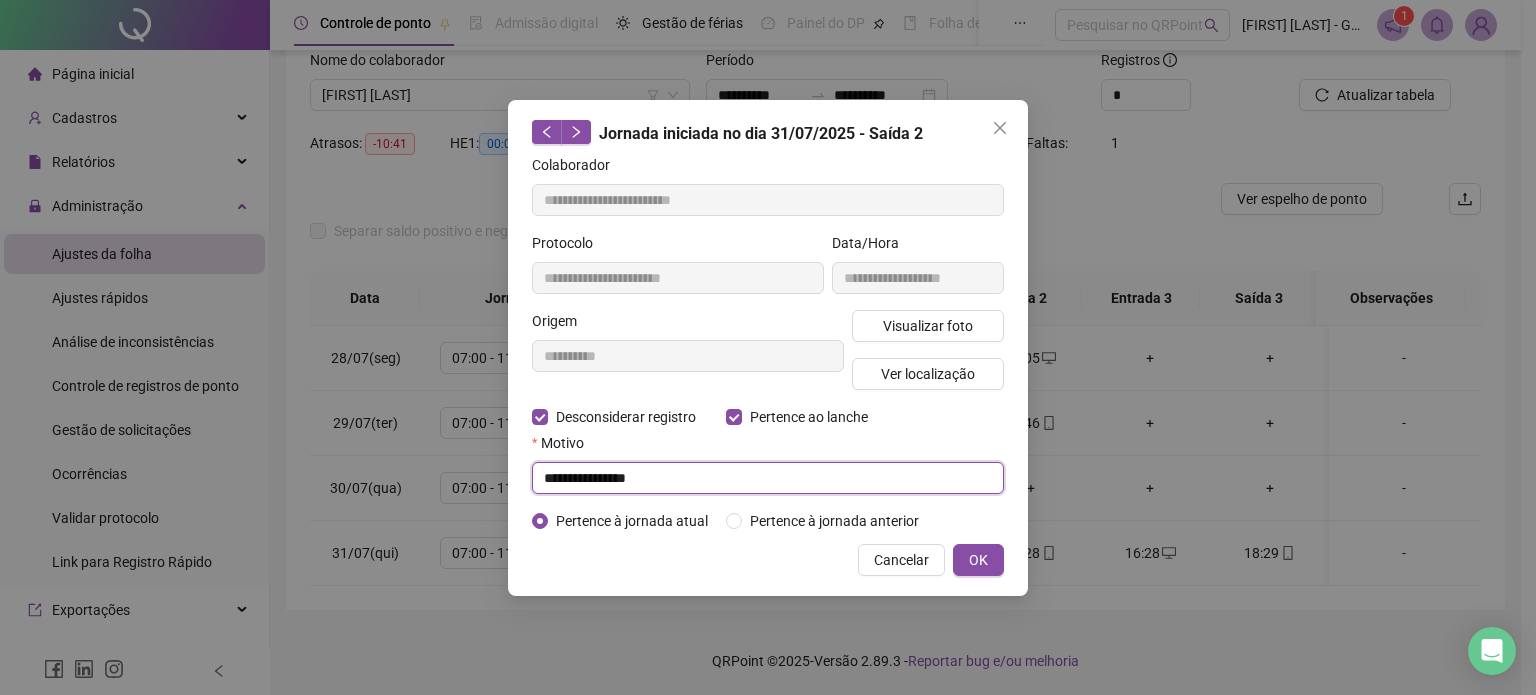 type on "**********" 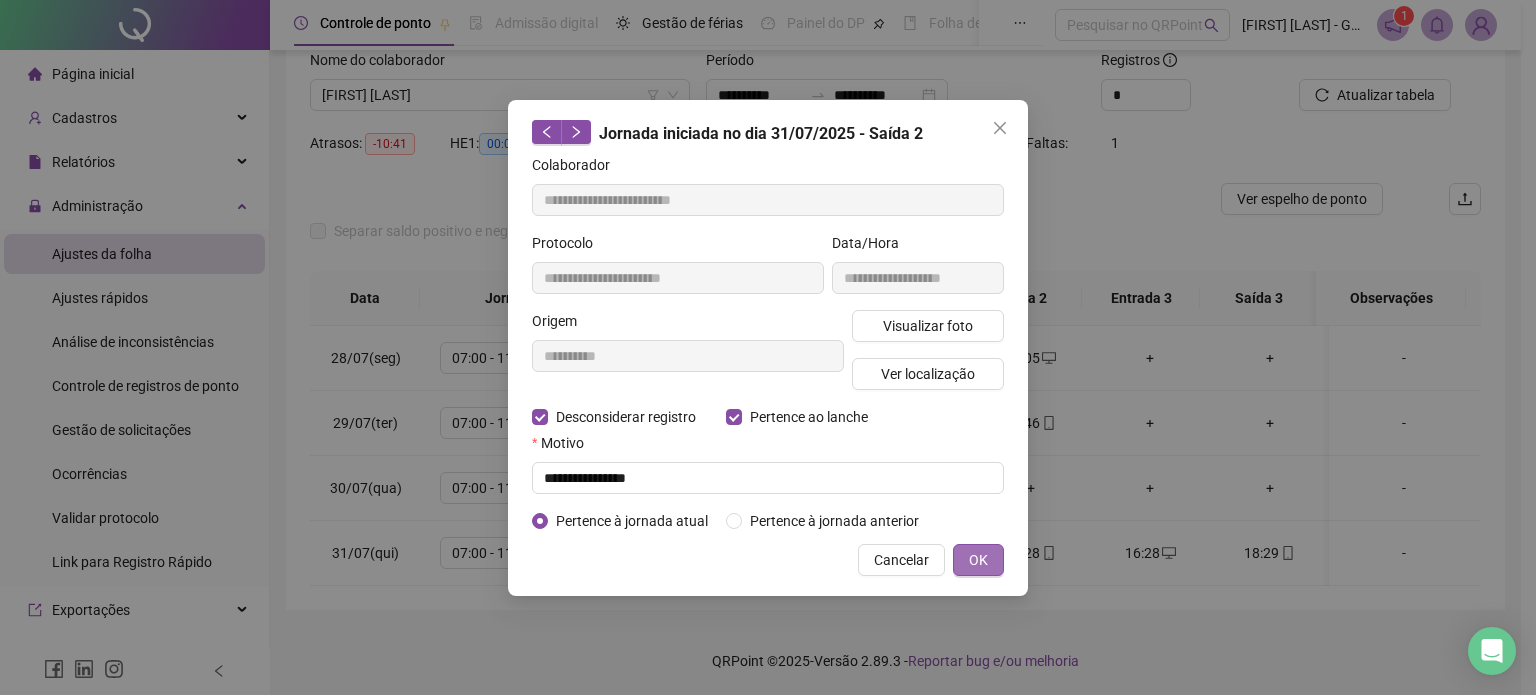 click on "OK" at bounding box center (978, 560) 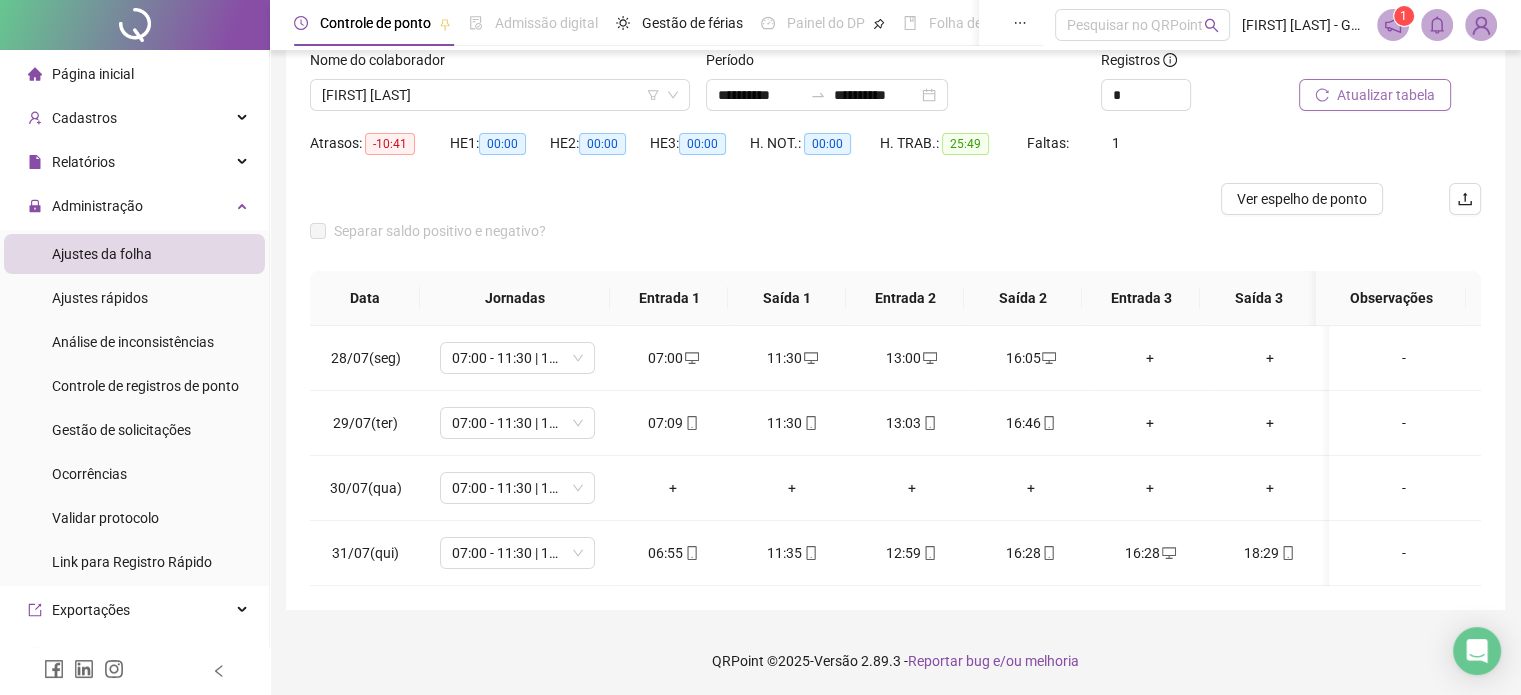 click on "Atualizar tabela" at bounding box center [1386, 95] 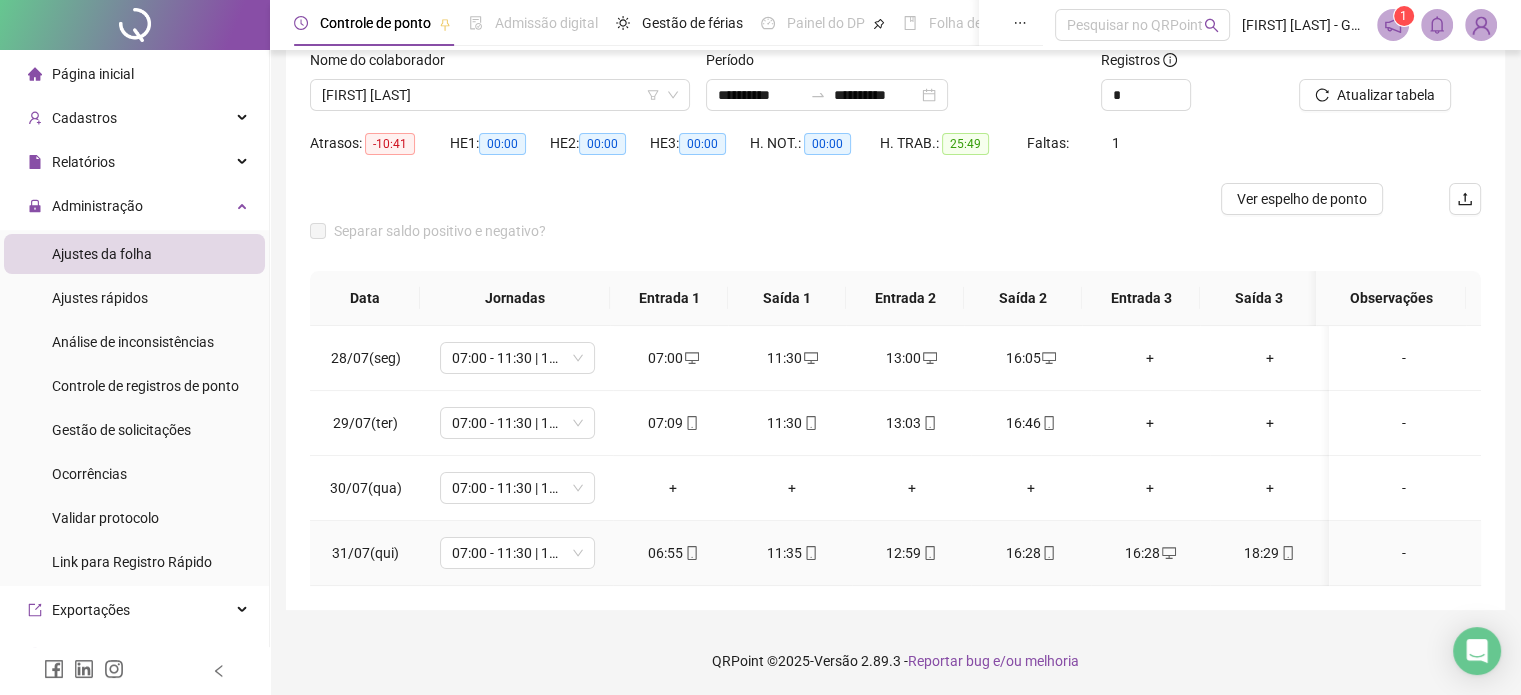 click 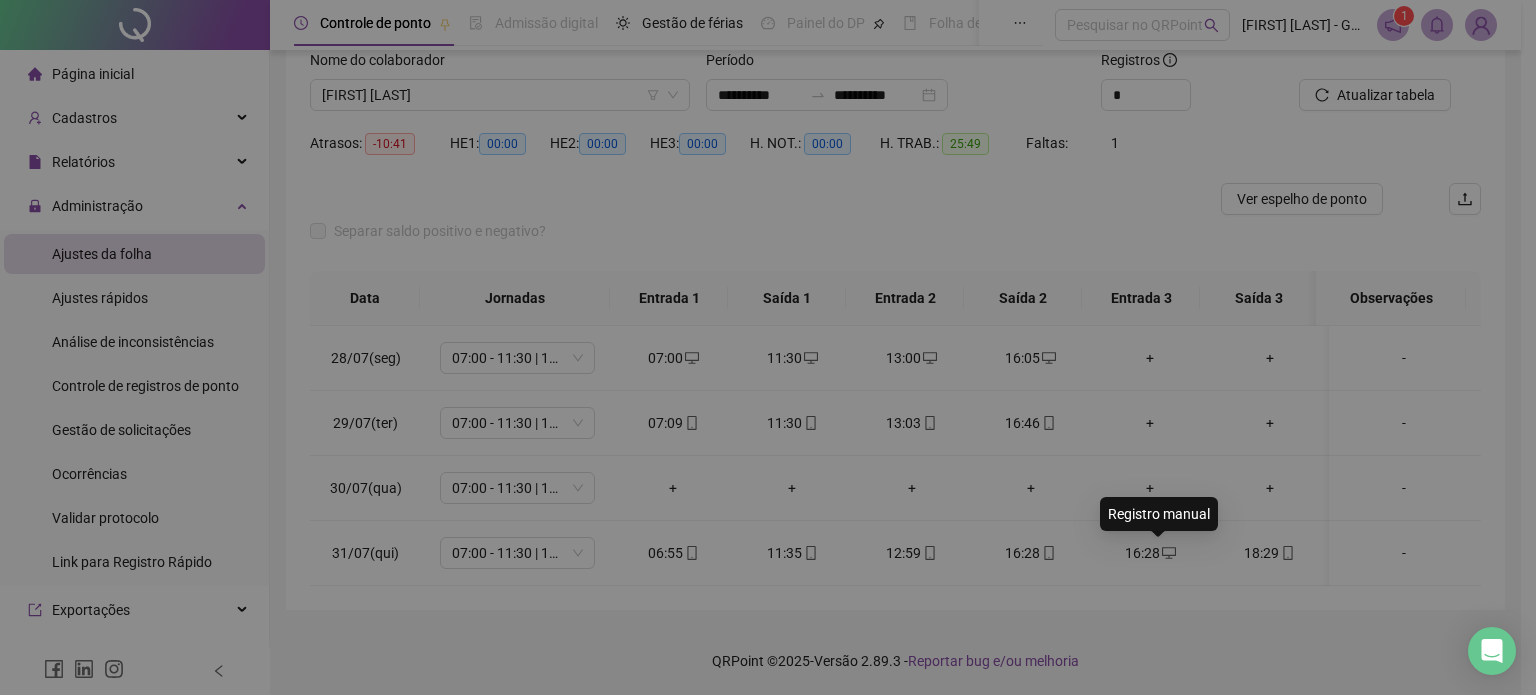 type on "**********" 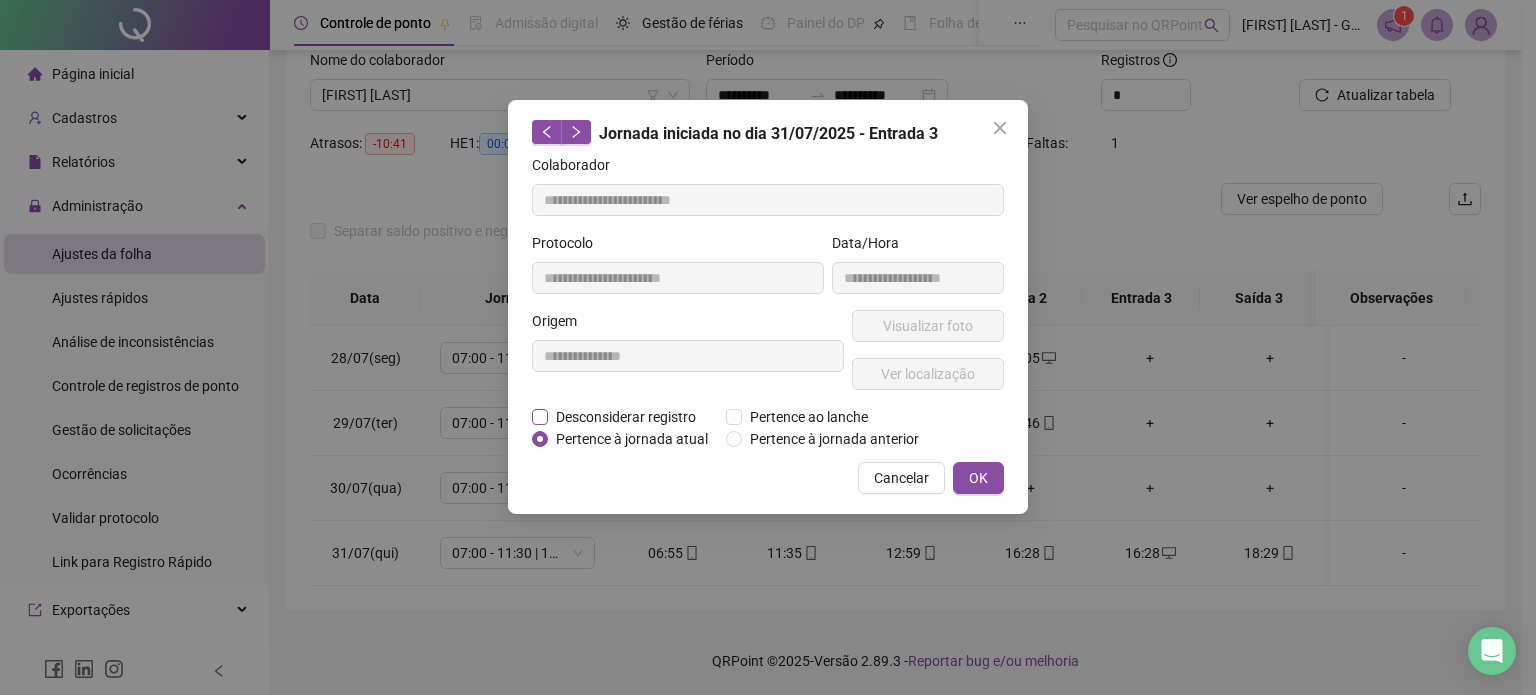 click on "Desconsiderar registro" at bounding box center [626, 417] 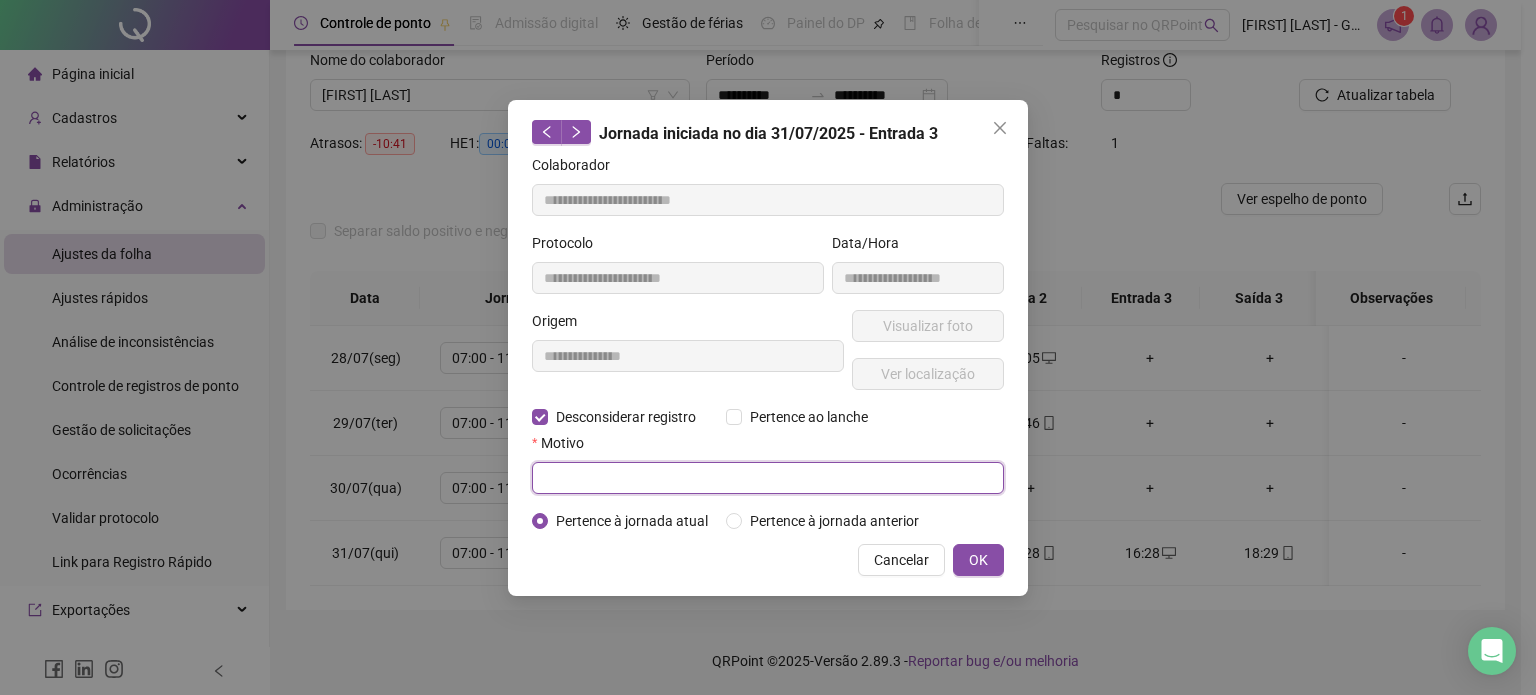 click at bounding box center (768, 478) 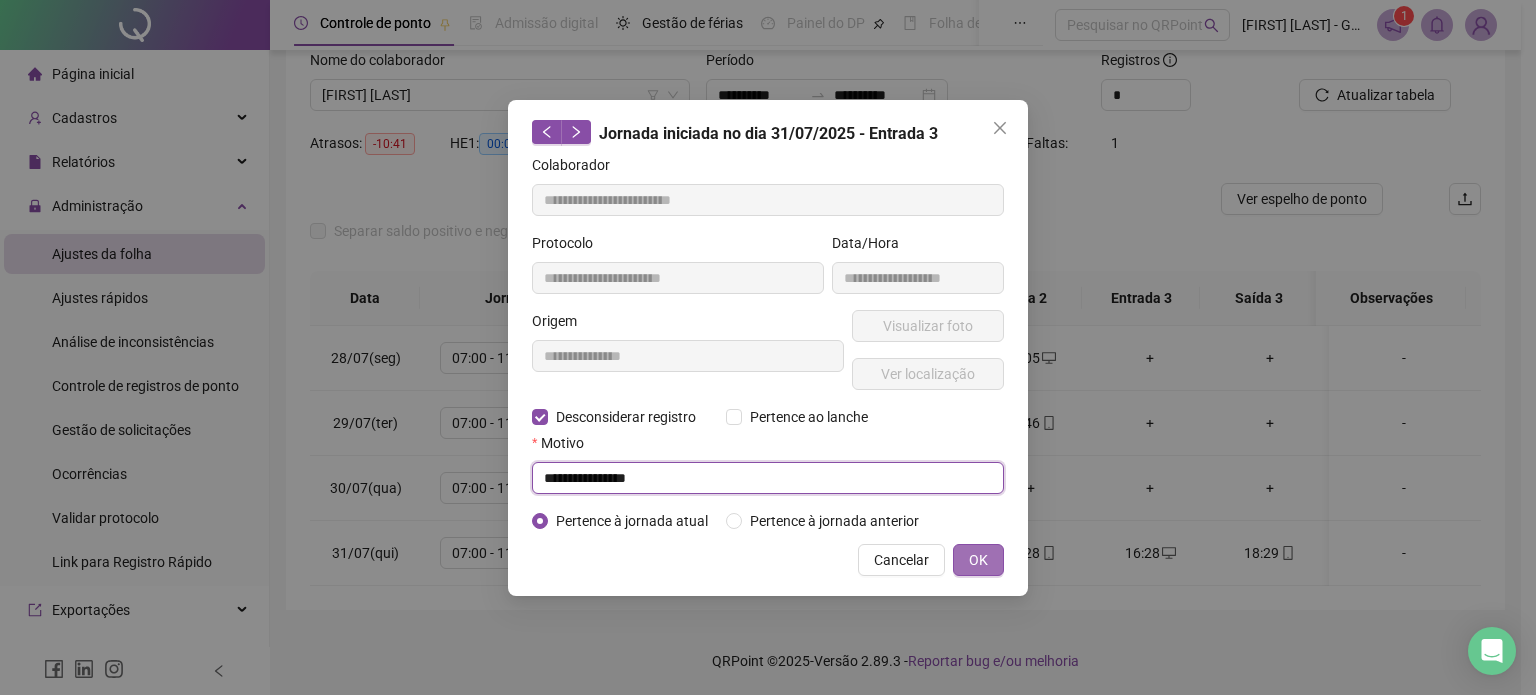 type on "**********" 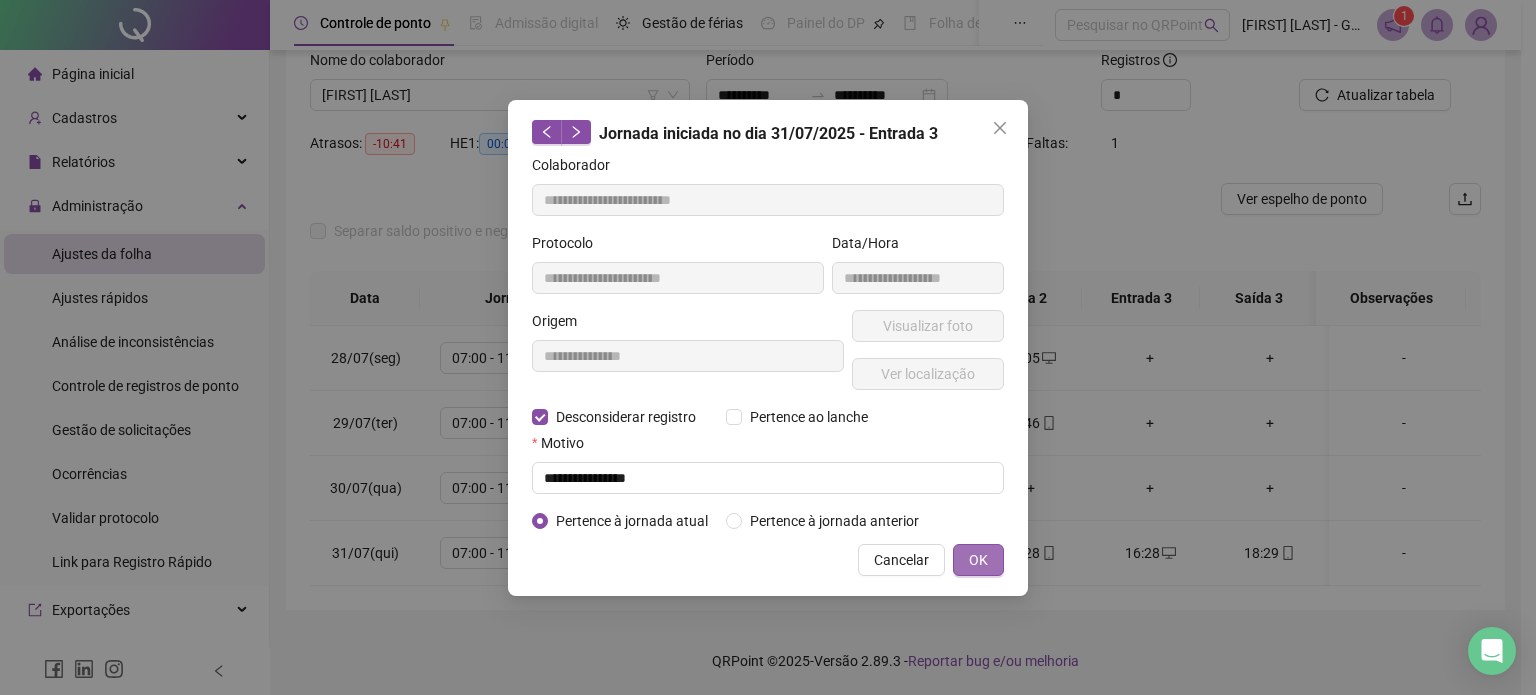 click on "OK" at bounding box center (978, 560) 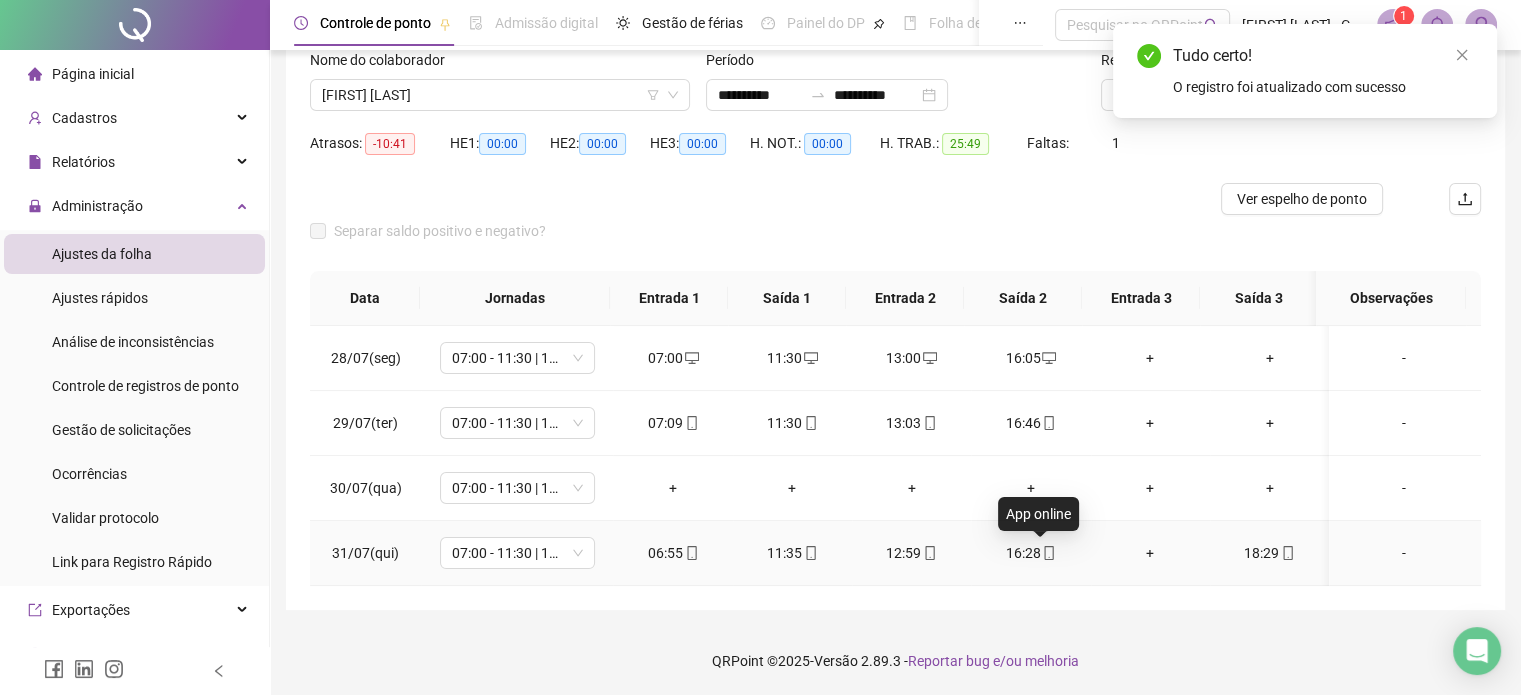 click 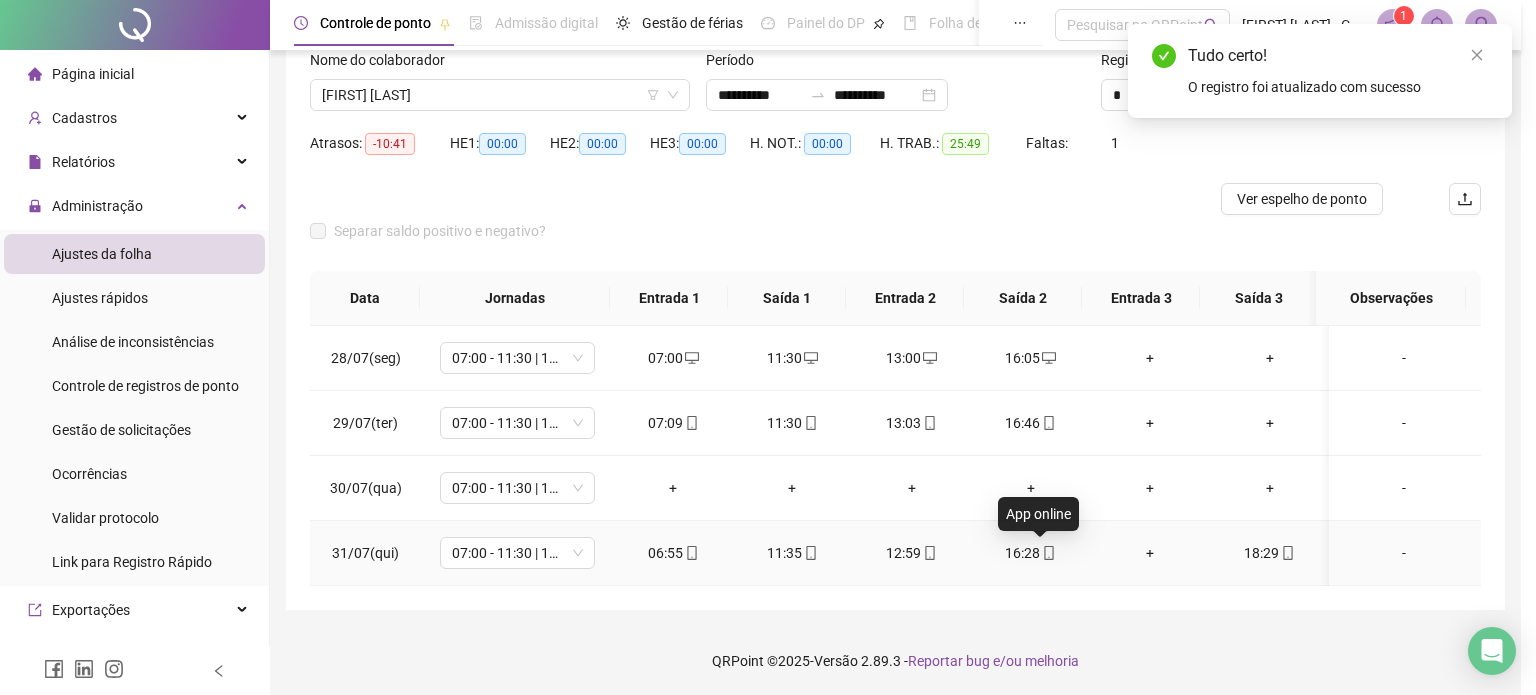 type on "**********" 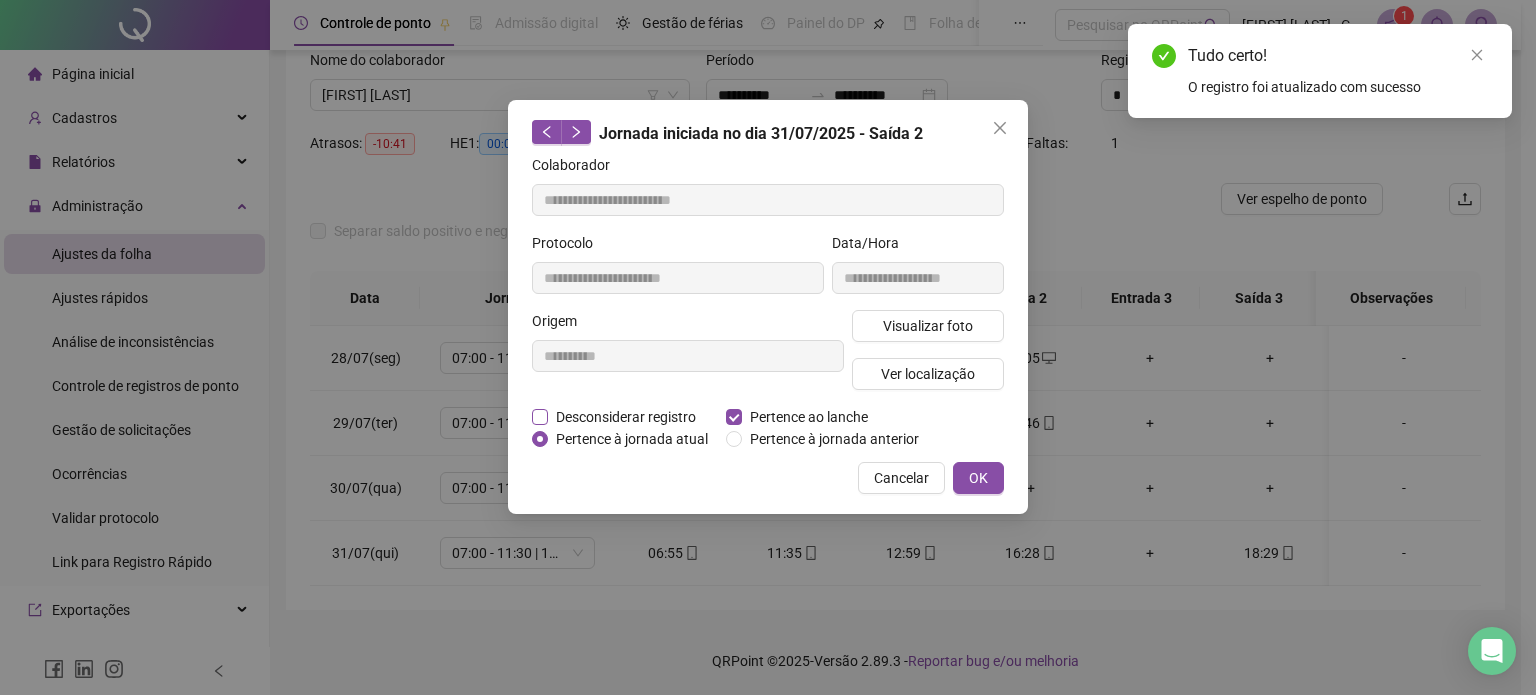 click on "Desconsiderar registro" at bounding box center [626, 417] 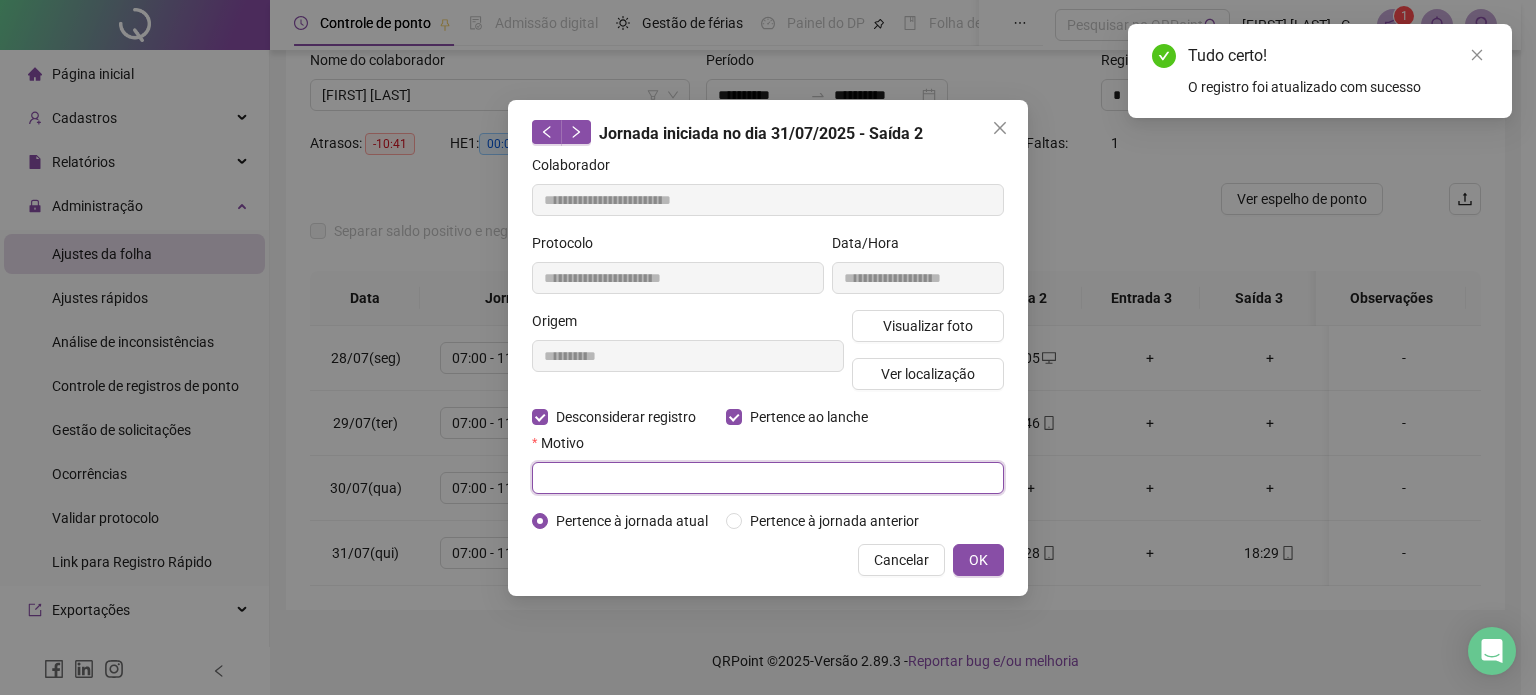 click at bounding box center [768, 478] 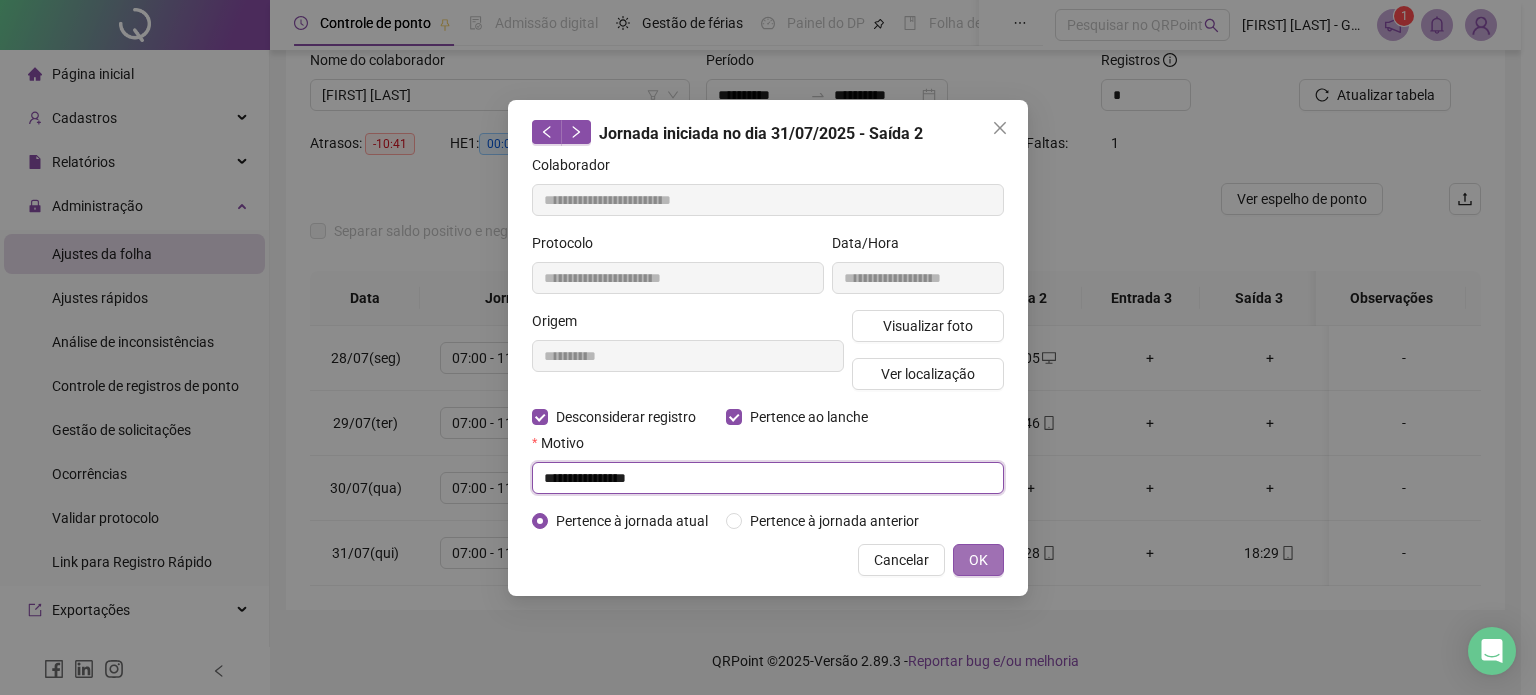 type on "**********" 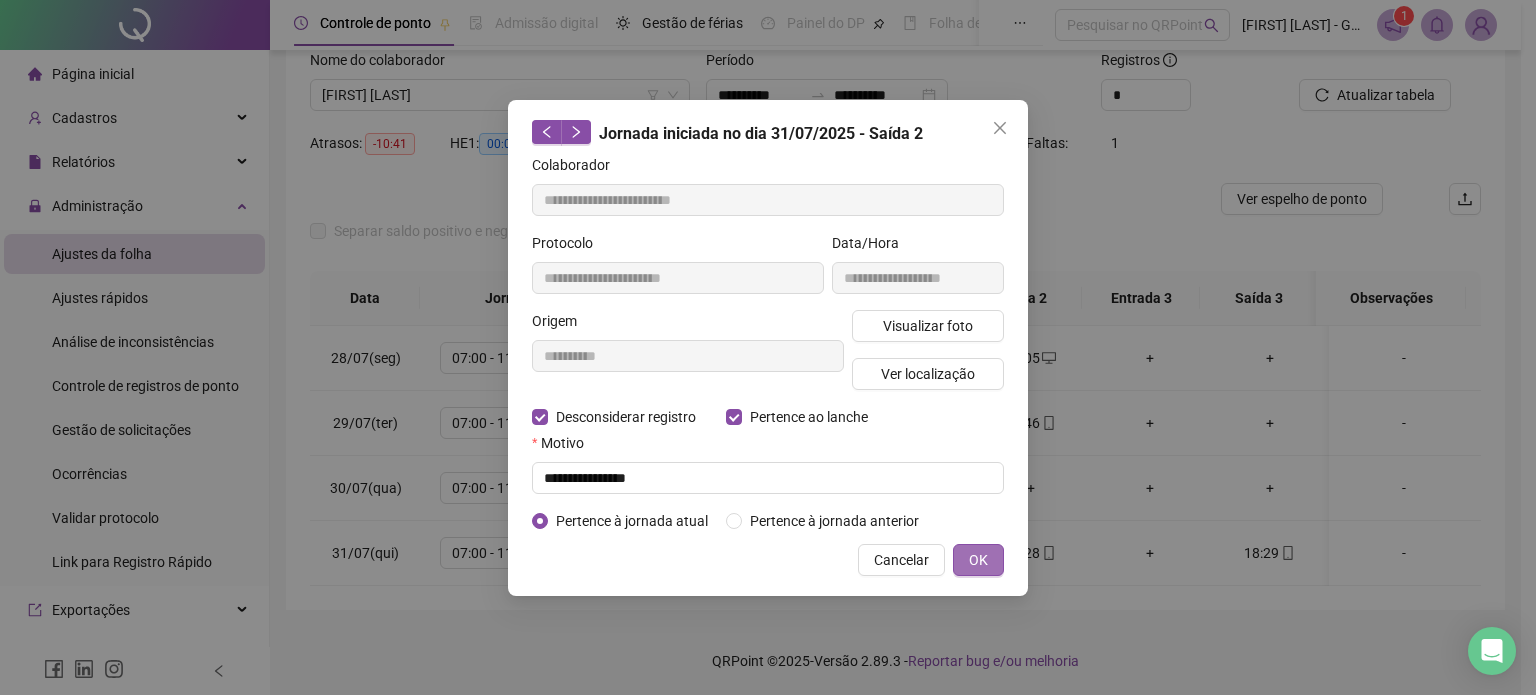 click on "OK" at bounding box center [978, 560] 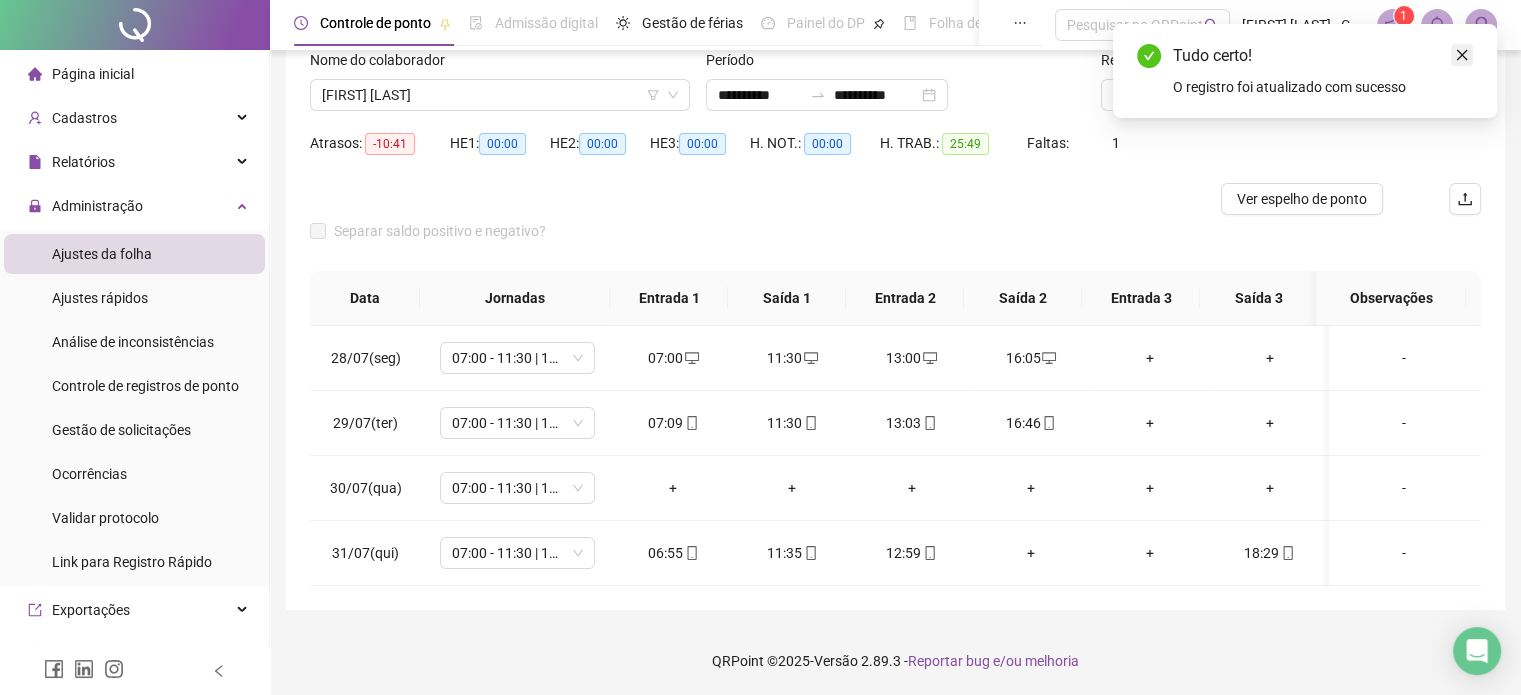 click 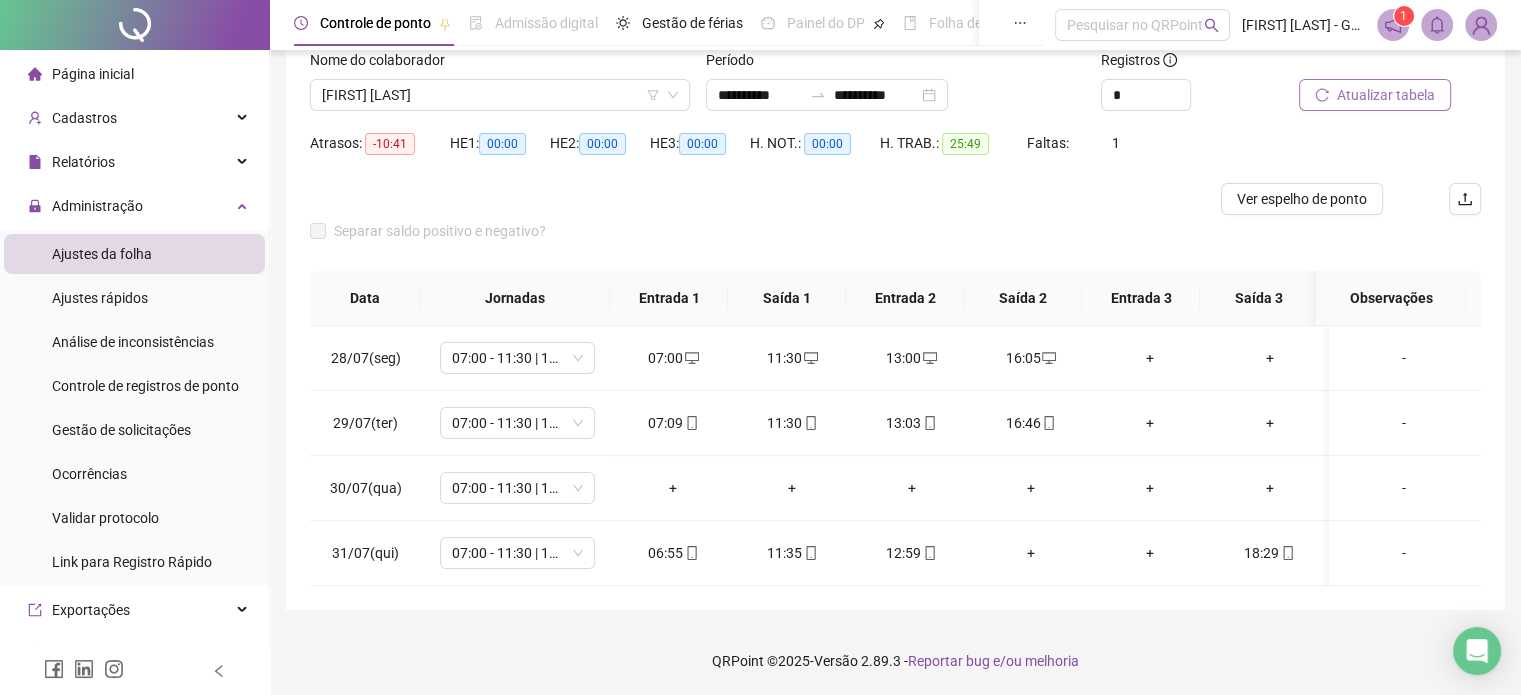click on "Atualizar tabela" at bounding box center (1386, 95) 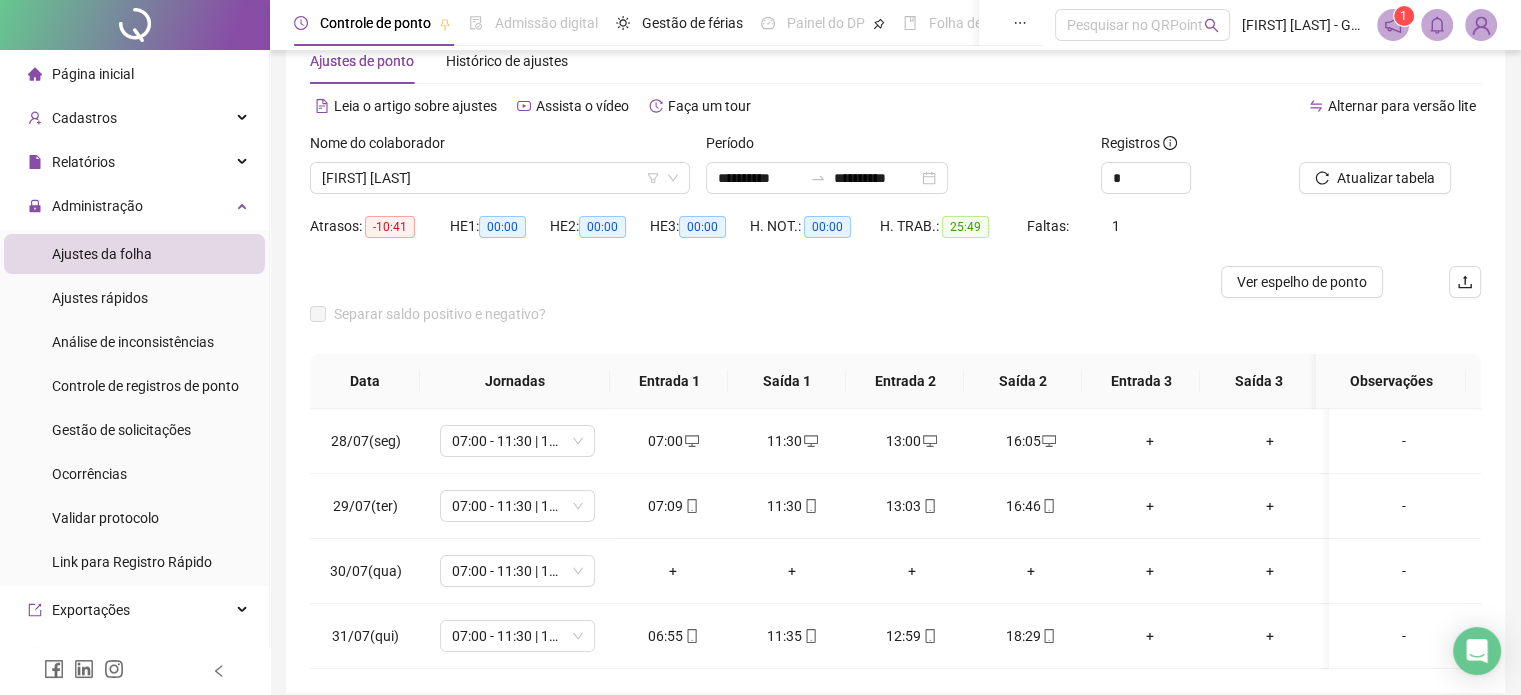 scroll, scrollTop: 0, scrollLeft: 0, axis: both 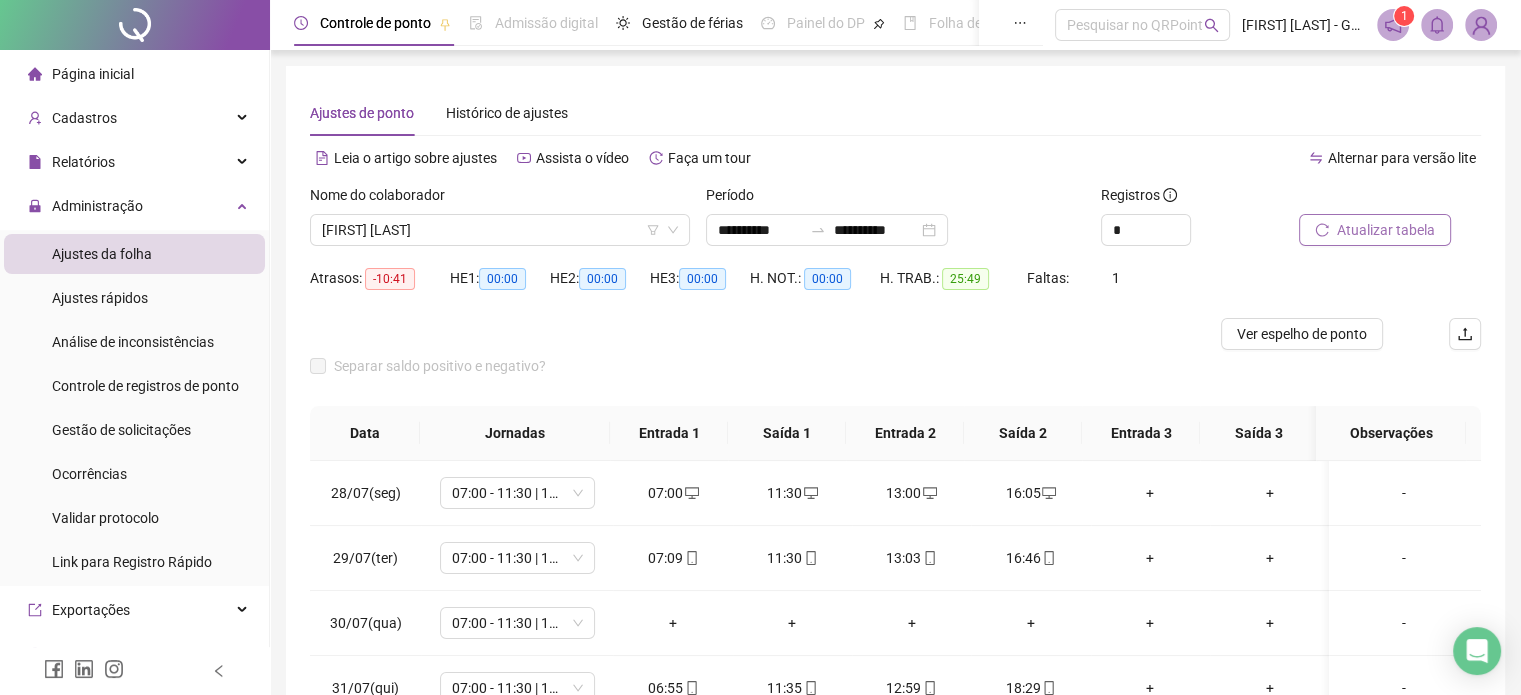 click on "Atualizar tabela" at bounding box center (1386, 230) 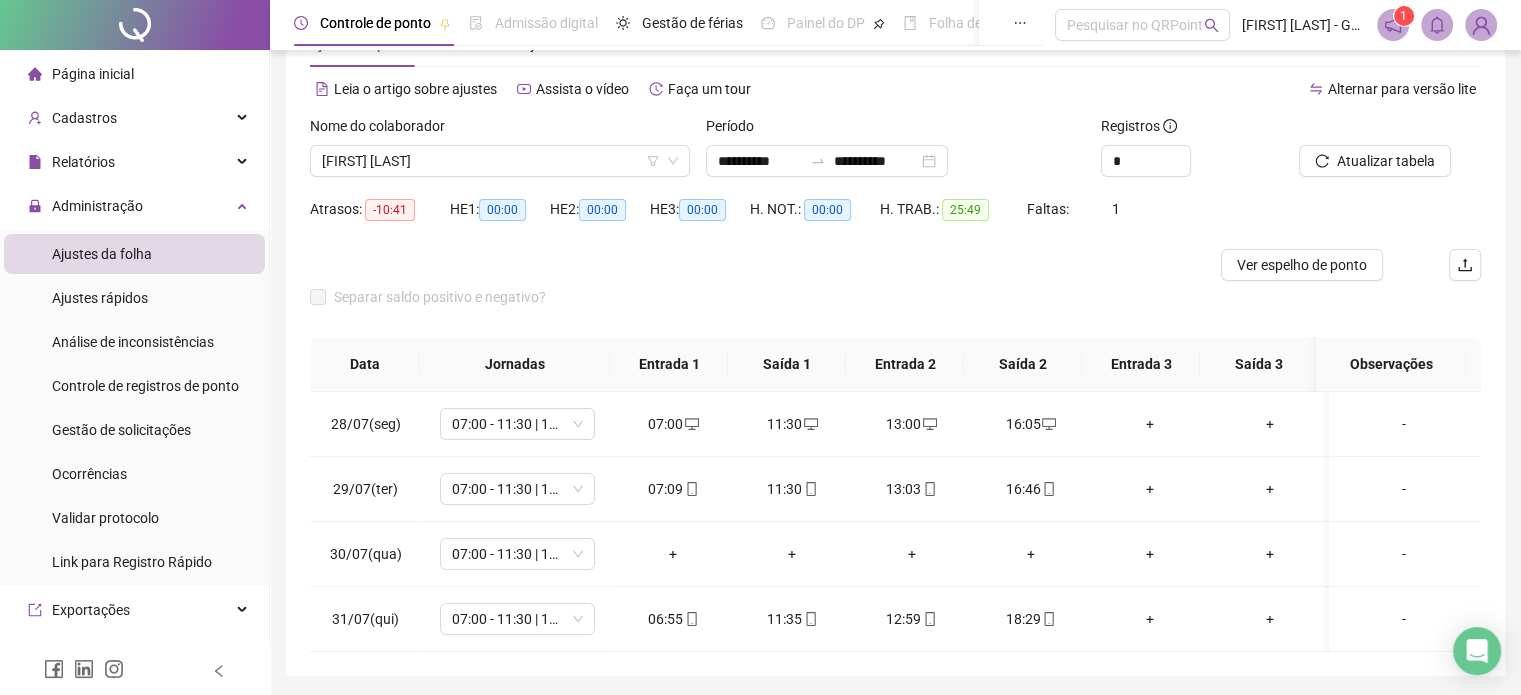 scroll, scrollTop: 0, scrollLeft: 0, axis: both 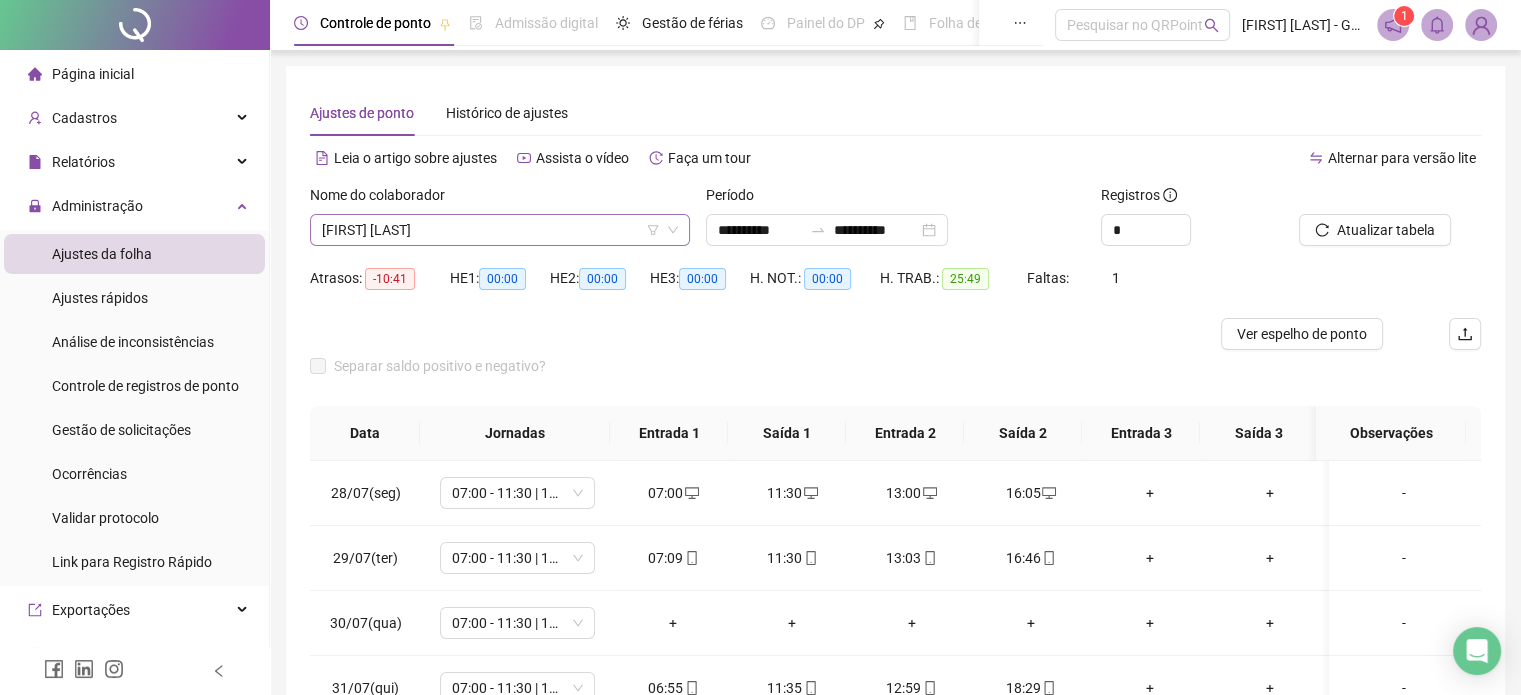 click on "[FIRST] [LAST]" at bounding box center [500, 230] 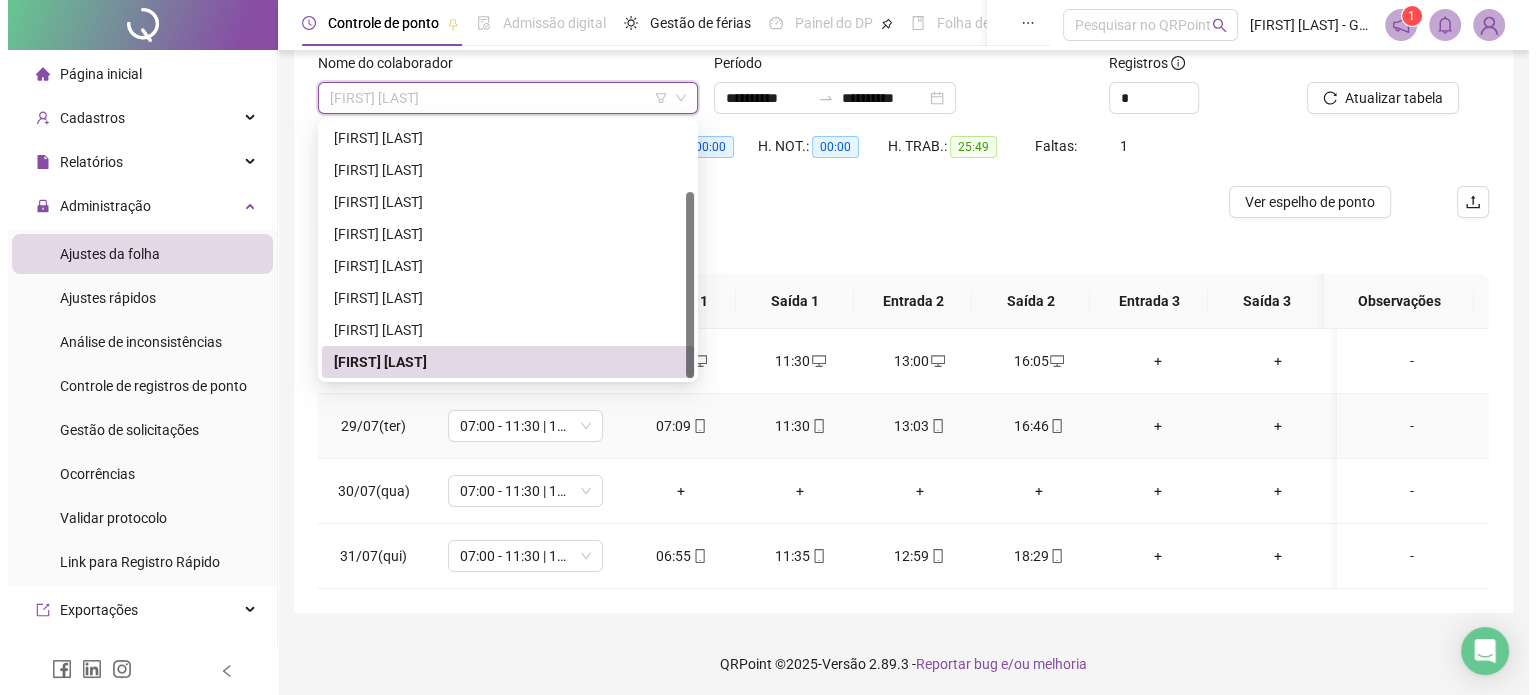 scroll, scrollTop: 135, scrollLeft: 0, axis: vertical 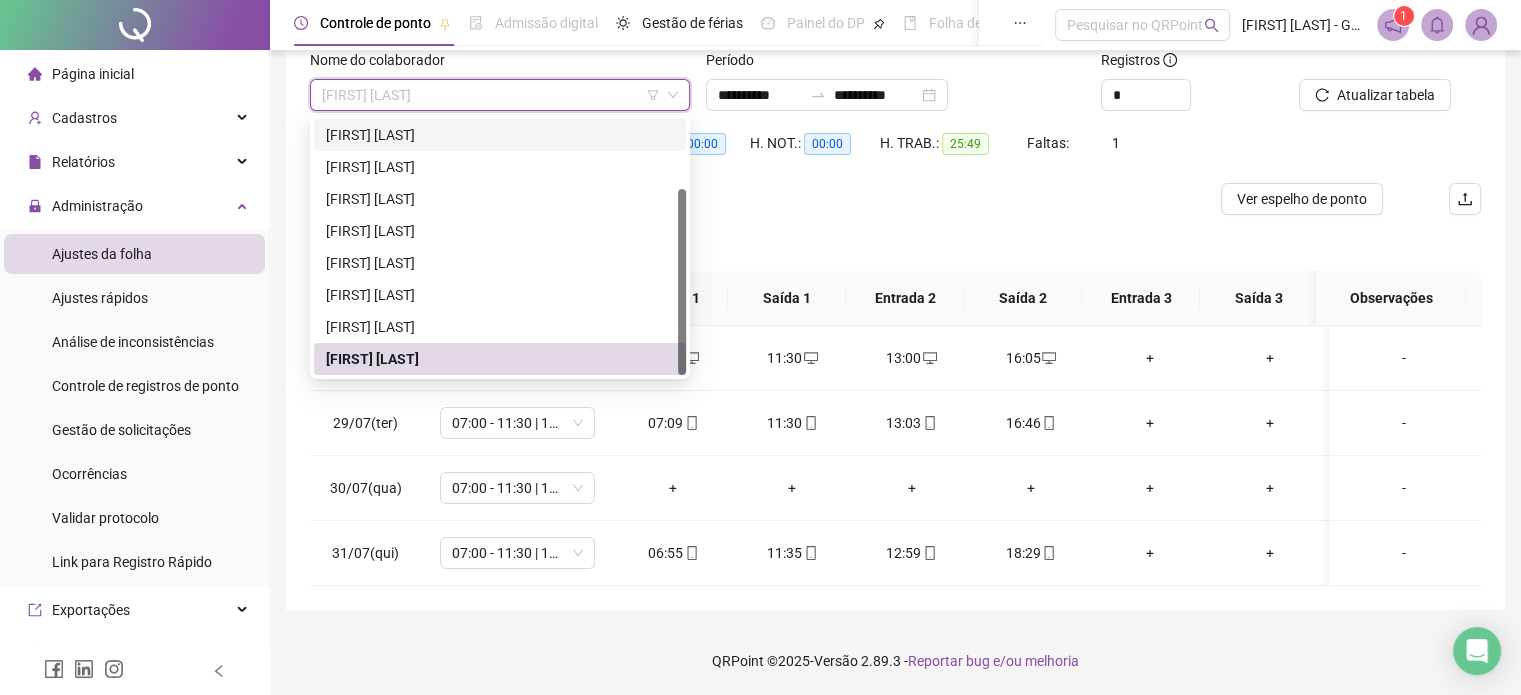 click on "[FIRST] [LAST]" at bounding box center [500, 135] 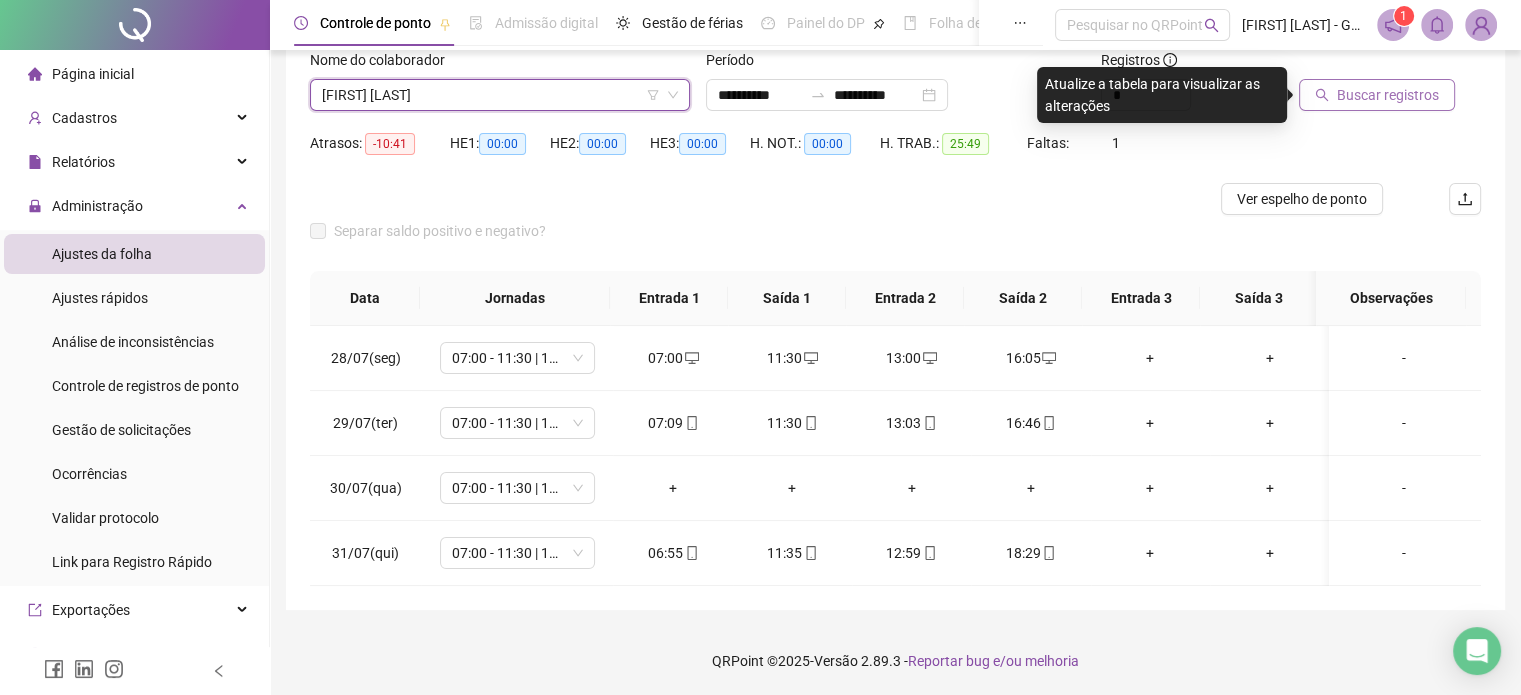 click on "Buscar registros" at bounding box center (1388, 95) 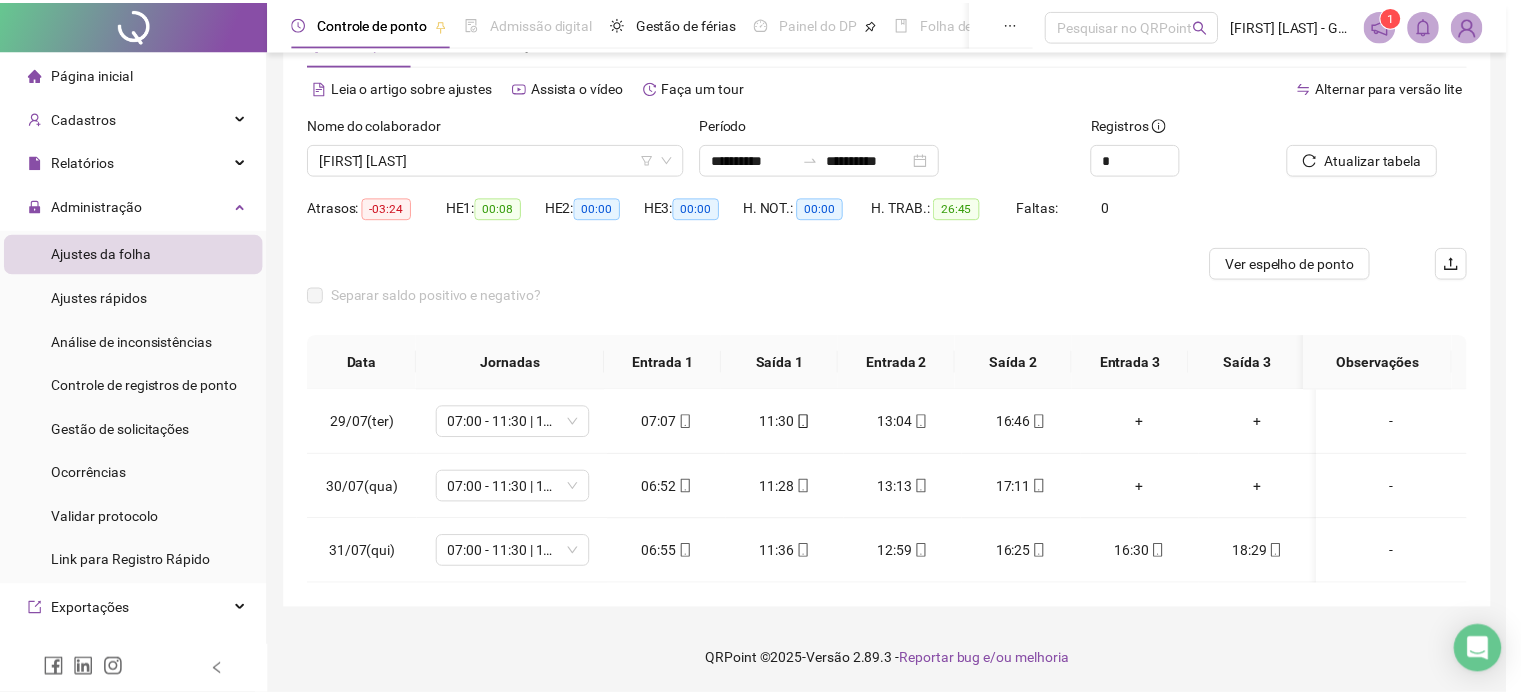 scroll, scrollTop: 70, scrollLeft: 0, axis: vertical 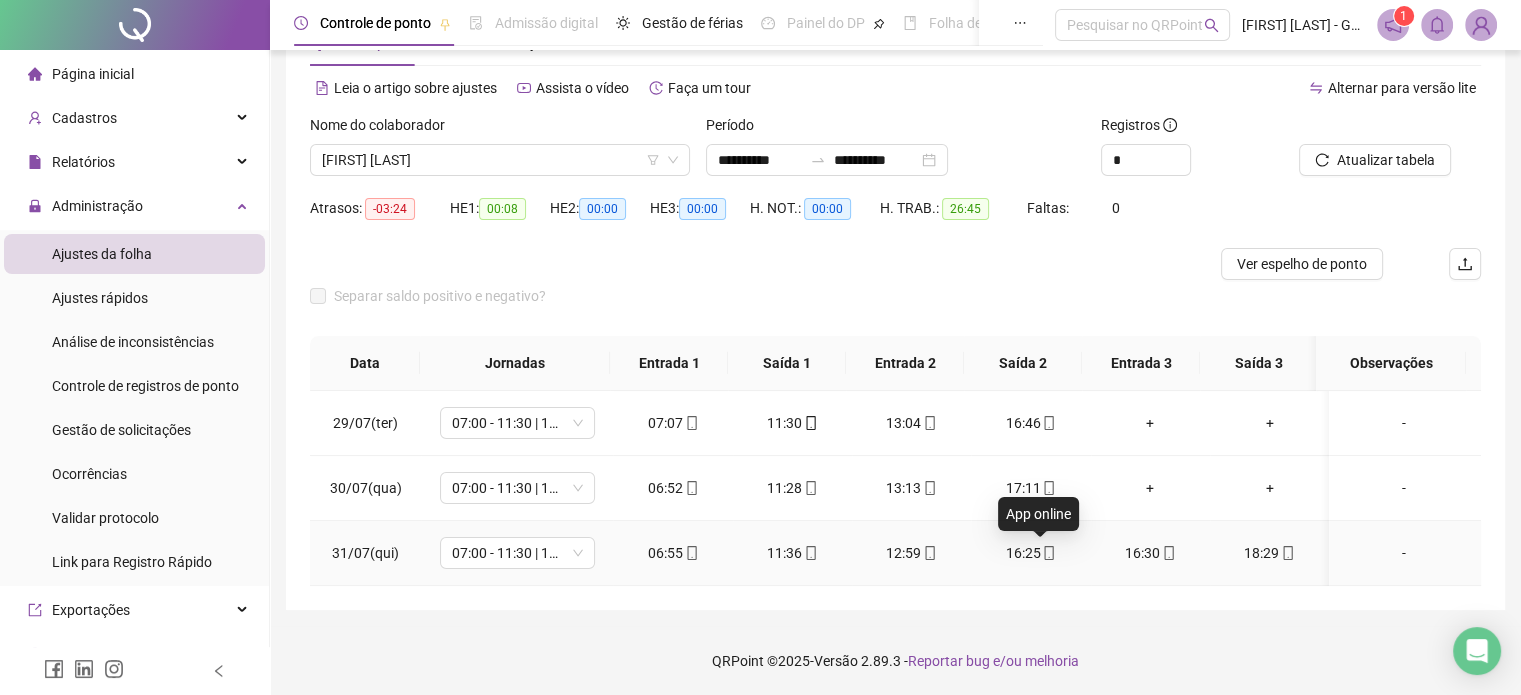 click 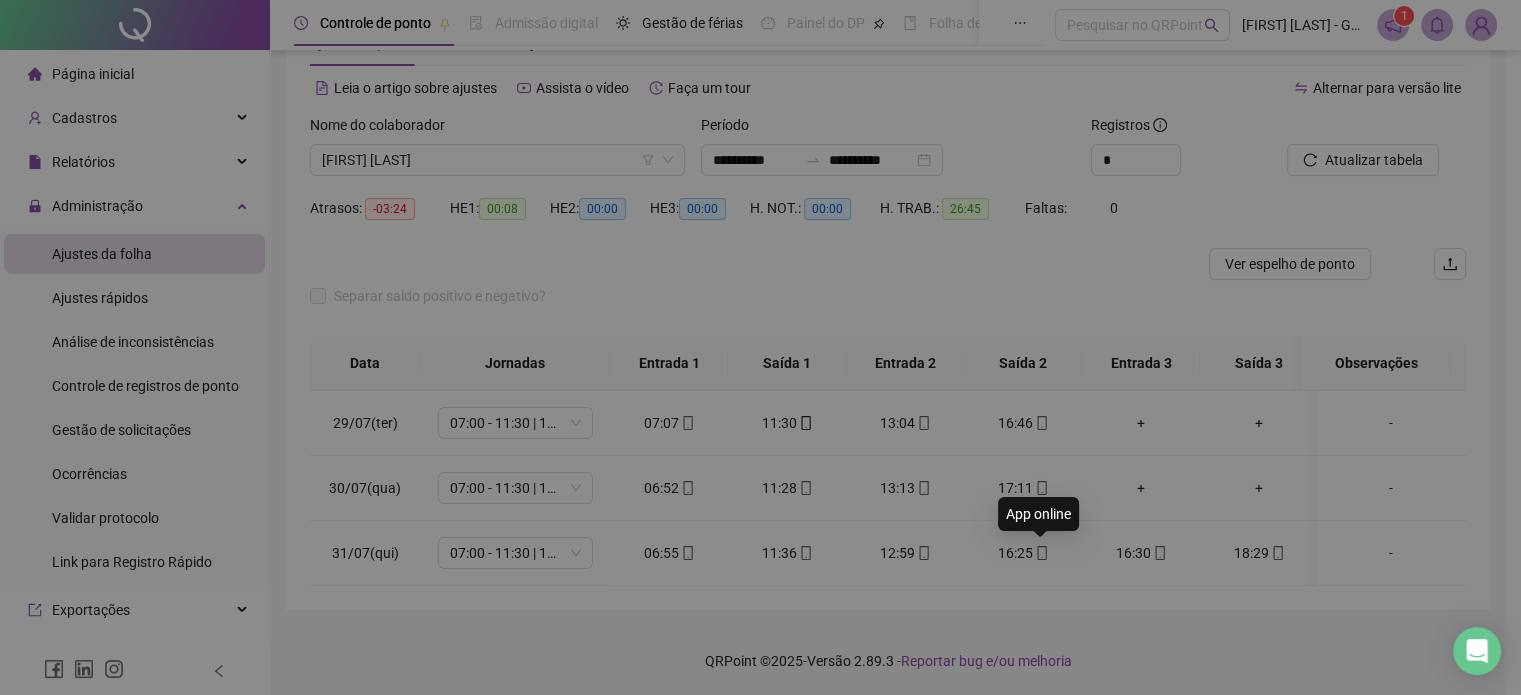 type on "**********" 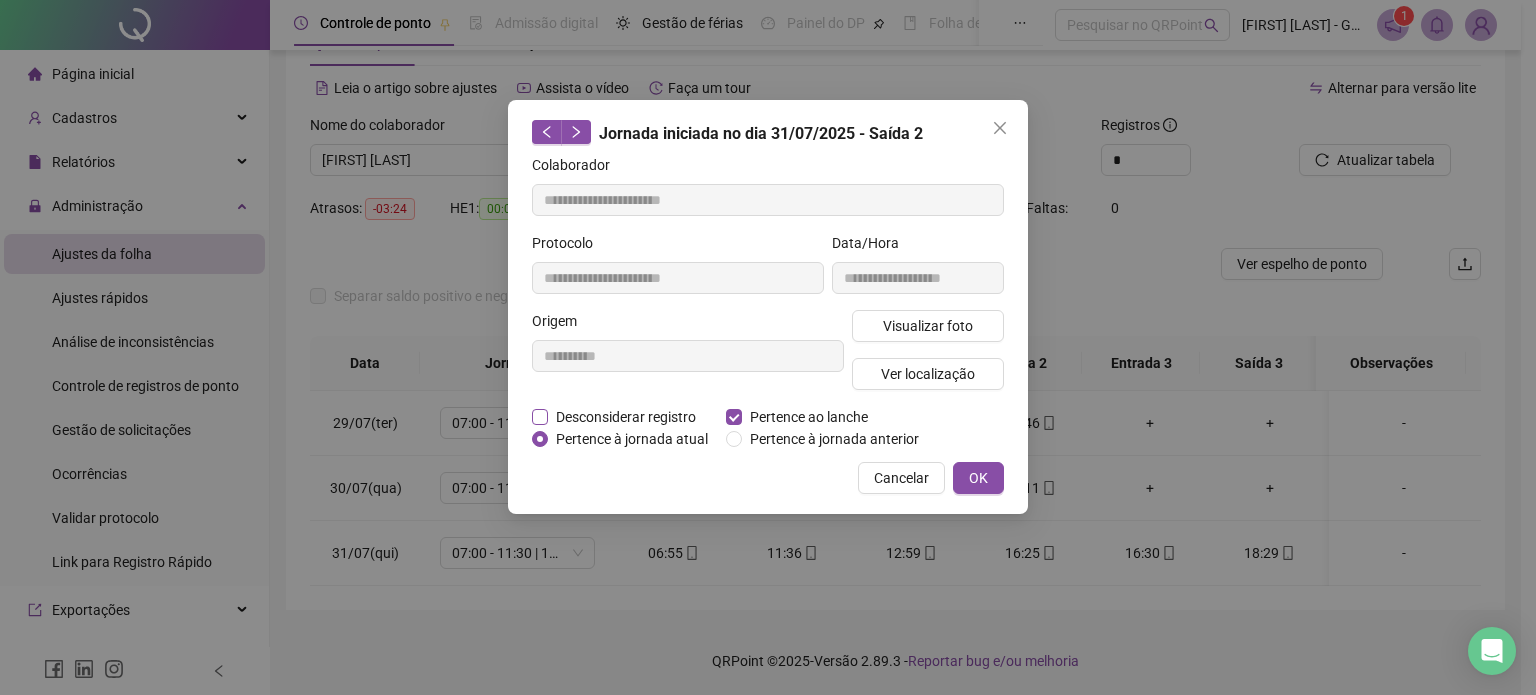 click on "Desconsiderar registro" at bounding box center [626, 417] 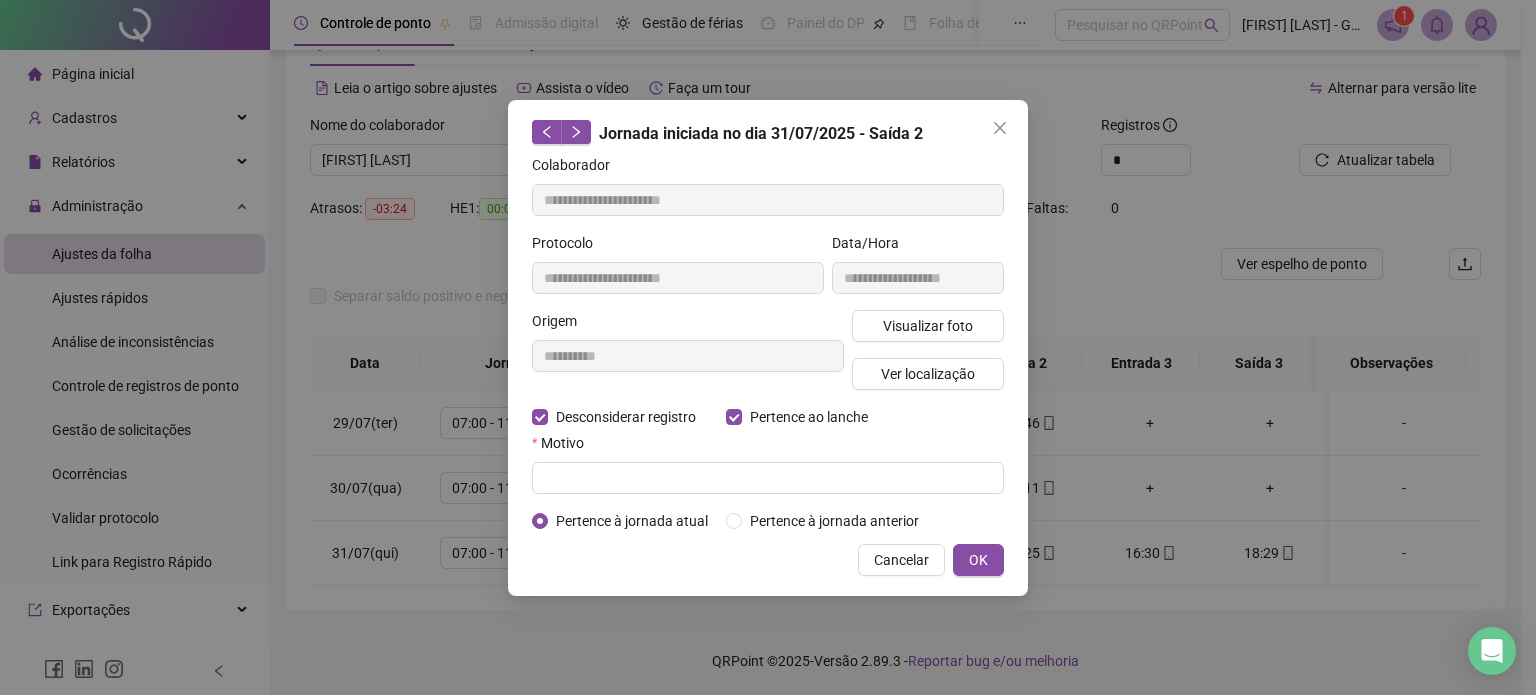 click on "**********" at bounding box center [768, 343] 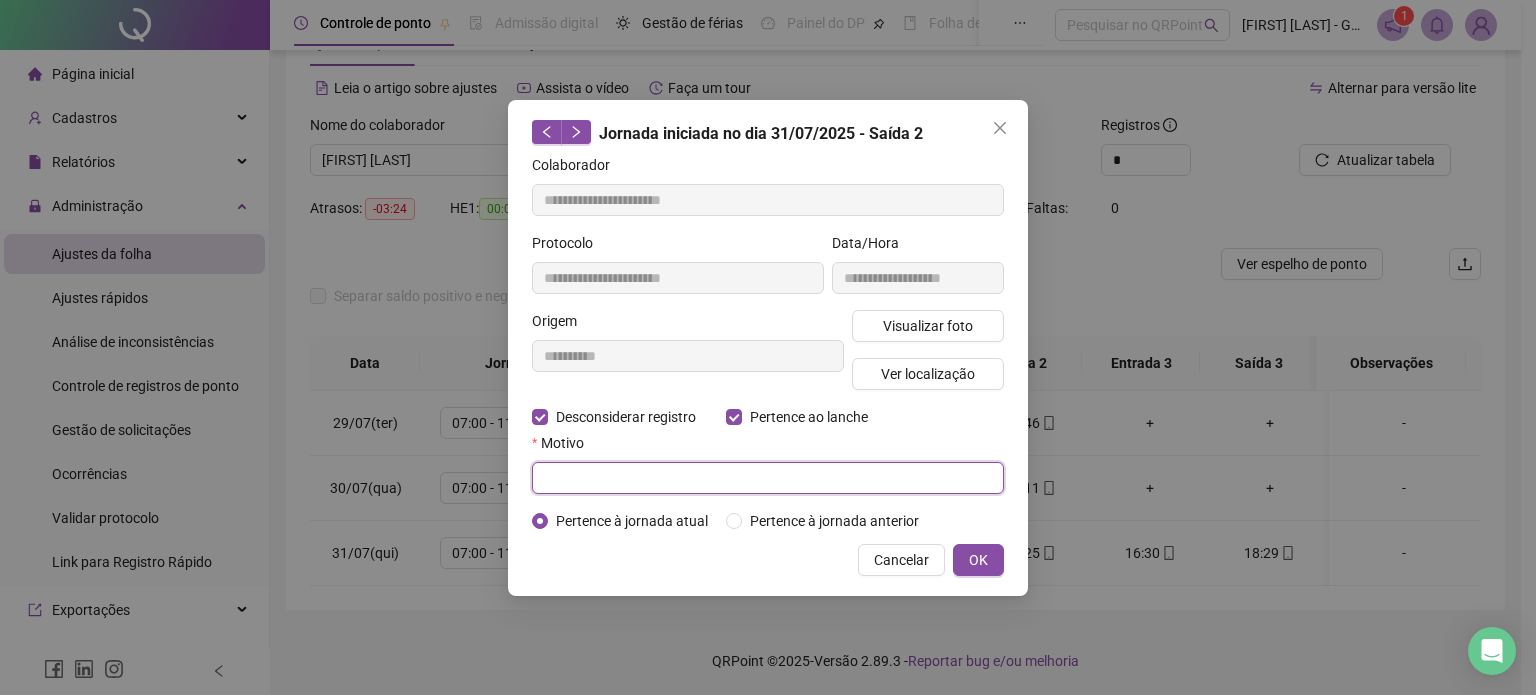 click at bounding box center (768, 478) 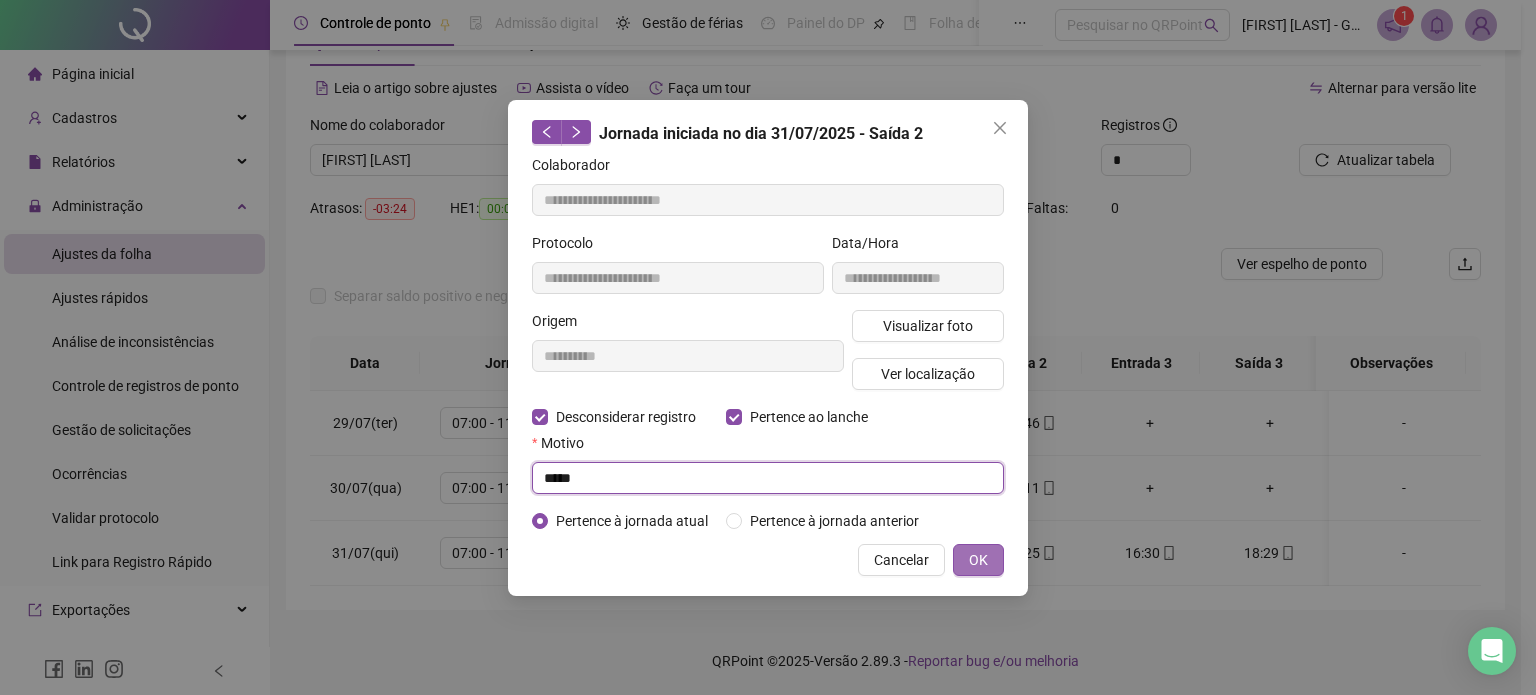 type on "****" 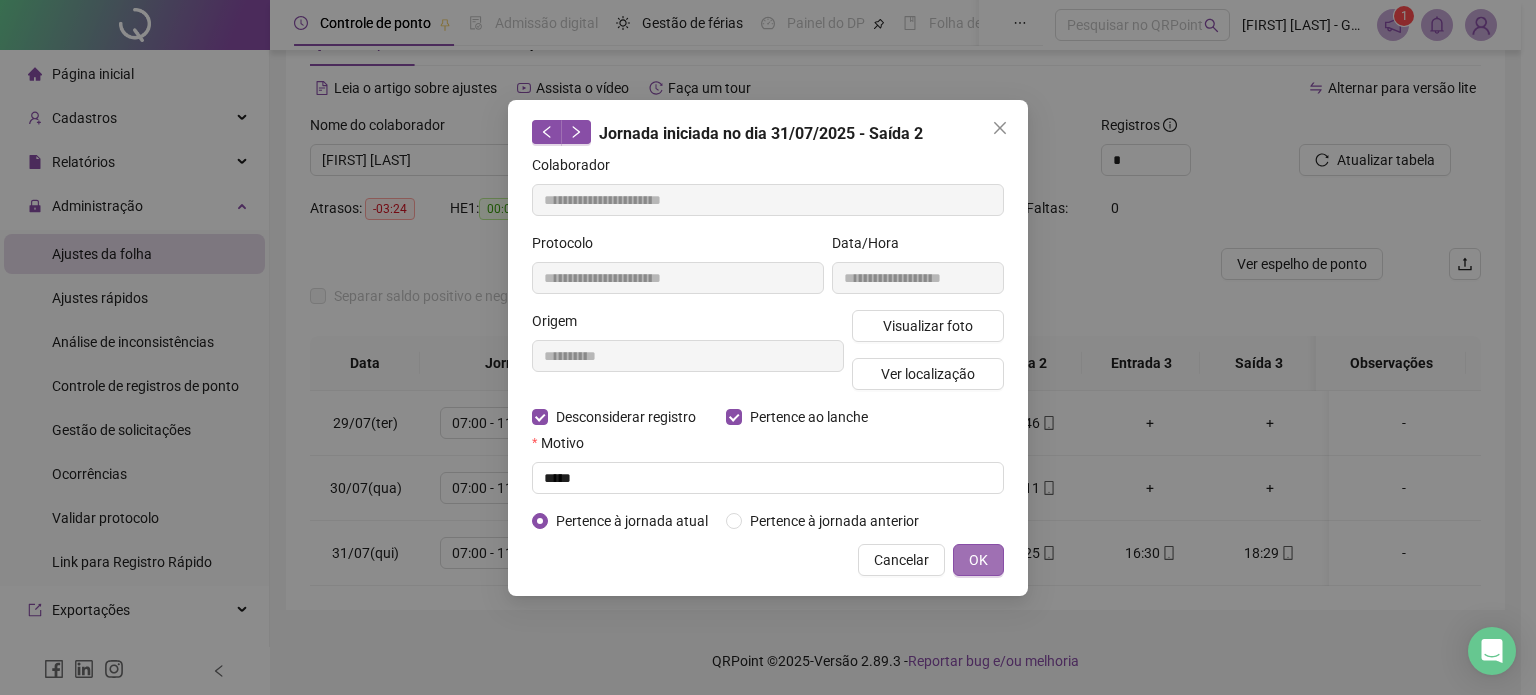 click on "OK" at bounding box center [978, 560] 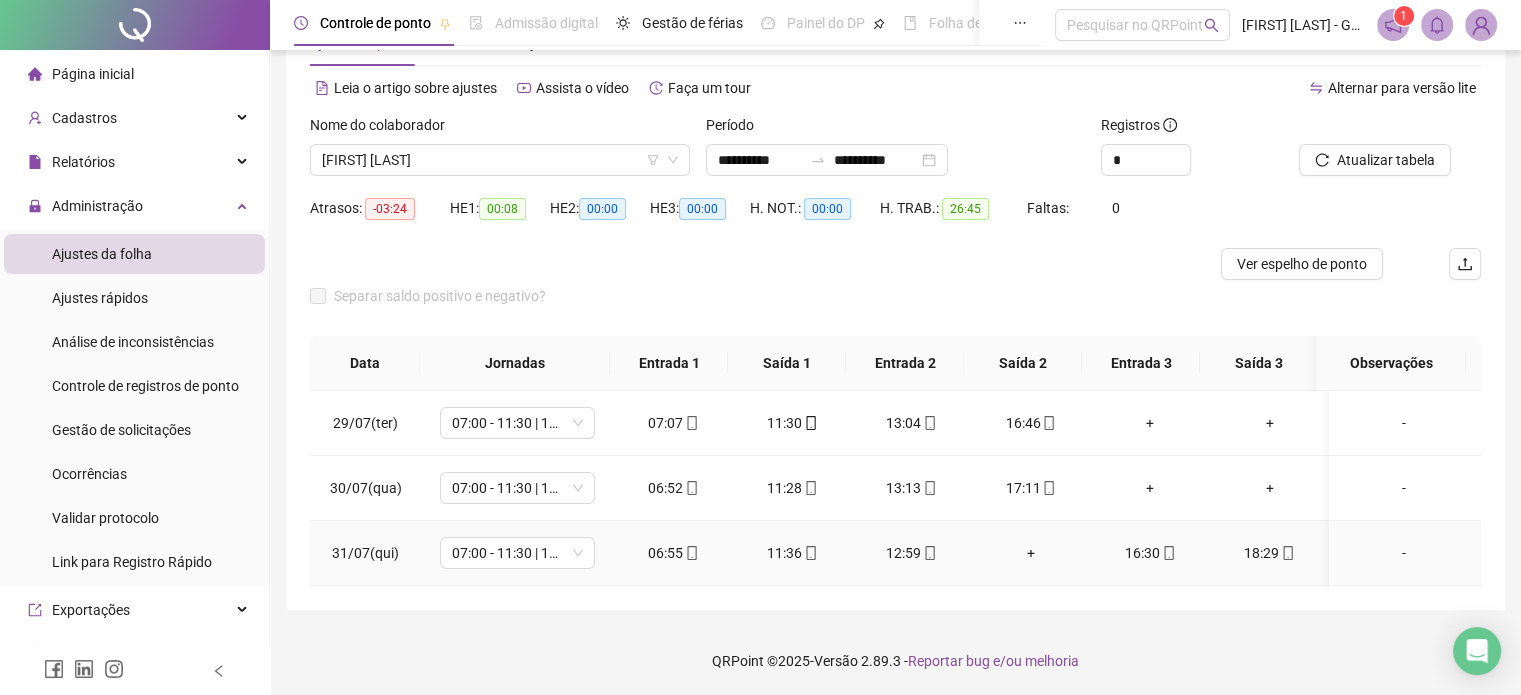 click 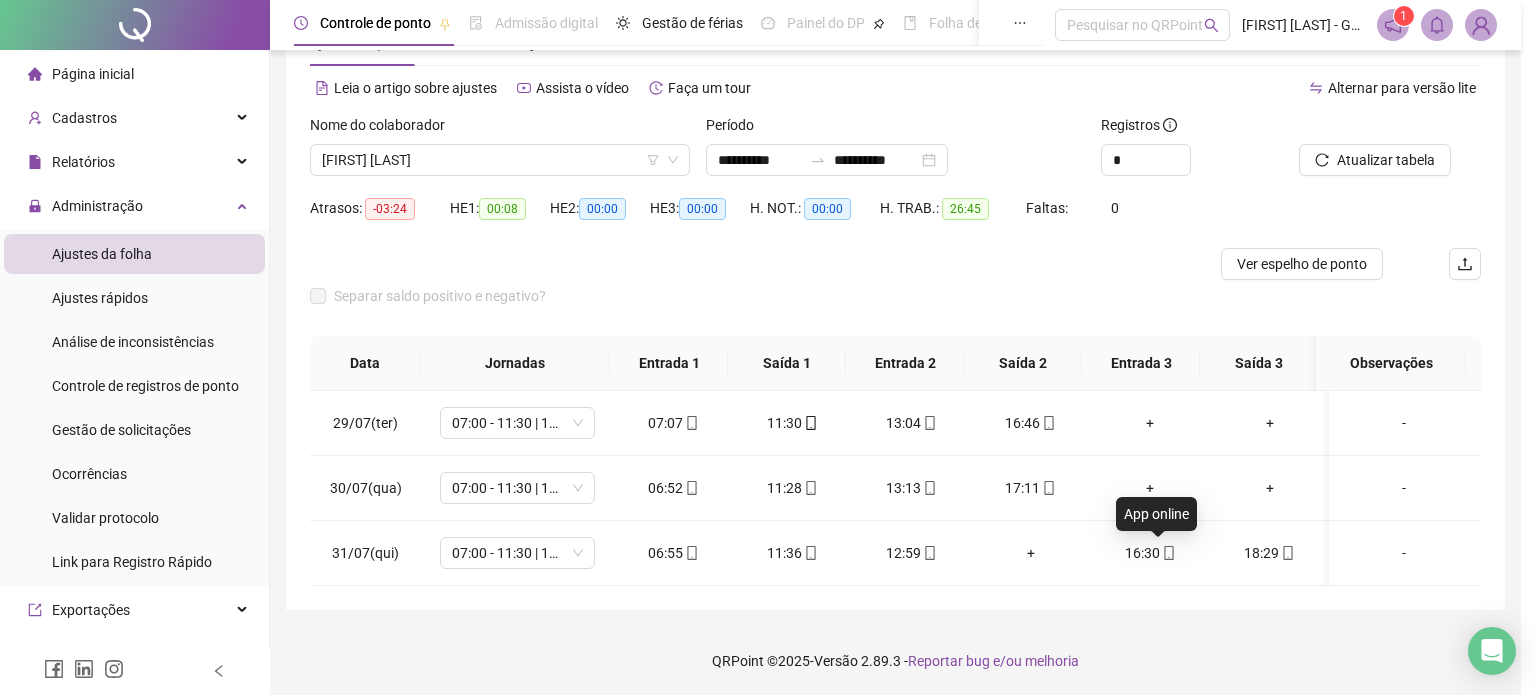 type on "**********" 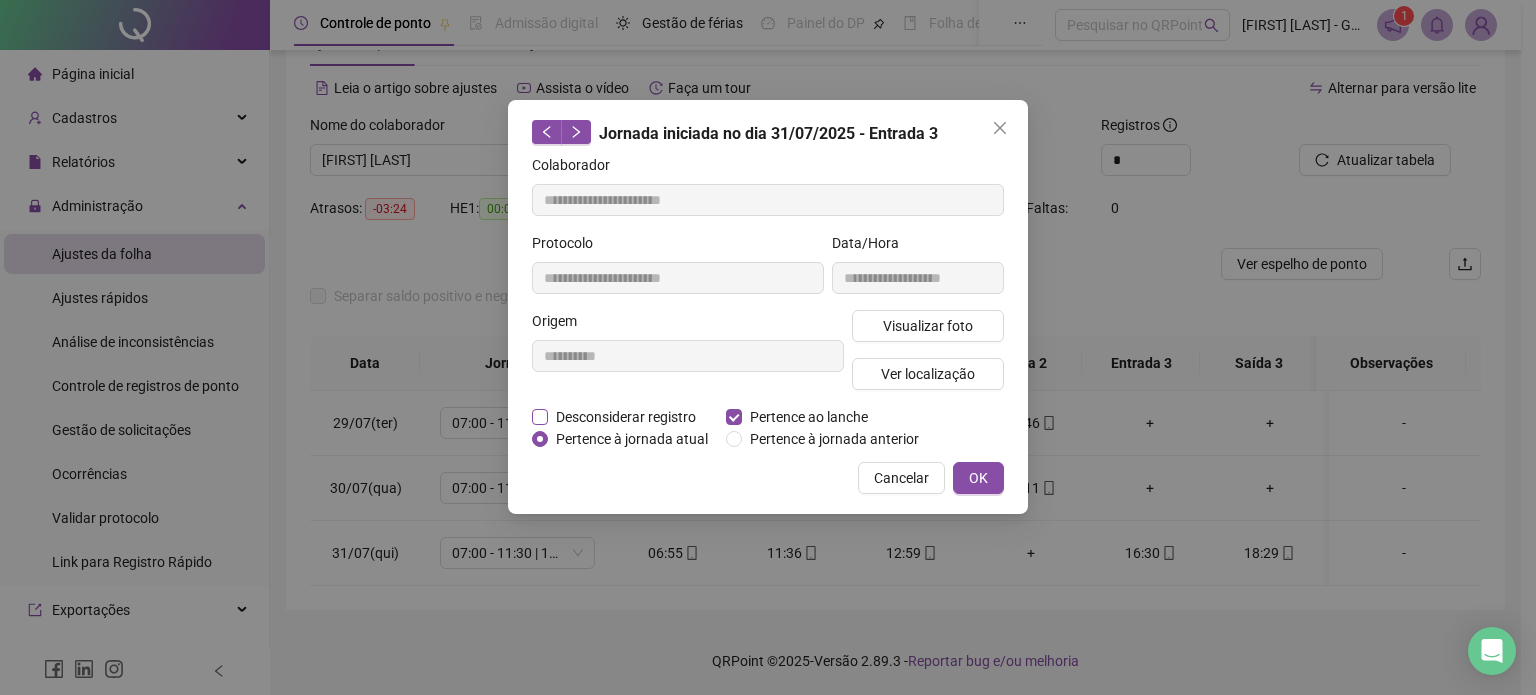 click on "Desconsiderar registro" at bounding box center [626, 417] 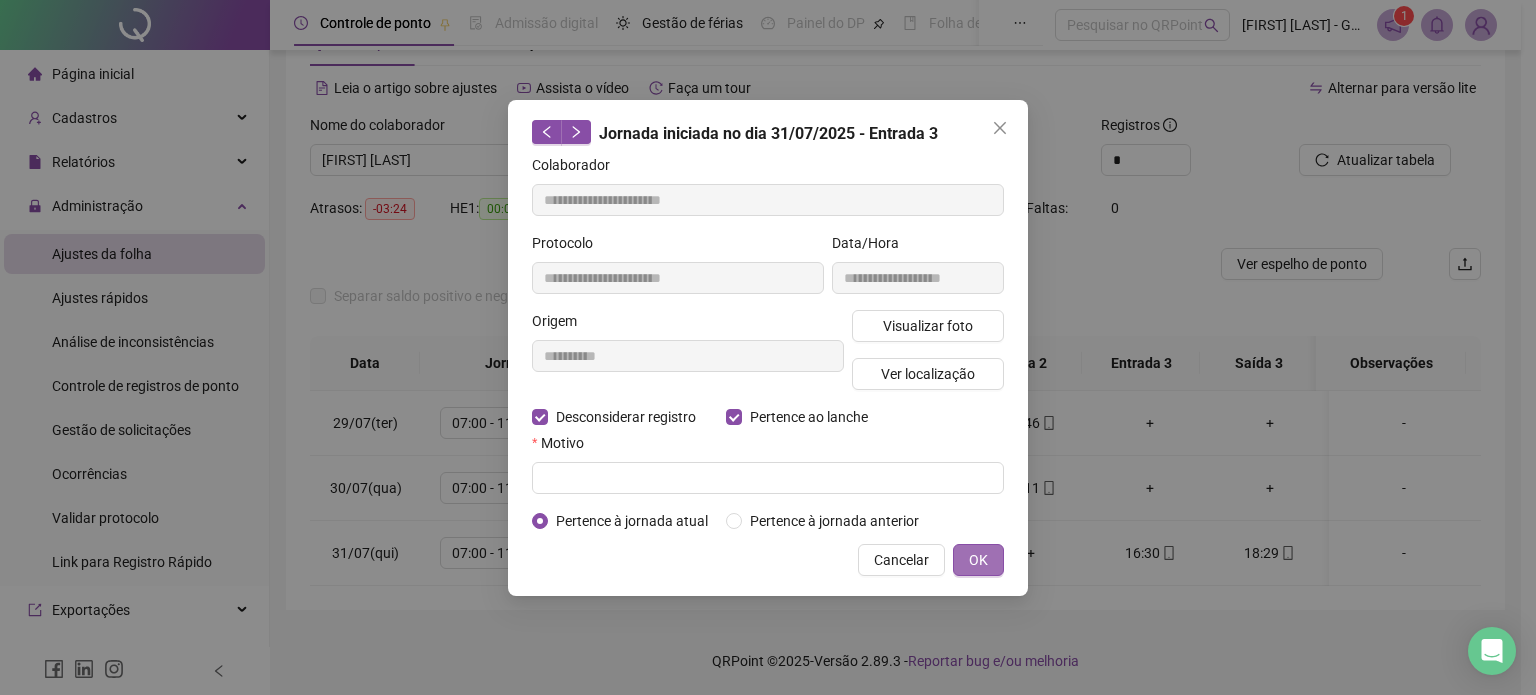 click on "OK" at bounding box center (978, 560) 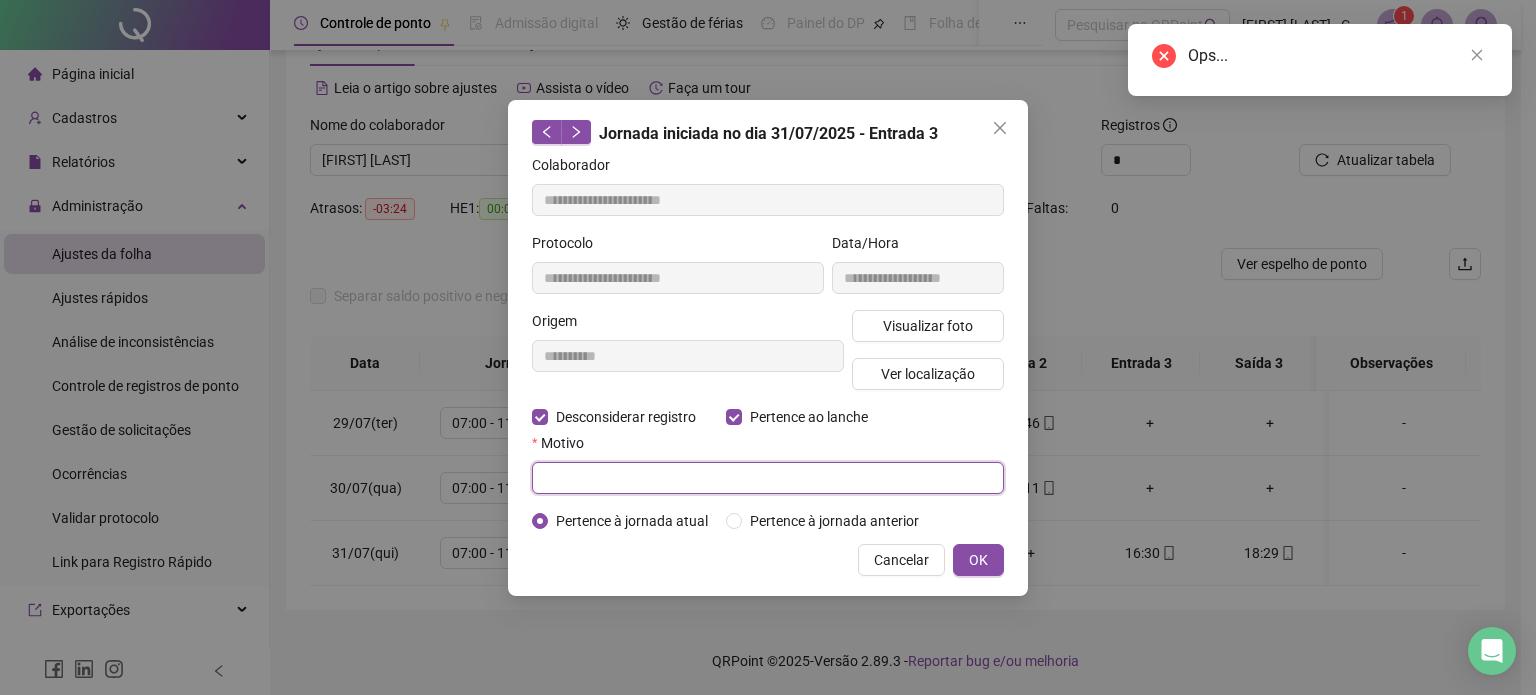 click at bounding box center (768, 478) 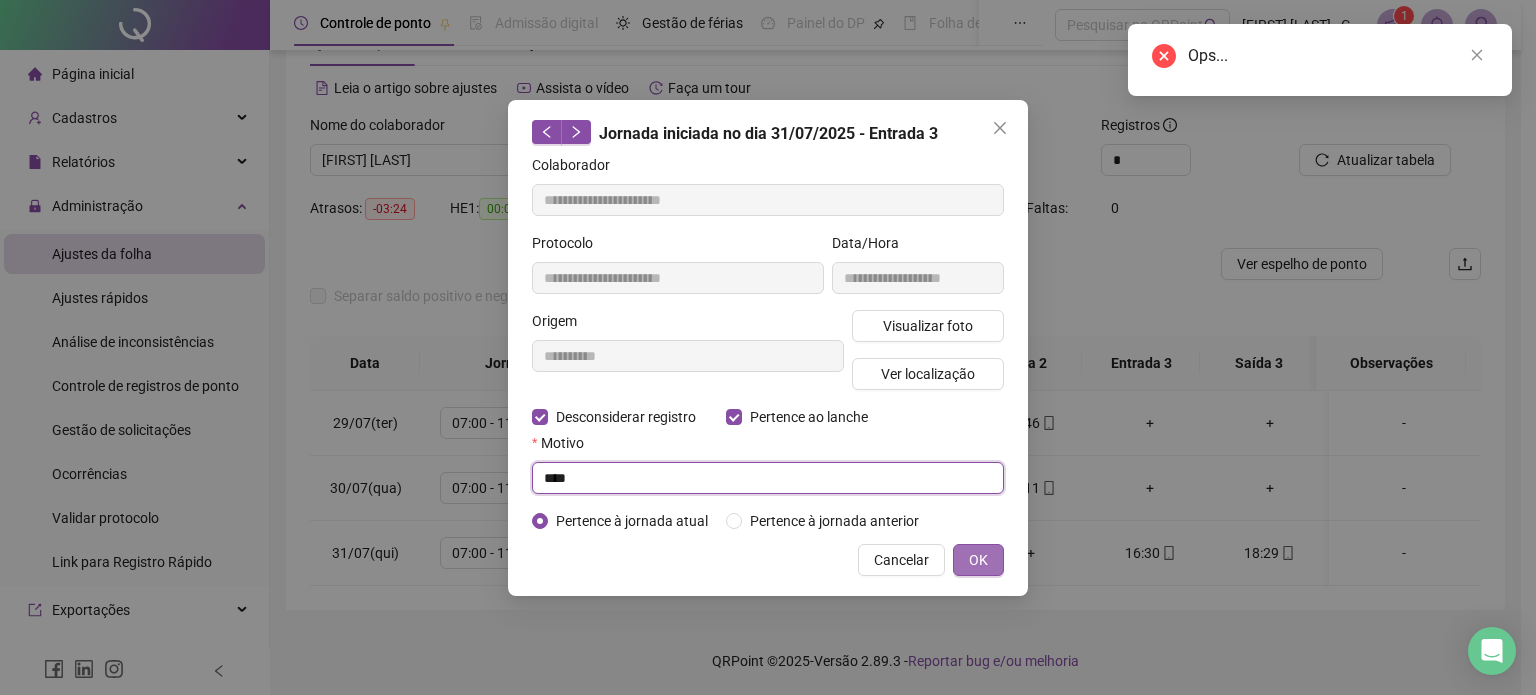 type on "****" 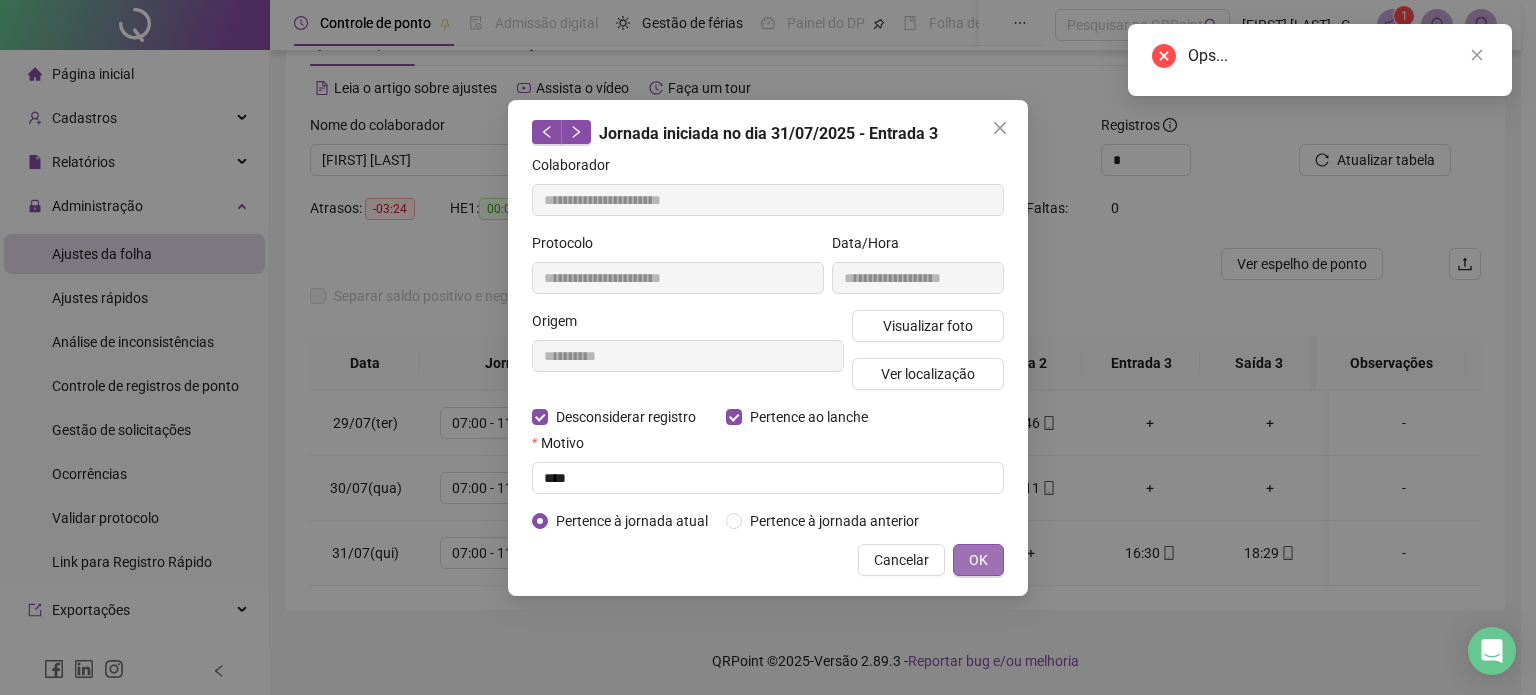 click on "OK" at bounding box center (978, 560) 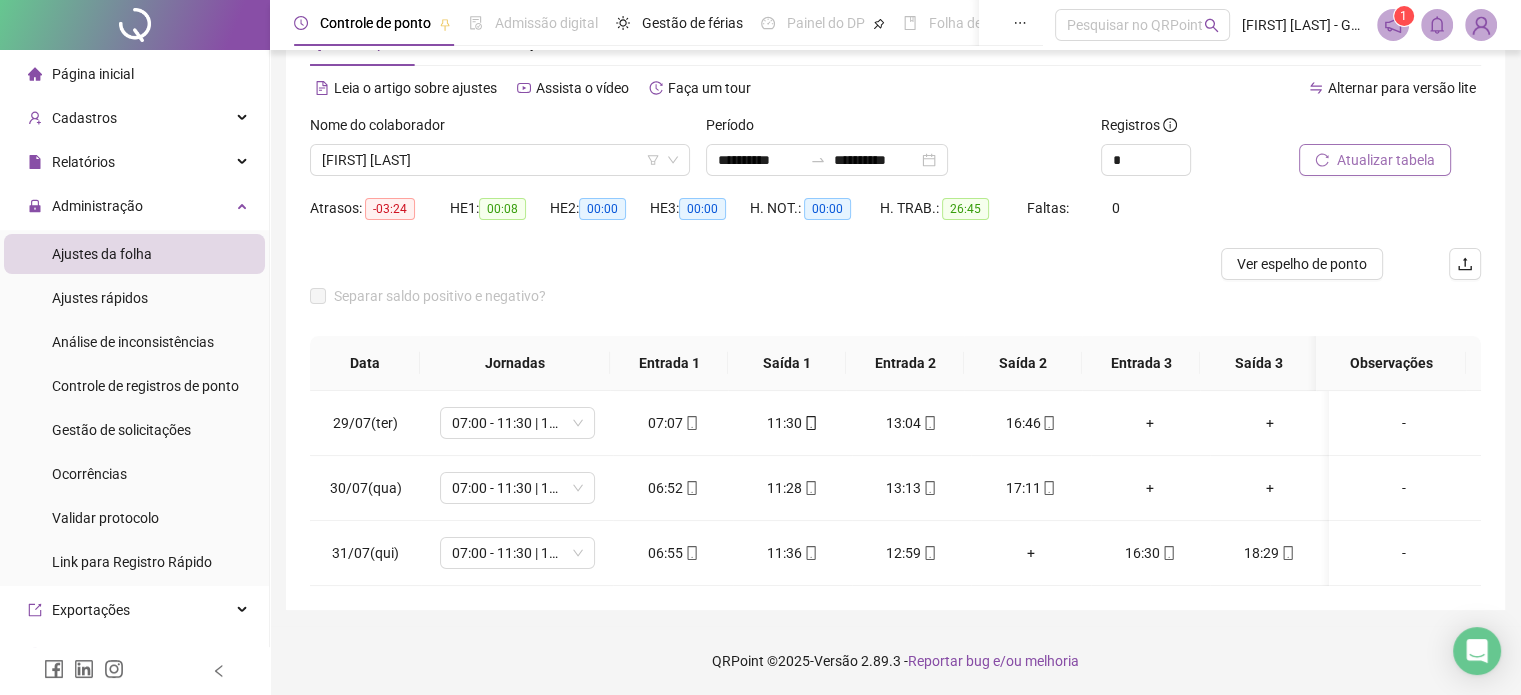 click on "Atualizar tabela" at bounding box center (1375, 160) 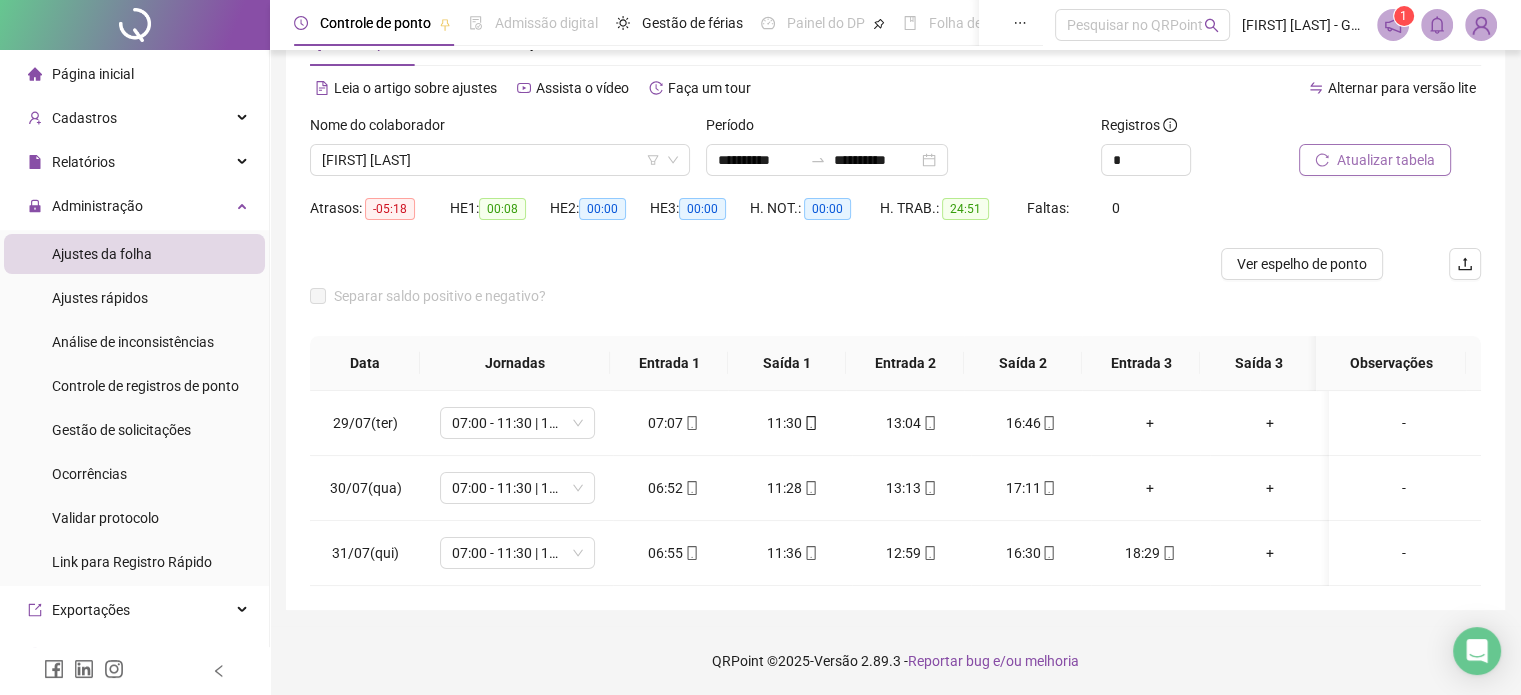 click on "Atualizar tabela" at bounding box center [1386, 160] 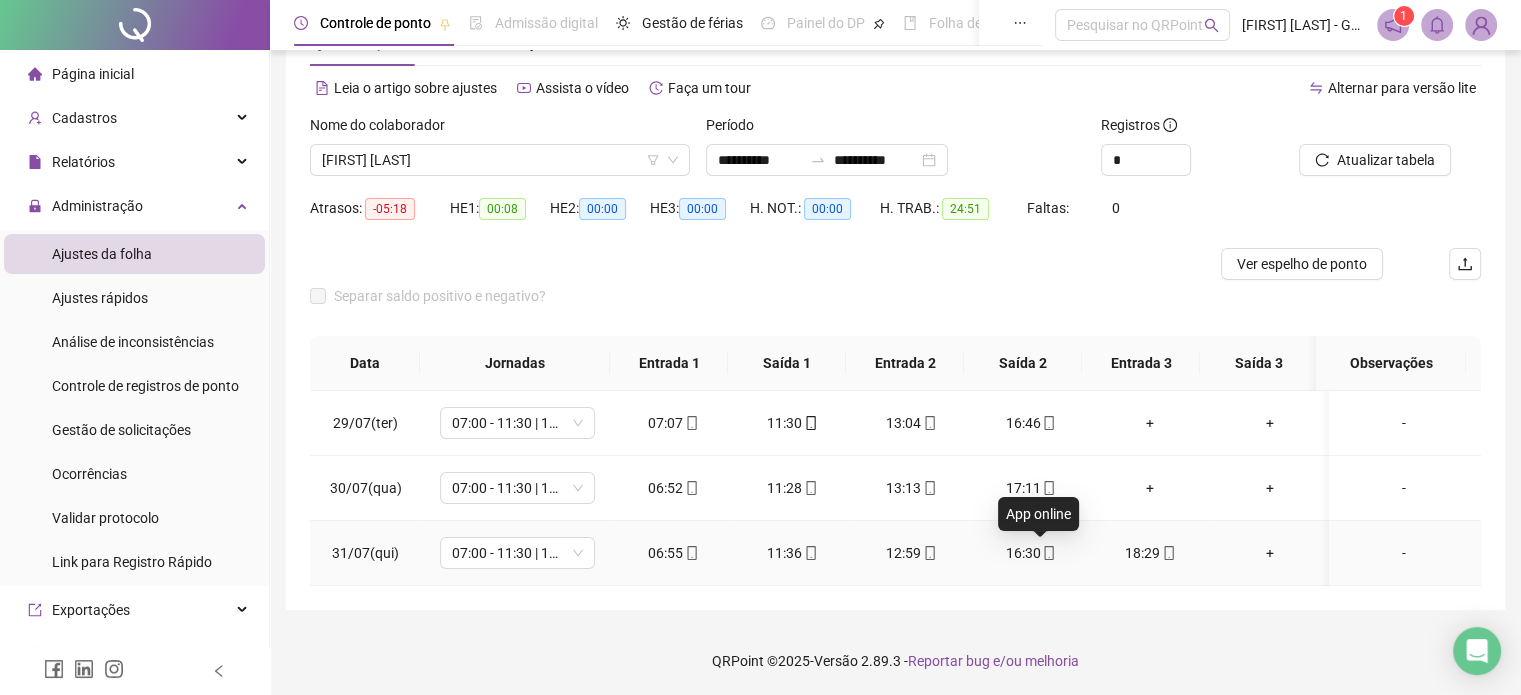 click at bounding box center [1048, 553] 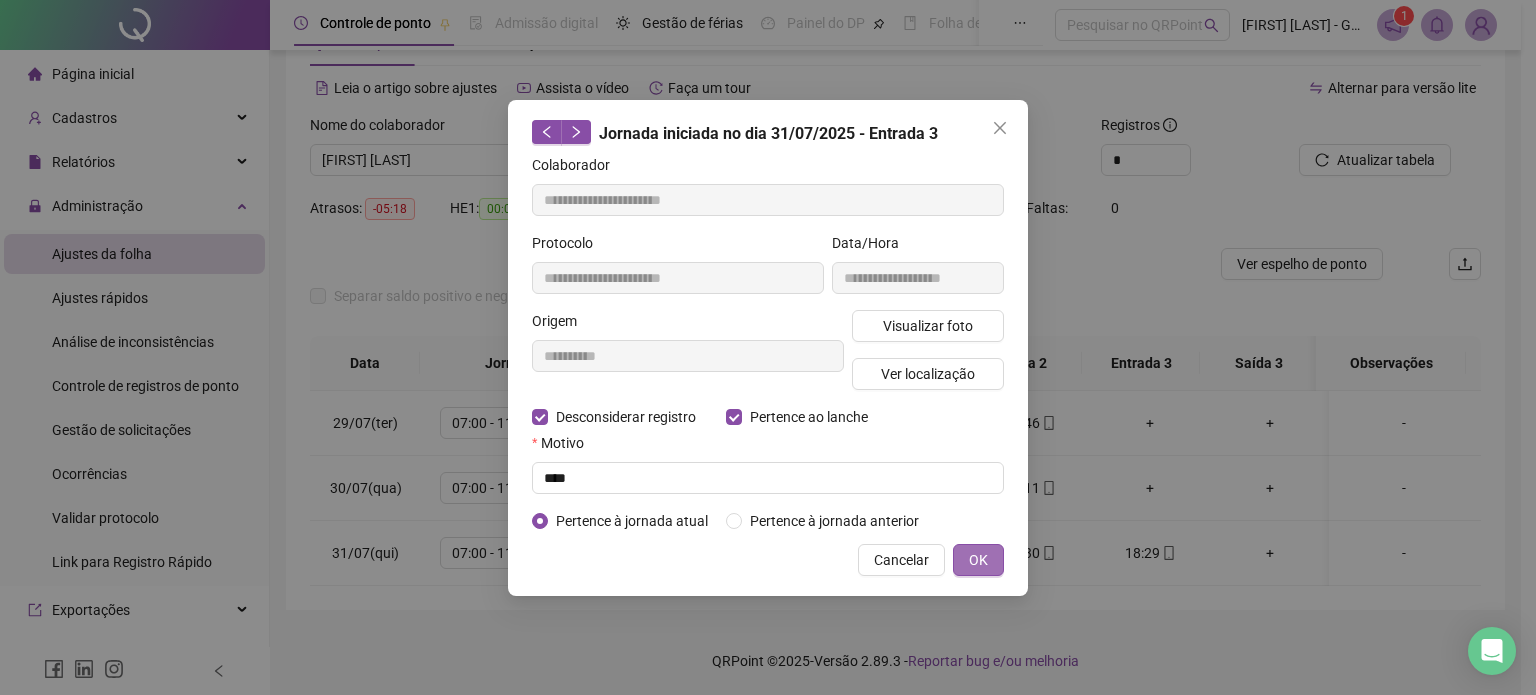 click on "OK" at bounding box center [978, 560] 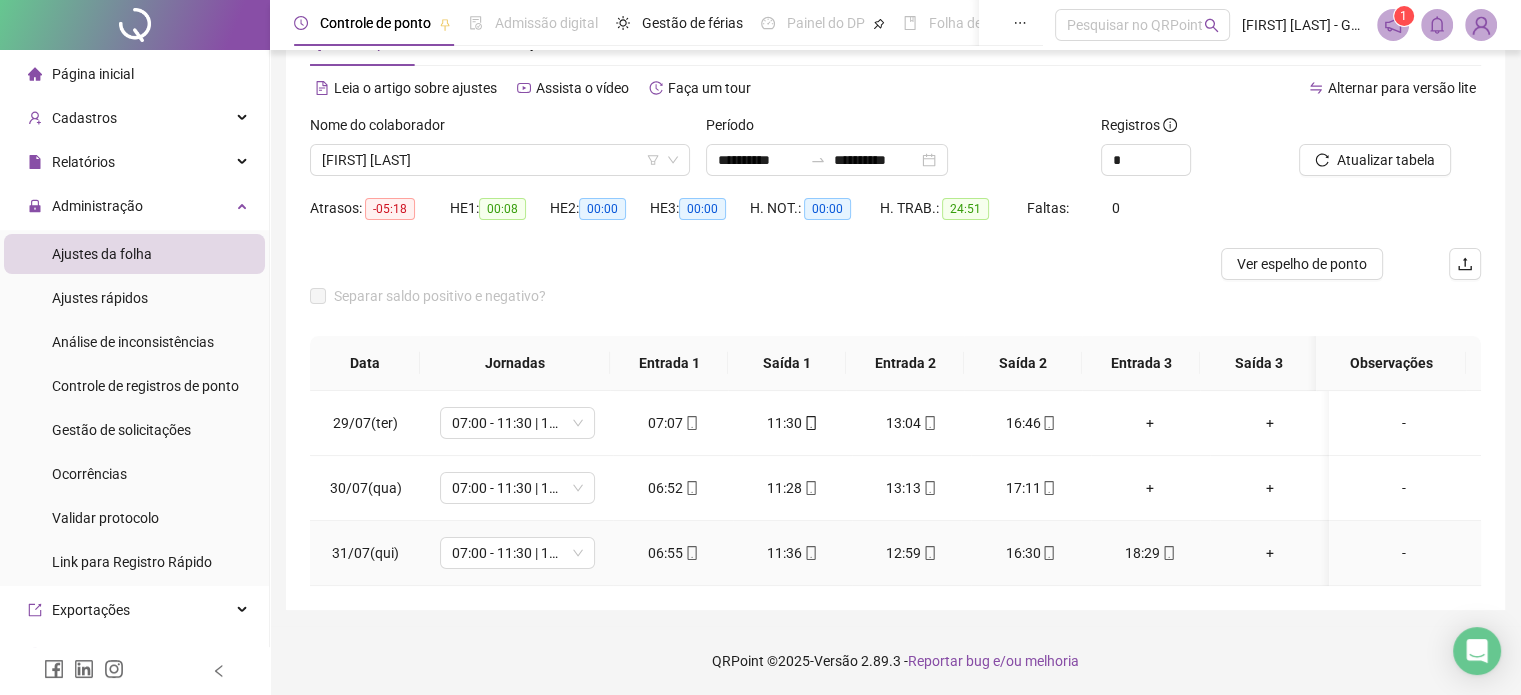 click on "16:30" at bounding box center (1030, 553) 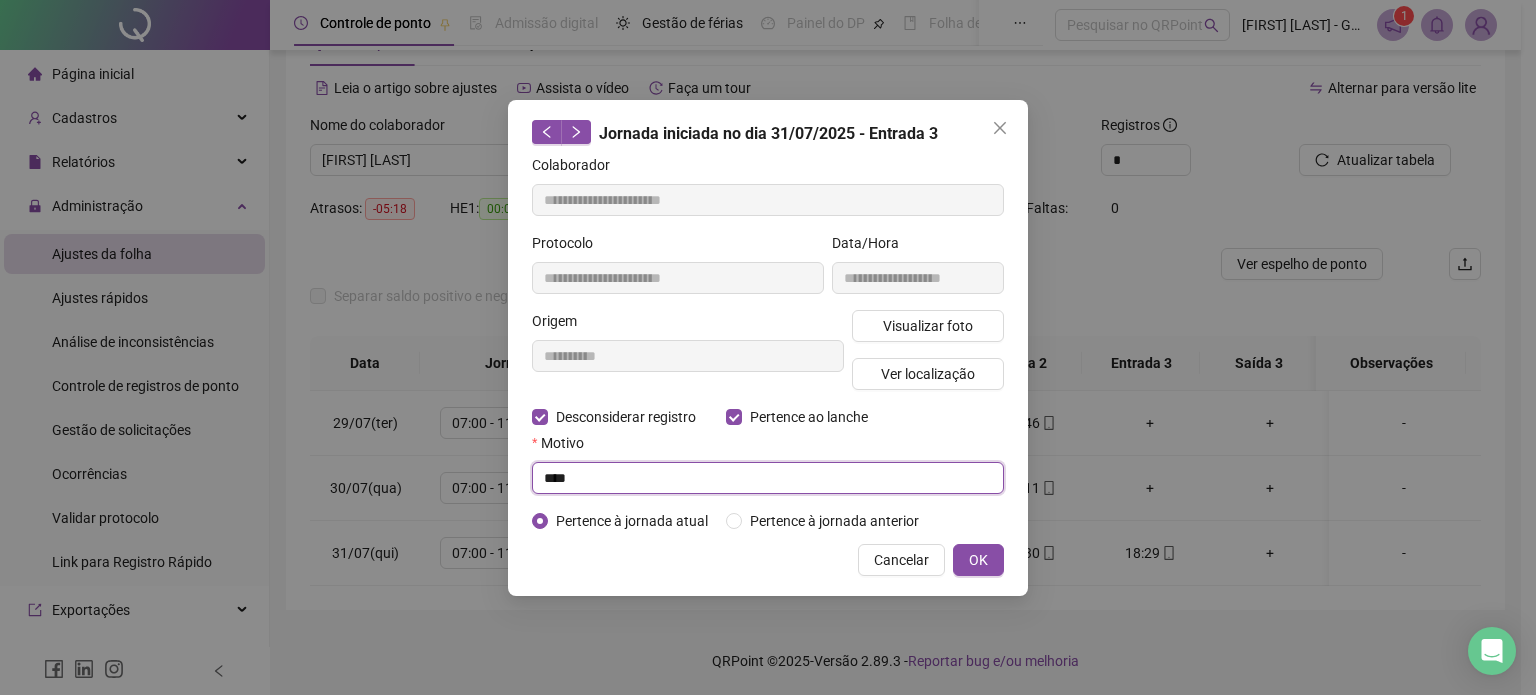 drag, startPoint x: 608, startPoint y: 478, endPoint x: 471, endPoint y: 482, distance: 137.05838 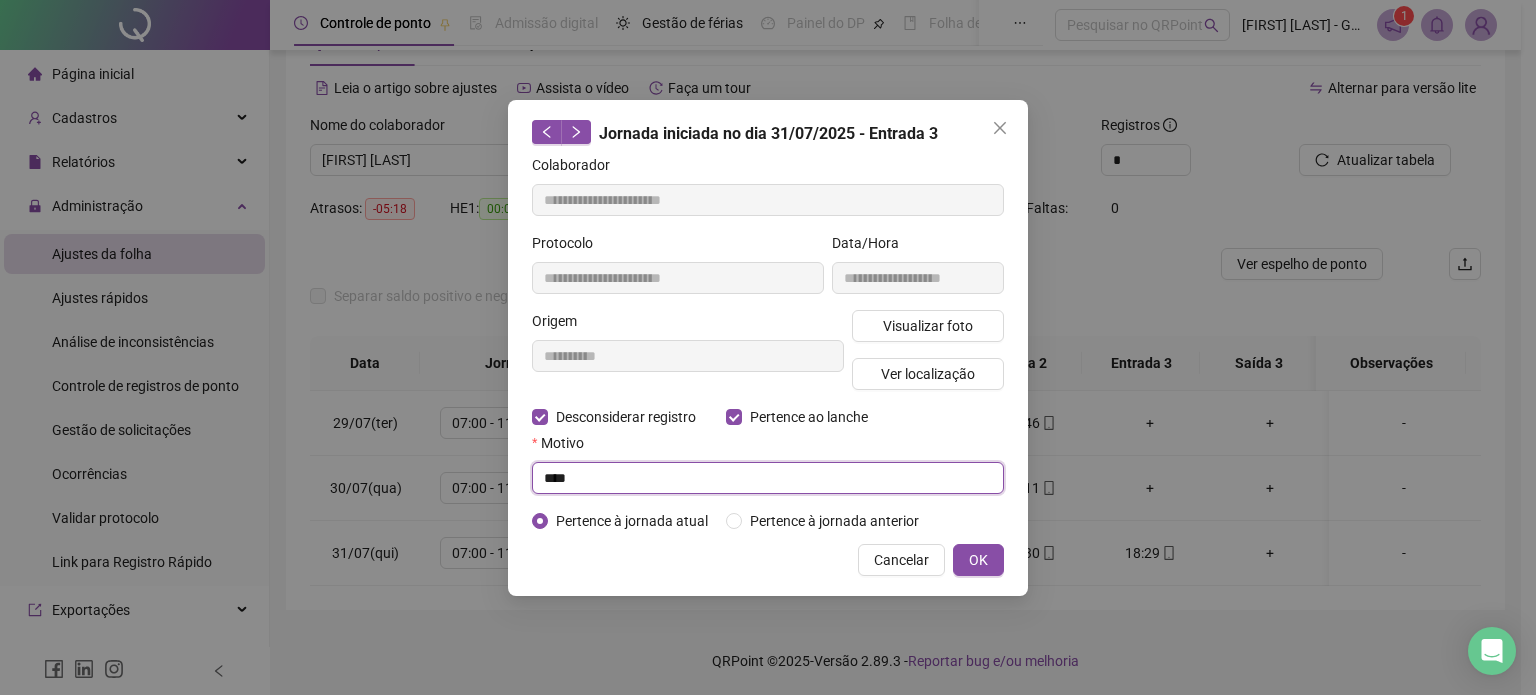 click on "**********" at bounding box center [768, 347] 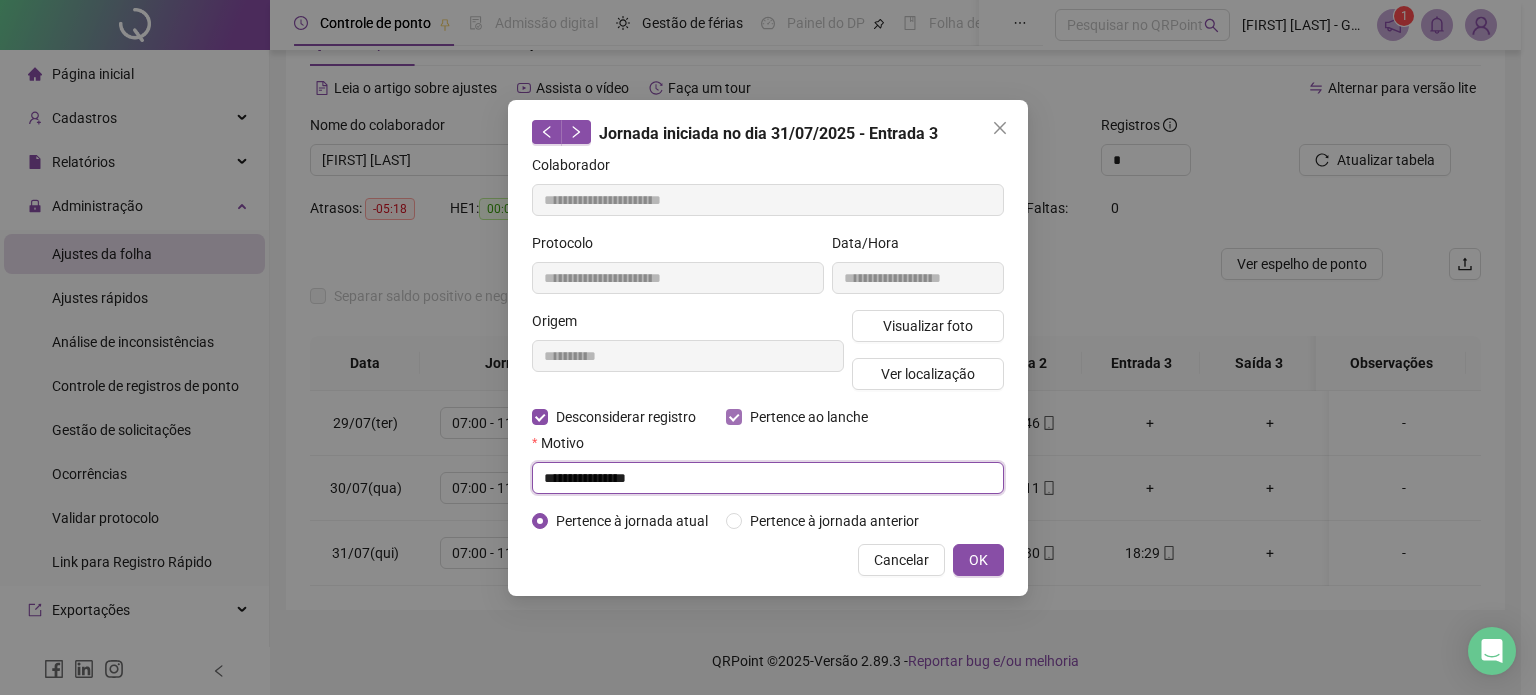 type on "**********" 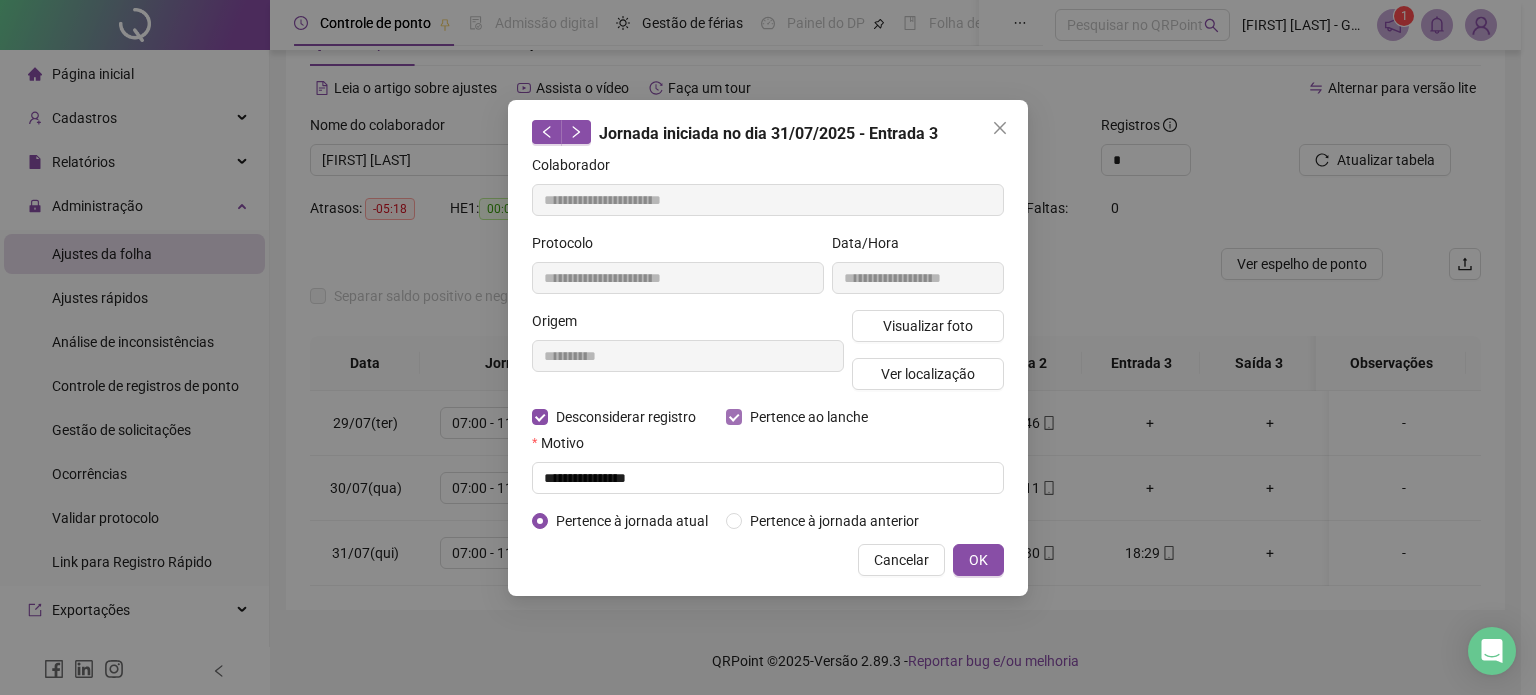 click on "Pertence ao lanche" at bounding box center (809, 417) 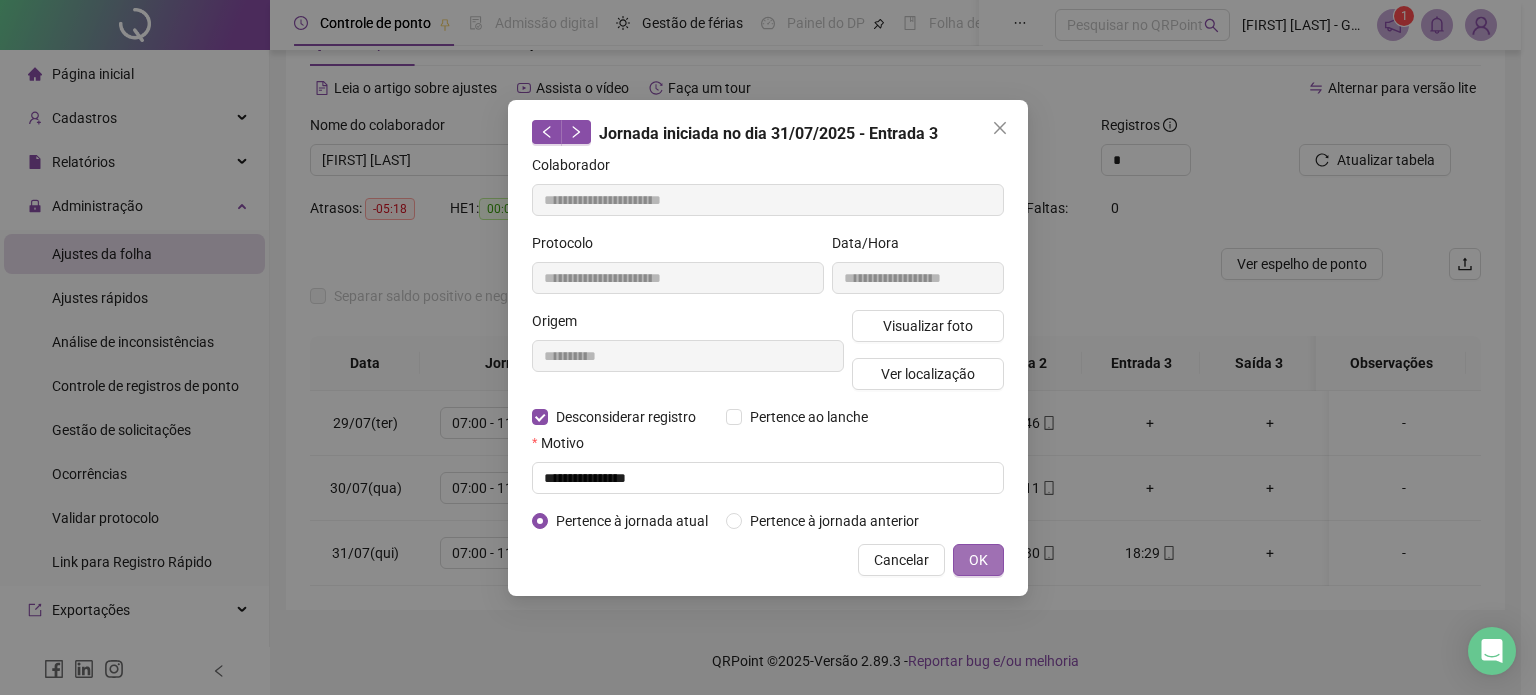 click on "OK" at bounding box center (978, 560) 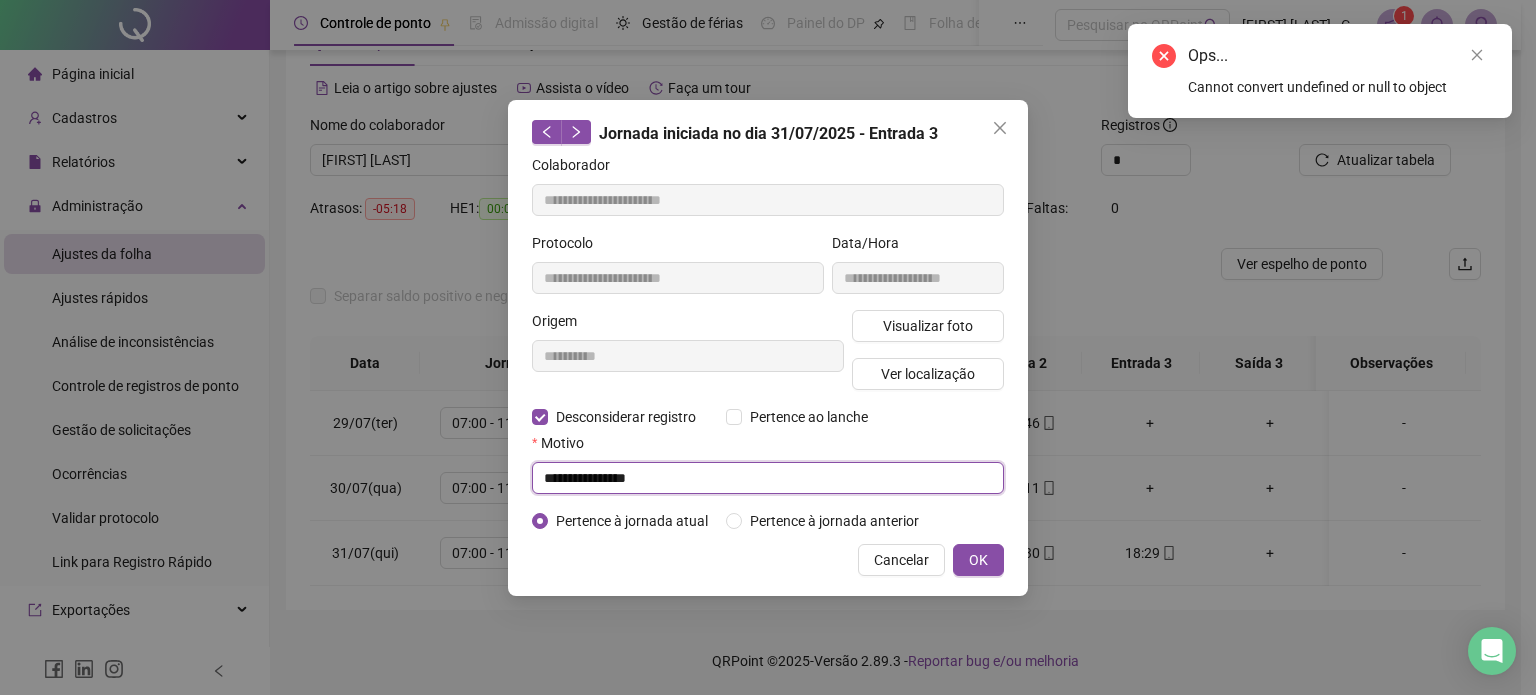 click on "**********" at bounding box center (768, 478) 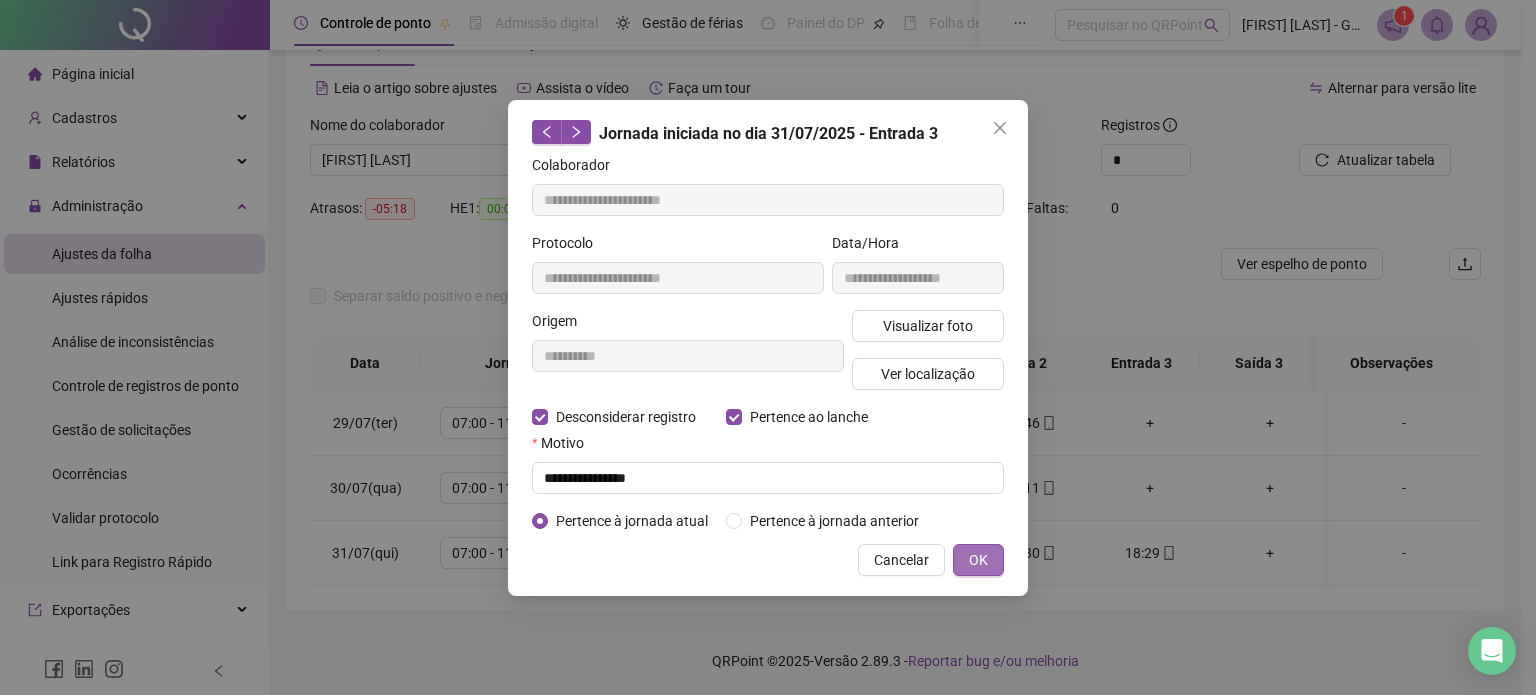 click on "OK" at bounding box center (978, 560) 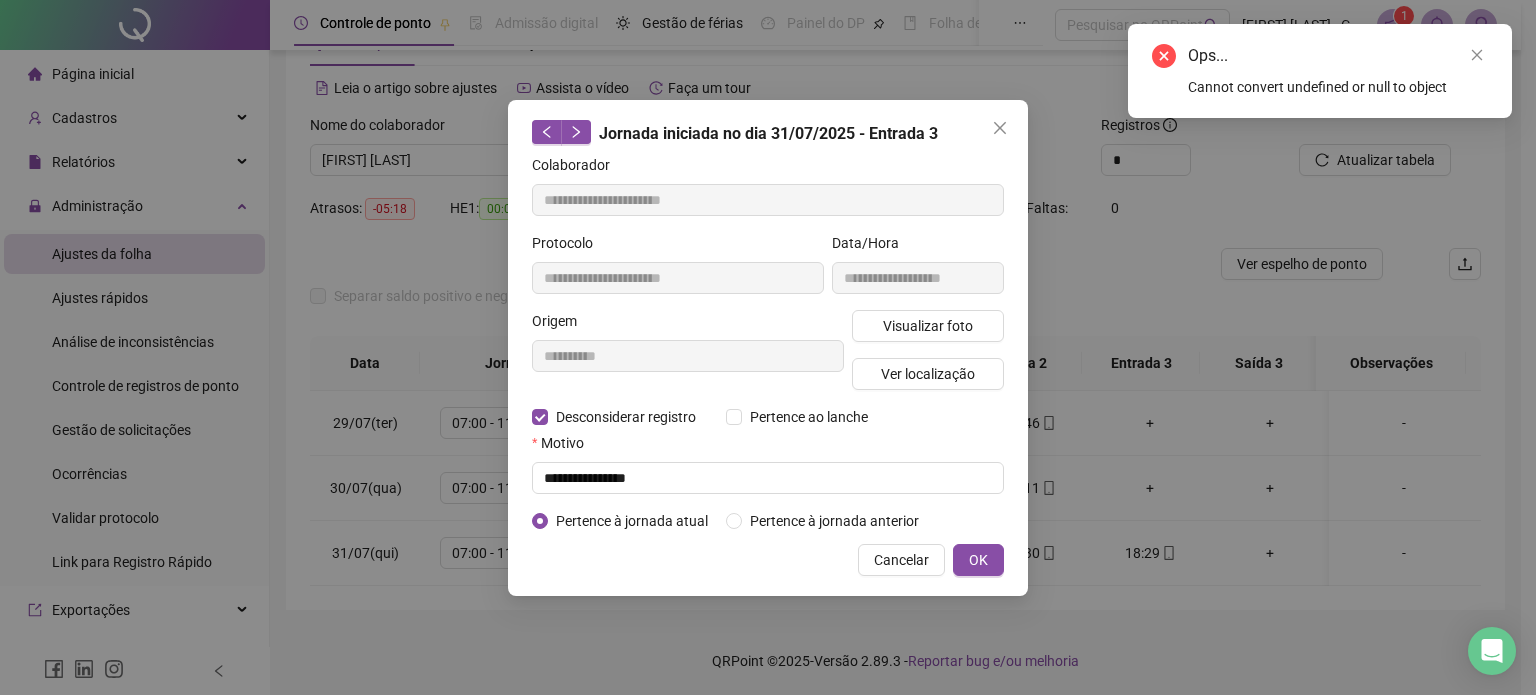 click on "Pertence à jornada atual" at bounding box center [632, 521] 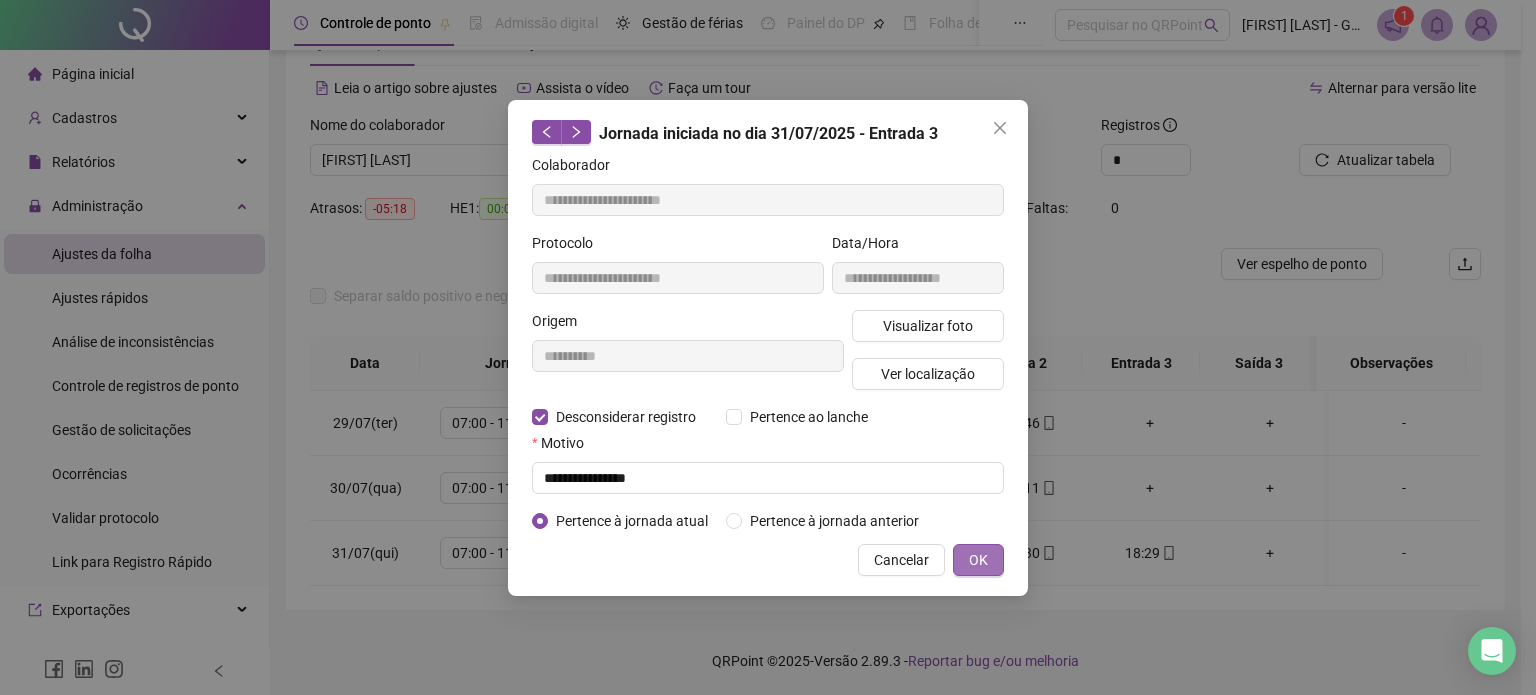 click on "OK" at bounding box center [978, 560] 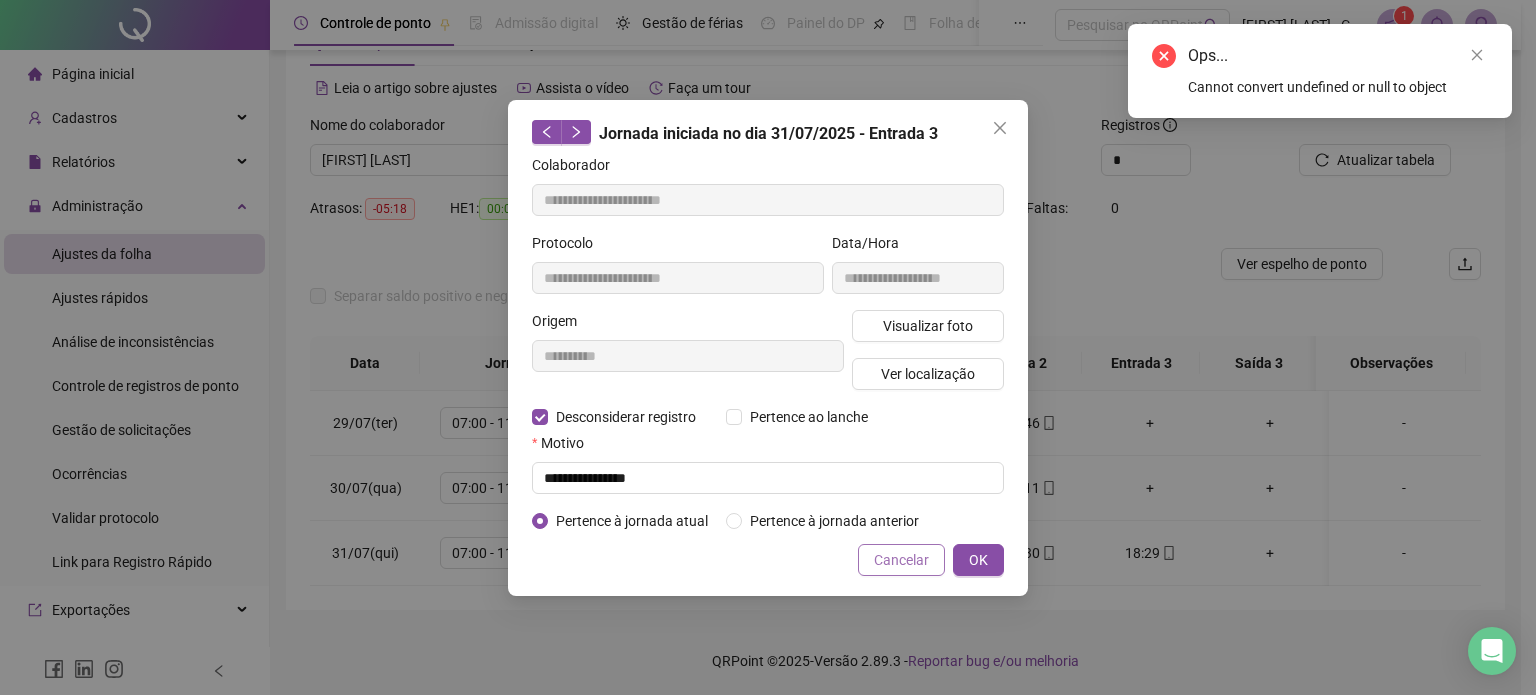 click on "Cancelar" at bounding box center [901, 560] 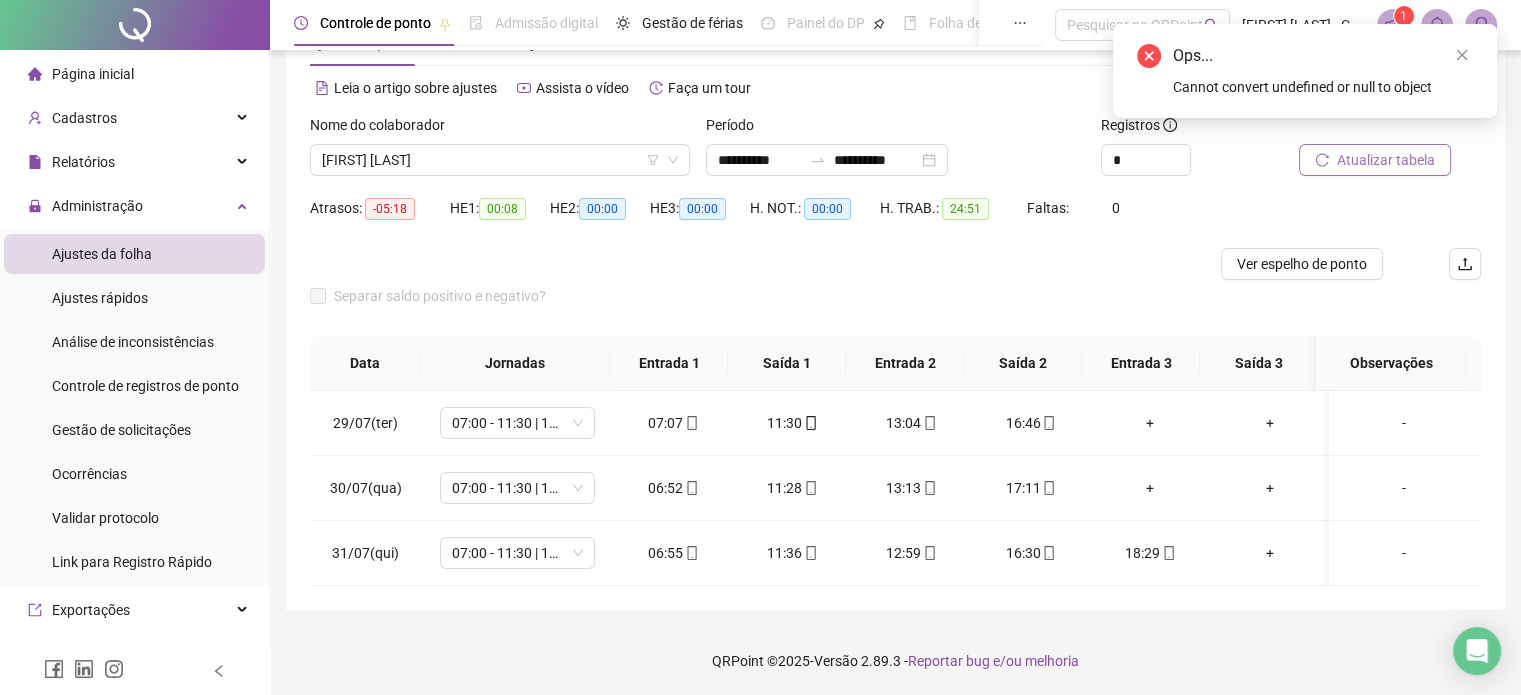 click on "Atualizar tabela" at bounding box center (1386, 160) 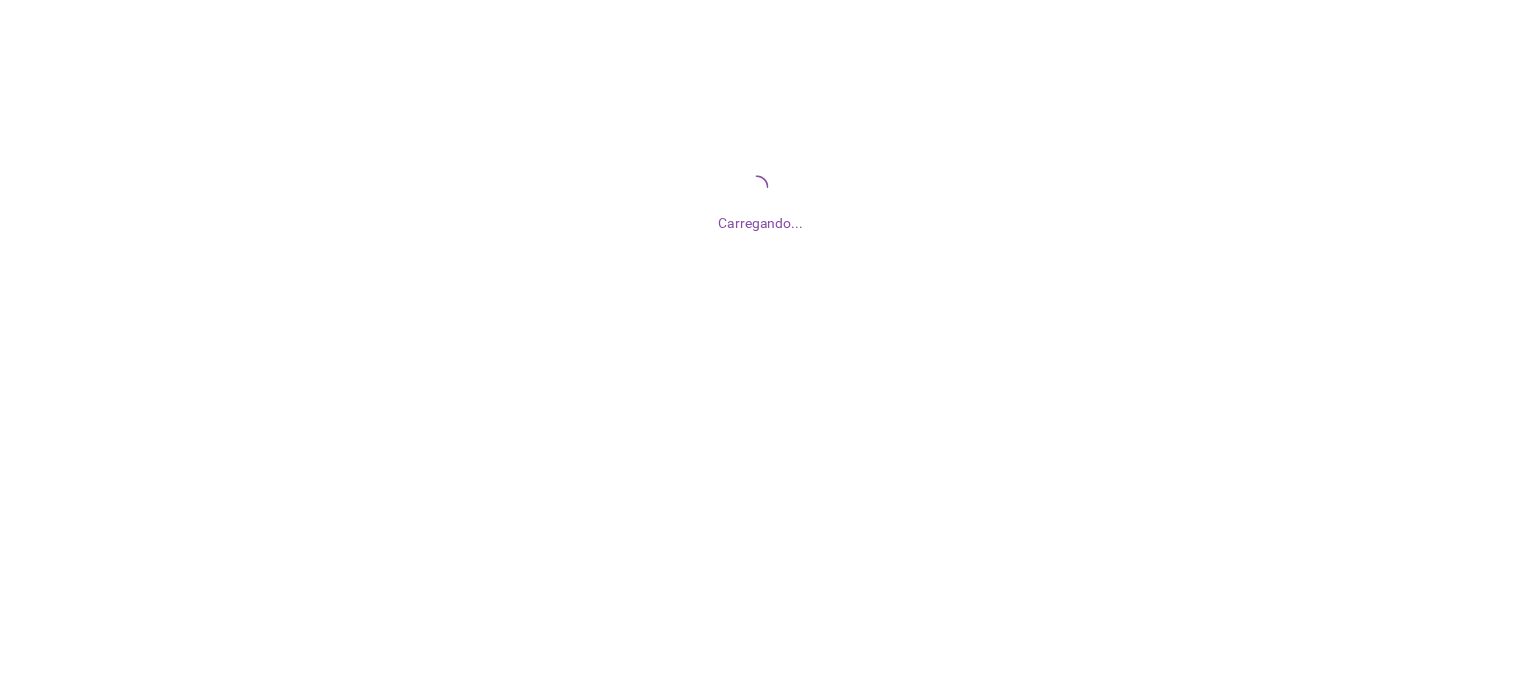 scroll, scrollTop: 0, scrollLeft: 0, axis: both 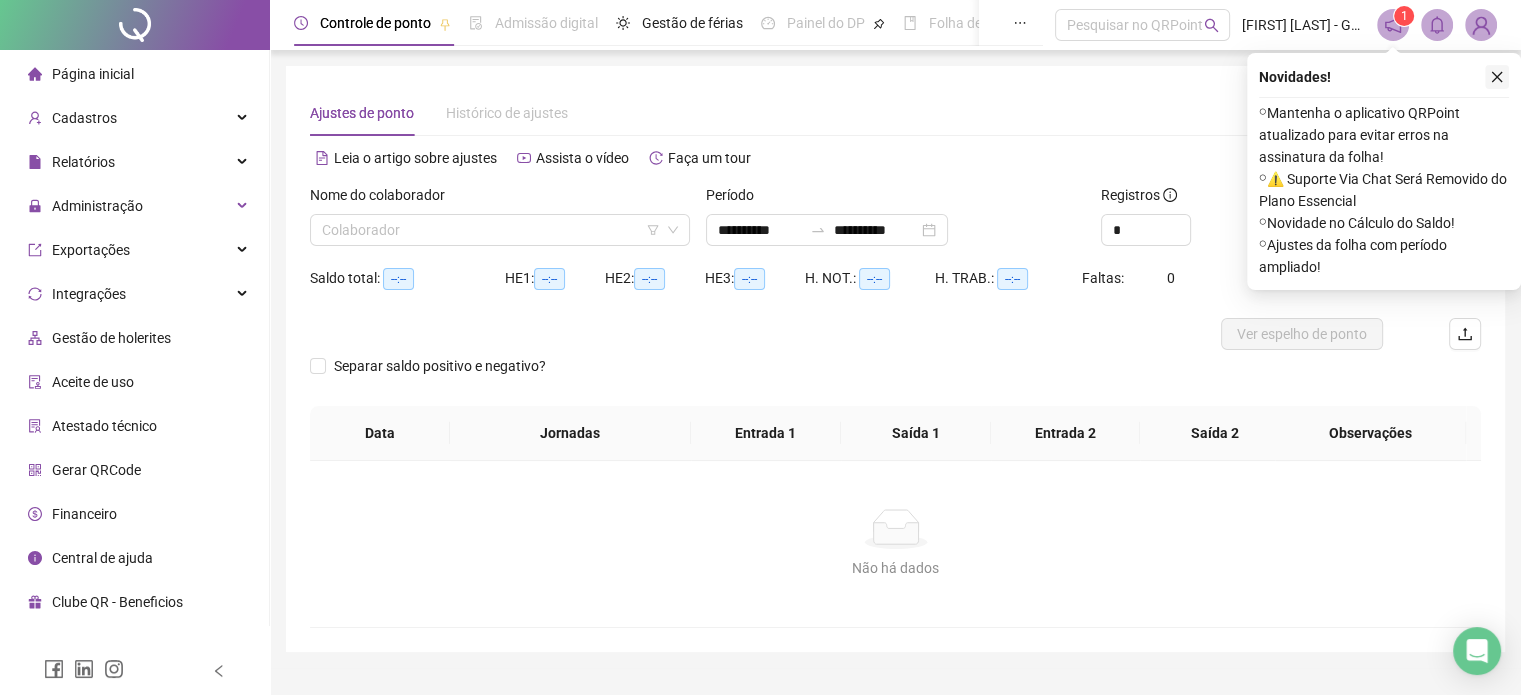 click 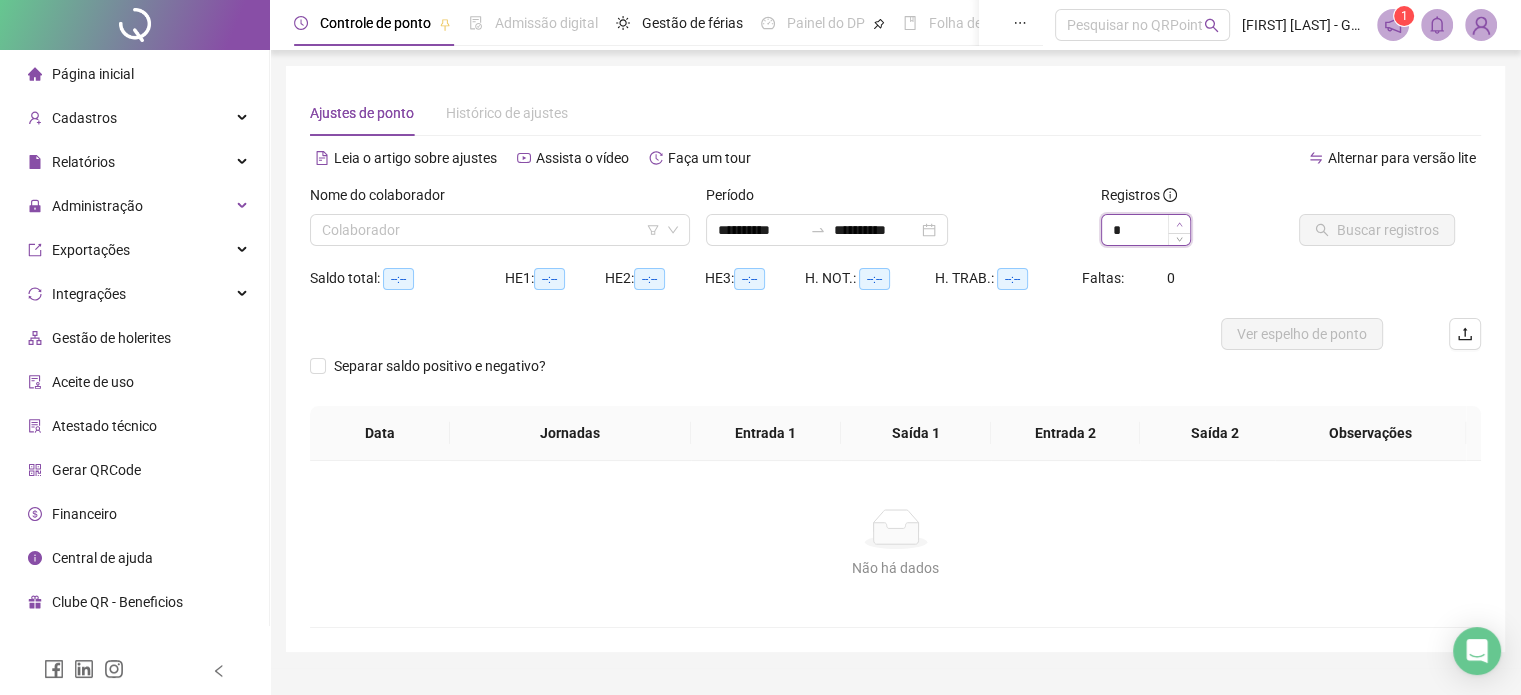 click at bounding box center [1179, 224] 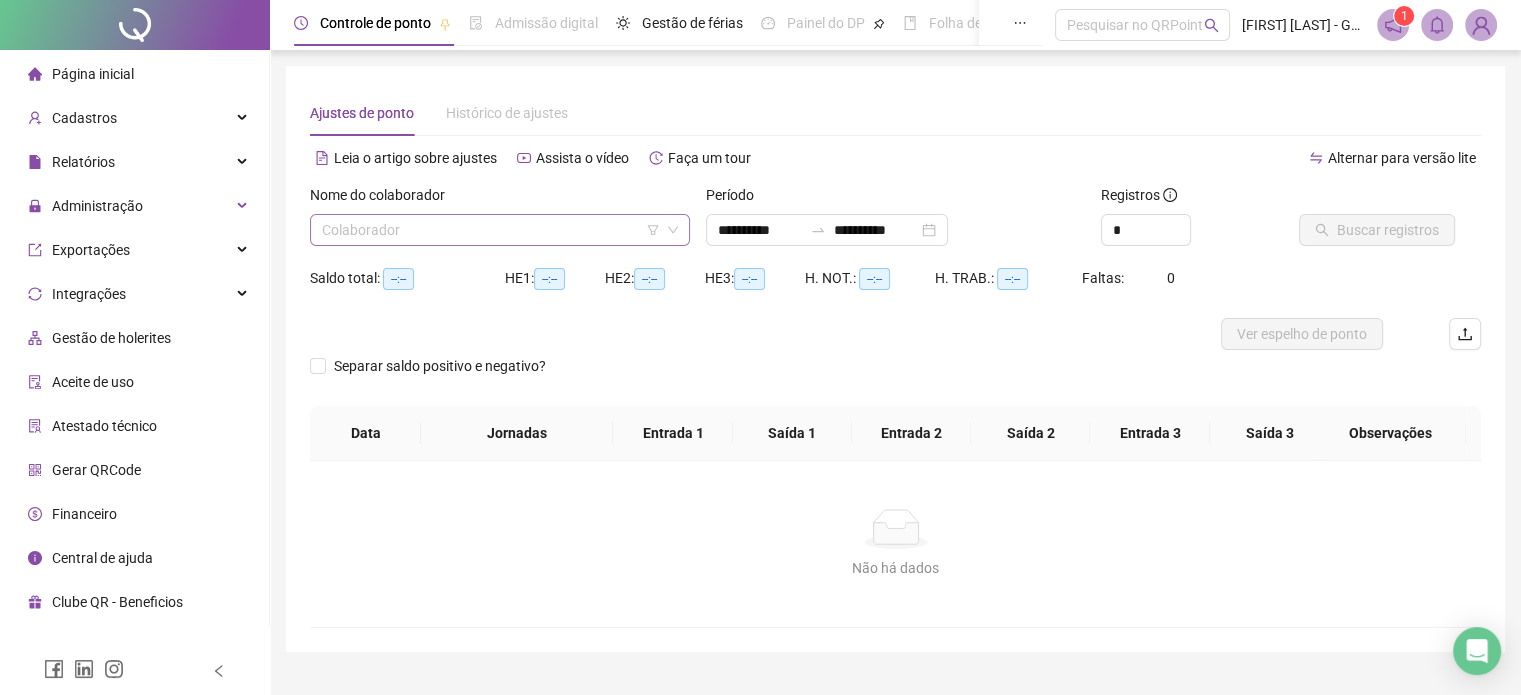 click at bounding box center (491, 230) 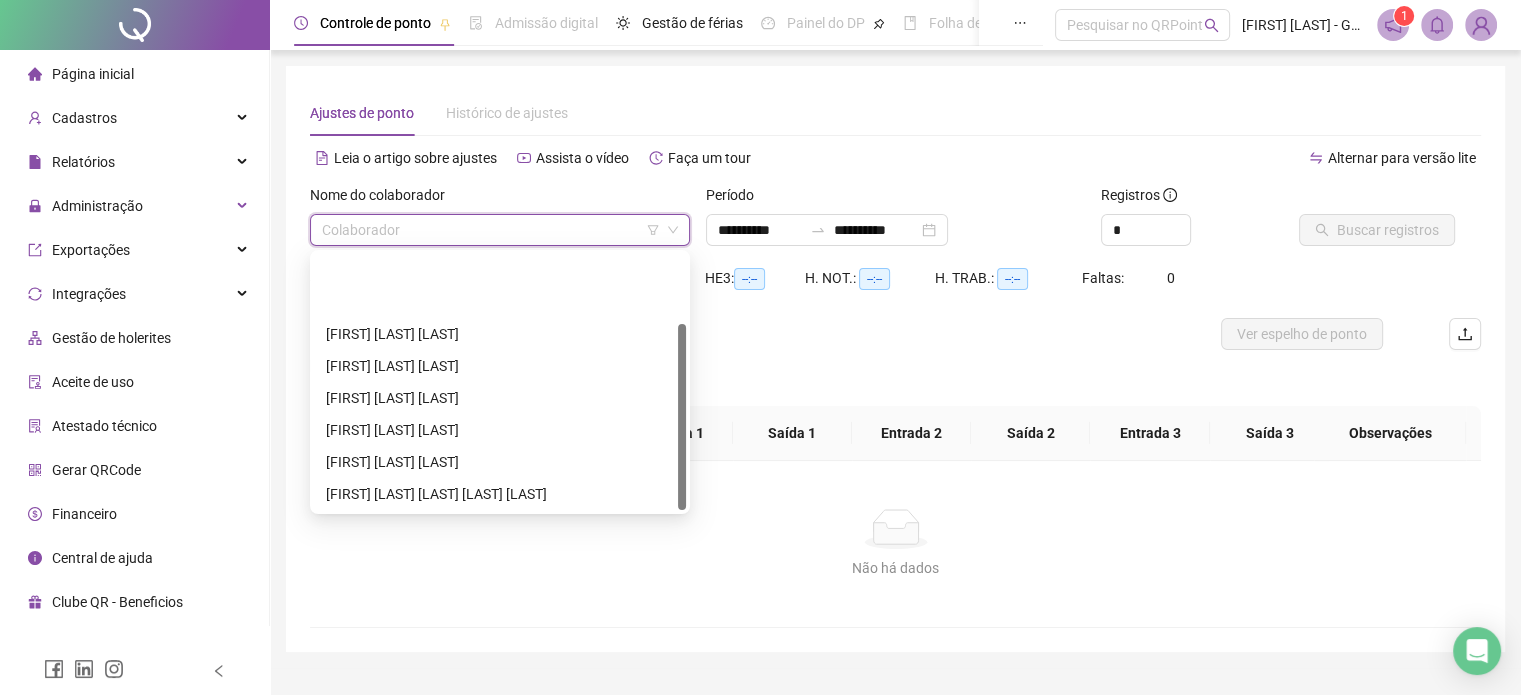 scroll, scrollTop: 96, scrollLeft: 0, axis: vertical 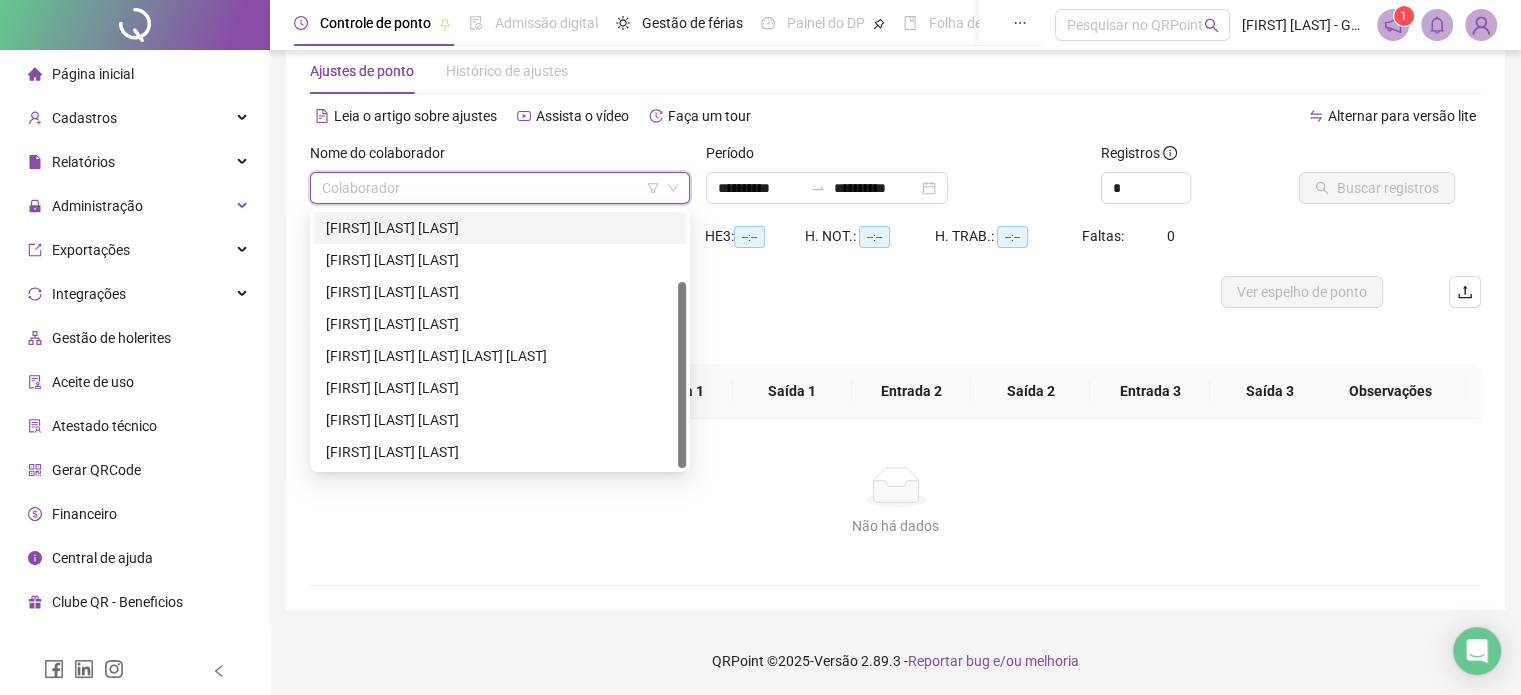 click on "[FIRST] [LAST]" at bounding box center [500, 228] 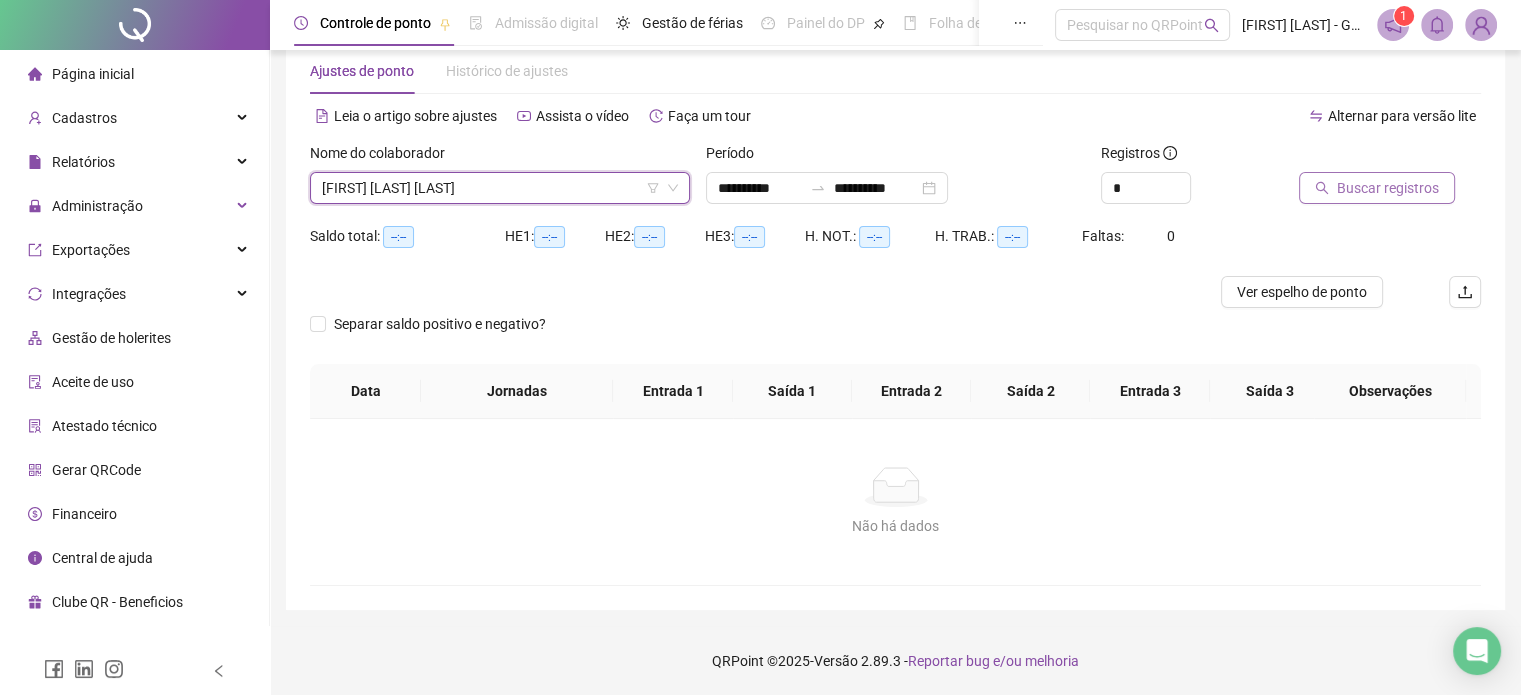 click on "Buscar registros" at bounding box center (1388, 188) 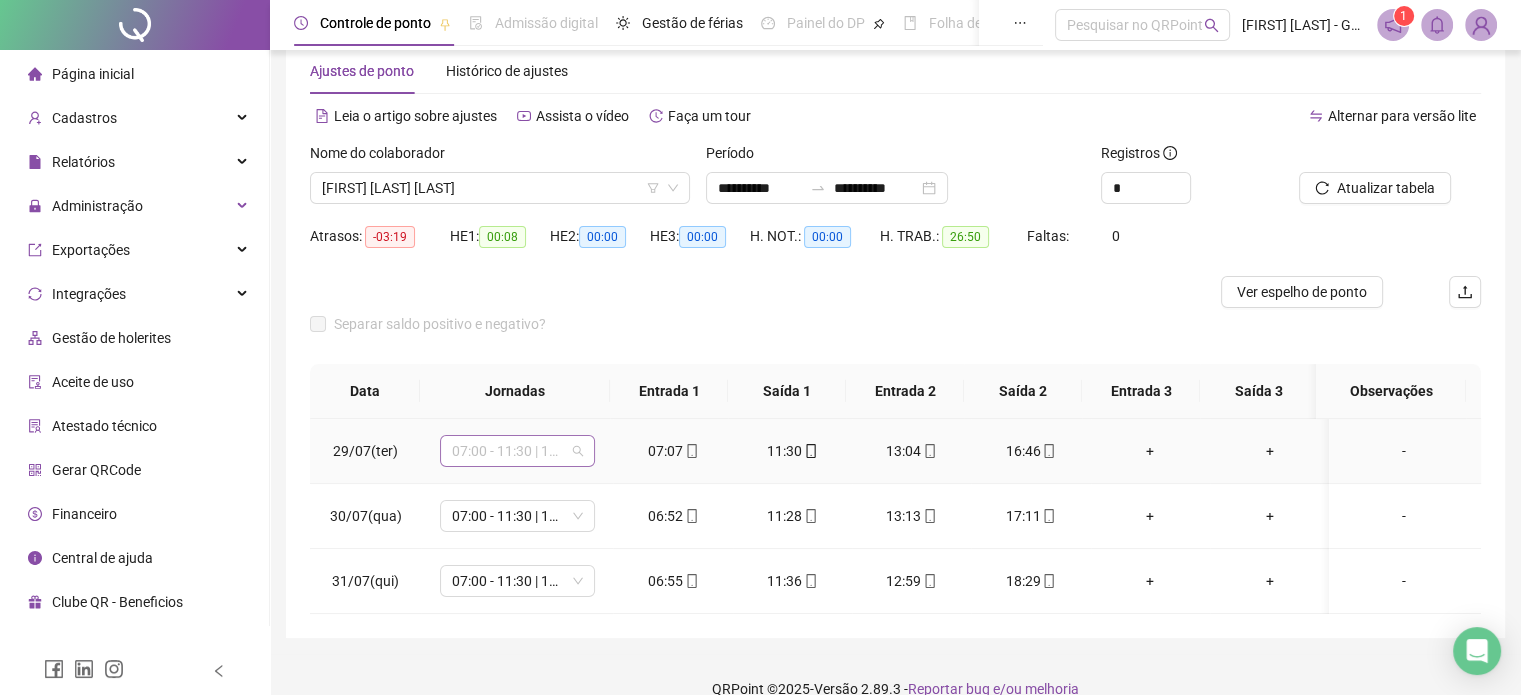 click on "07:00 - 11:30 | 13:00 - 16:05" at bounding box center [517, 451] 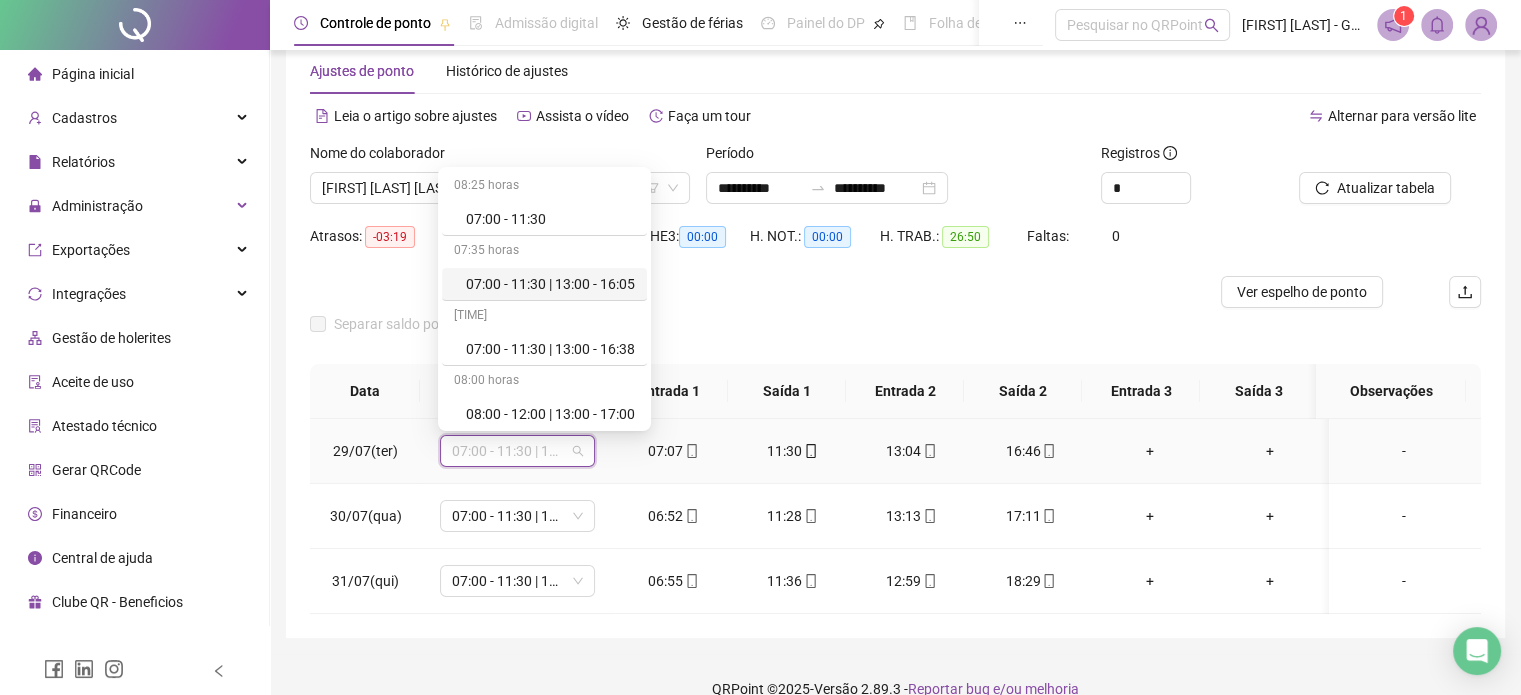 click on "07:00 - 11:30 | 13:00 - 16:05" at bounding box center [550, 284] 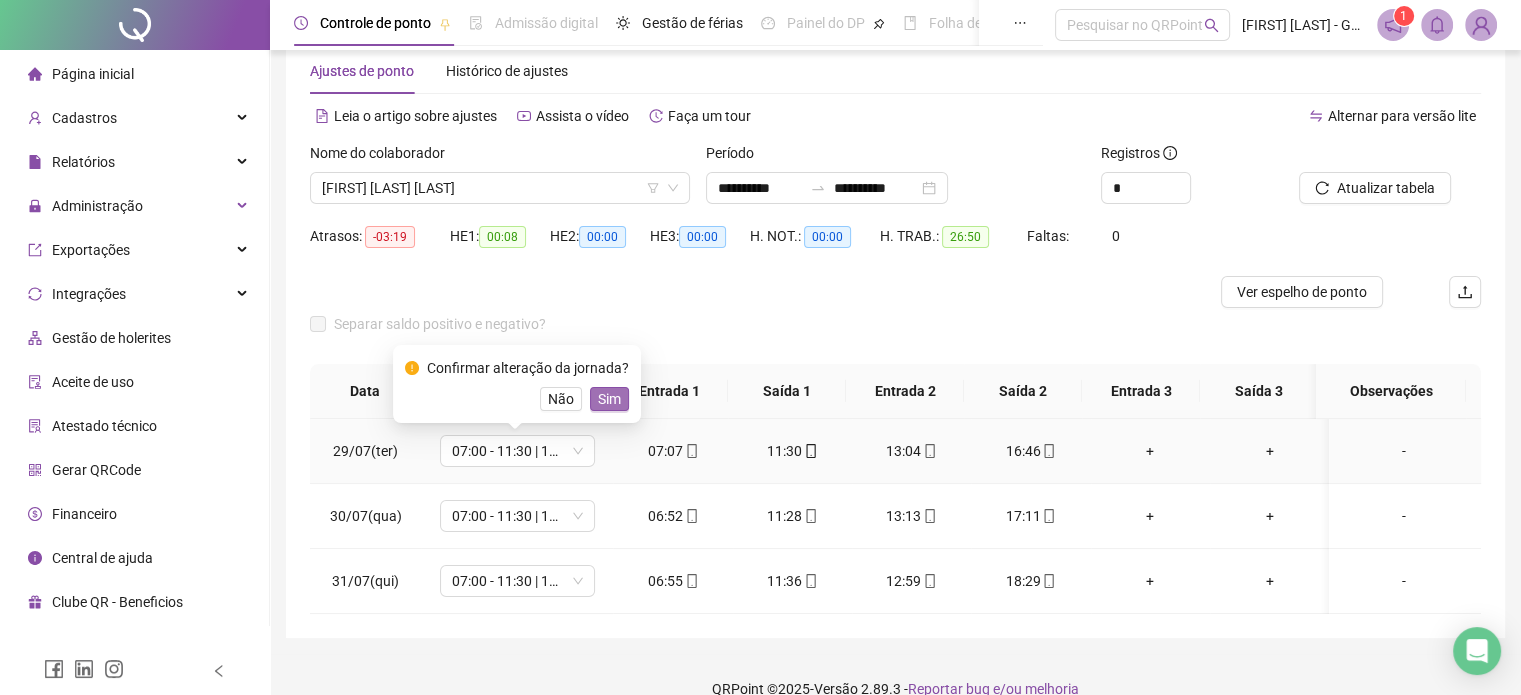 click on "Sim" at bounding box center [609, 399] 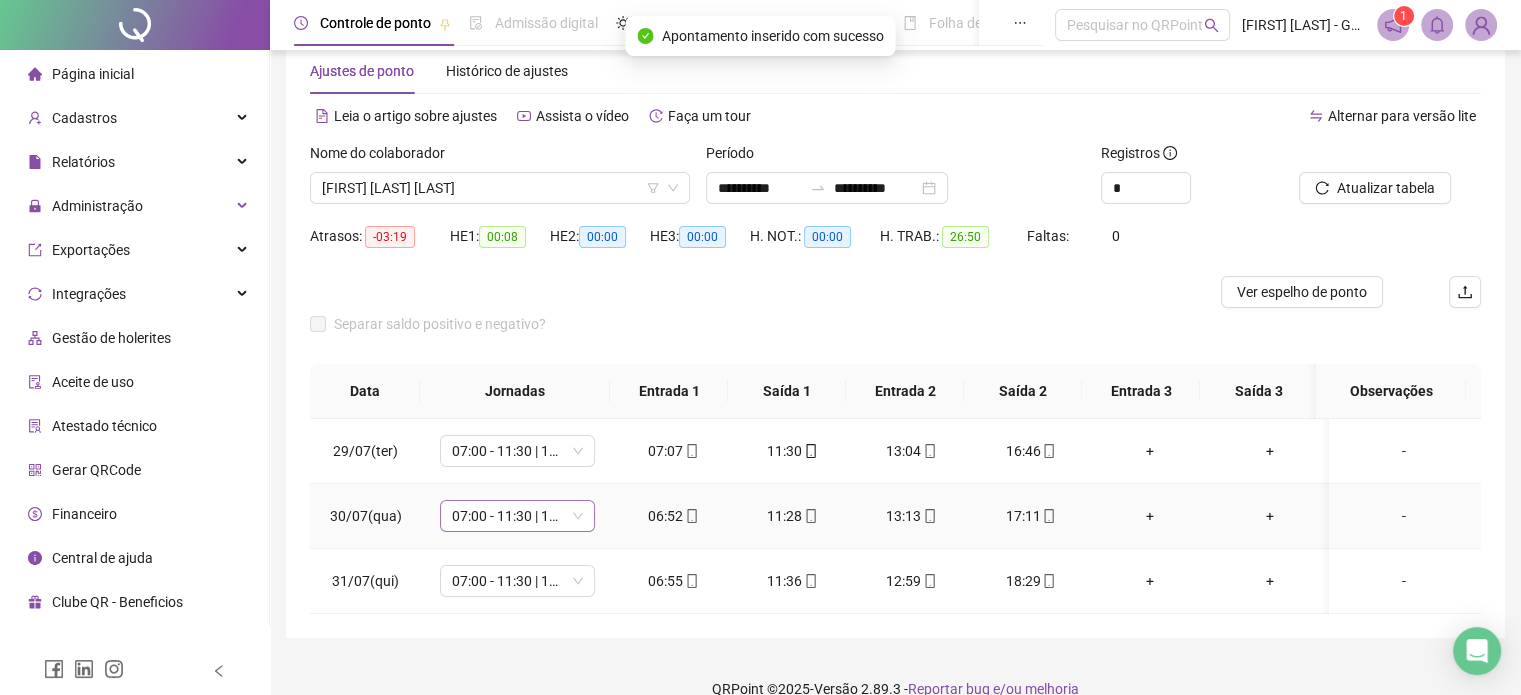 click on "07:00 - 11:30 | 13:00 - 16:05" at bounding box center [517, 516] 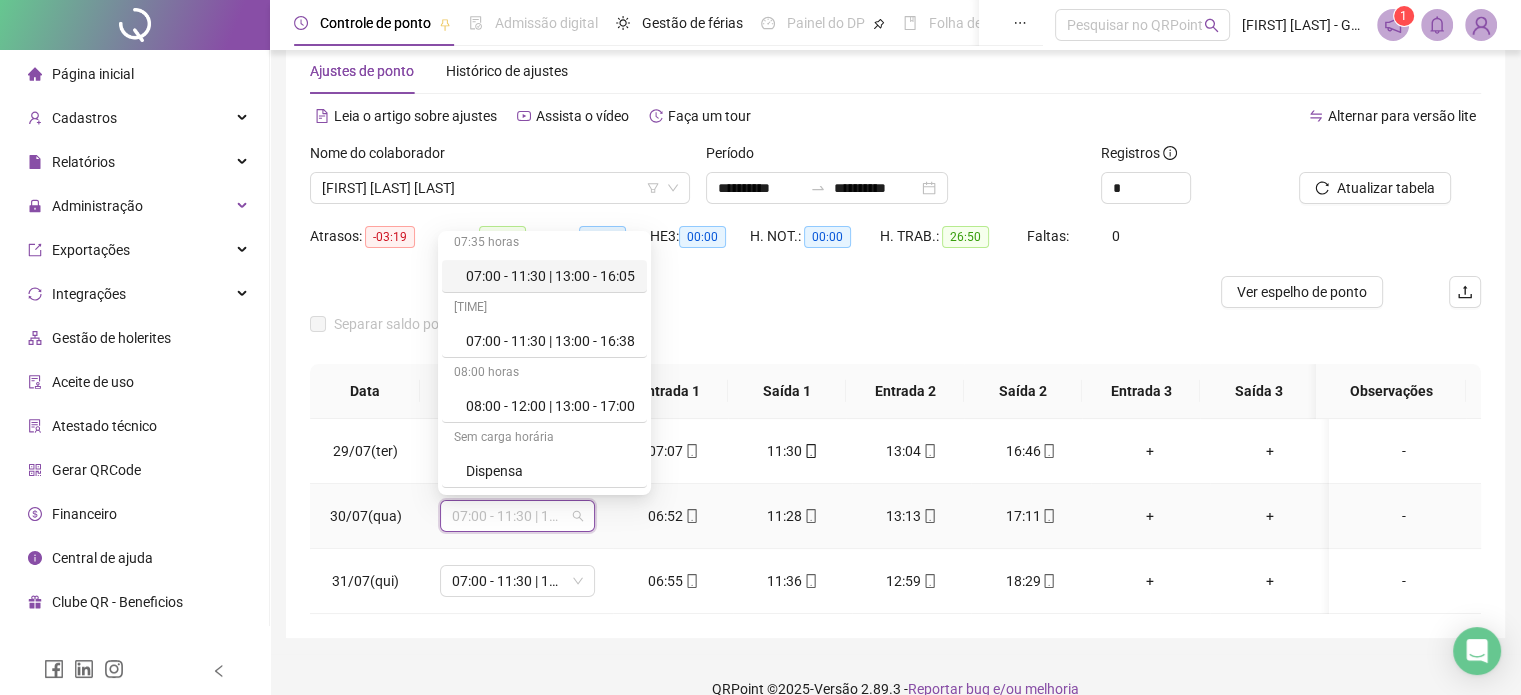 scroll, scrollTop: 100, scrollLeft: 0, axis: vertical 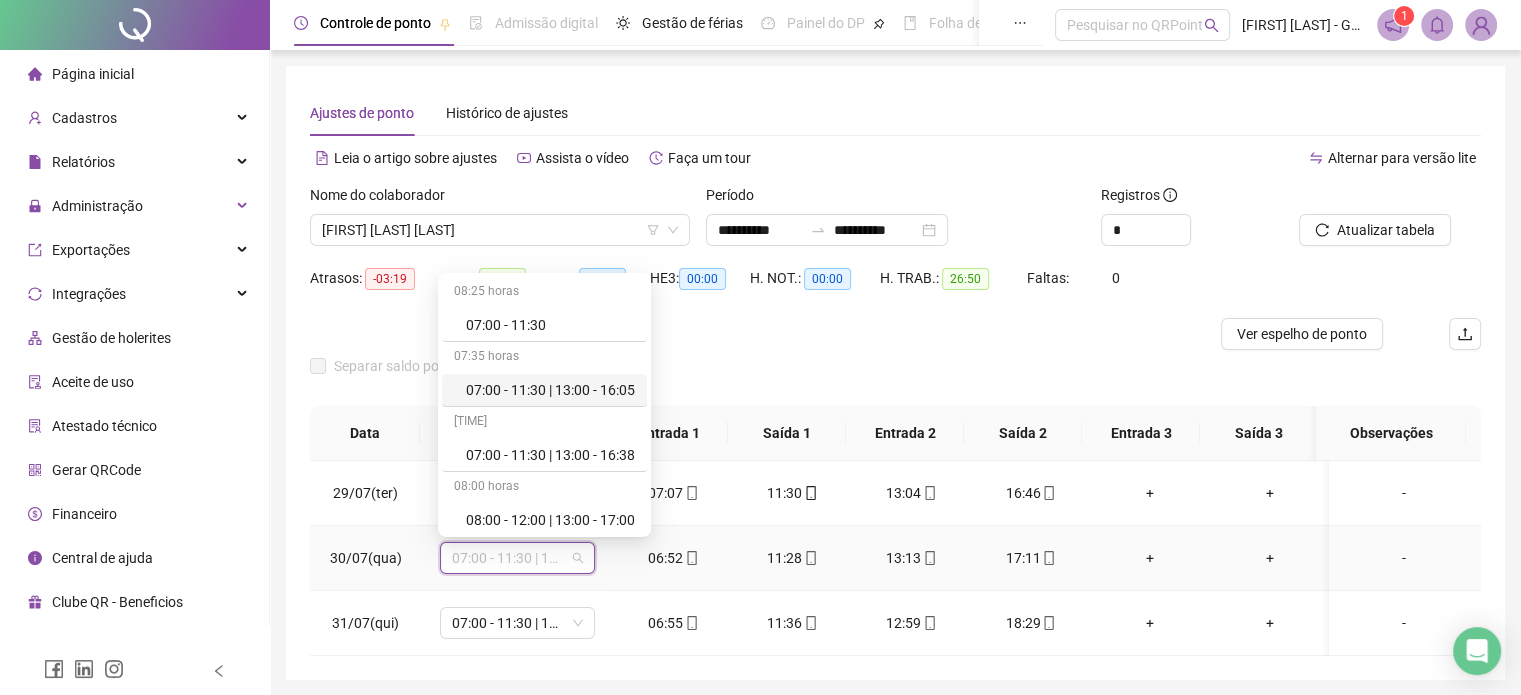 click on "07:00 - 11:30 | 13:00 - 16:05" at bounding box center (550, 390) 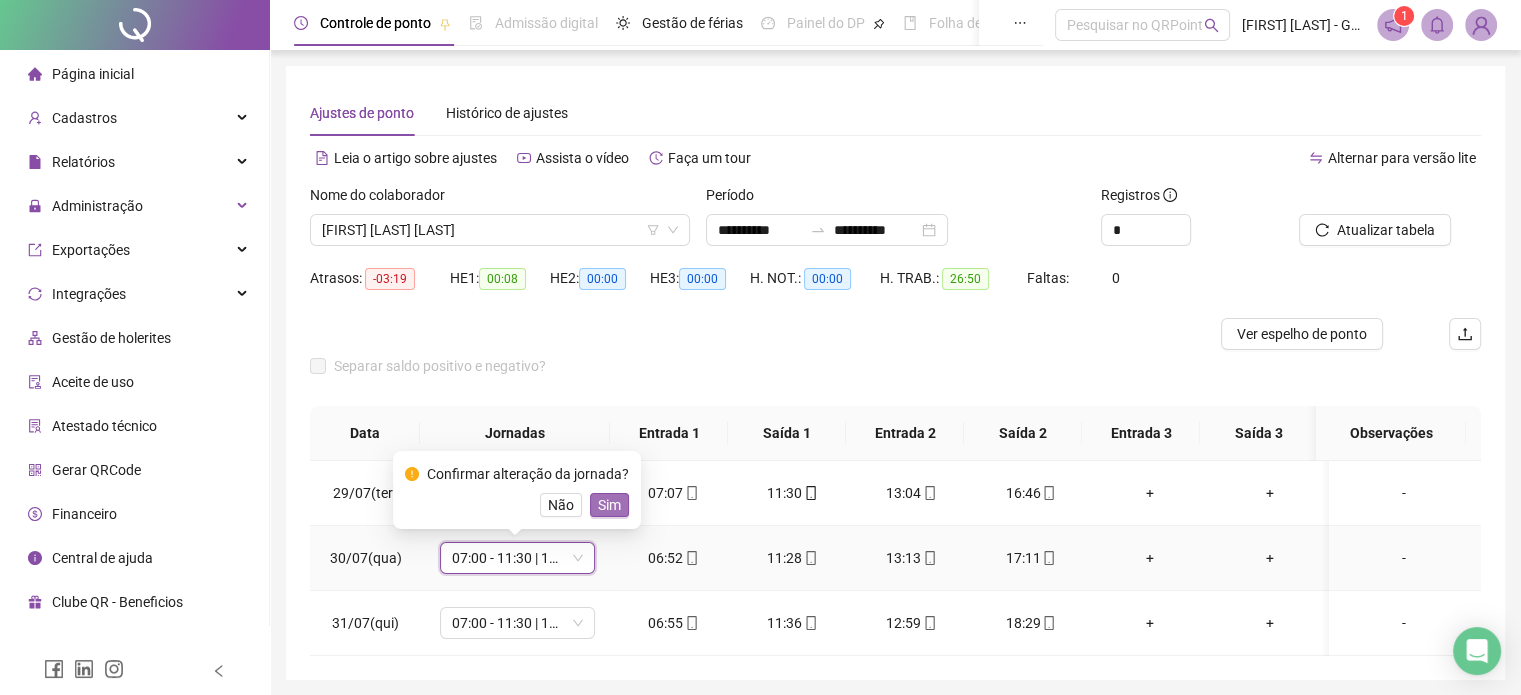 click on "Sim" at bounding box center (609, 505) 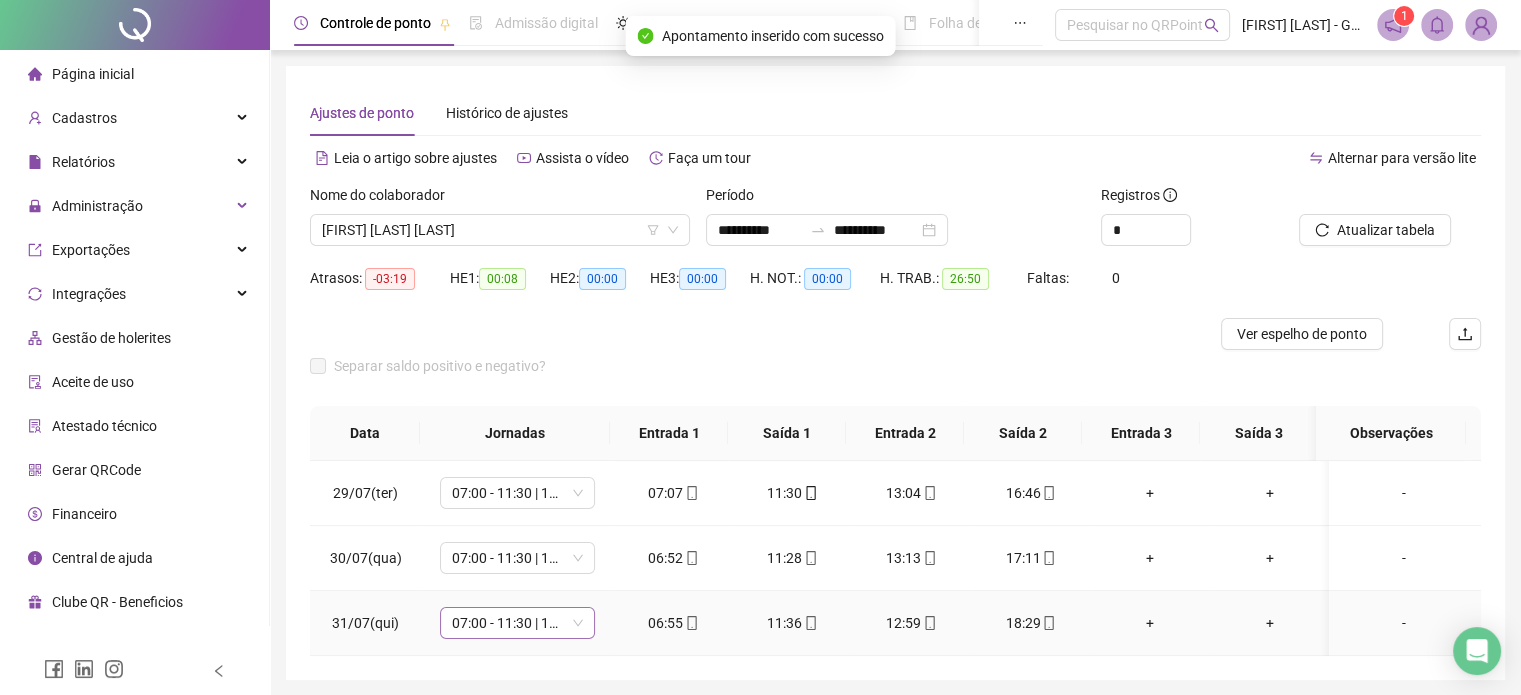 click on "07:00 - 11:30 | 13:00 - 16:05" at bounding box center (517, 623) 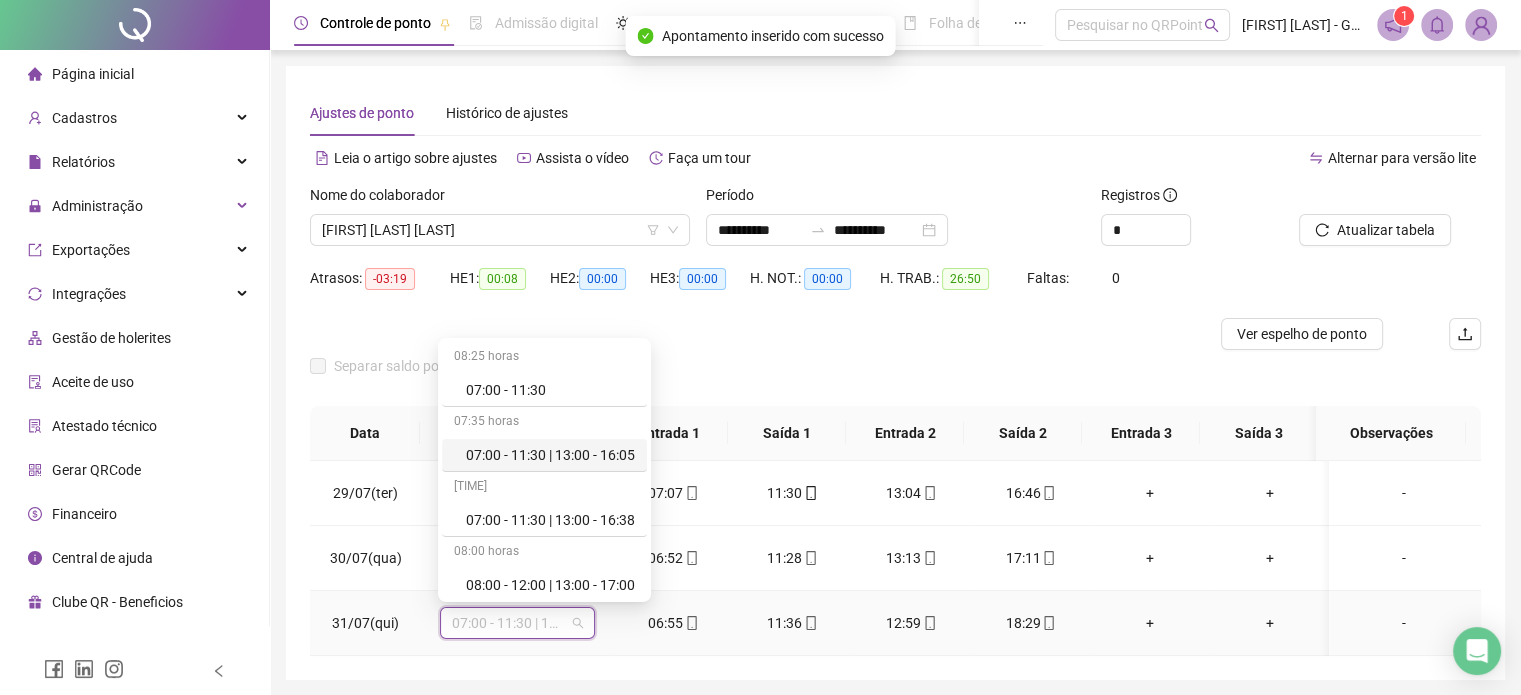 click on "07:00 - 11:30 | 13:00 - 16:05" at bounding box center [550, 455] 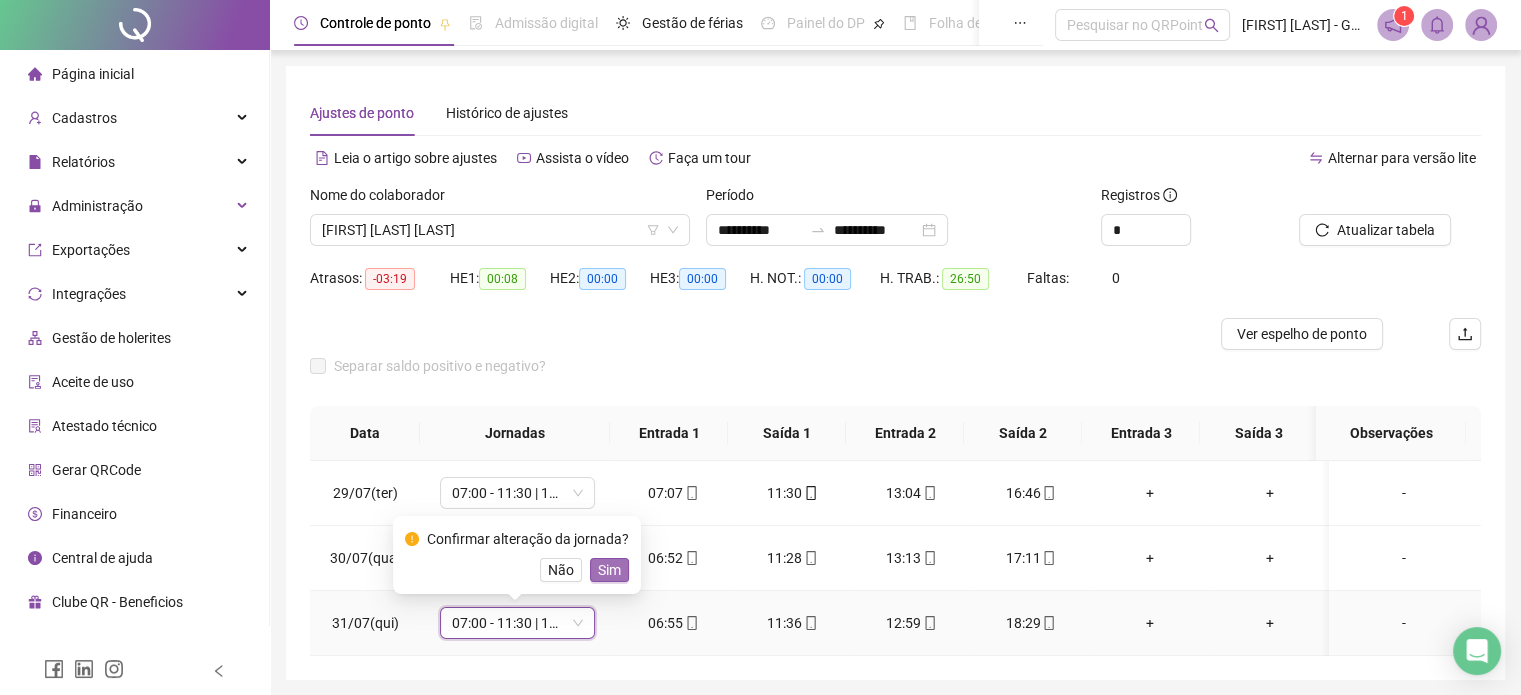 click on "Sim" at bounding box center (609, 570) 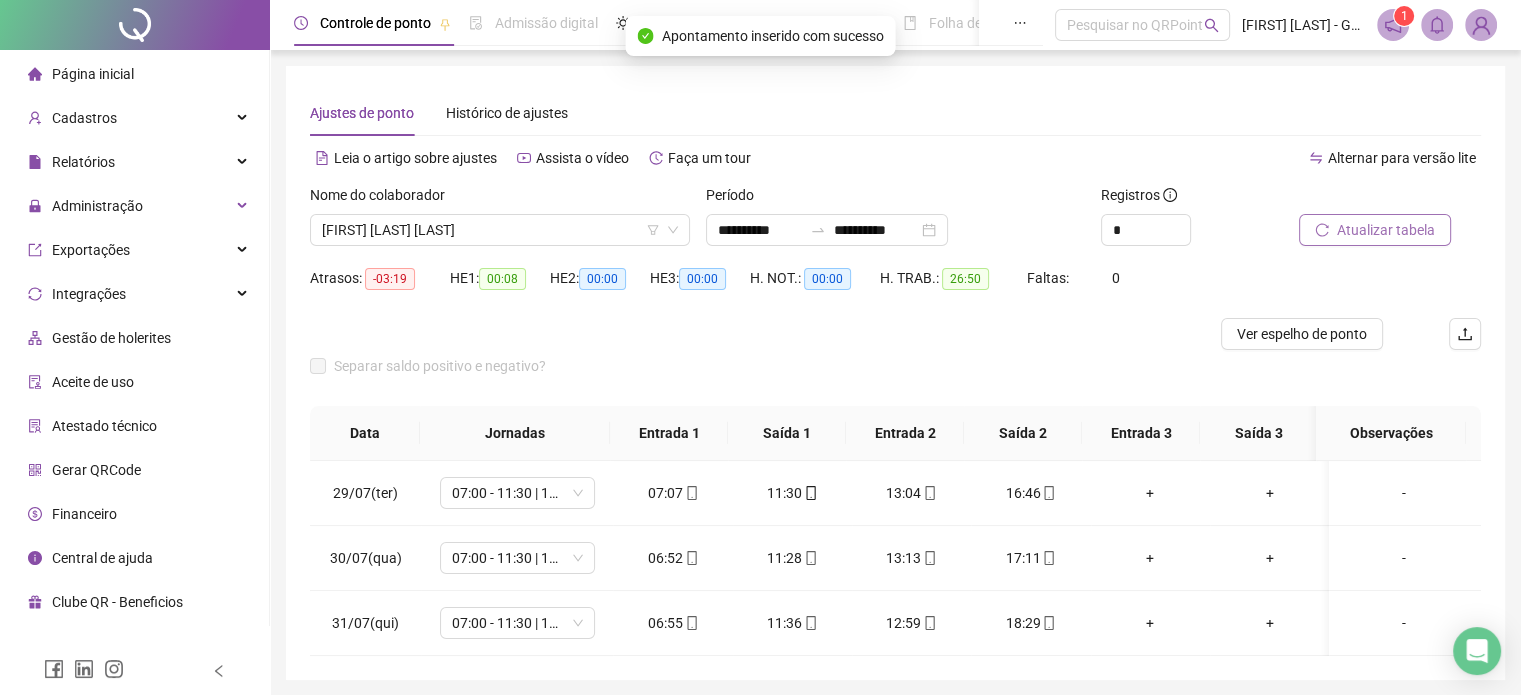 click on "Atualizar tabela" at bounding box center (1386, 230) 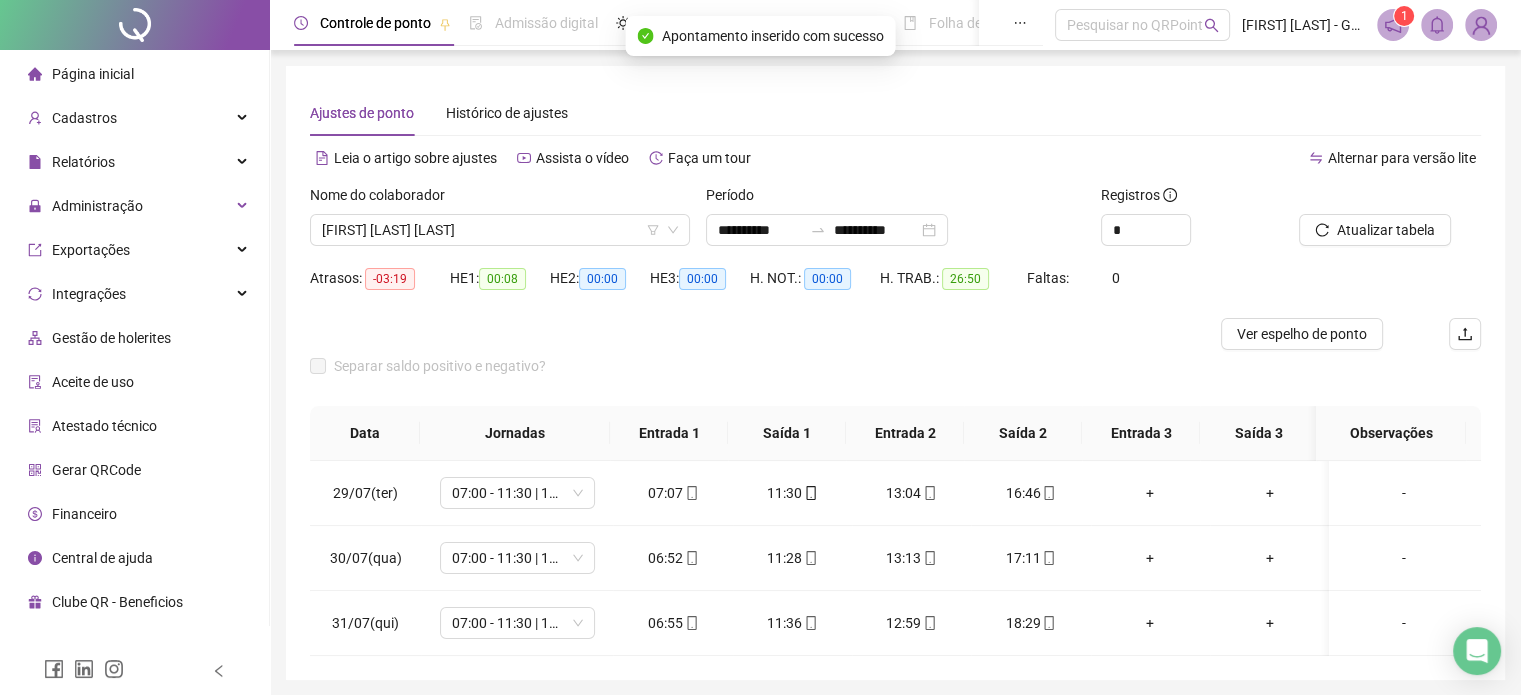 click on "Atrasos:   -03:19" at bounding box center [380, 290] 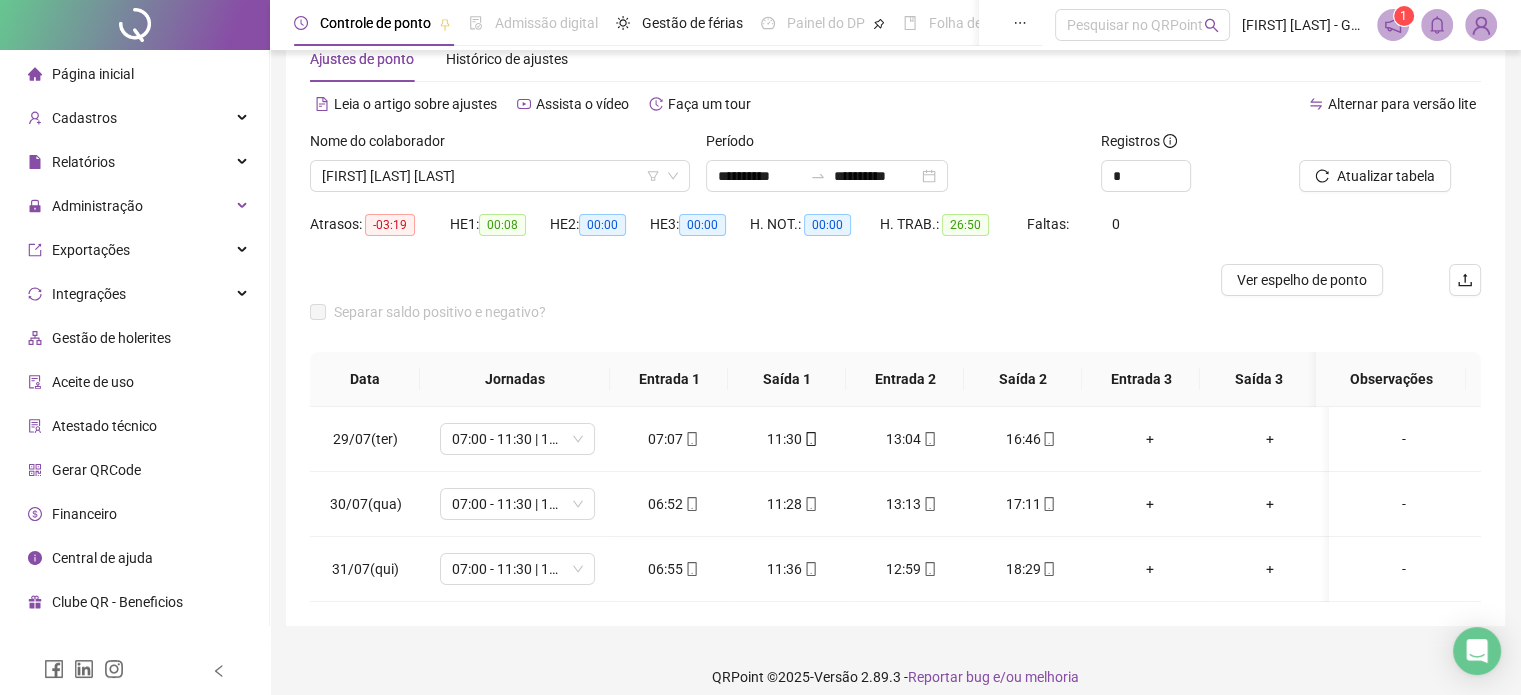 scroll, scrollTop: 70, scrollLeft: 0, axis: vertical 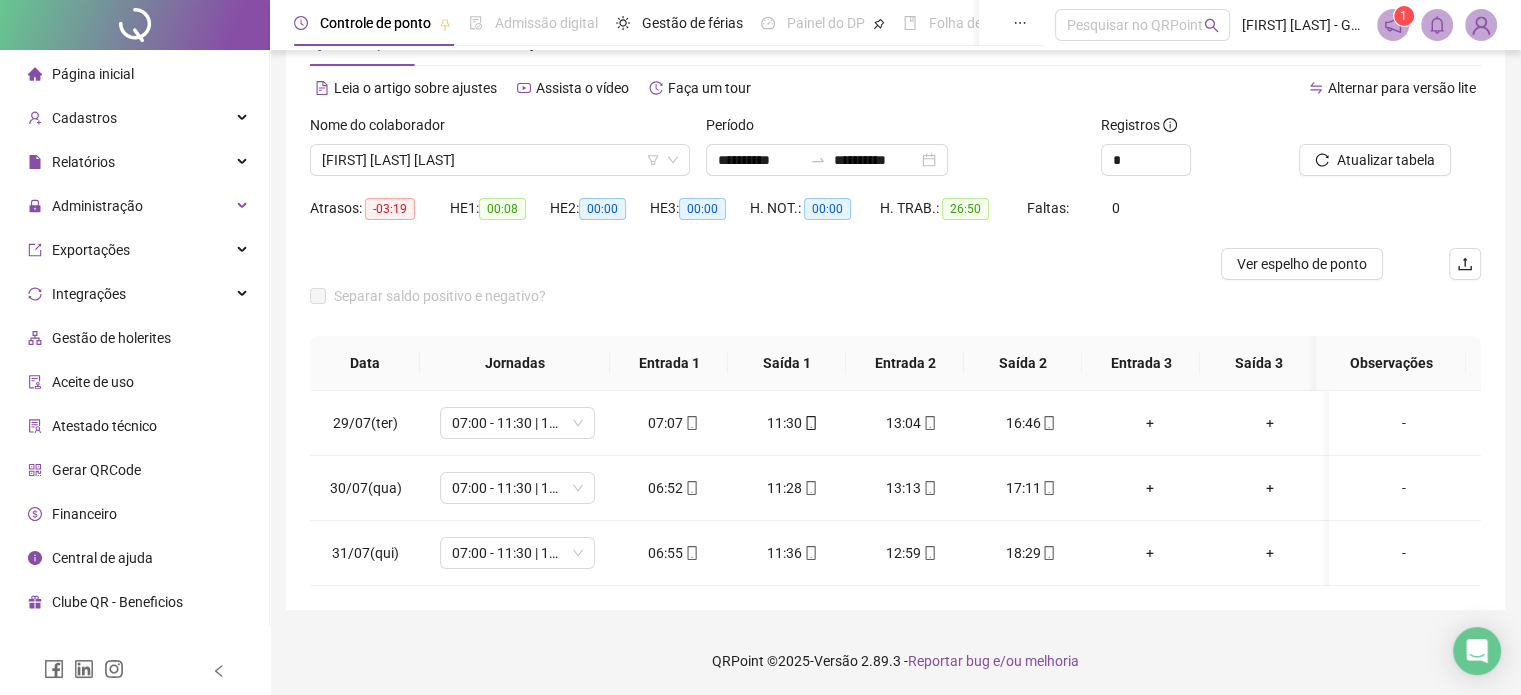 click on "-03:19" at bounding box center [390, 209] 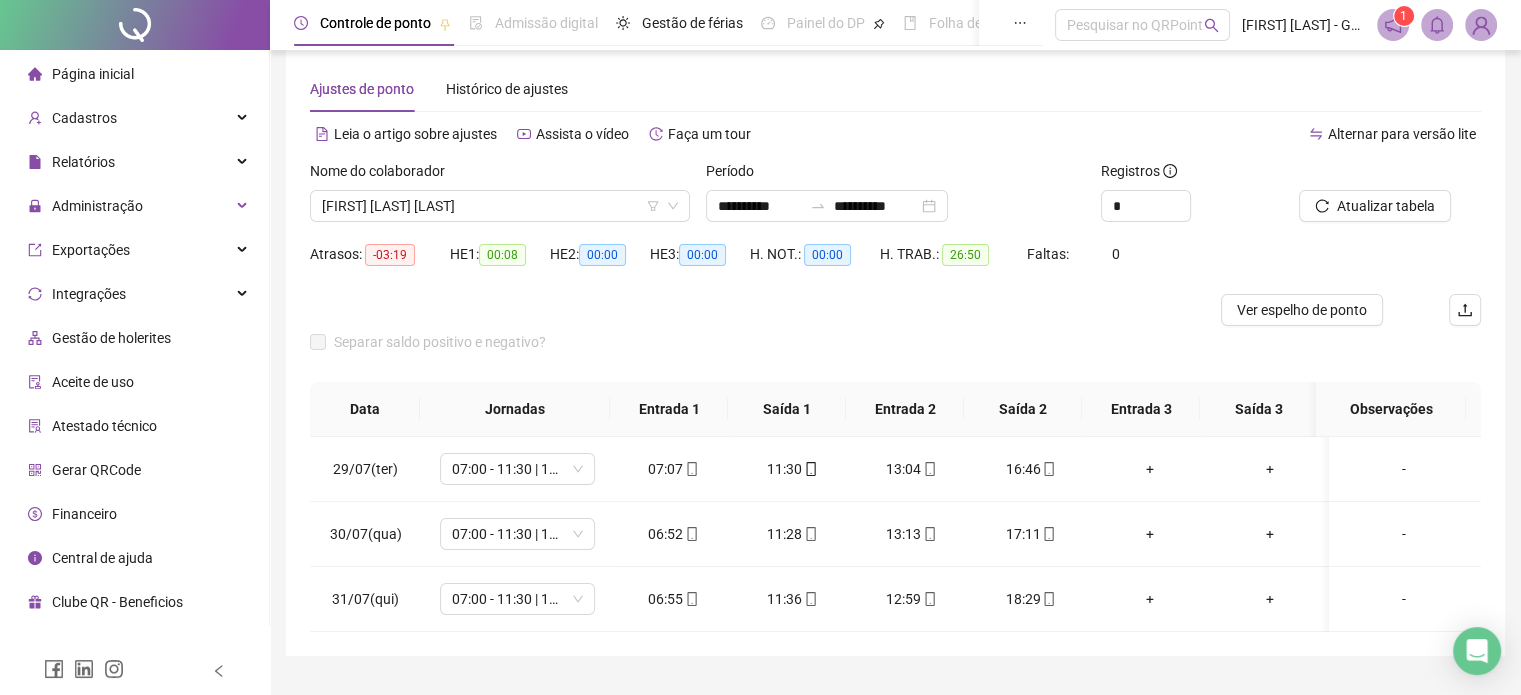 scroll, scrollTop: 0, scrollLeft: 0, axis: both 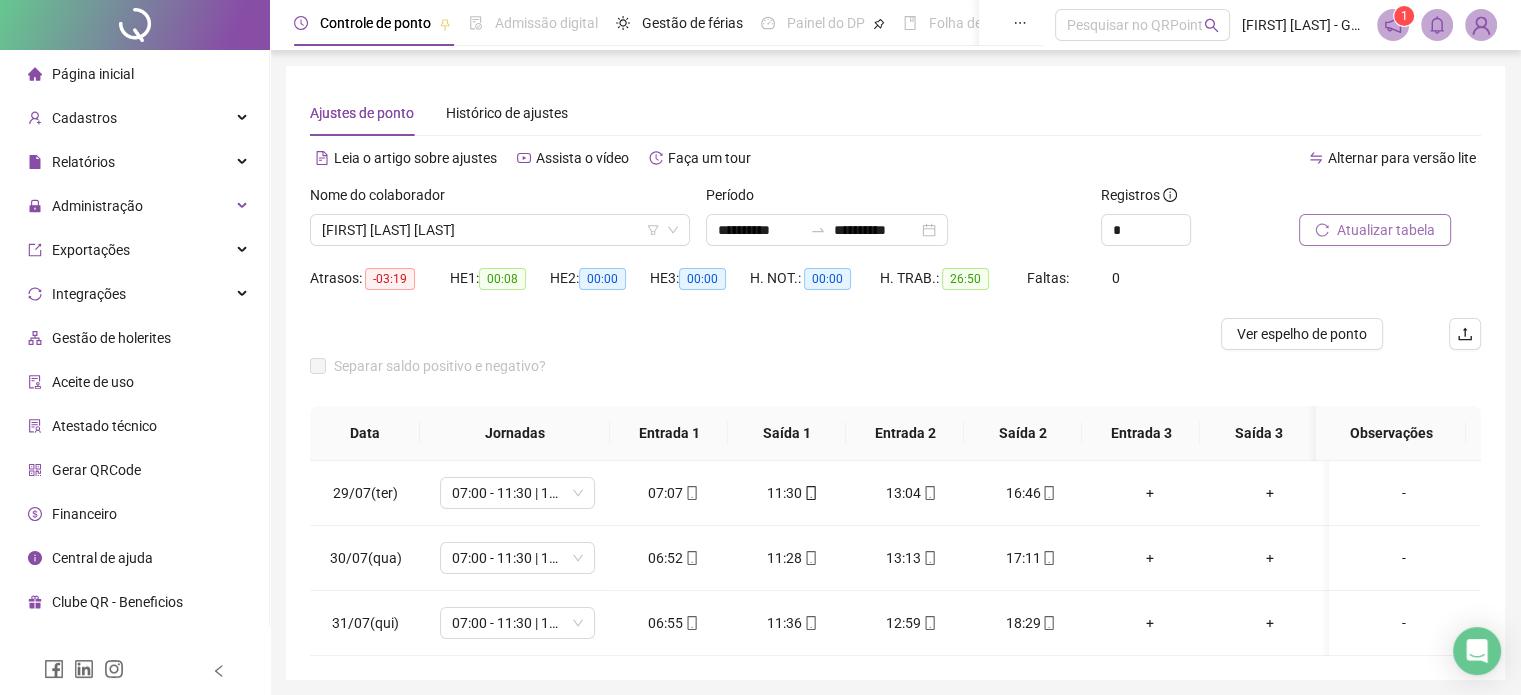 click on "Atualizar tabela" at bounding box center [1386, 230] 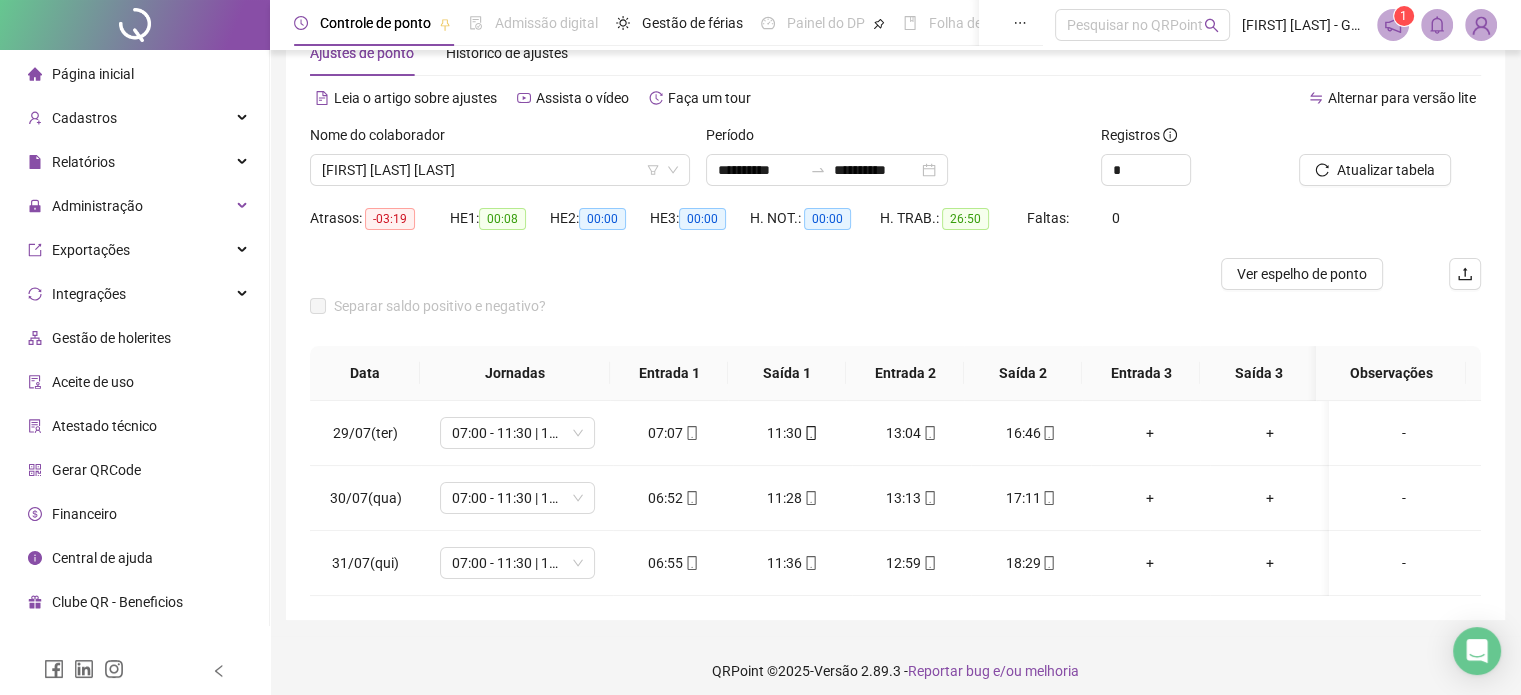 scroll, scrollTop: 0, scrollLeft: 0, axis: both 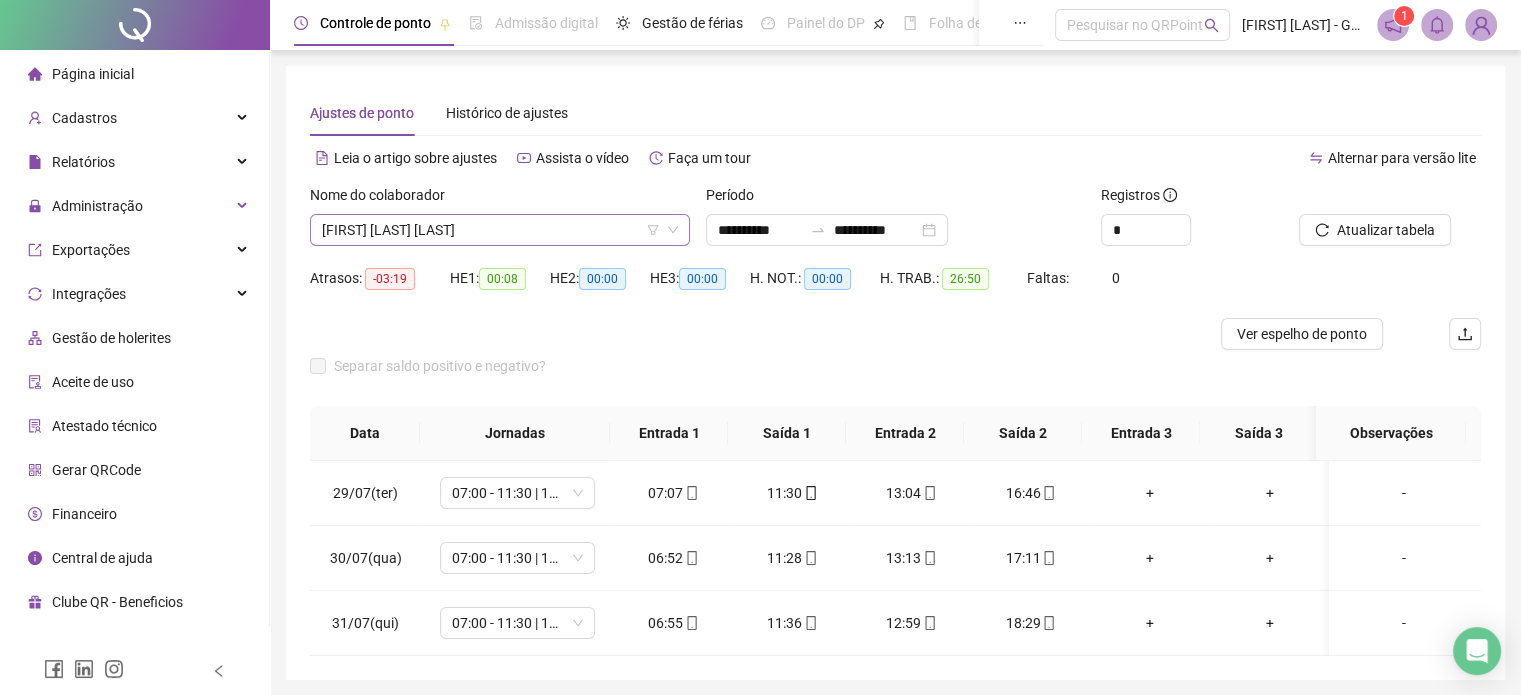click on "[FIRST] [LAST]" at bounding box center [500, 230] 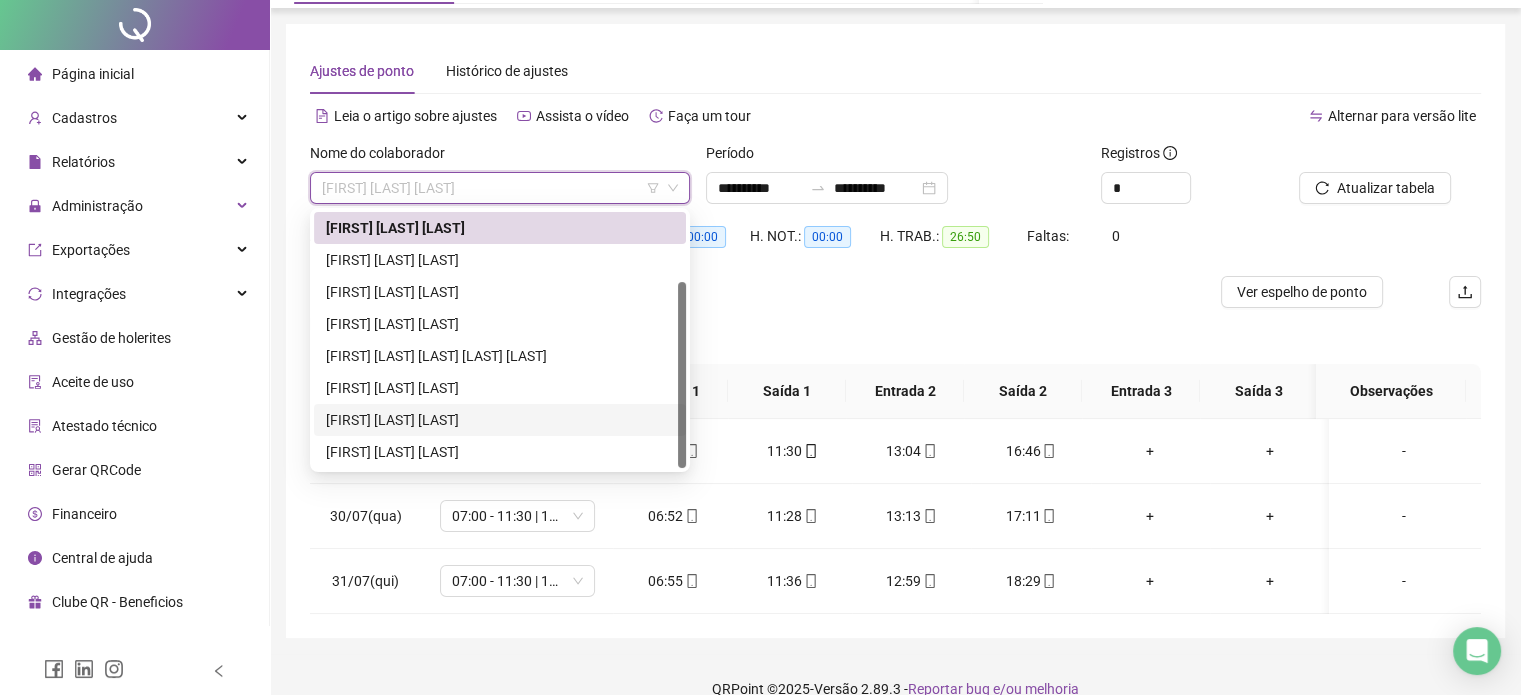 scroll, scrollTop: 70, scrollLeft: 0, axis: vertical 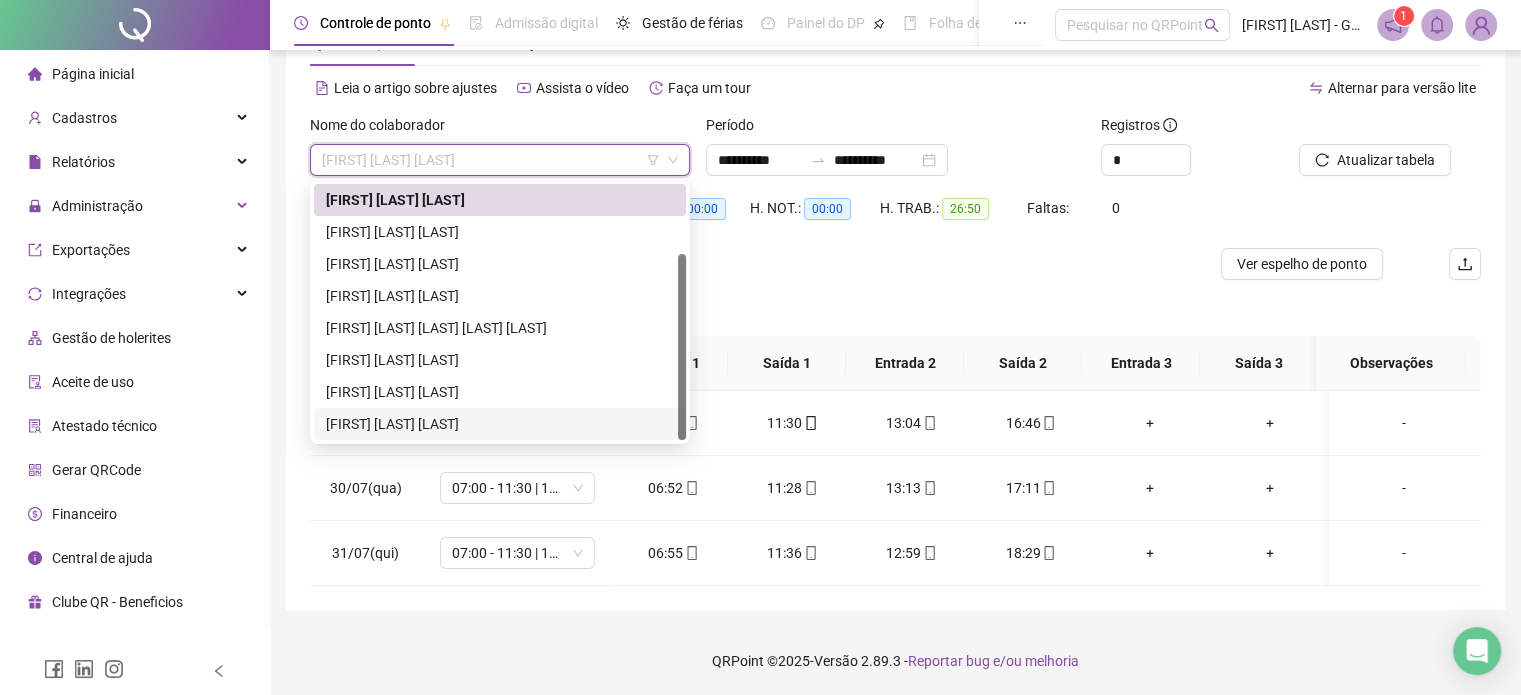 click on "[FIRST] [LAST]" at bounding box center [500, 424] 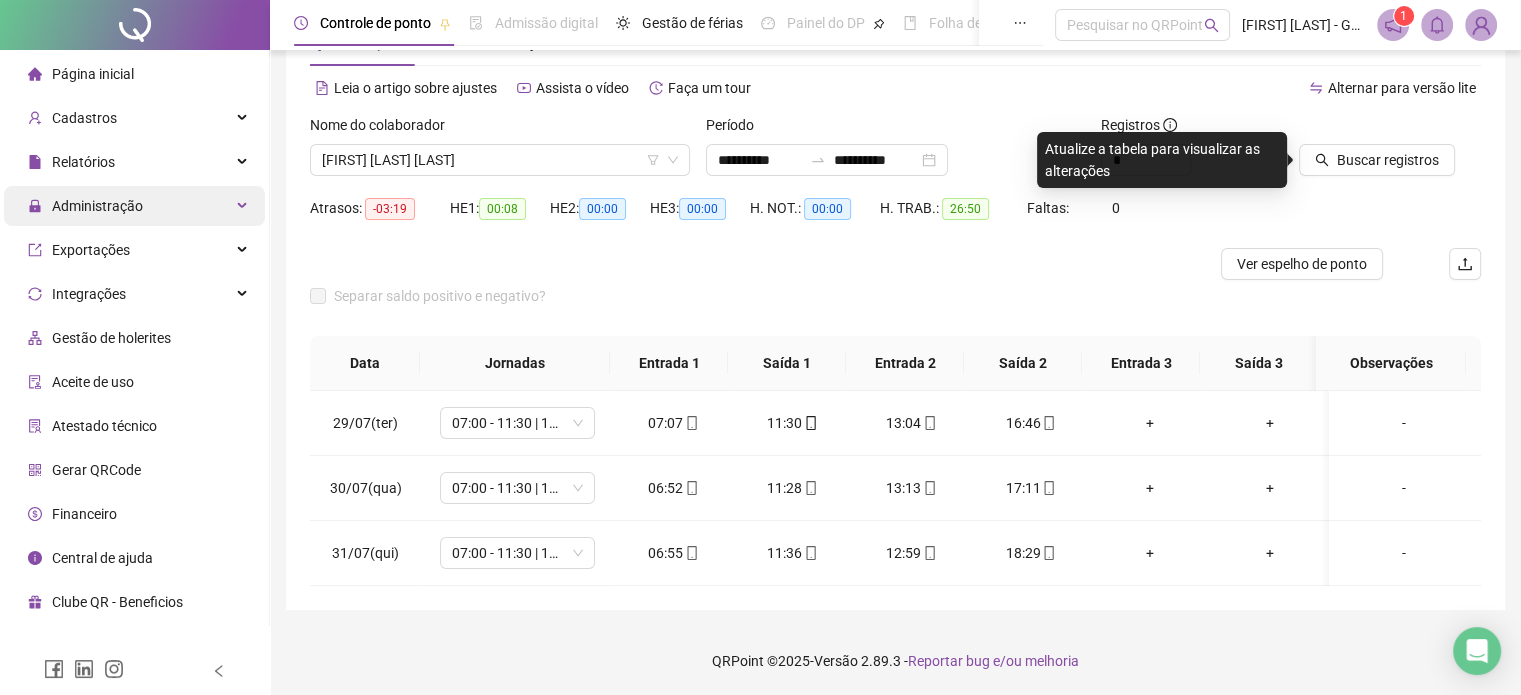 click on "Administração" at bounding box center (97, 206) 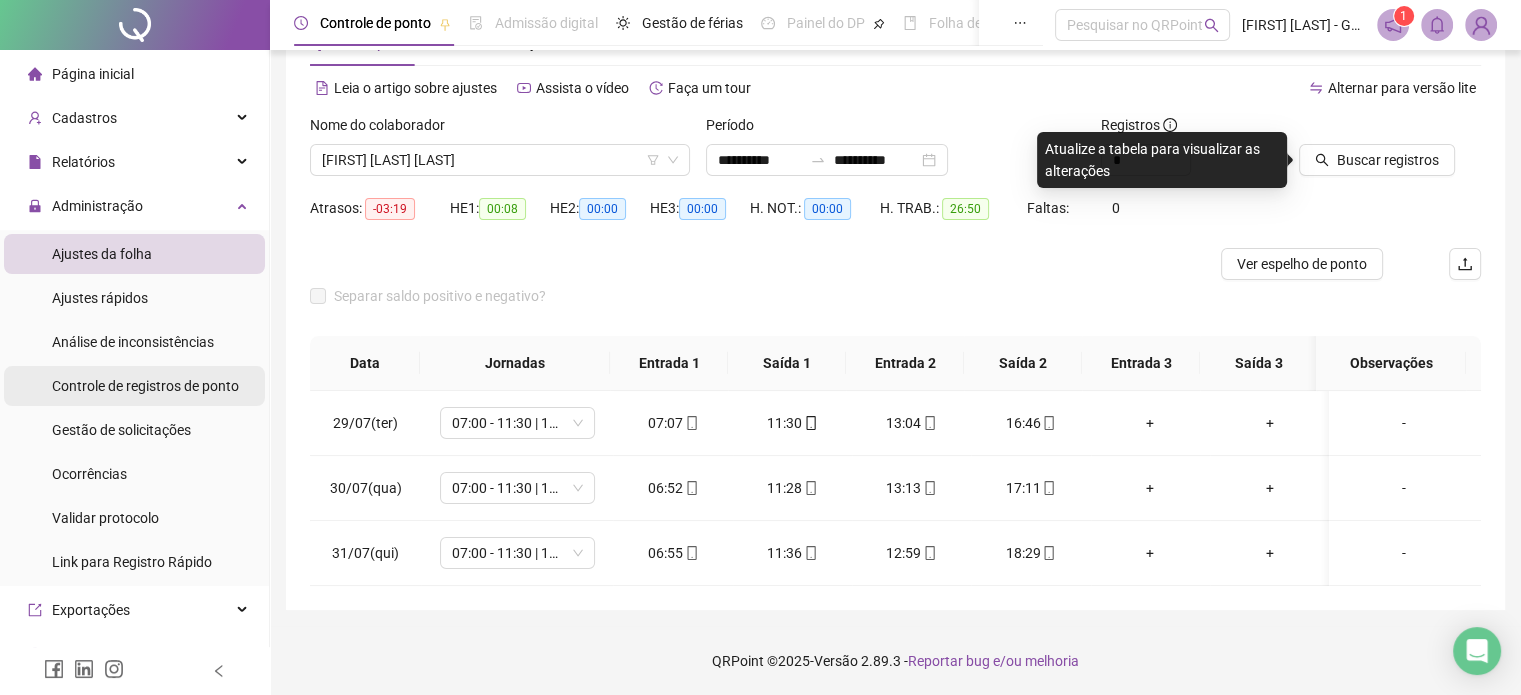 click on "Controle de registros de ponto" at bounding box center (145, 386) 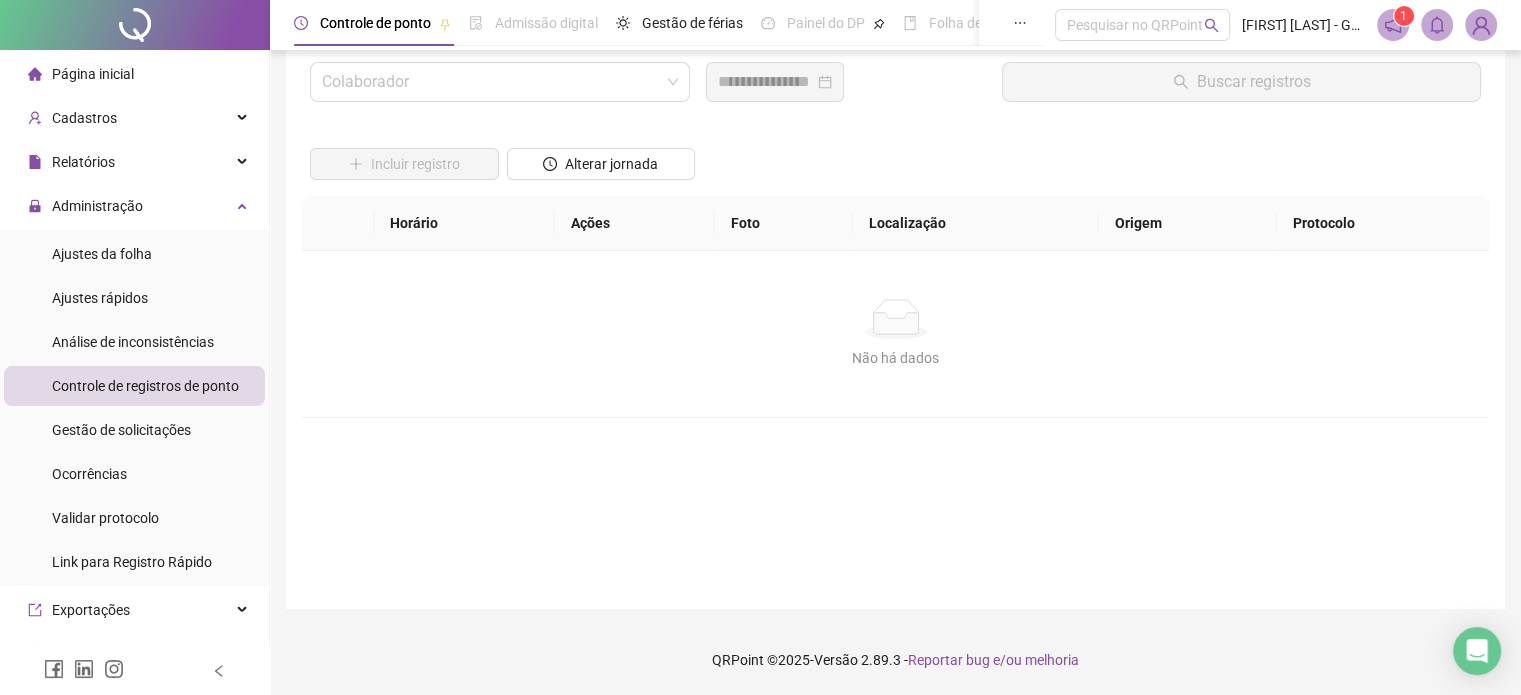 scroll, scrollTop: 57, scrollLeft: 0, axis: vertical 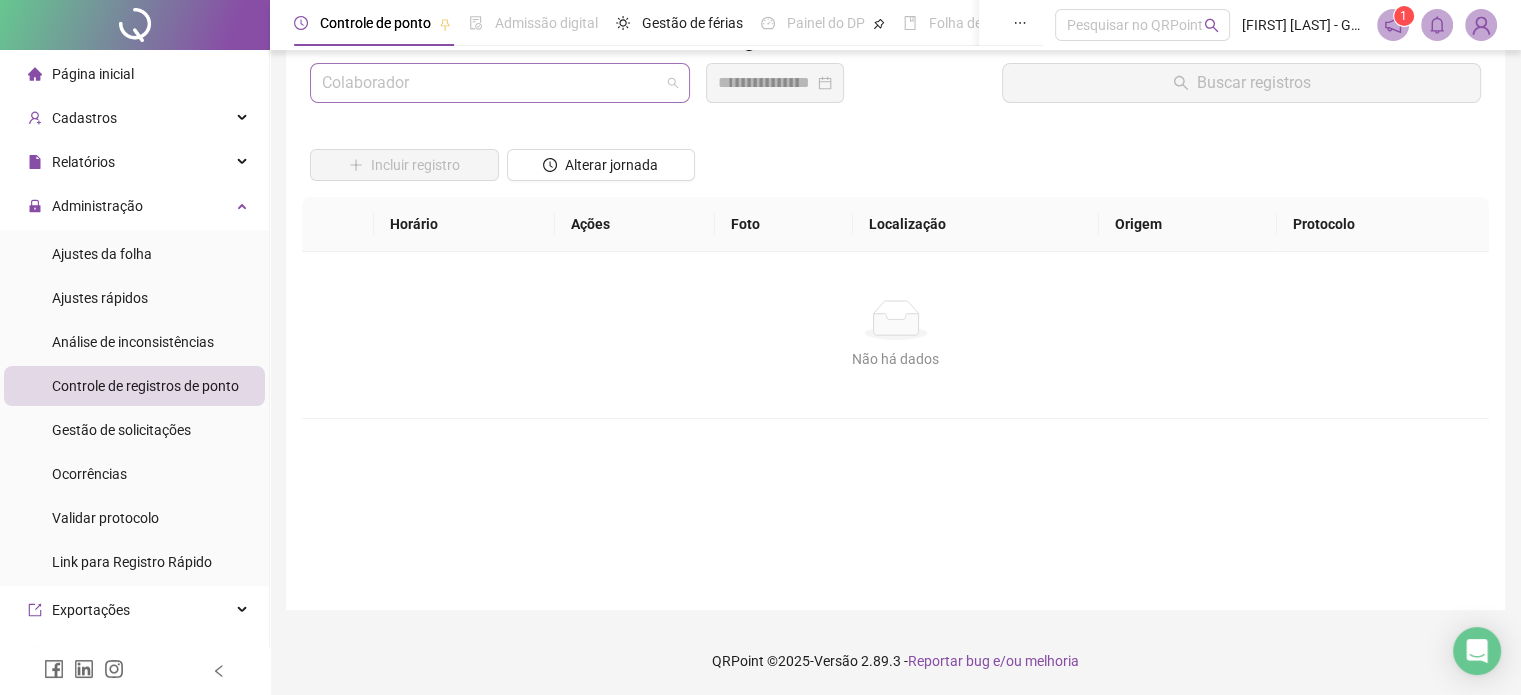 click at bounding box center (491, 83) 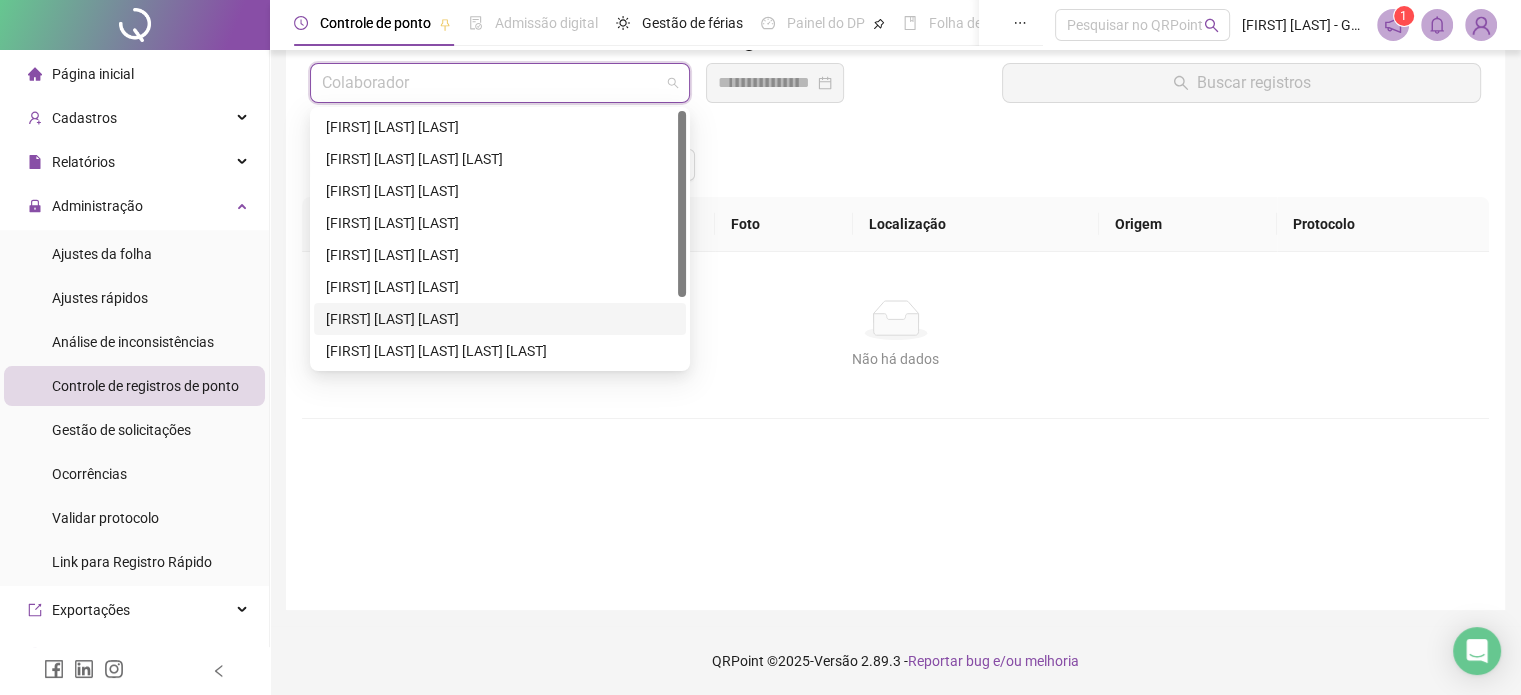 scroll, scrollTop: 96, scrollLeft: 0, axis: vertical 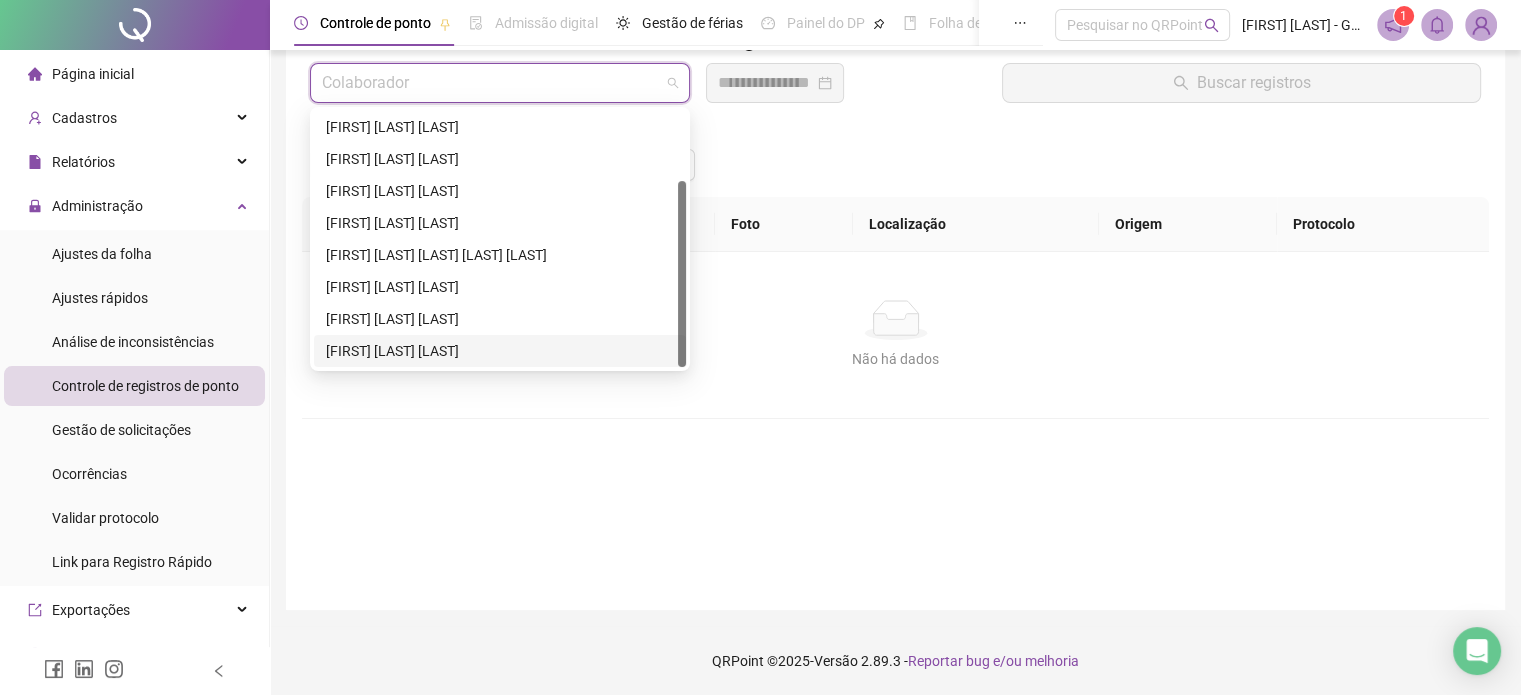 click on "[FIRST] [LAST]" at bounding box center (500, 351) 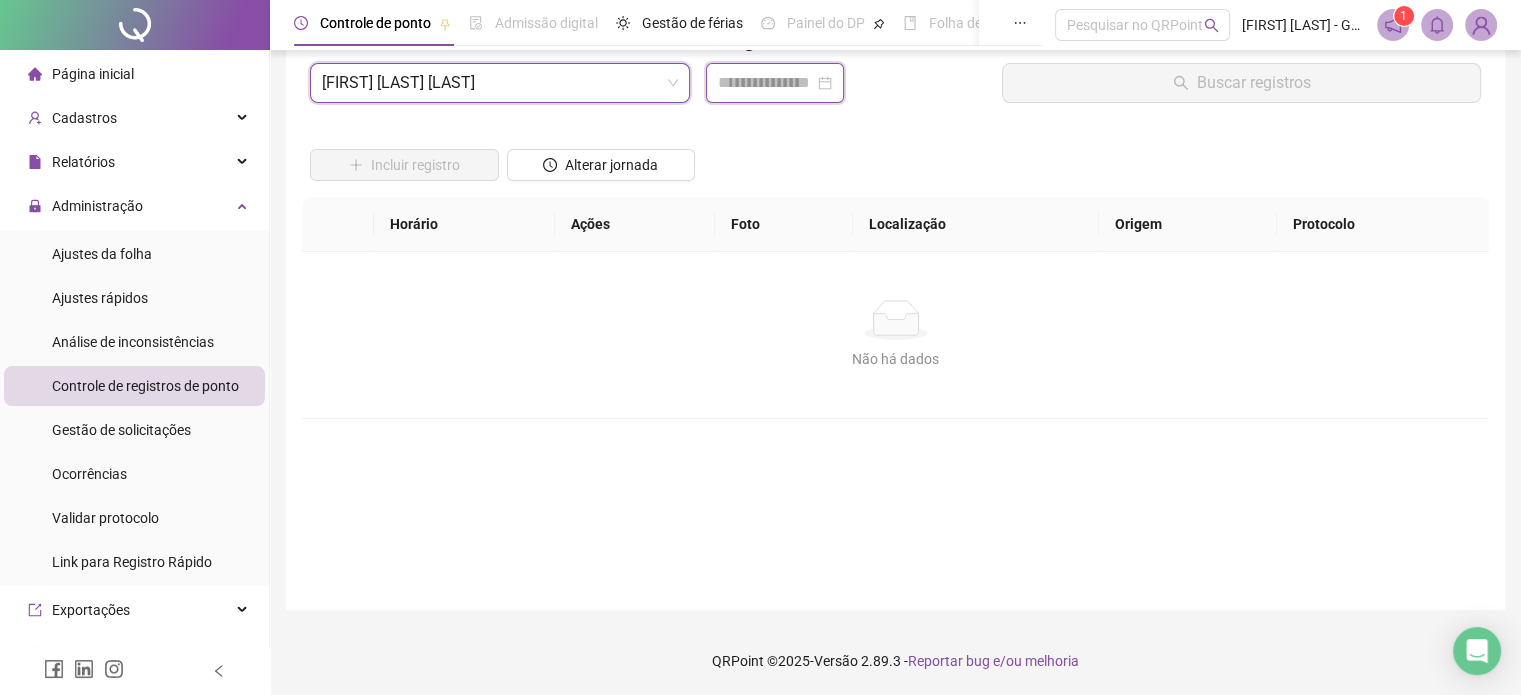 click at bounding box center [766, 83] 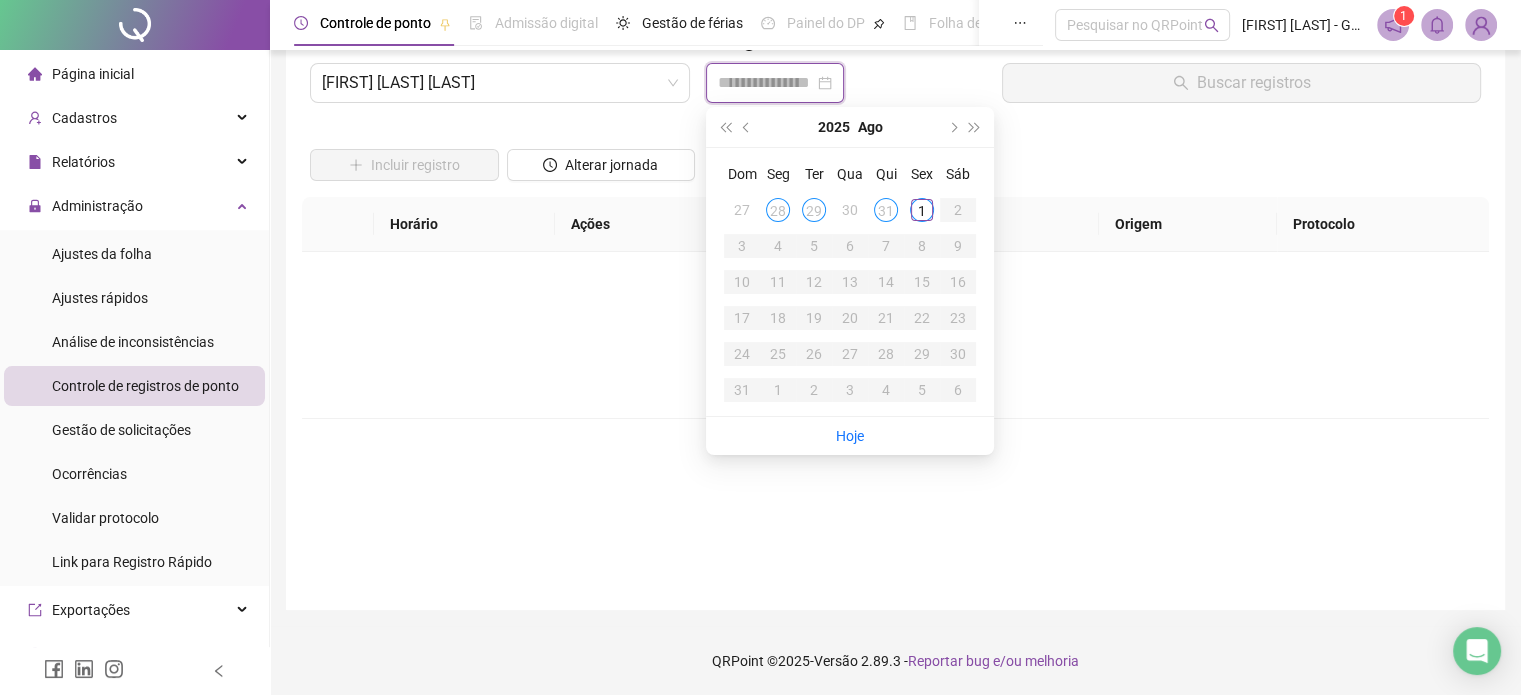 type on "**********" 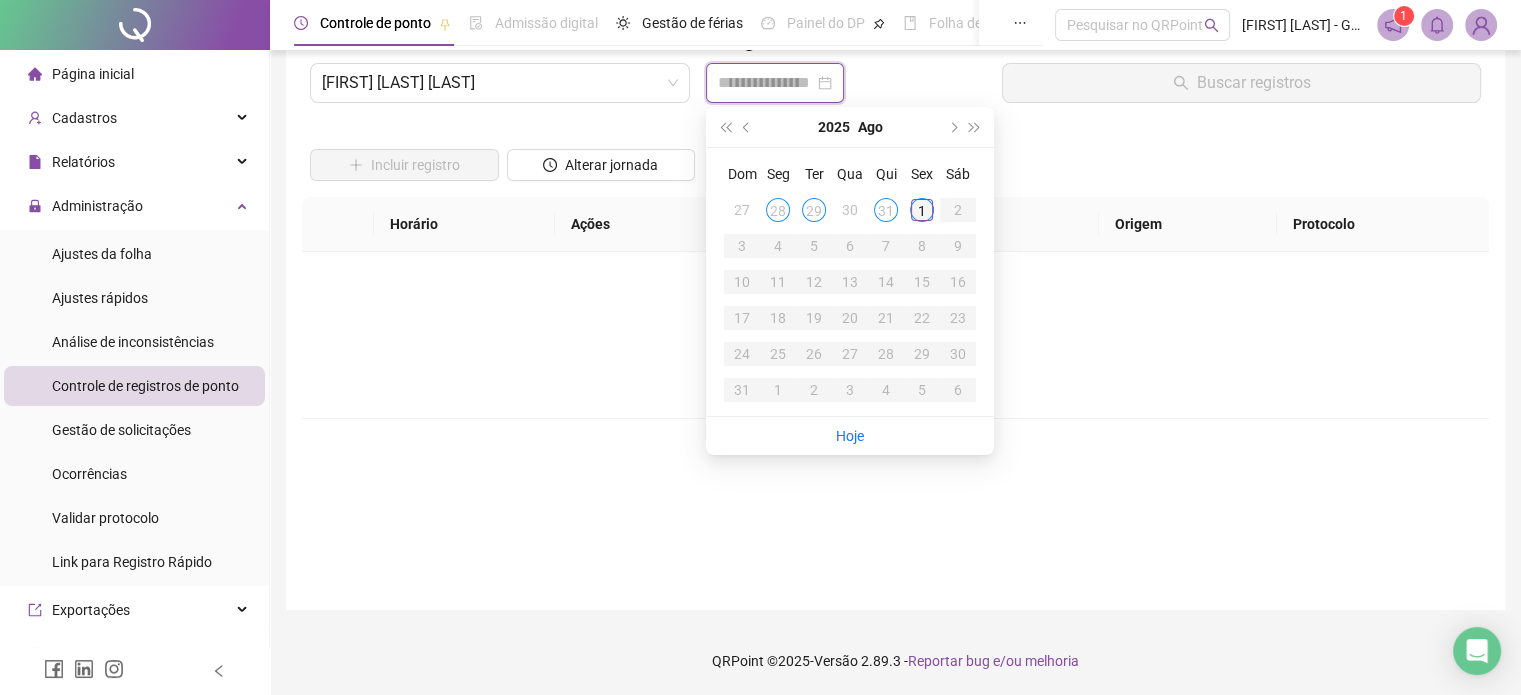 type on "**********" 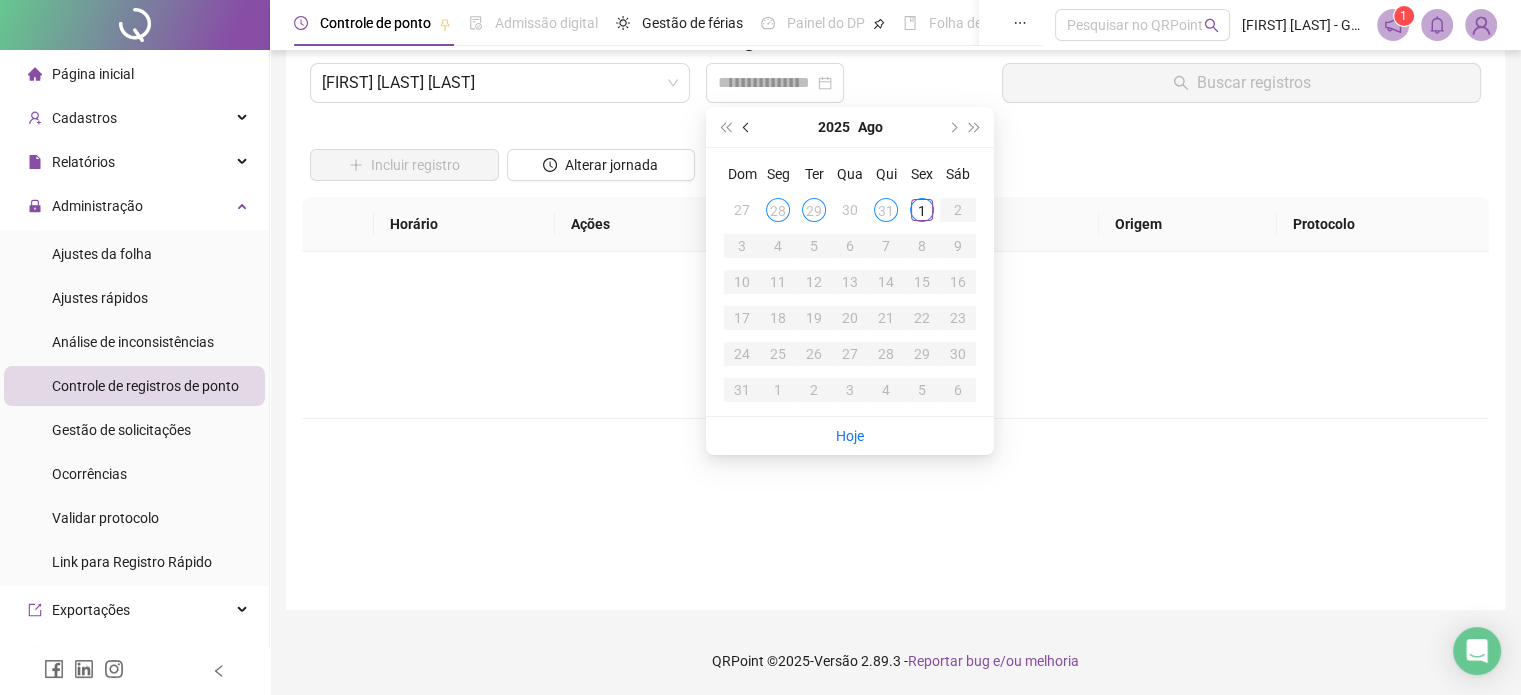 click at bounding box center [748, 127] 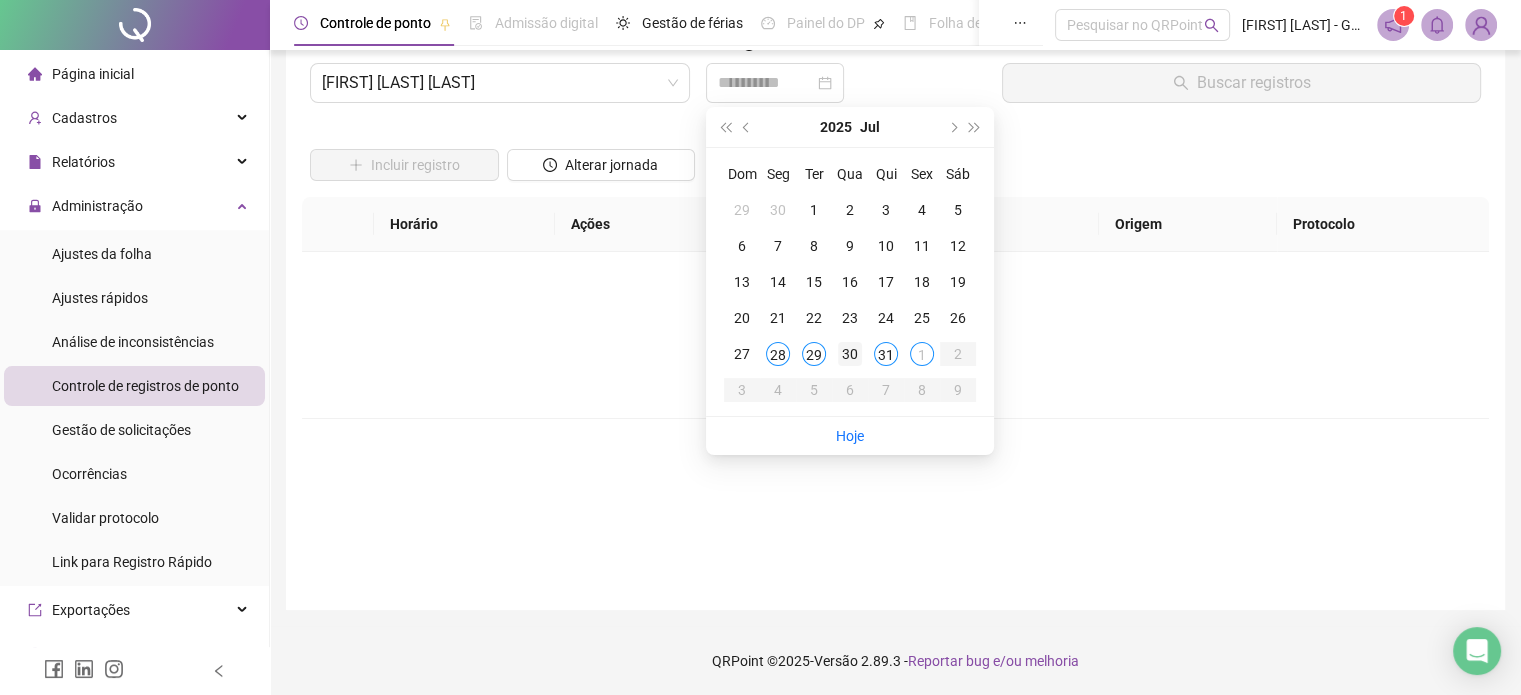 type on "**********" 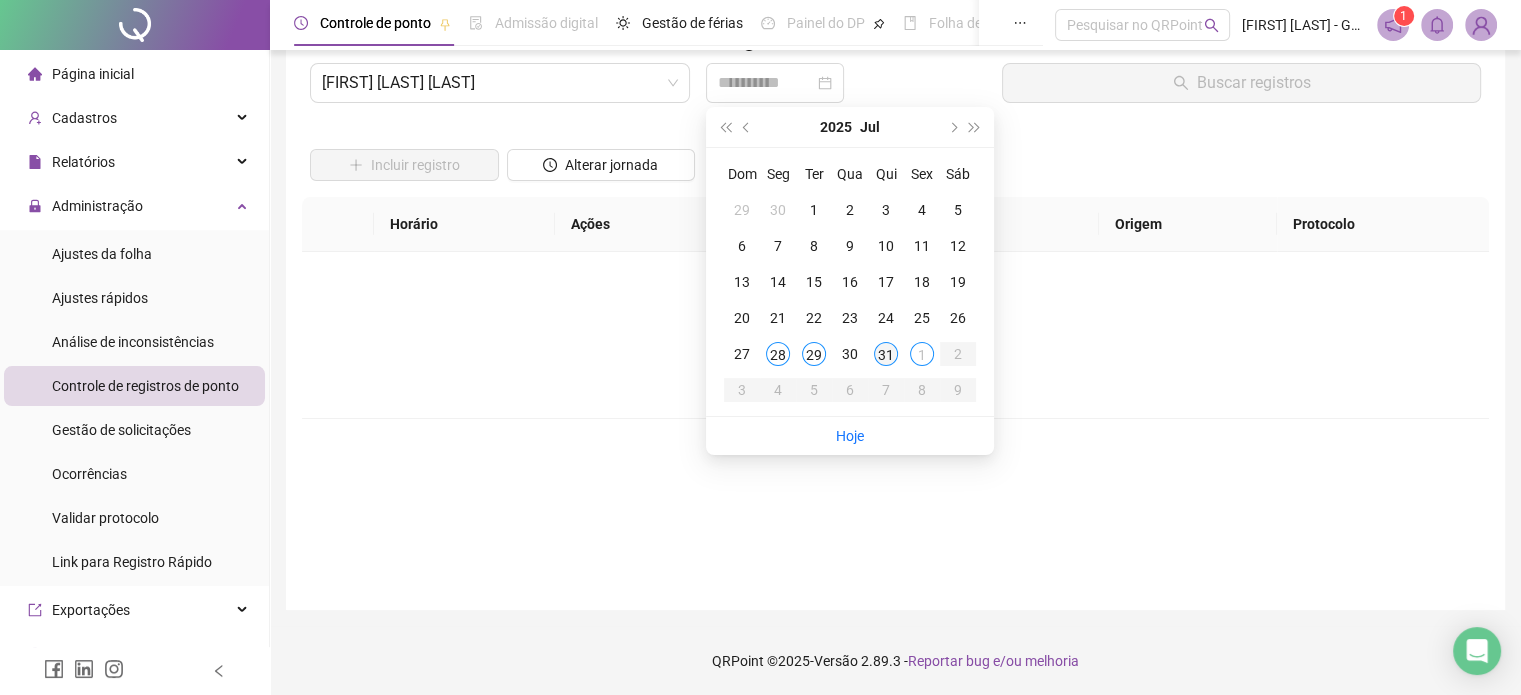 type on "**********" 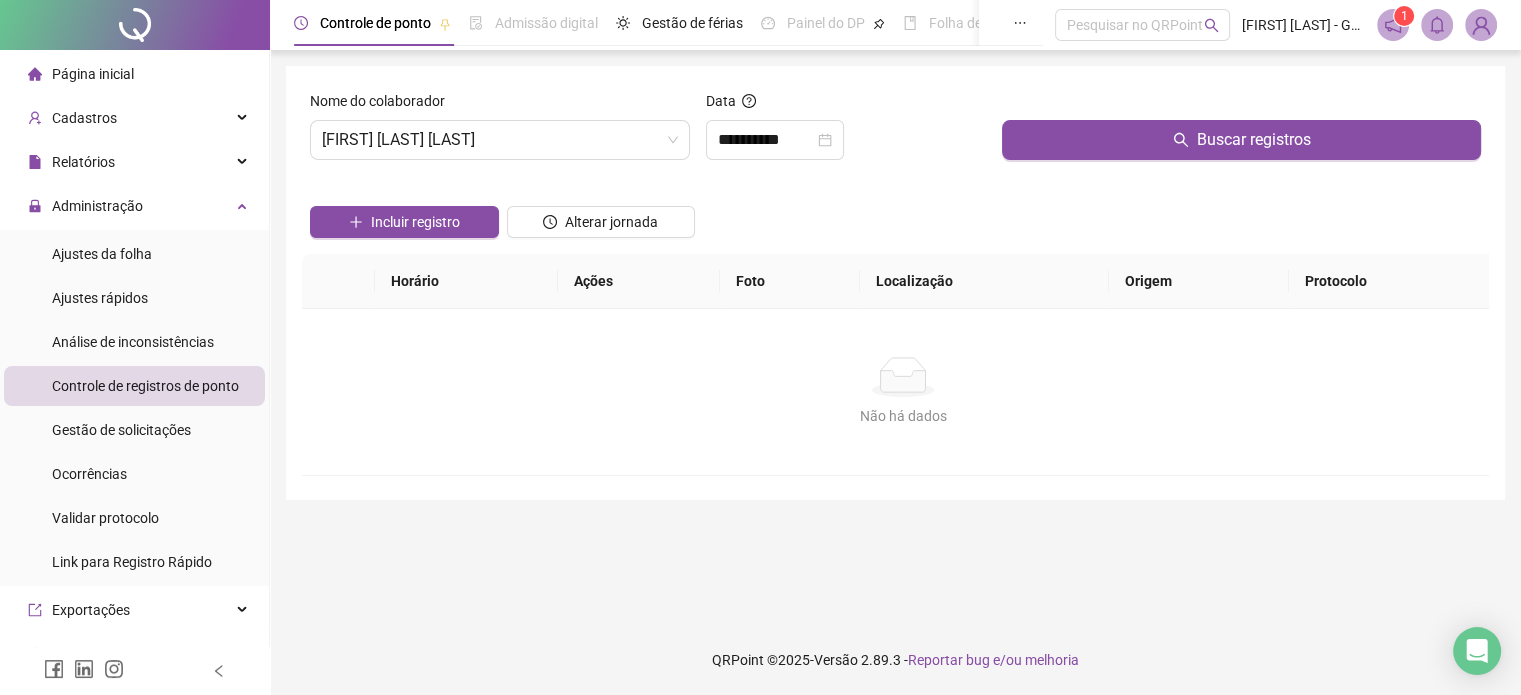 scroll, scrollTop: 0, scrollLeft: 0, axis: both 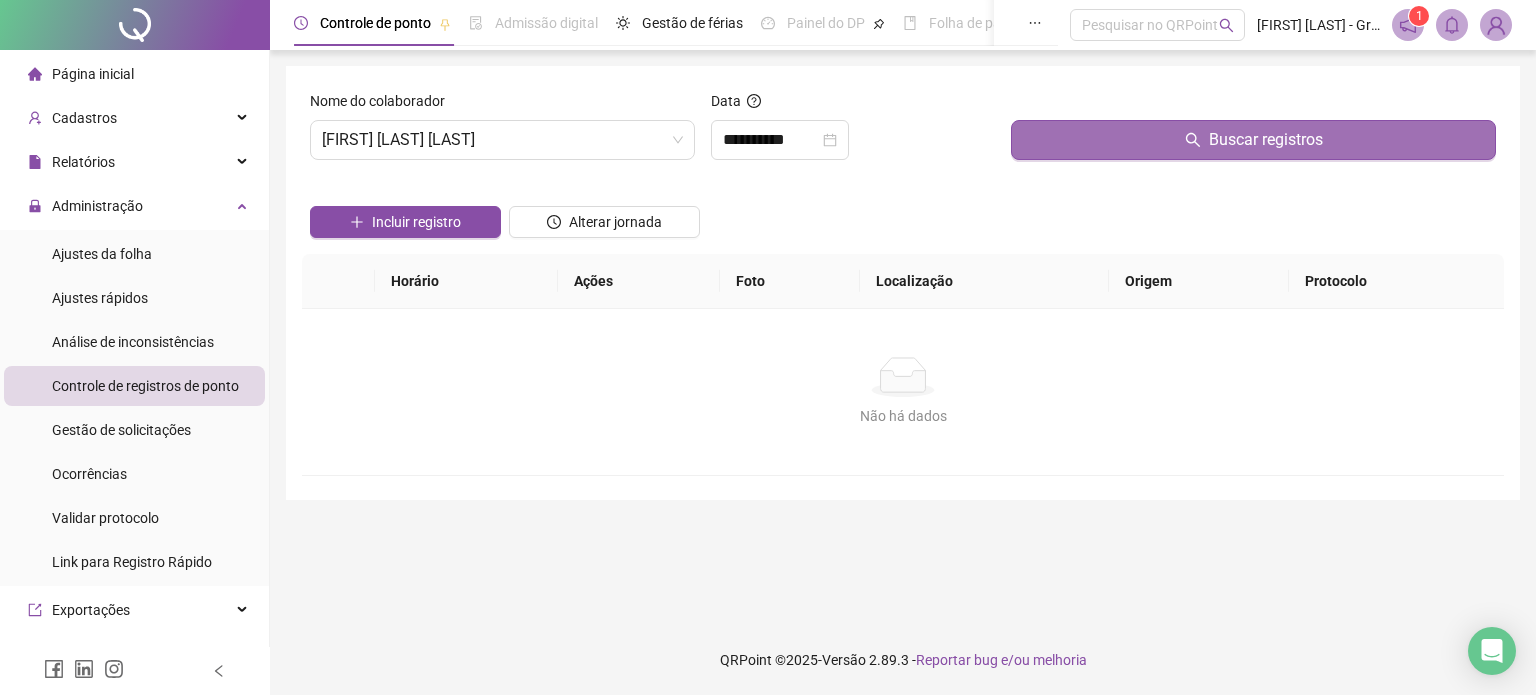 click on "Buscar registros" at bounding box center [1266, 140] 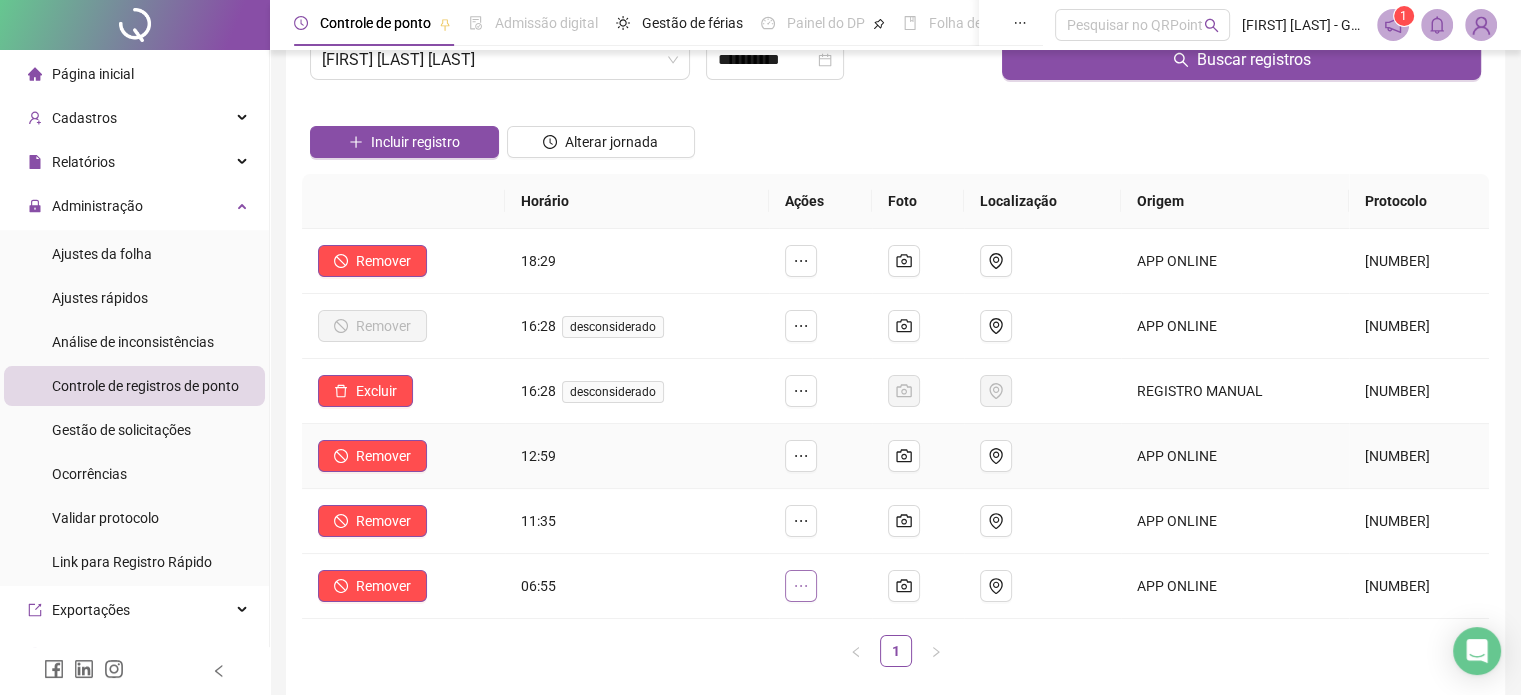 scroll, scrollTop: 200, scrollLeft: 0, axis: vertical 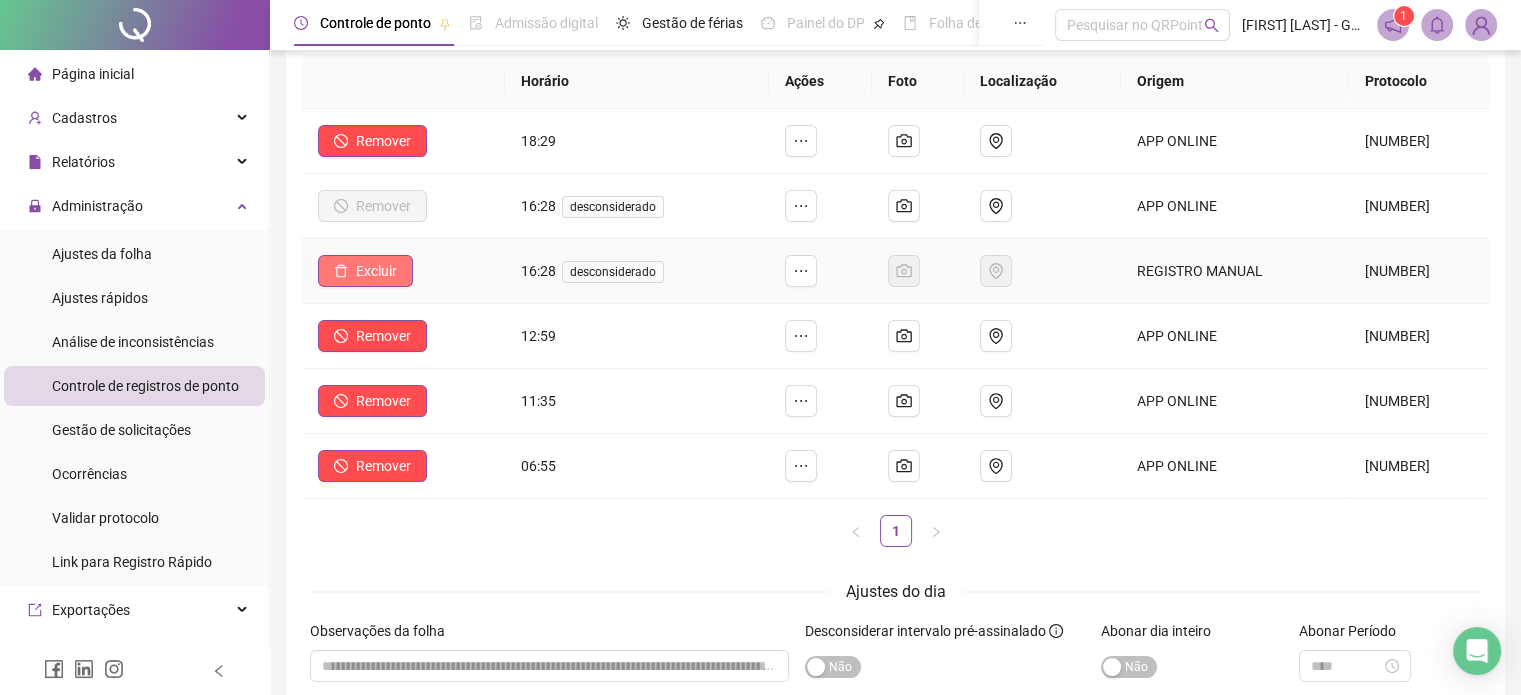 click on "Excluir" at bounding box center [376, 271] 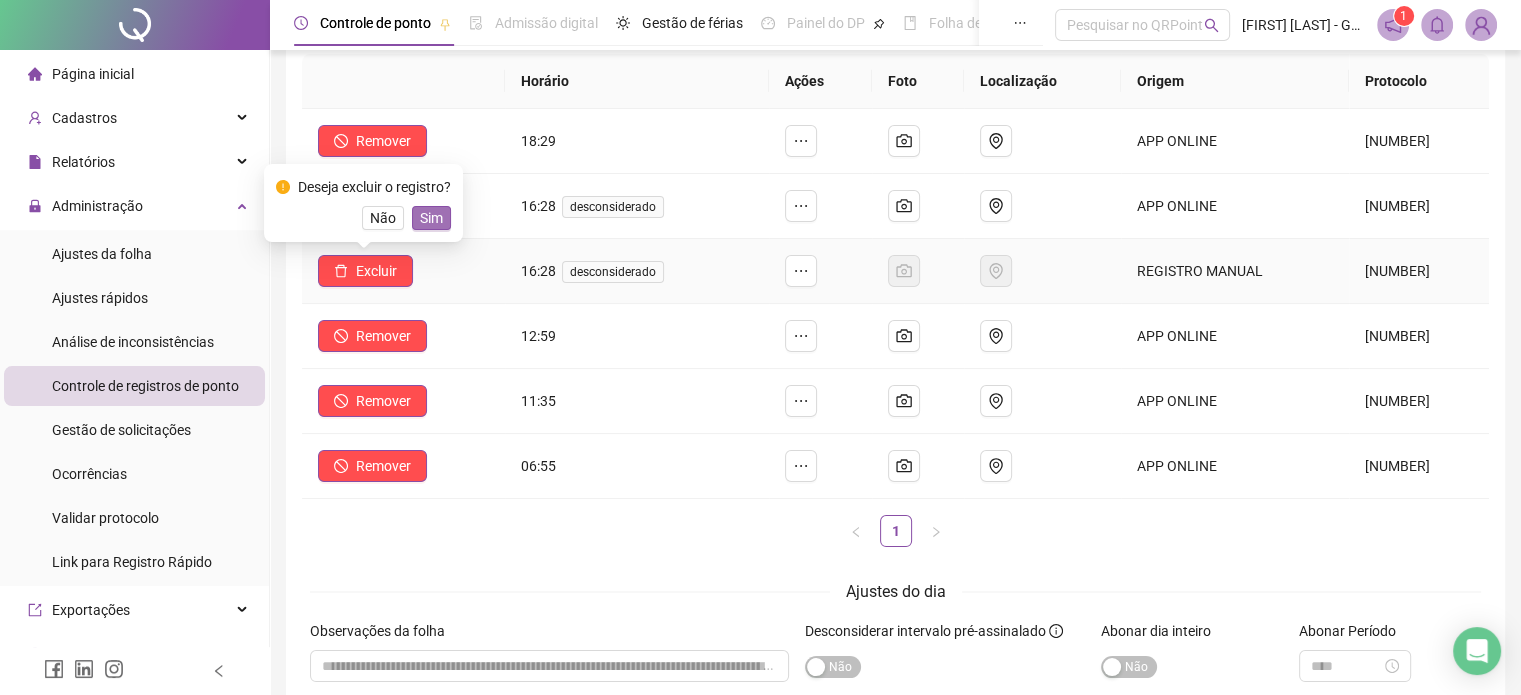 click on "Sim" at bounding box center [431, 218] 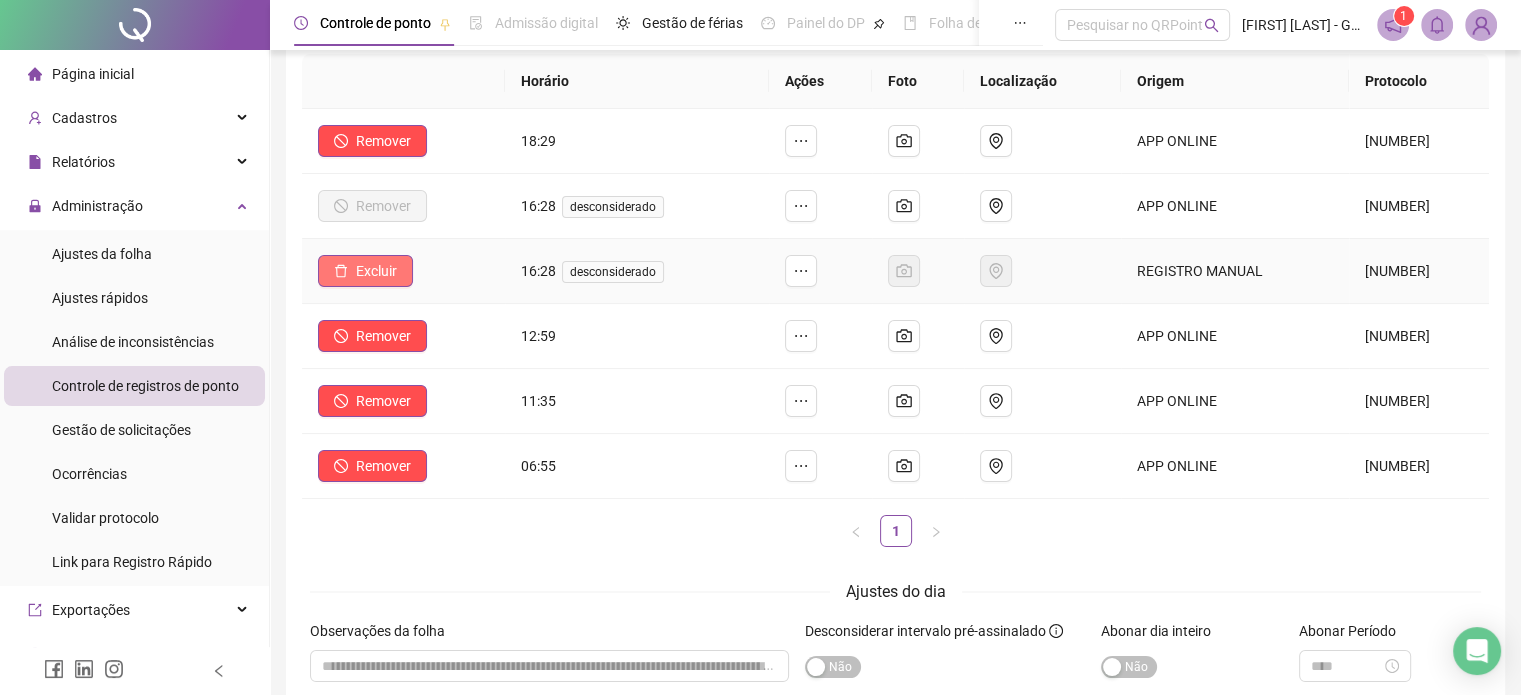 click 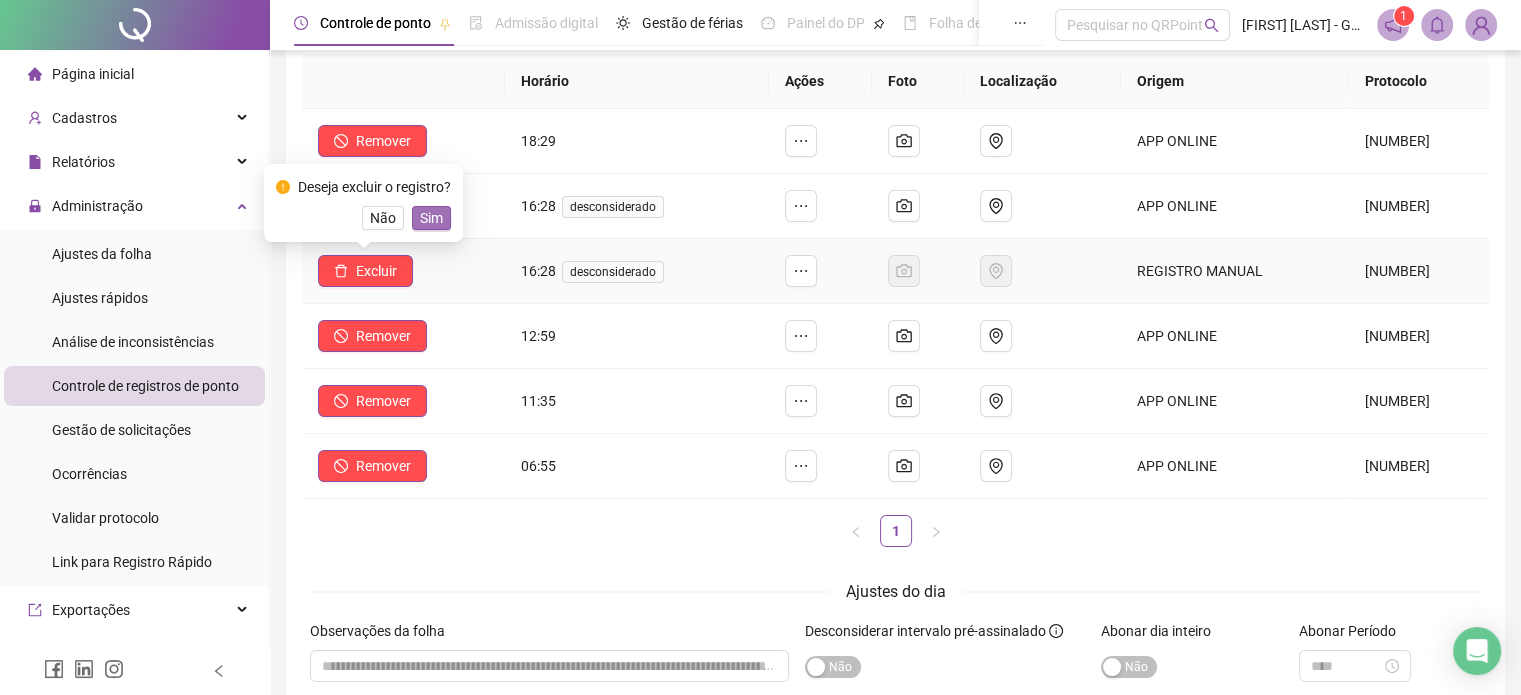 click on "Sim" at bounding box center [431, 218] 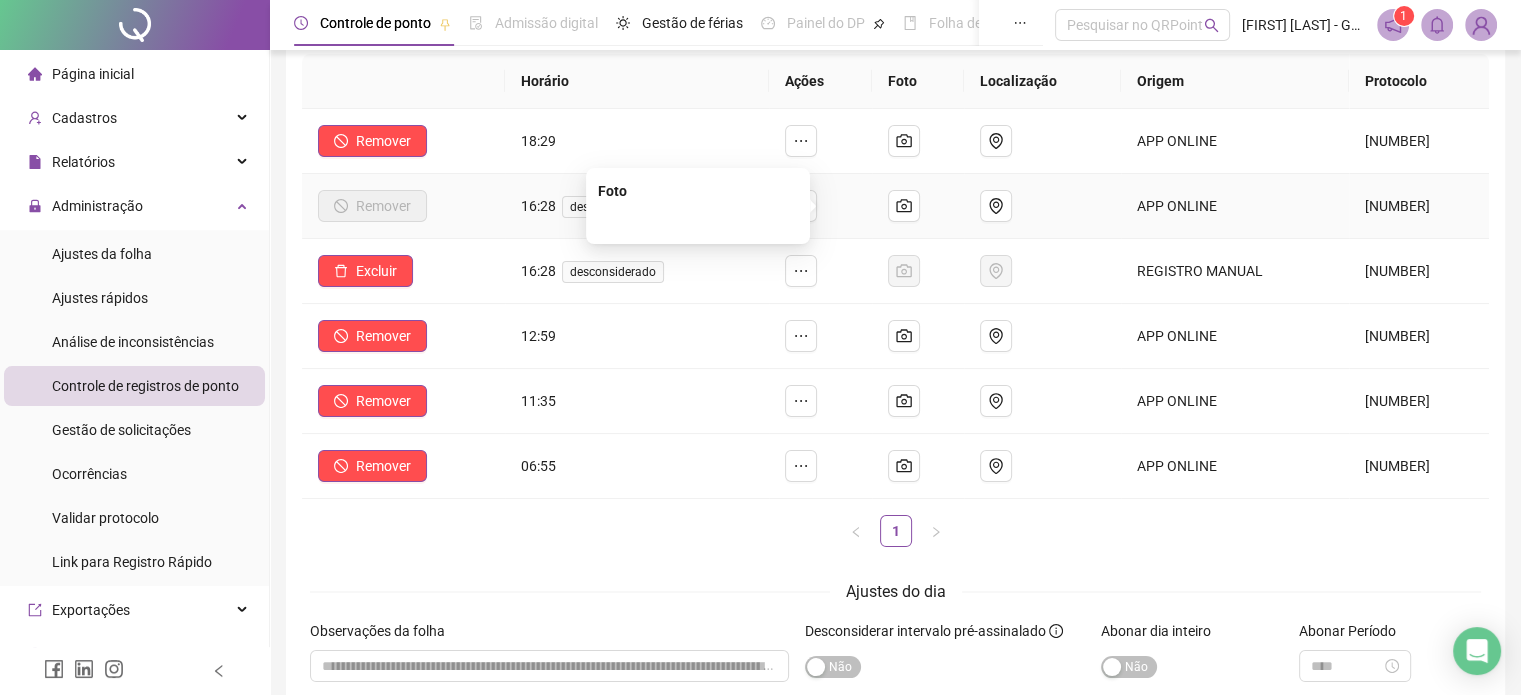 click on "Foto" at bounding box center (698, 206) 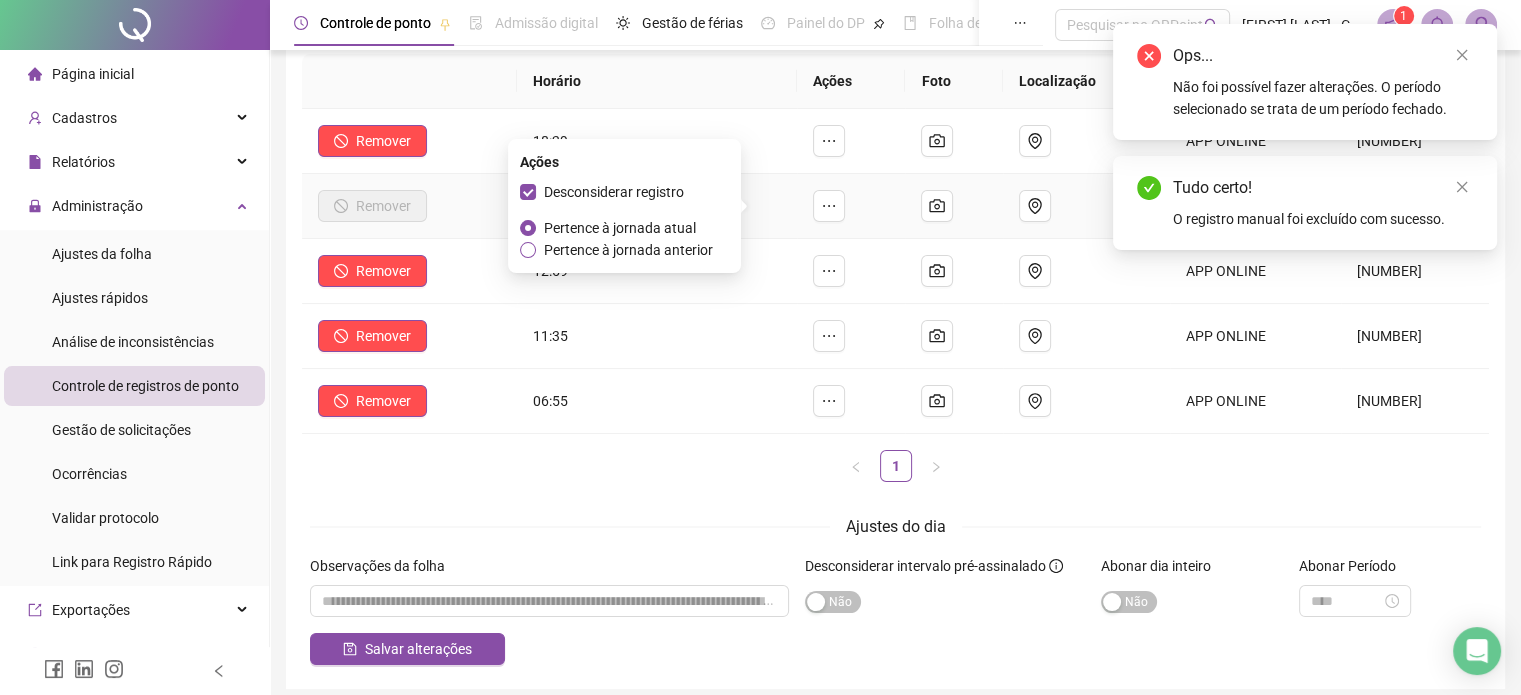 click on "Pertence à jornada anterior" at bounding box center [628, 250] 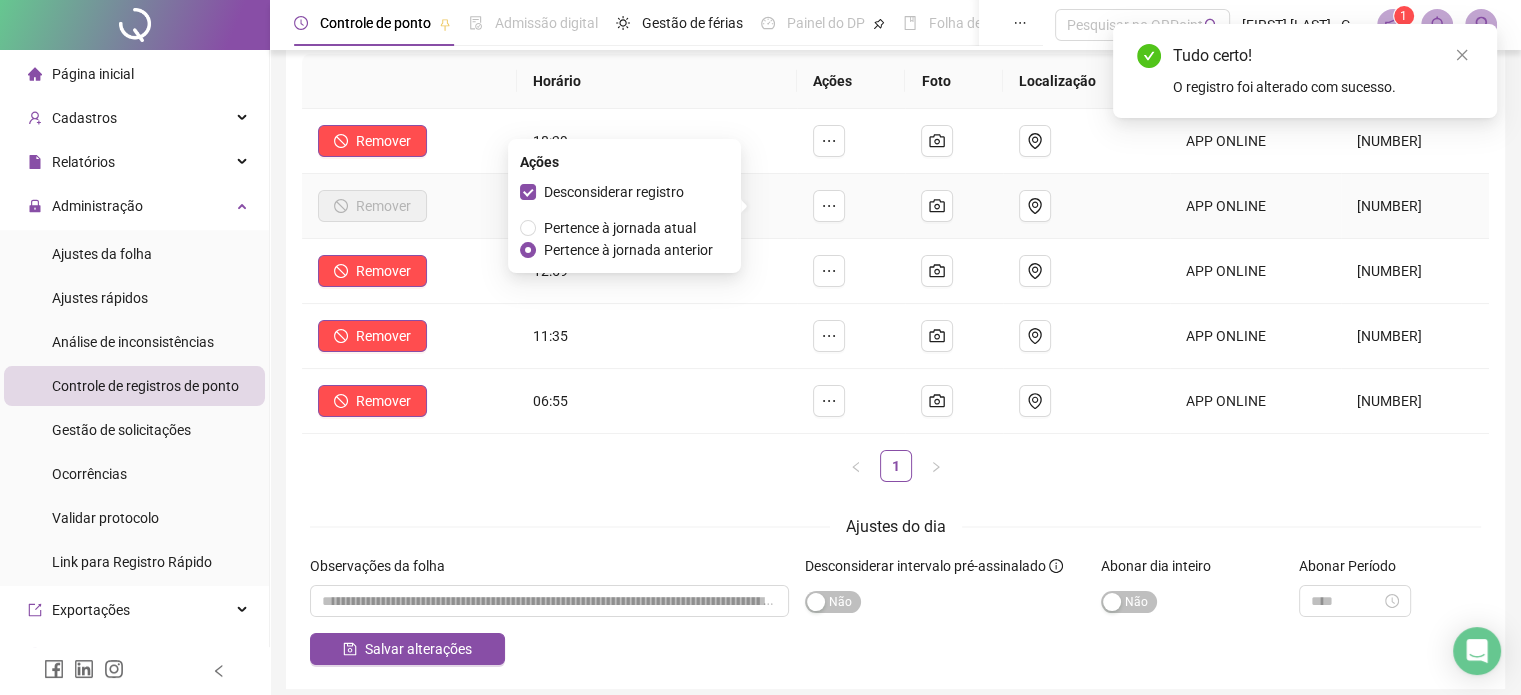 click on "Pertence à jornada anterior" at bounding box center (628, 250) 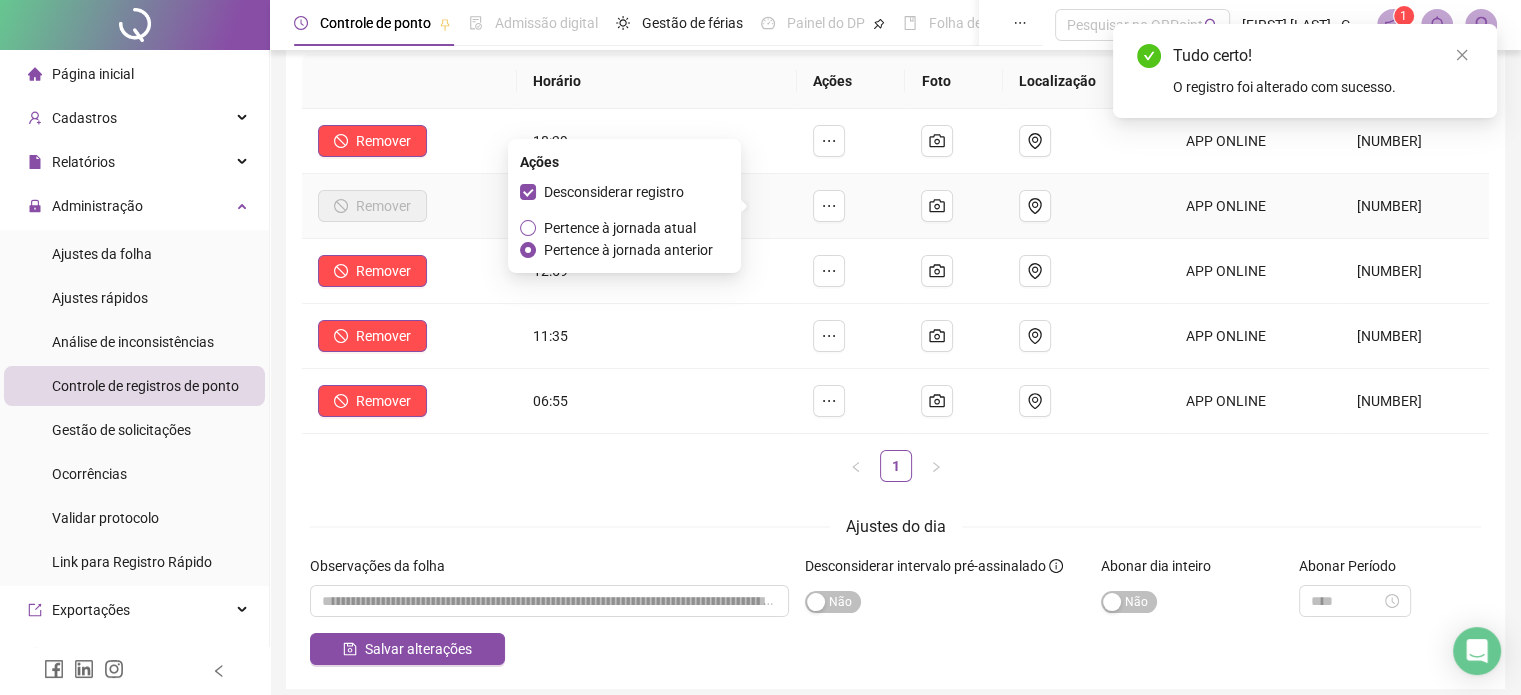 click on "Pertence à jornada atual" at bounding box center [620, 228] 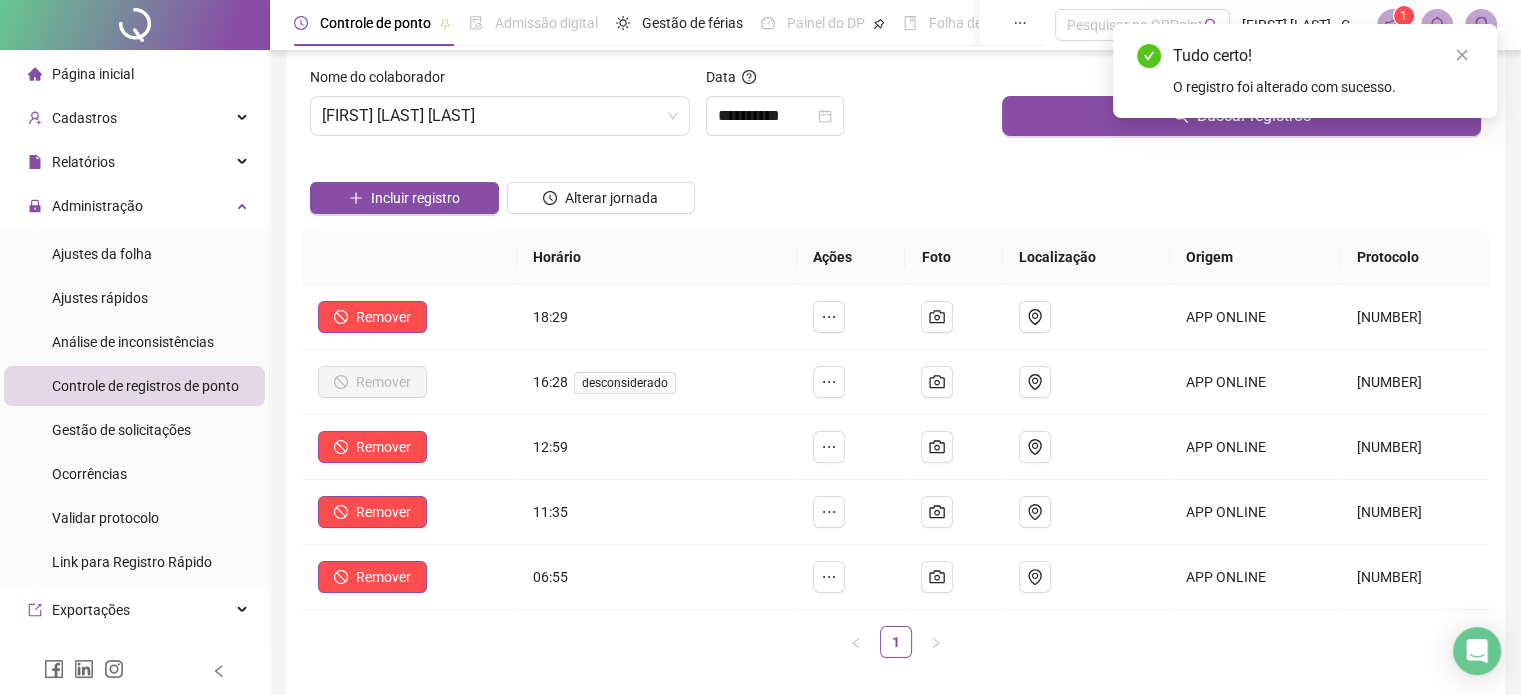 scroll, scrollTop: 0, scrollLeft: 0, axis: both 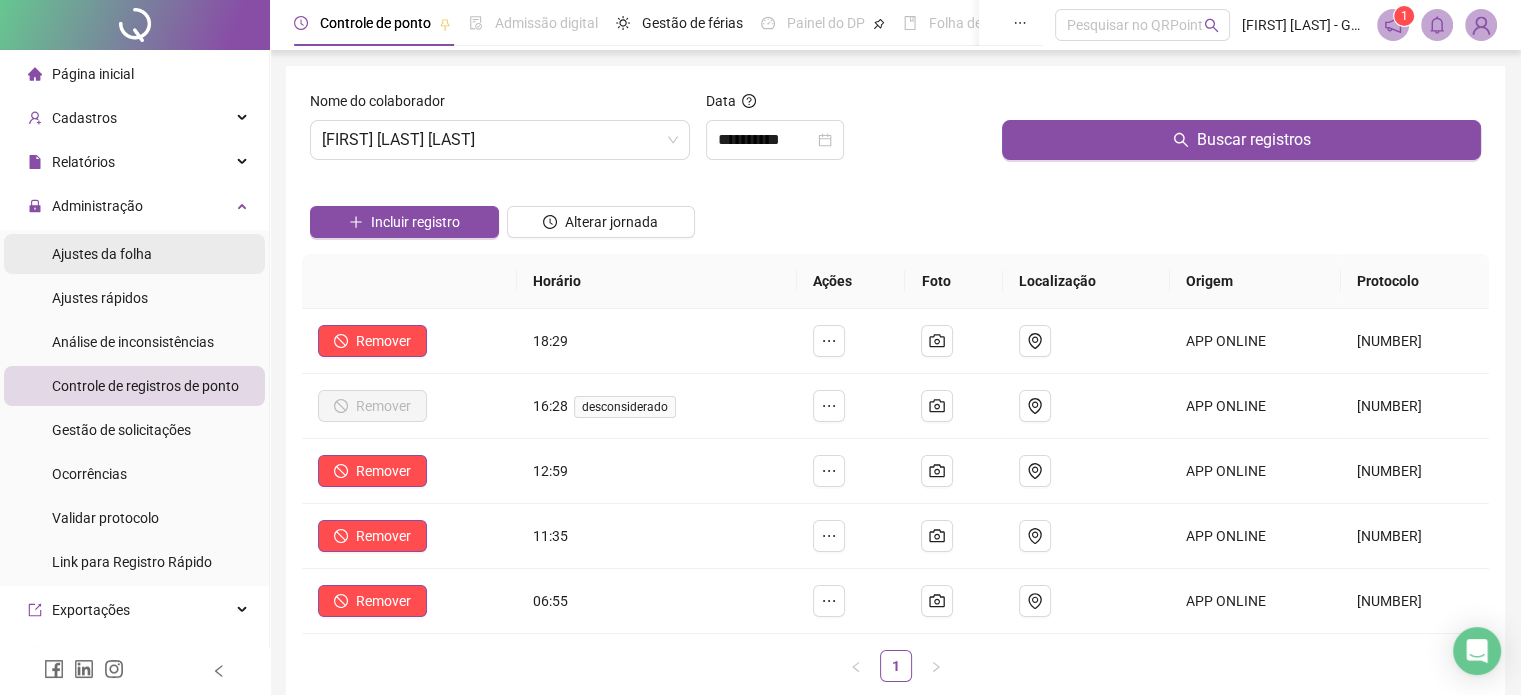 click on "Ajustes da folha" at bounding box center [102, 254] 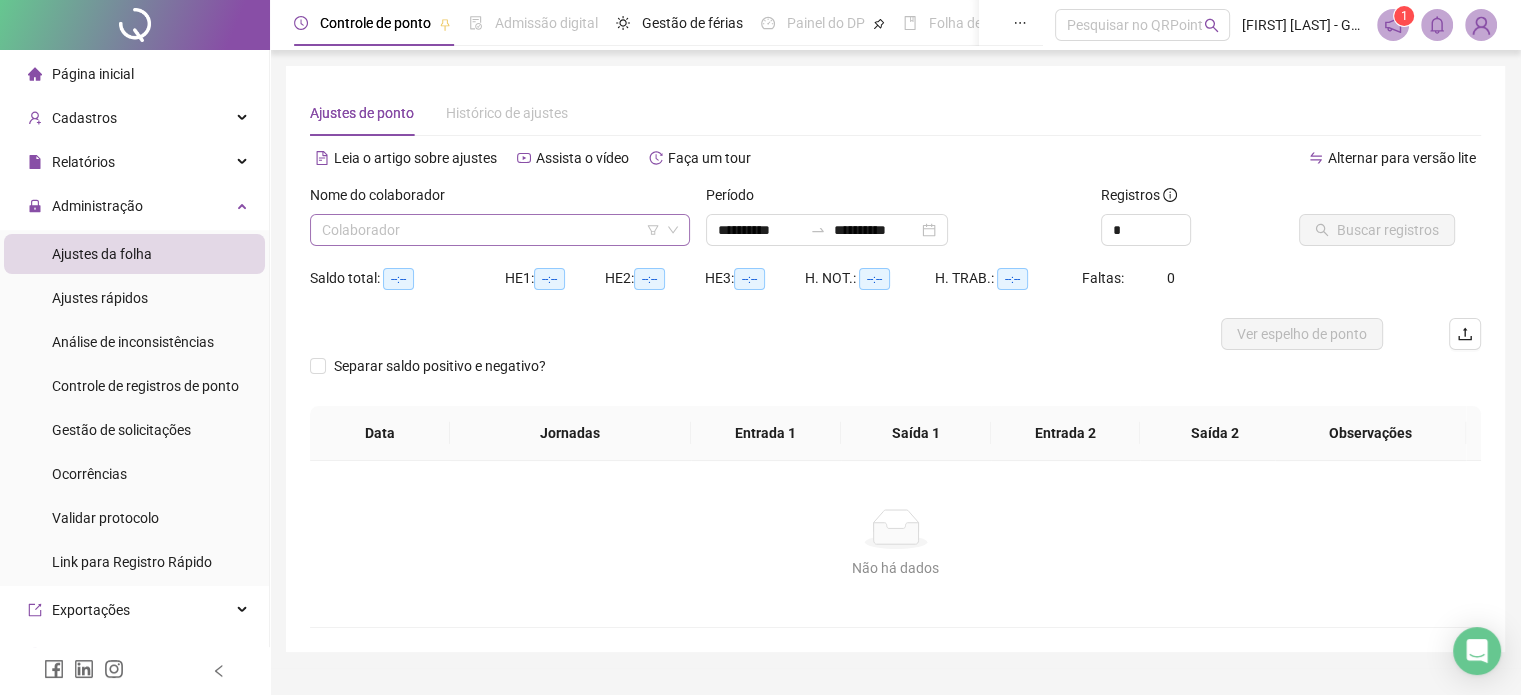 click at bounding box center (491, 230) 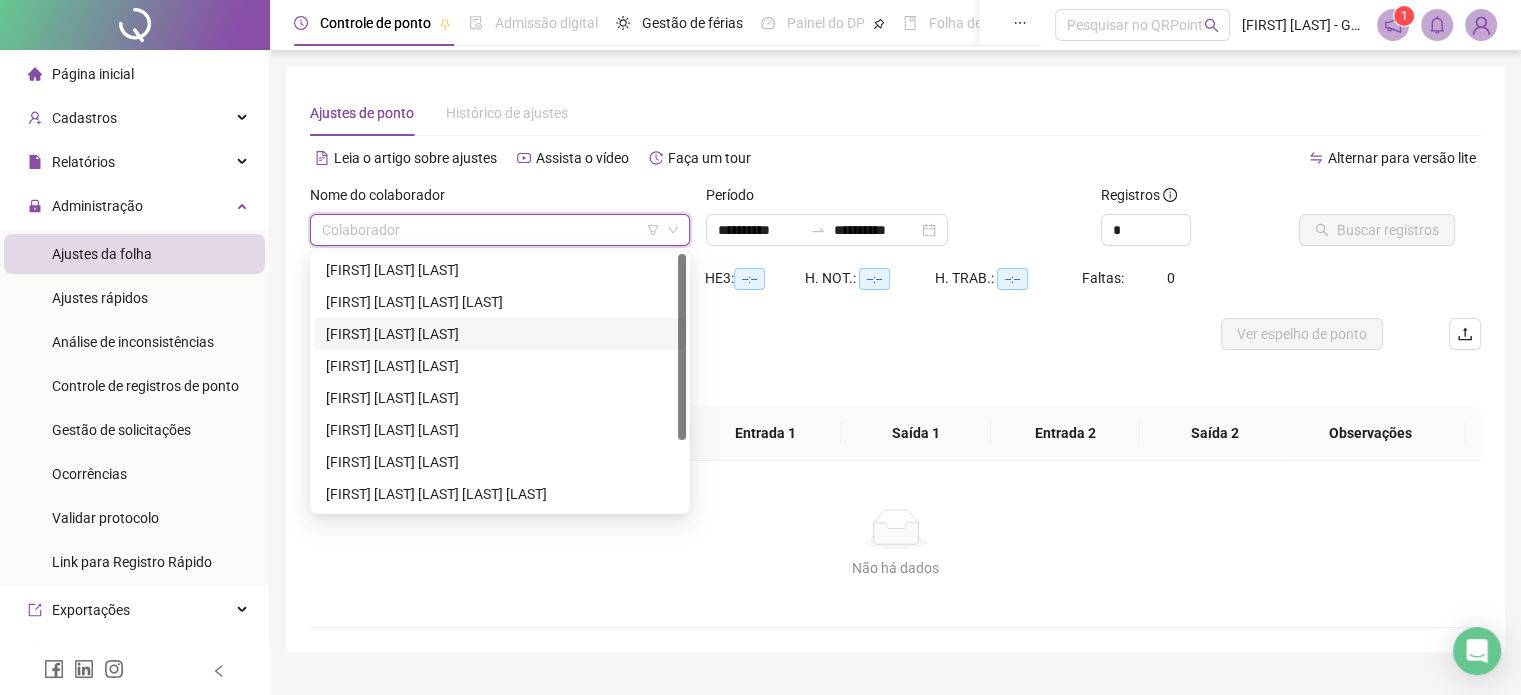 scroll, scrollTop: 96, scrollLeft: 0, axis: vertical 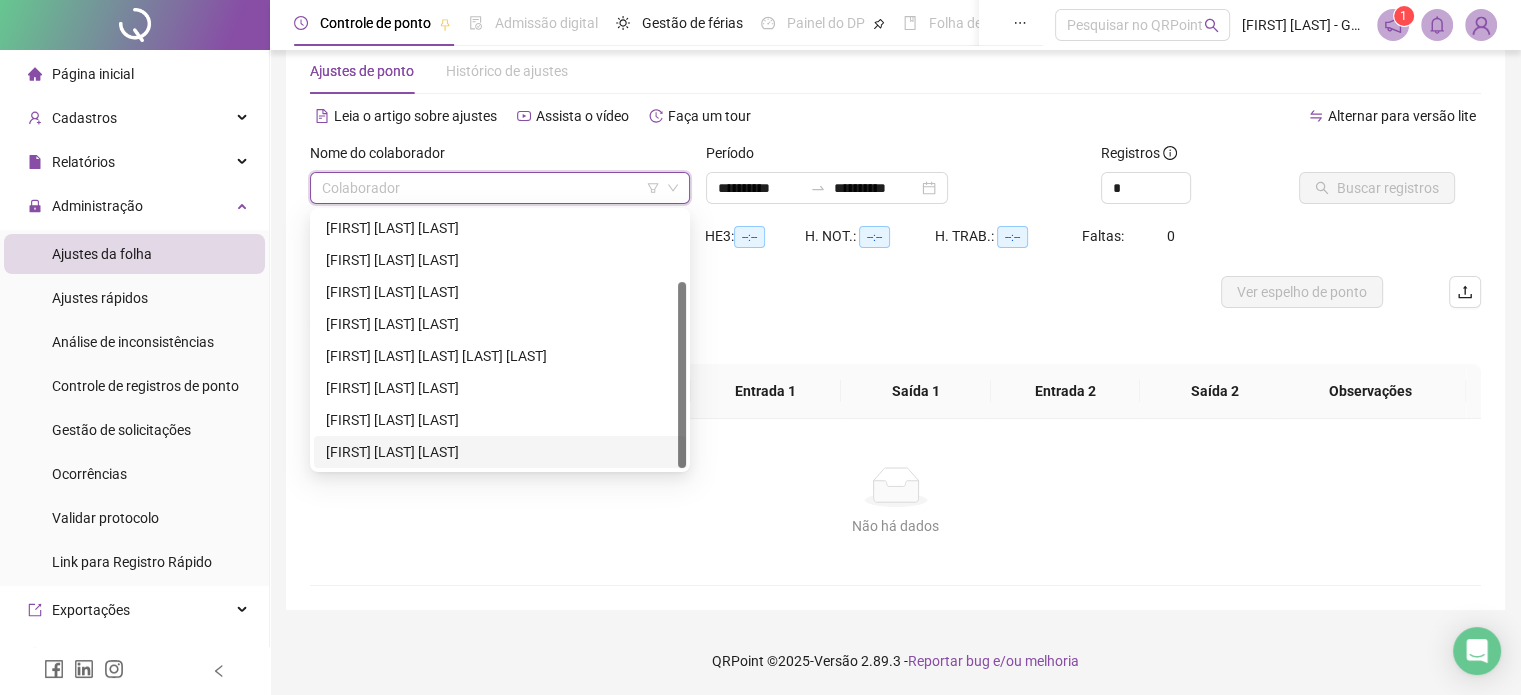 click on "[FIRST] [LAST]" at bounding box center [500, 452] 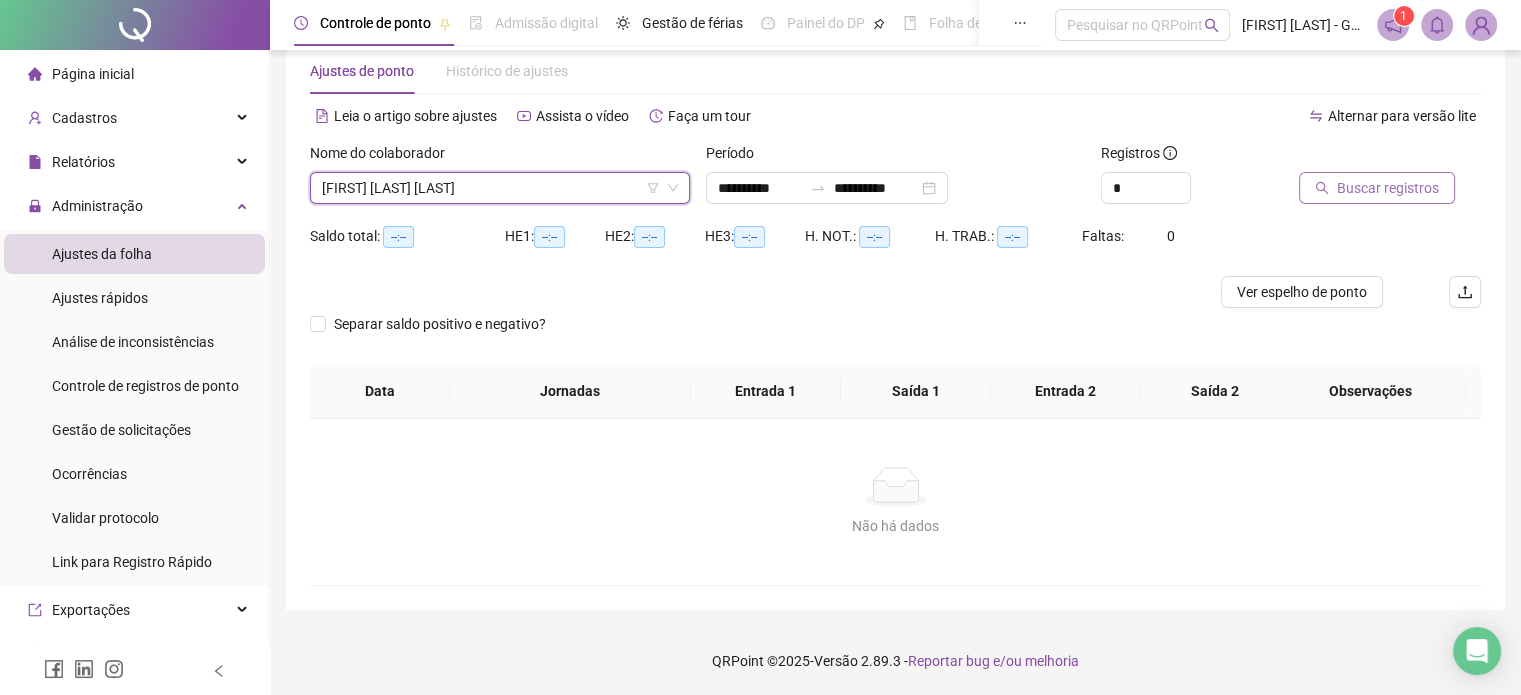 drag, startPoint x: 1332, startPoint y: 204, endPoint x: 1347, endPoint y: 189, distance: 21.213203 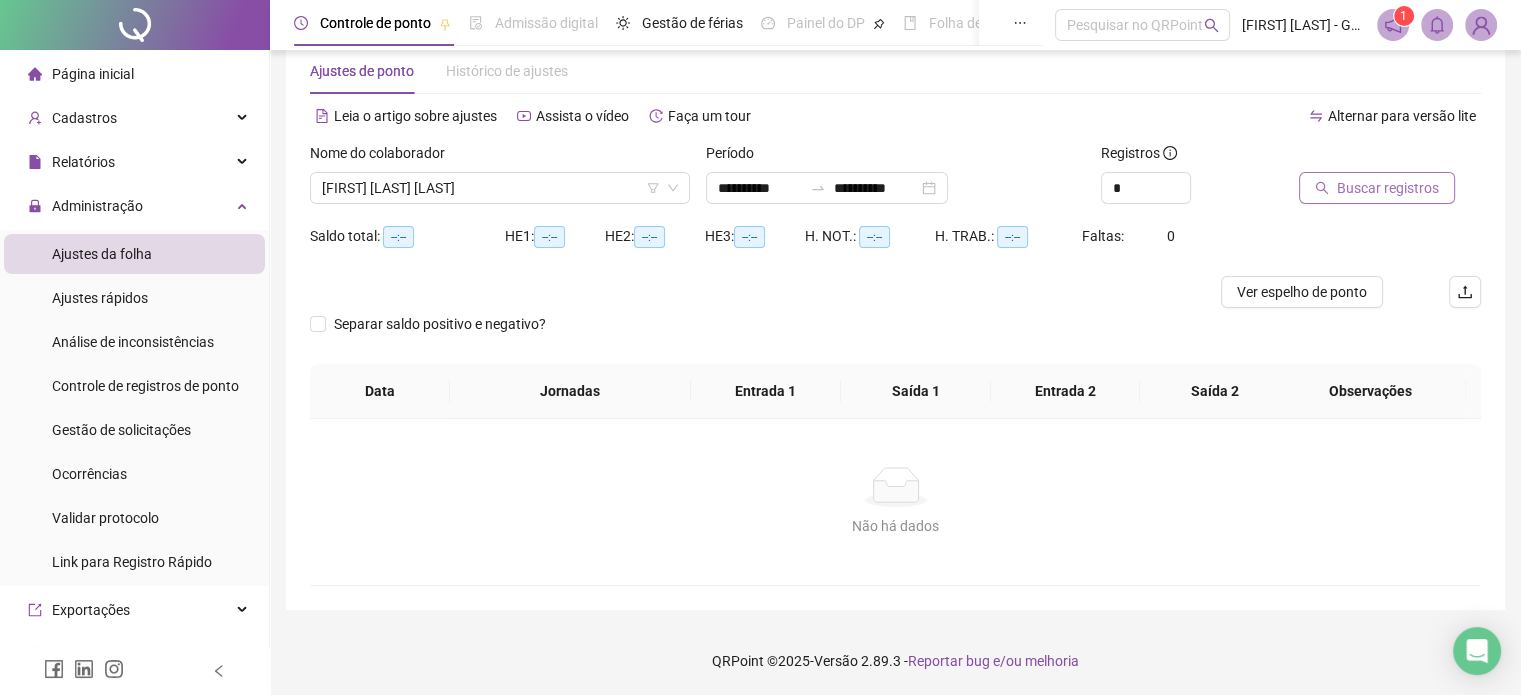 click on "Buscar registros" at bounding box center [1388, 188] 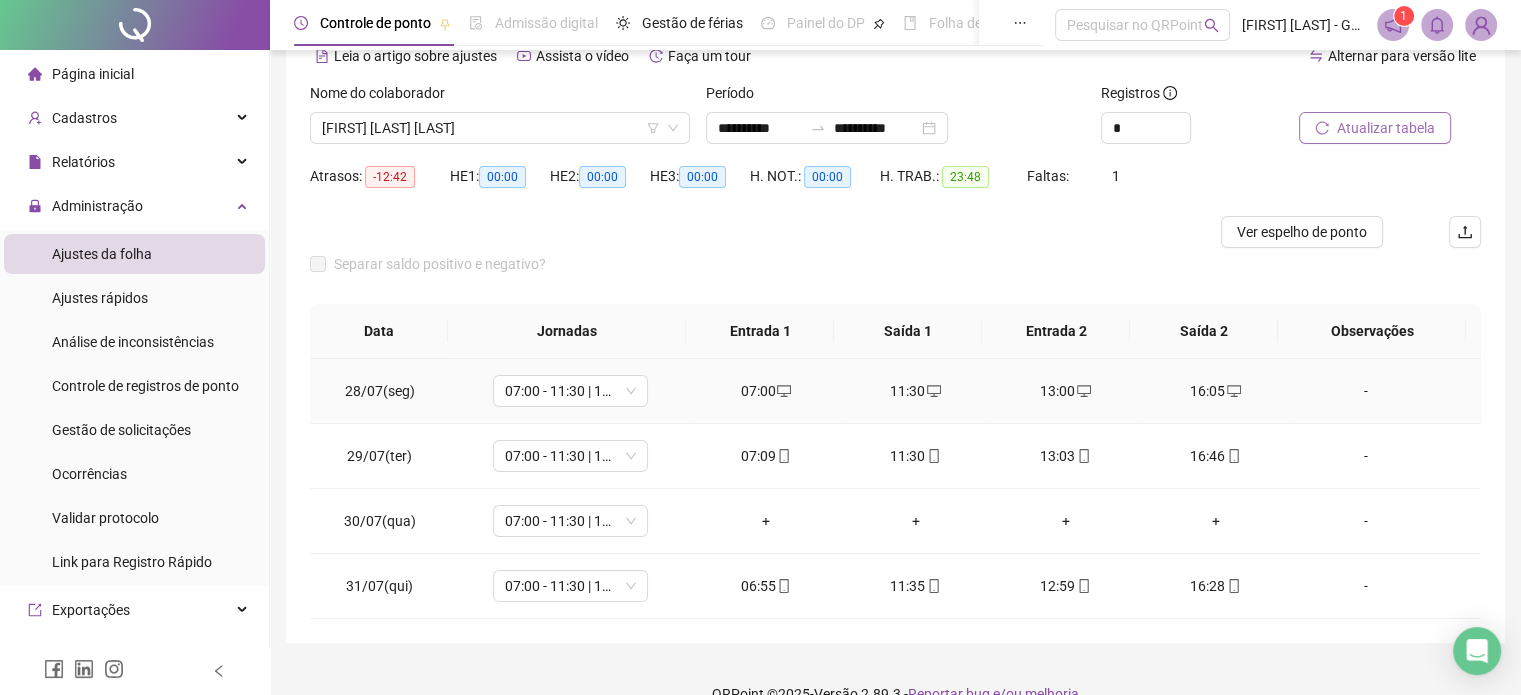 scroll, scrollTop: 135, scrollLeft: 0, axis: vertical 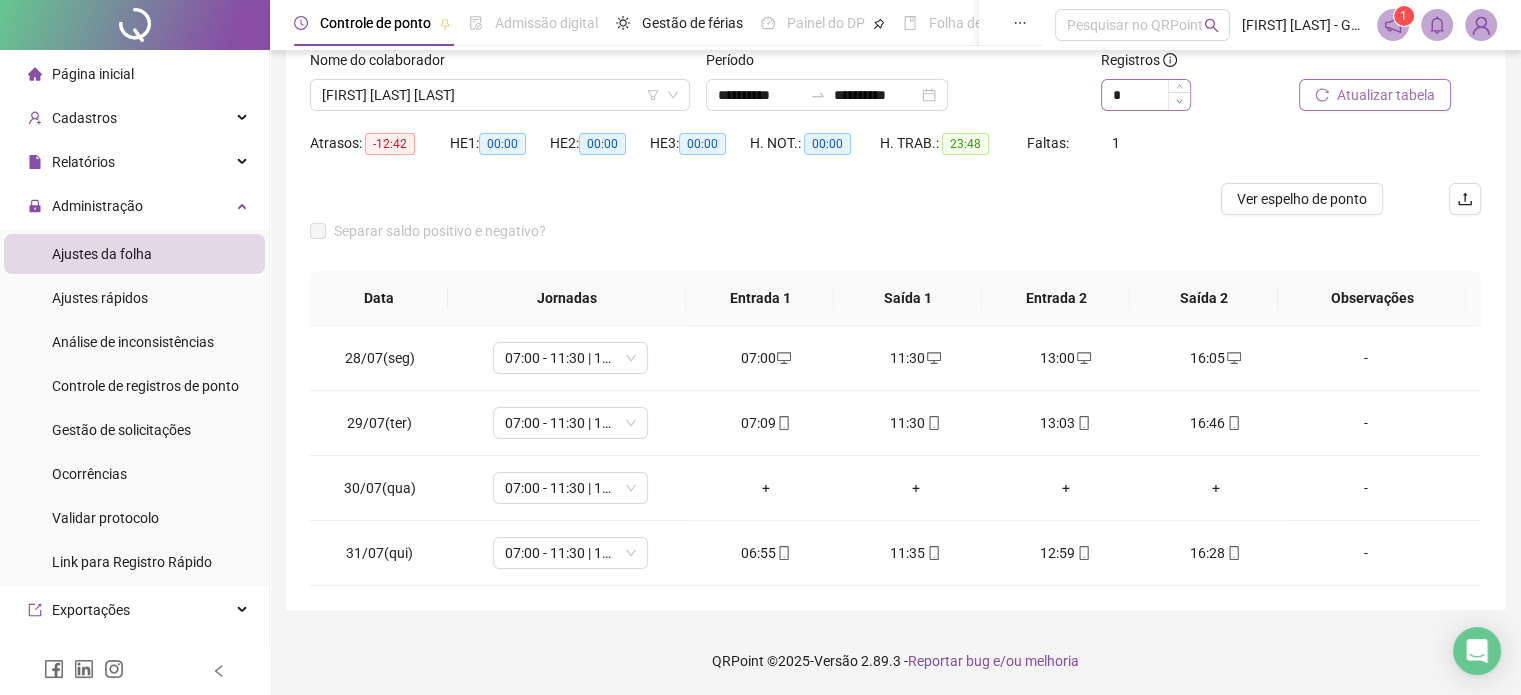 click at bounding box center [1179, 101] 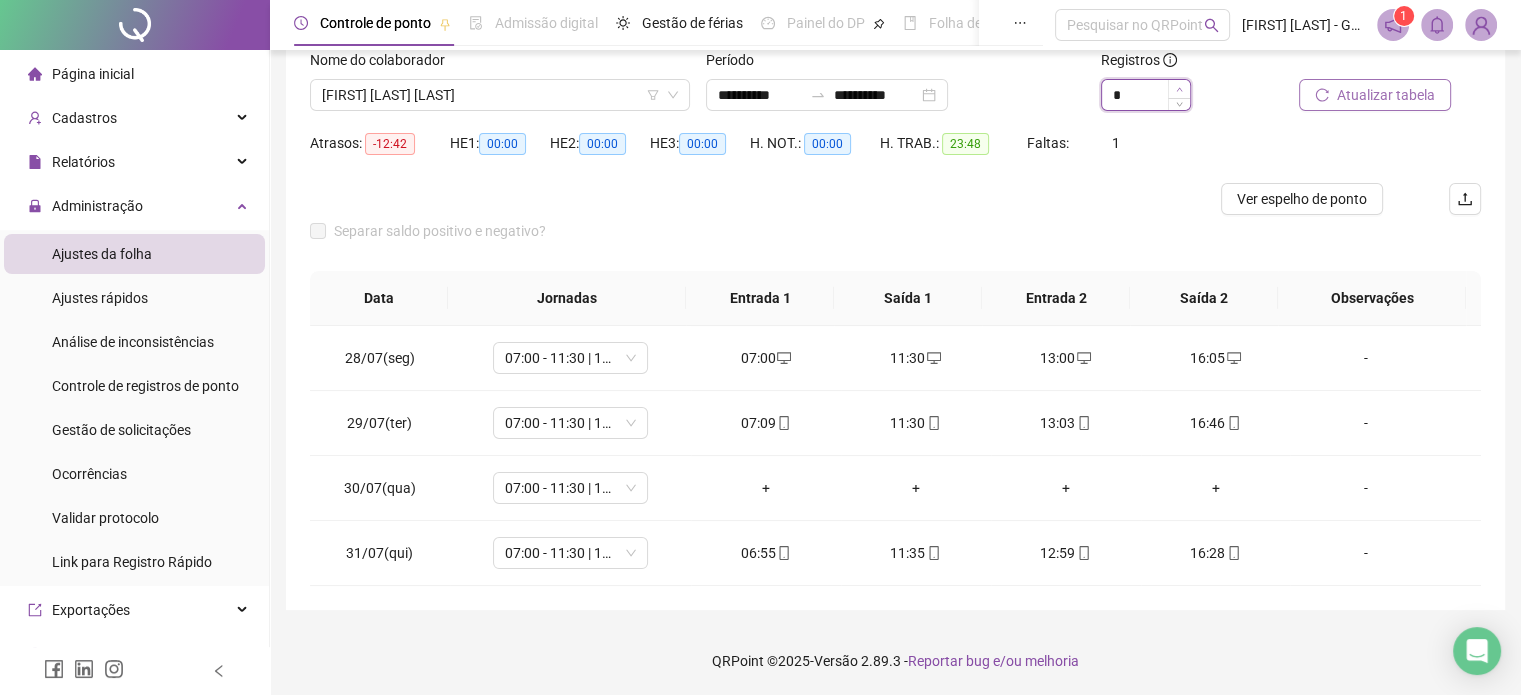 click 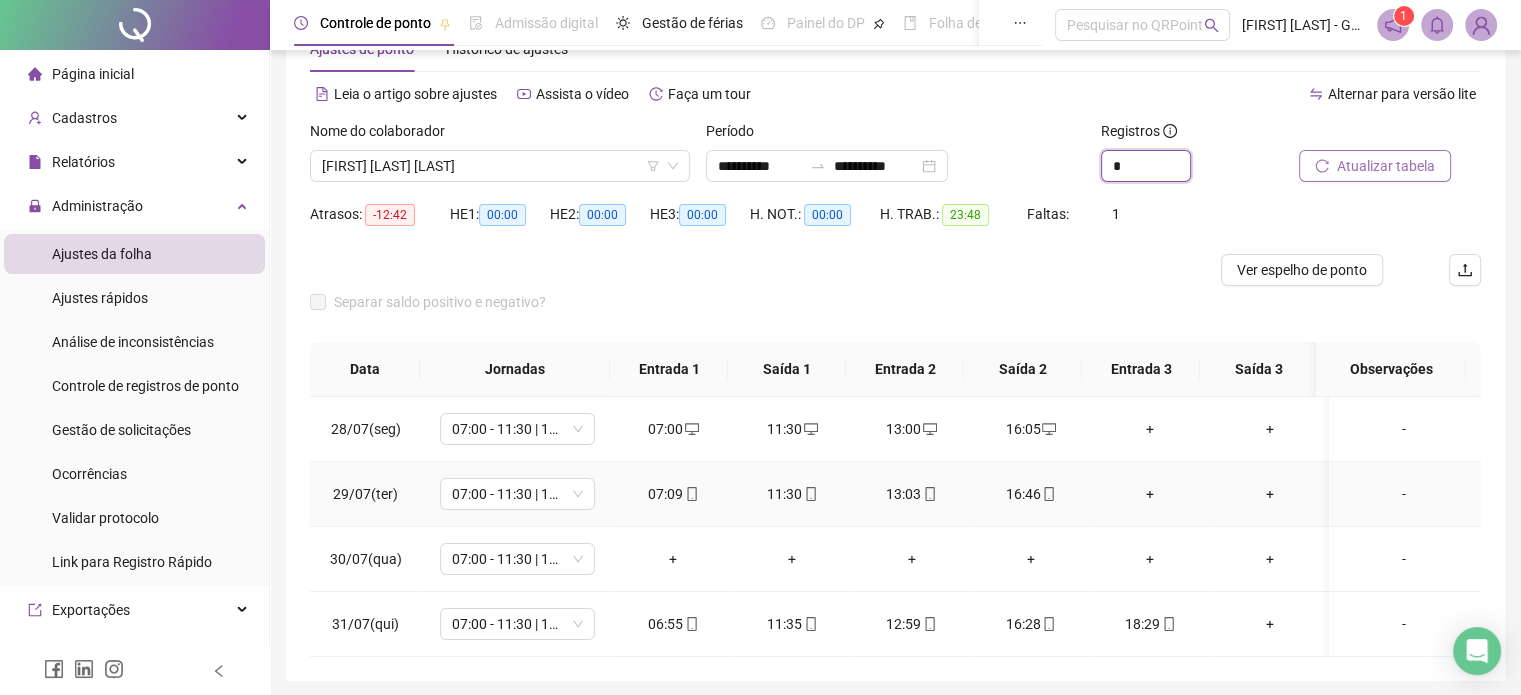 scroll, scrollTop: 150, scrollLeft: 0, axis: vertical 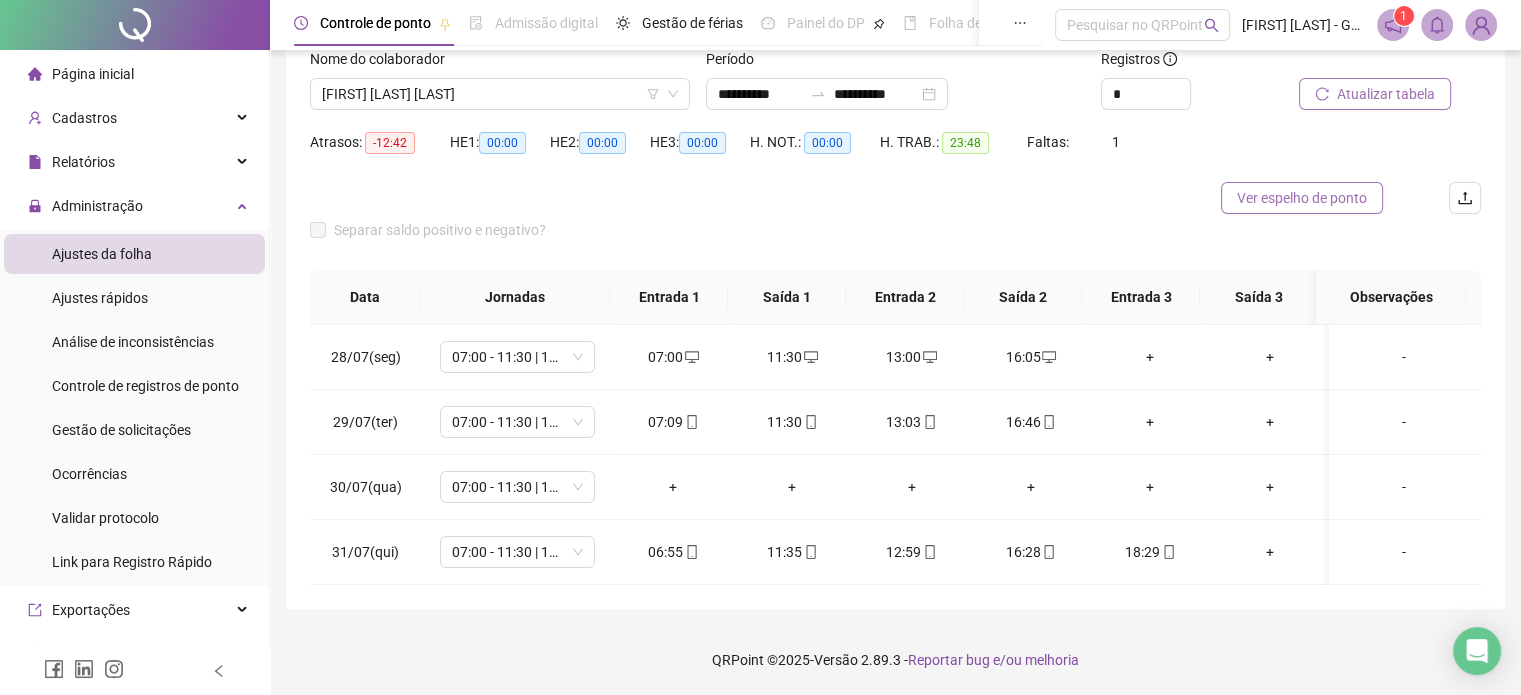 click on "Ver espelho de ponto" at bounding box center [1302, 198] 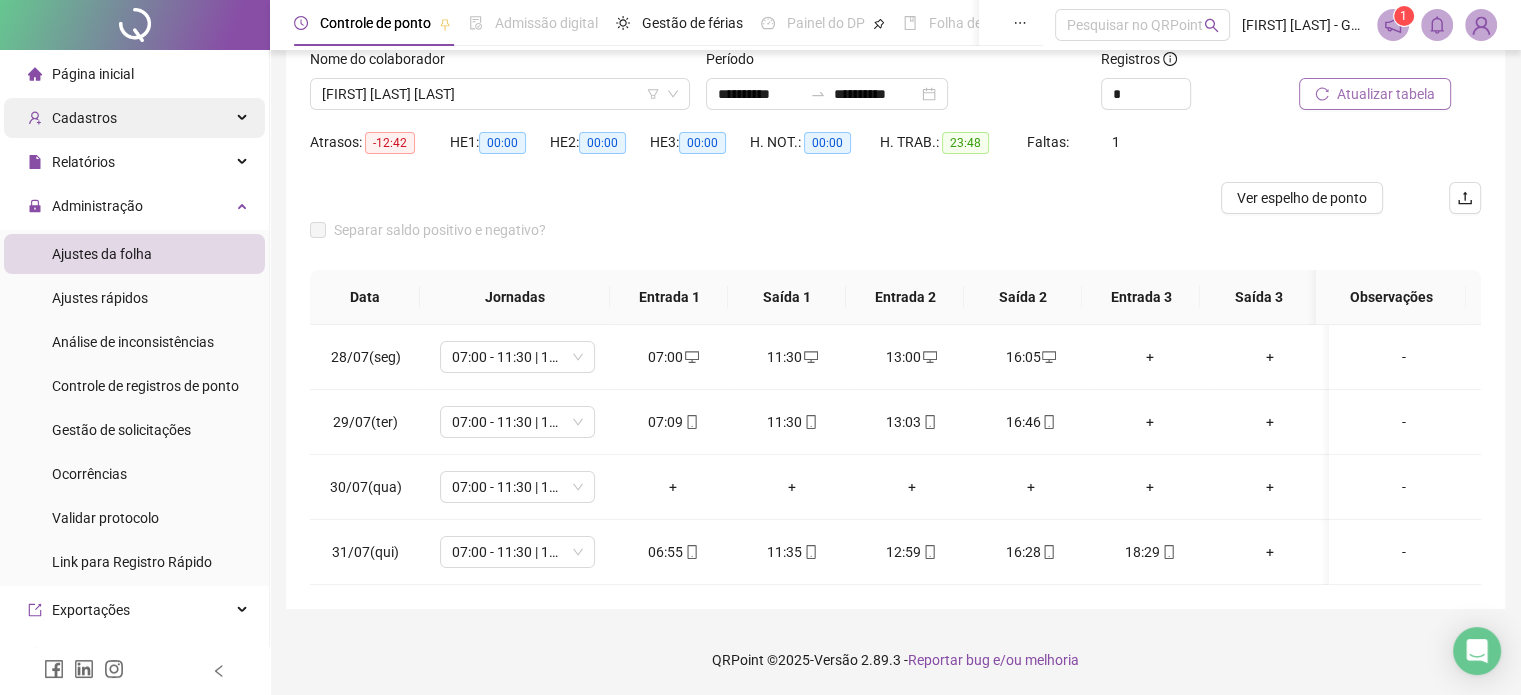 click on "Cadastros" at bounding box center [134, 118] 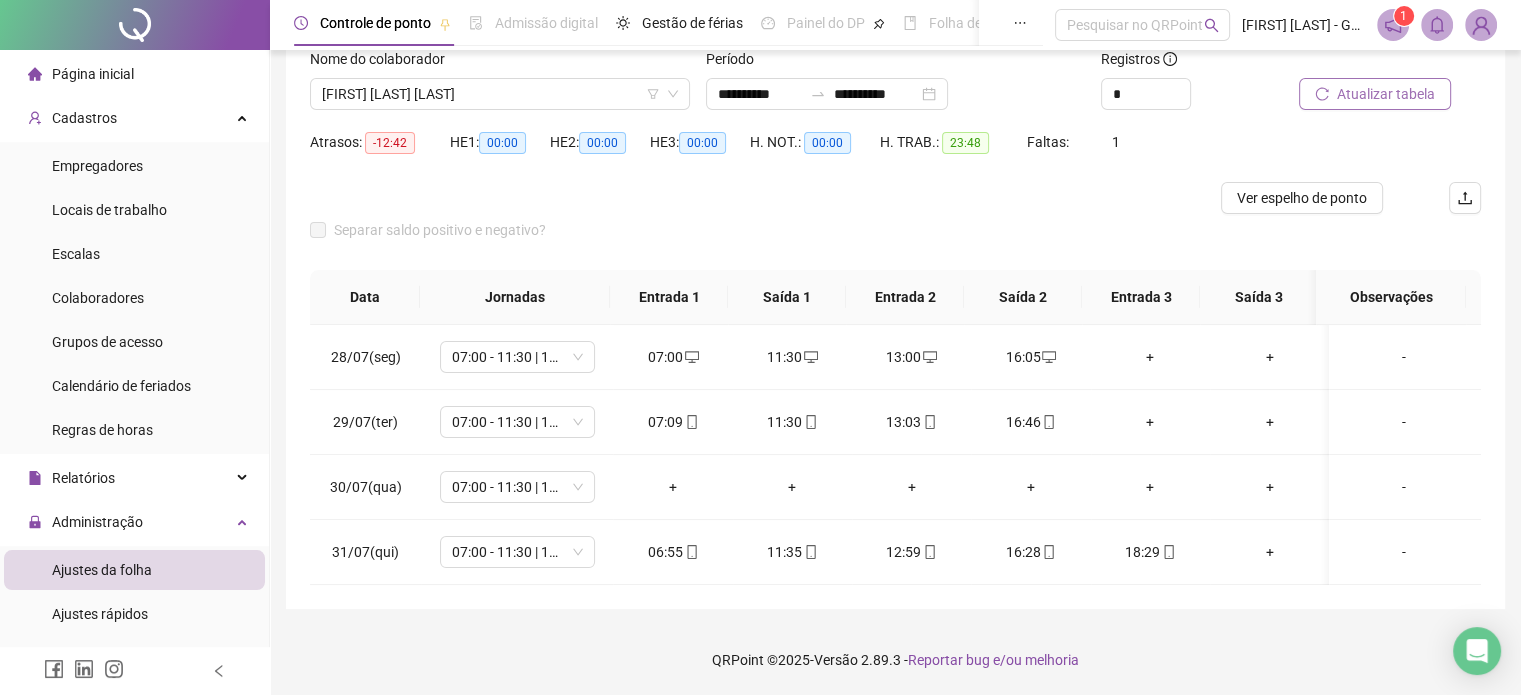 click on "Regras de horas" at bounding box center [134, 430] 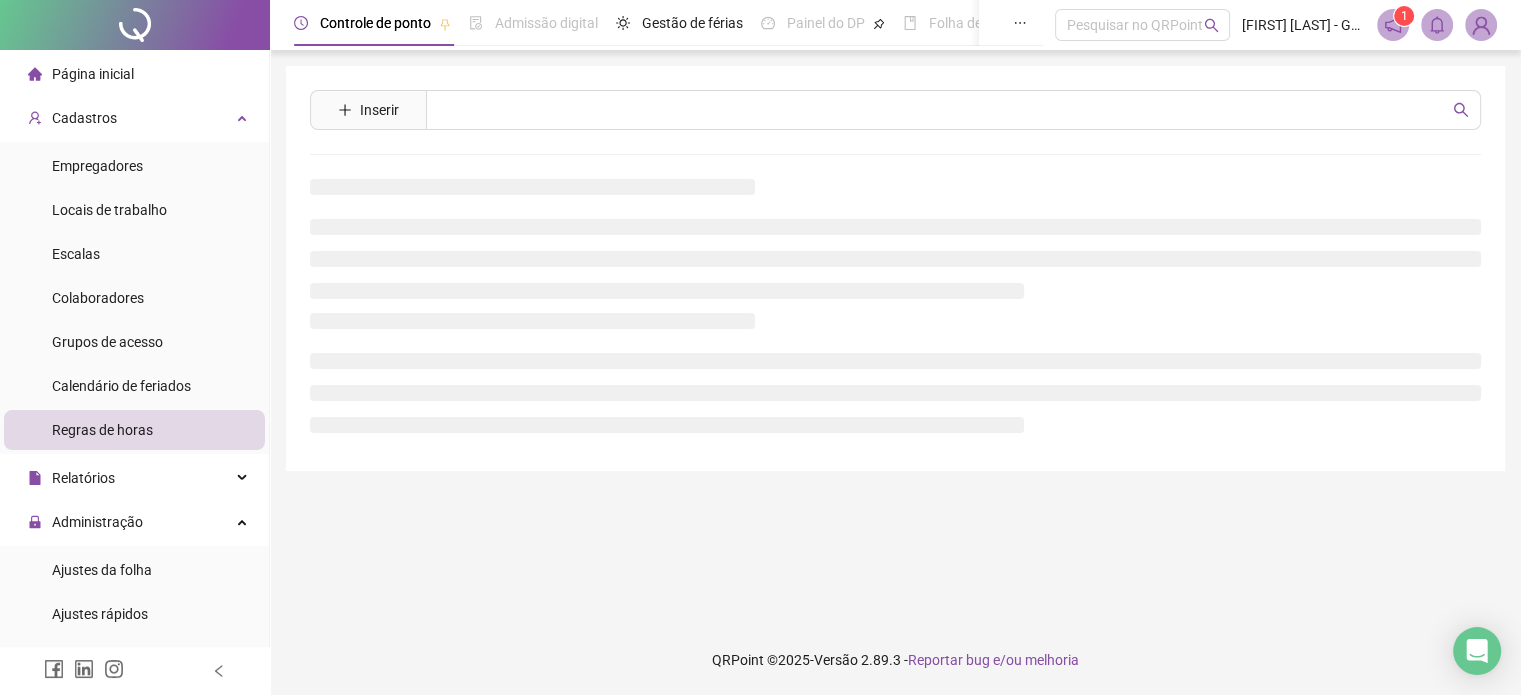 scroll, scrollTop: 0, scrollLeft: 0, axis: both 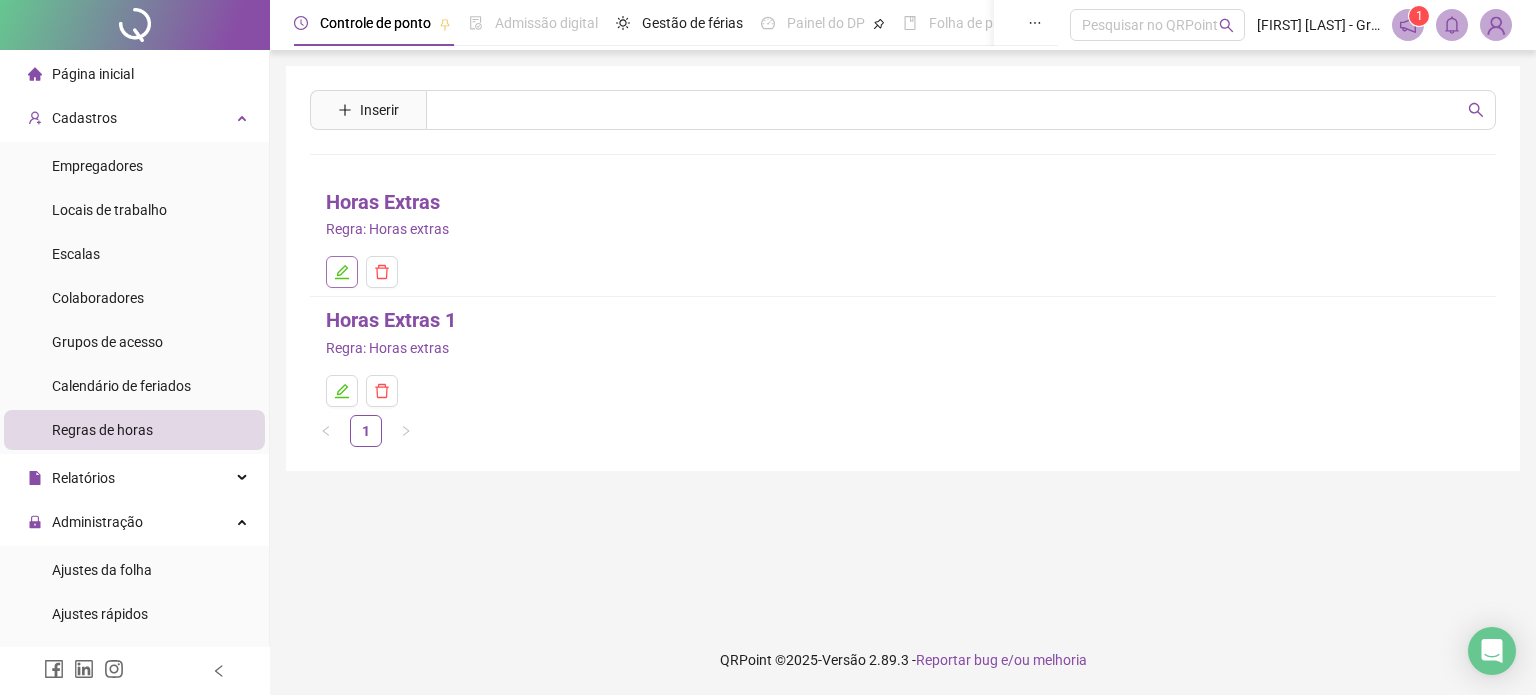 click at bounding box center [342, 272] 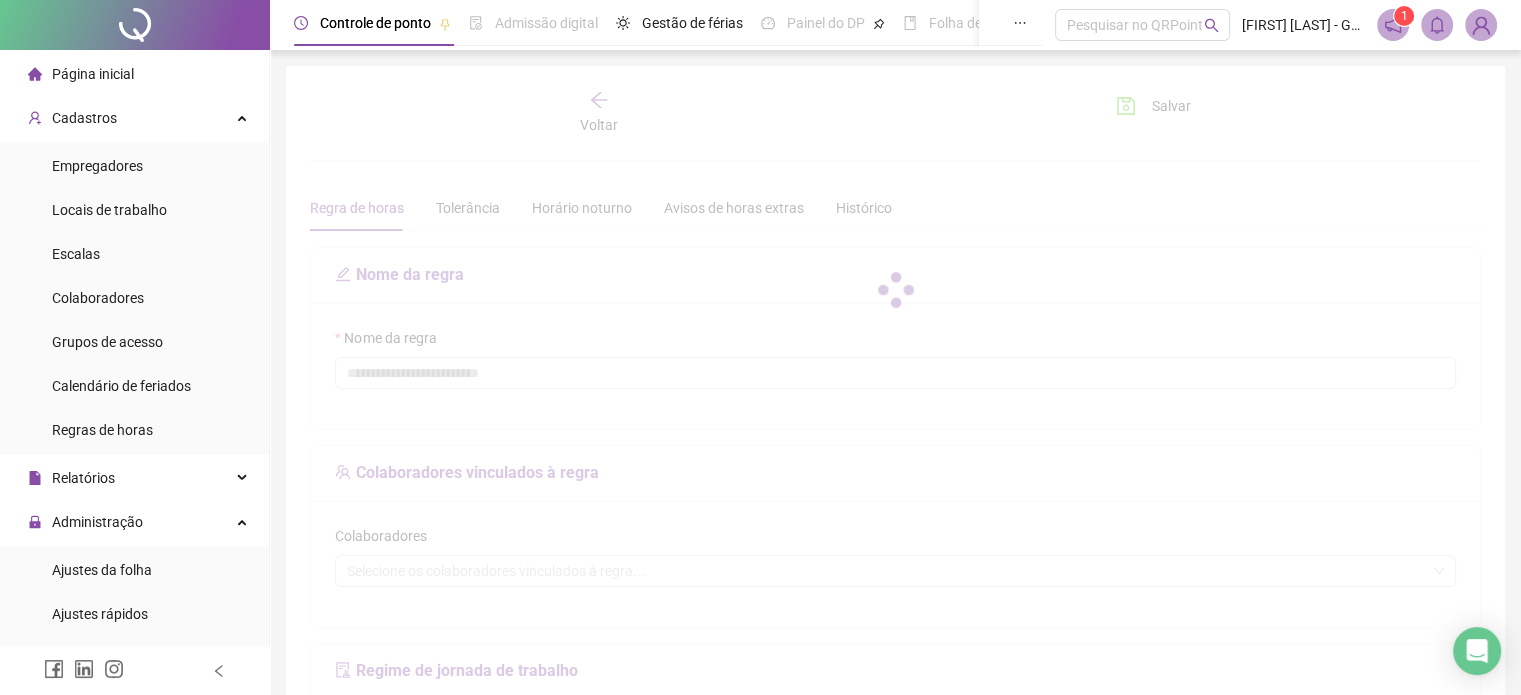 type on "**********" 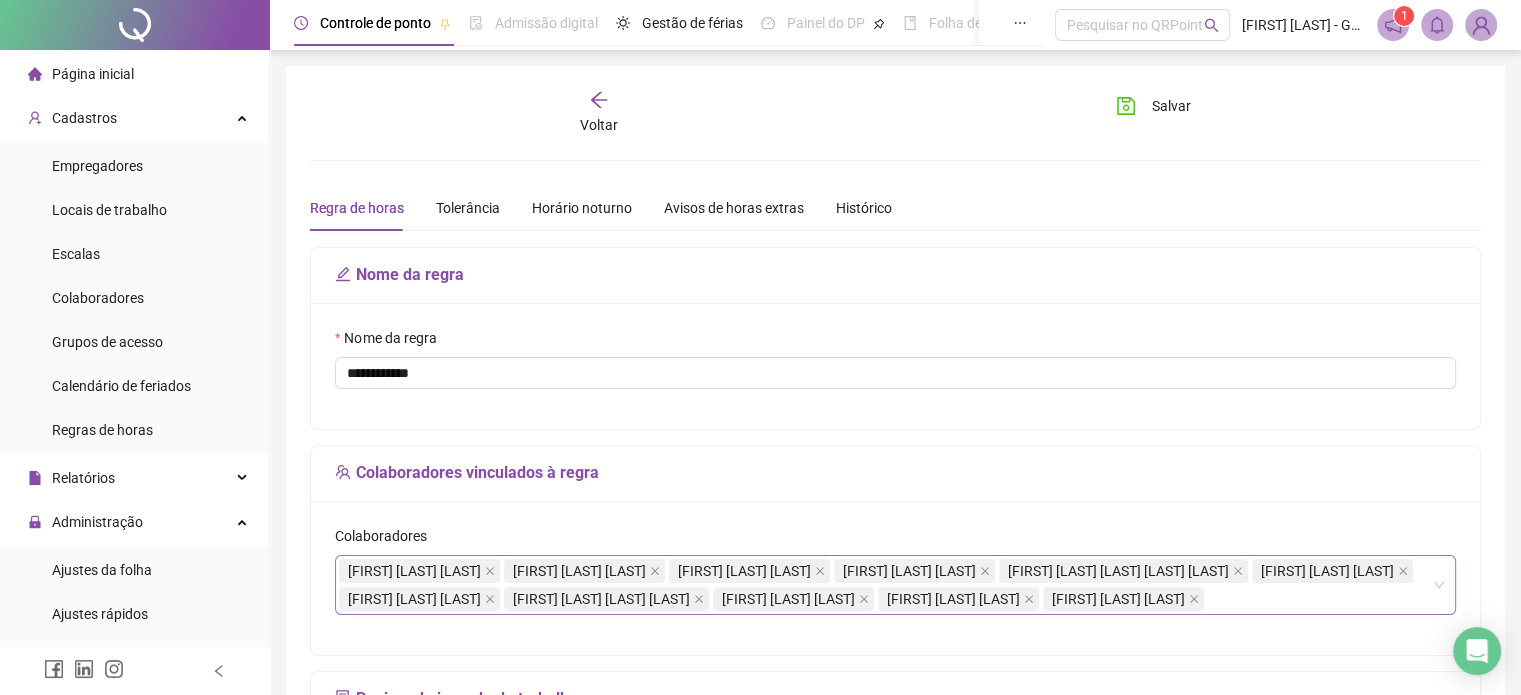 scroll, scrollTop: 200, scrollLeft: 0, axis: vertical 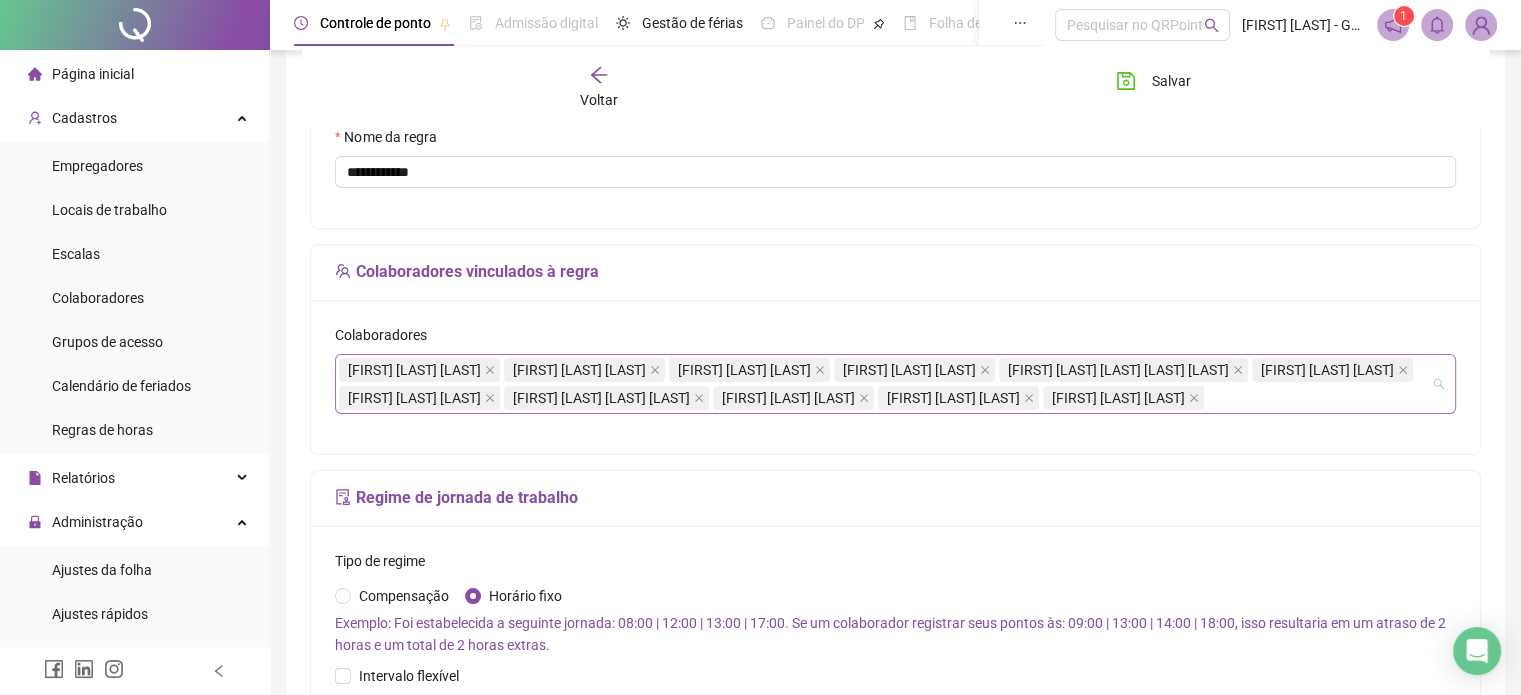 click on "FRANCIELY GOMES DA SILVA  VALDERNOR GILDO DA SILVA  ERNANDO GILDO DA SILVA  LARISSA FEITOSA DOS SANTOS  RICKSON DOUGLAS RODRIGUES DA SILVA BORGES  ADELAIDE DONIZETTE DOS SANTOS  LETICIA RAQUEL CARREIRA  CLÉSIO ADRIANO DE FREITAS LEAL ROBERVAL  ROMAO DA SILVA  DIANA ALVES DE ARAUJO THAYNARA COSTA DE SOUZA" at bounding box center [885, 384] 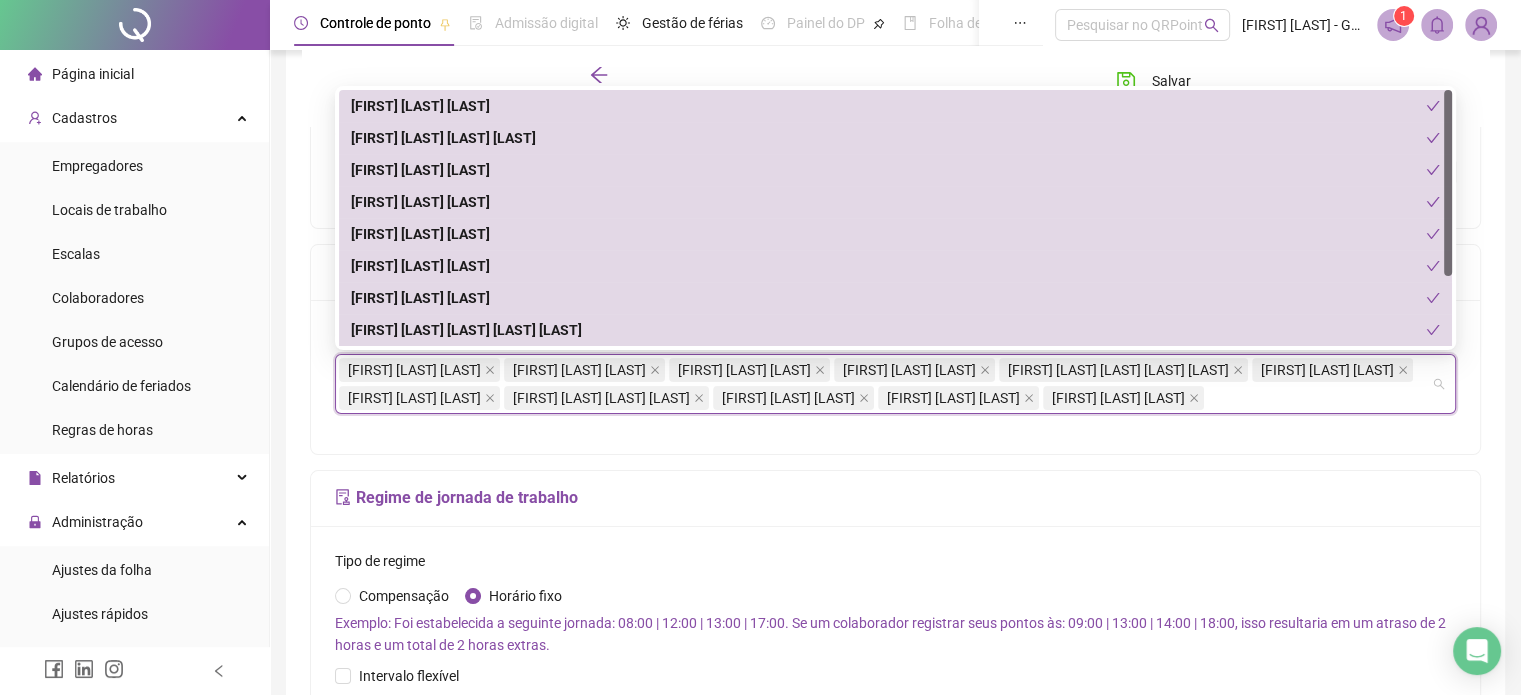 click on "Regime de jornada de trabalho" at bounding box center [895, 499] 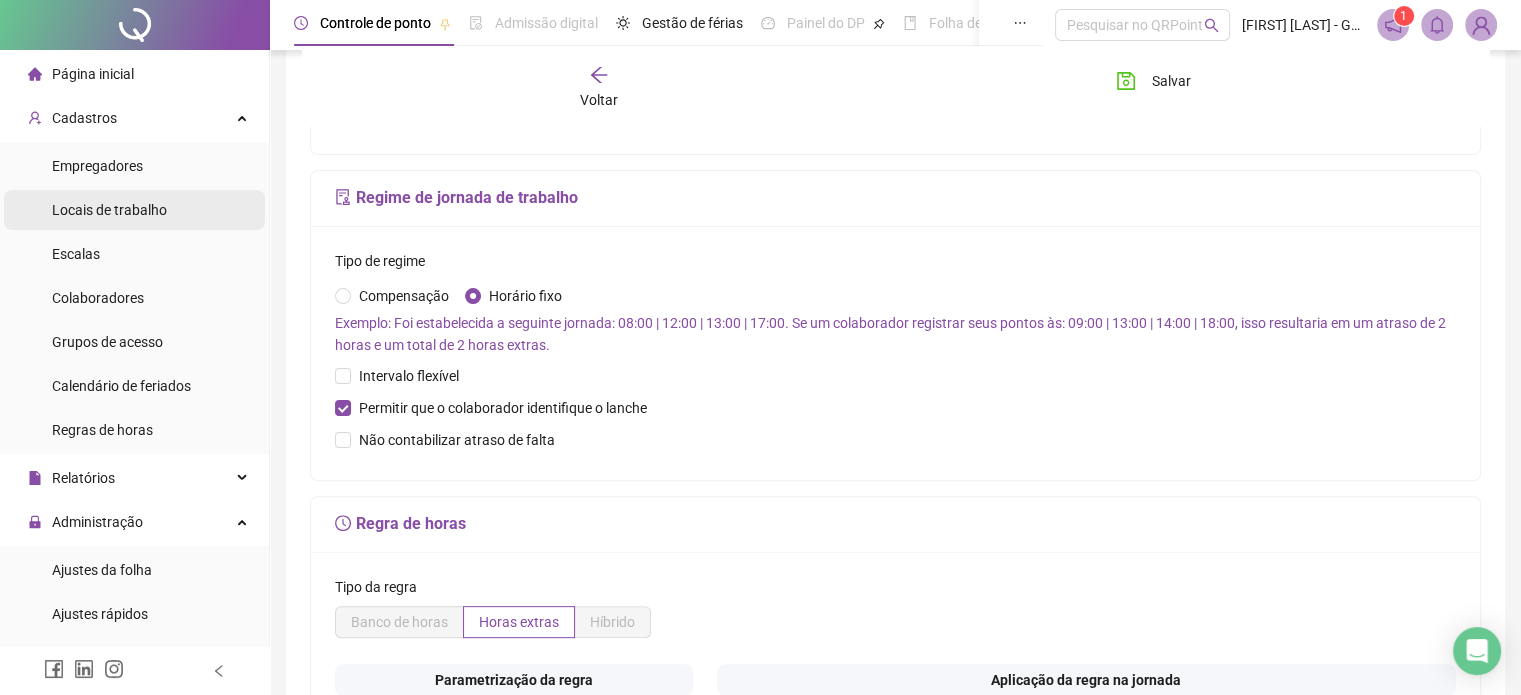 scroll, scrollTop: 100, scrollLeft: 0, axis: vertical 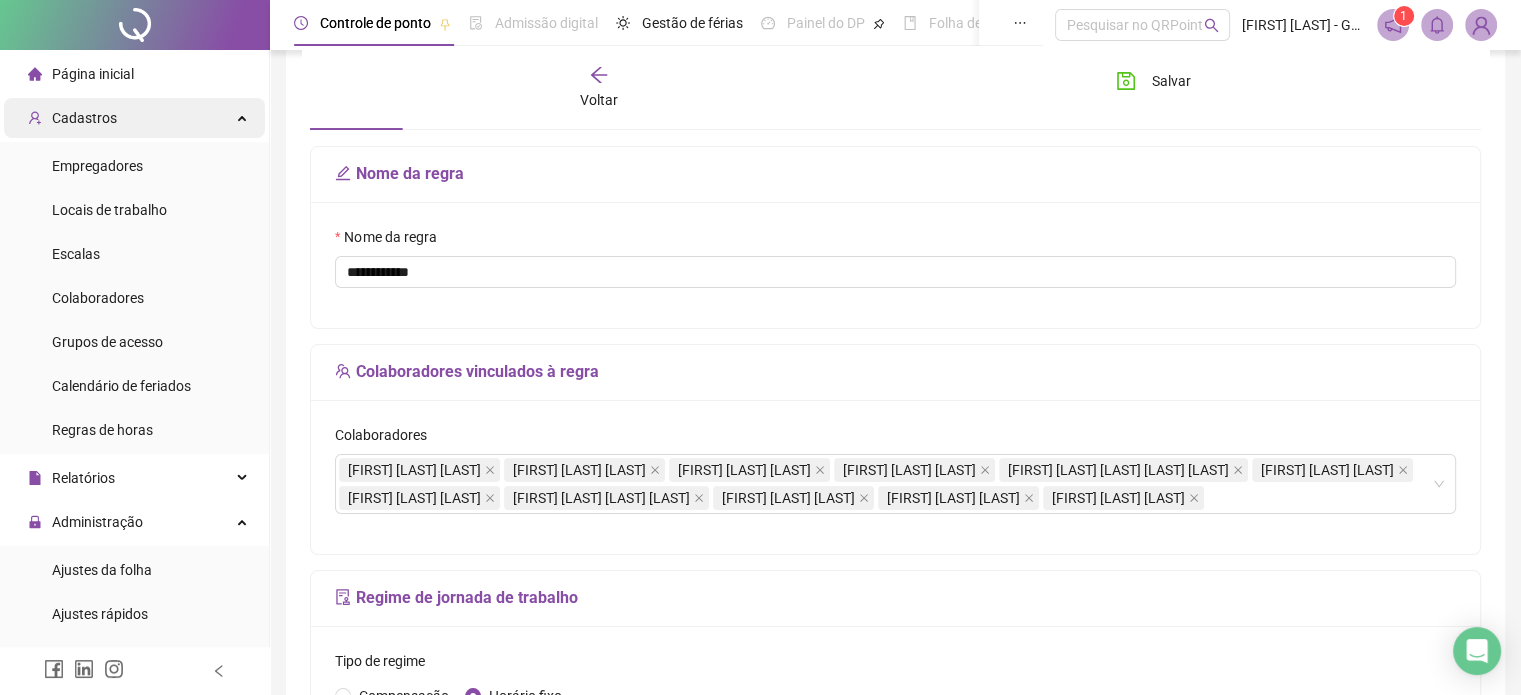 click on "Cadastros" at bounding box center (134, 118) 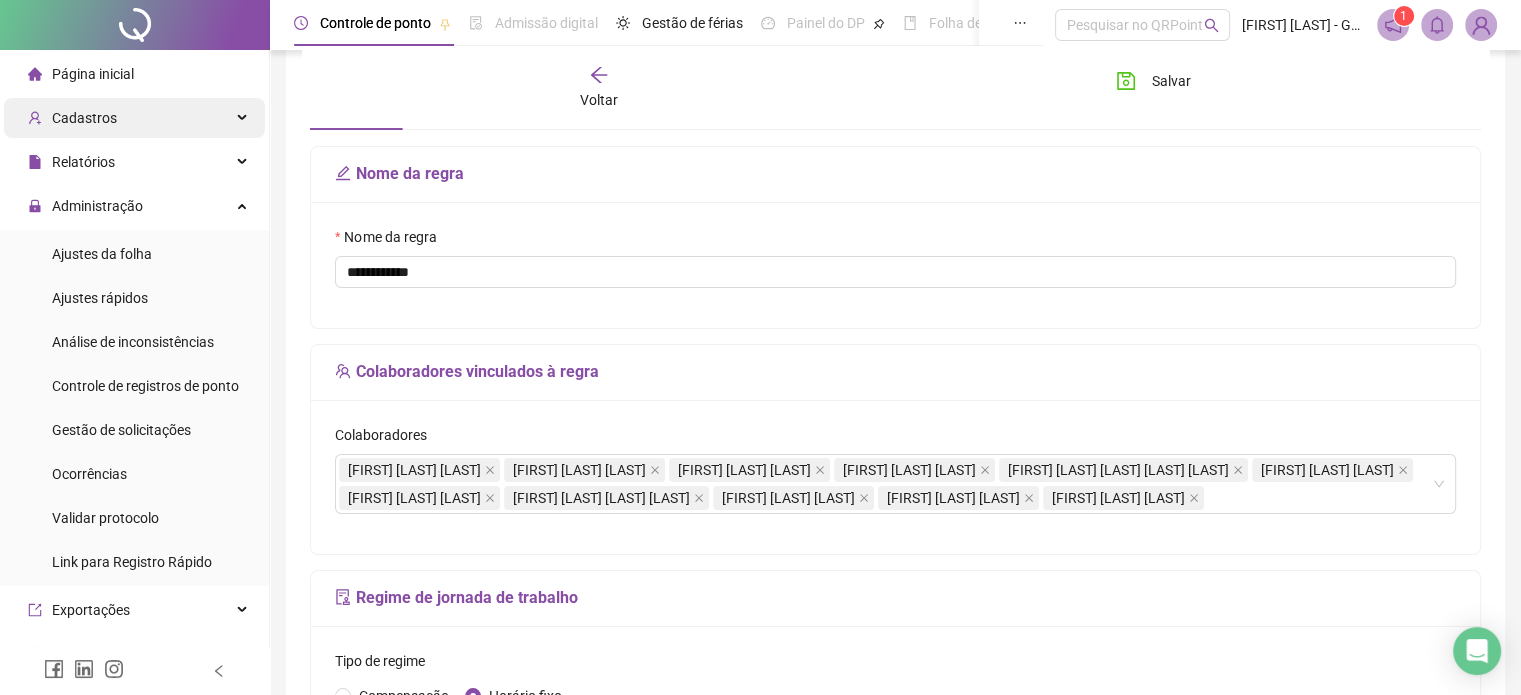 click on "Cadastros" at bounding box center (134, 118) 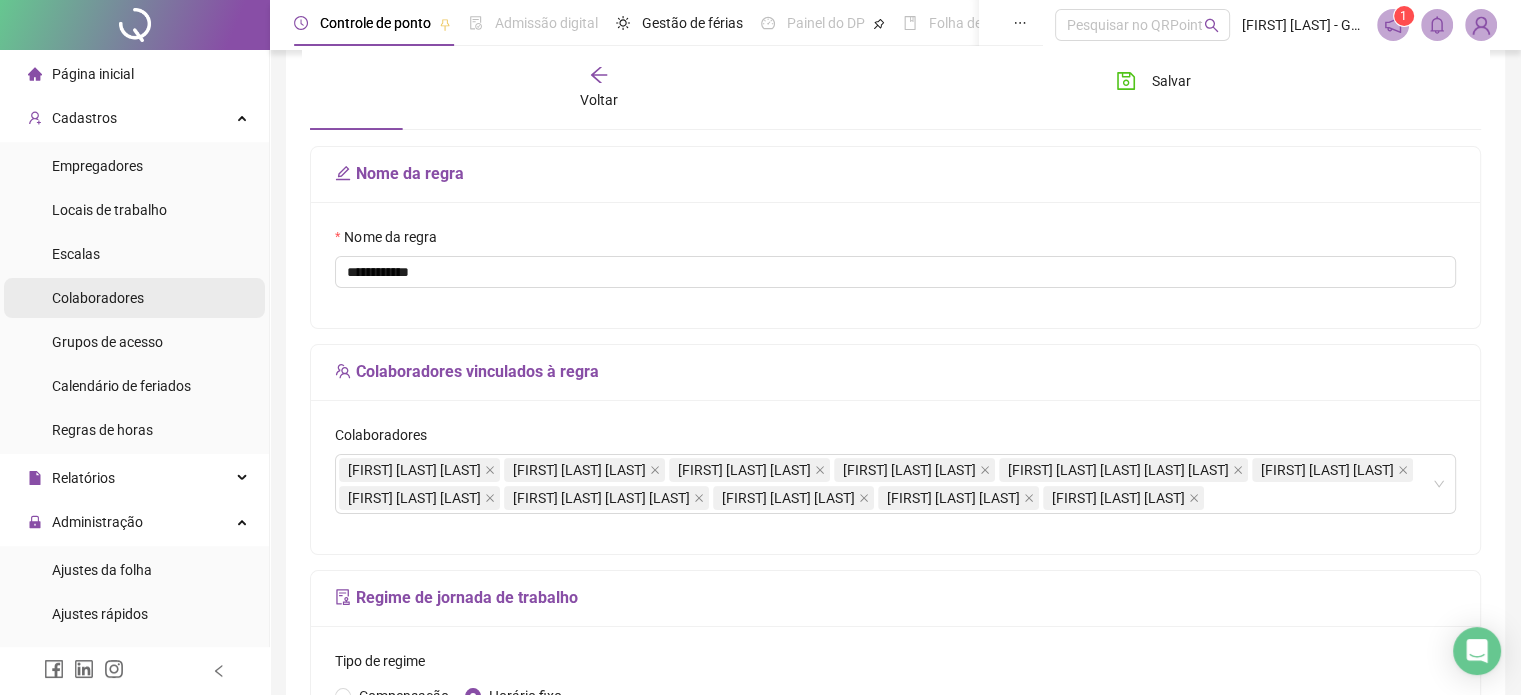 click on "Colaboradores" at bounding box center [134, 298] 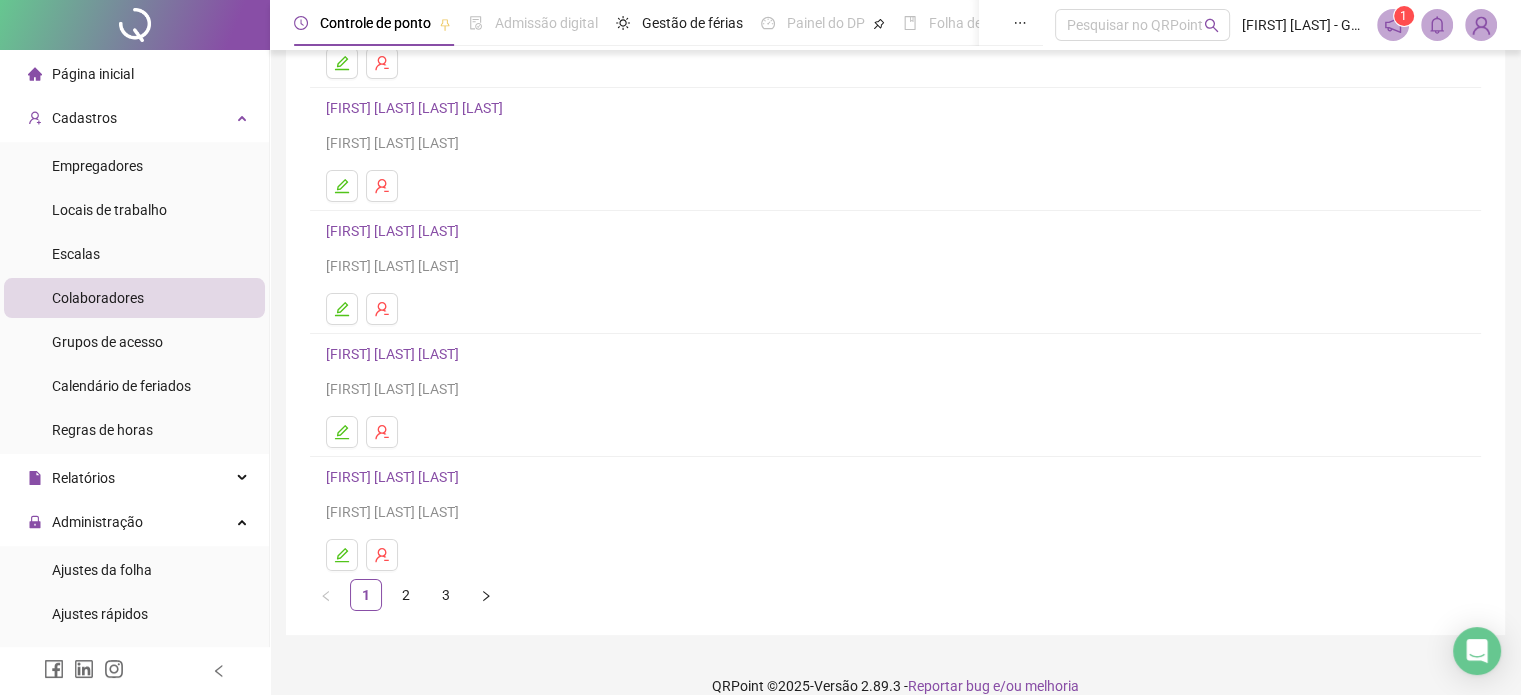 scroll, scrollTop: 271, scrollLeft: 0, axis: vertical 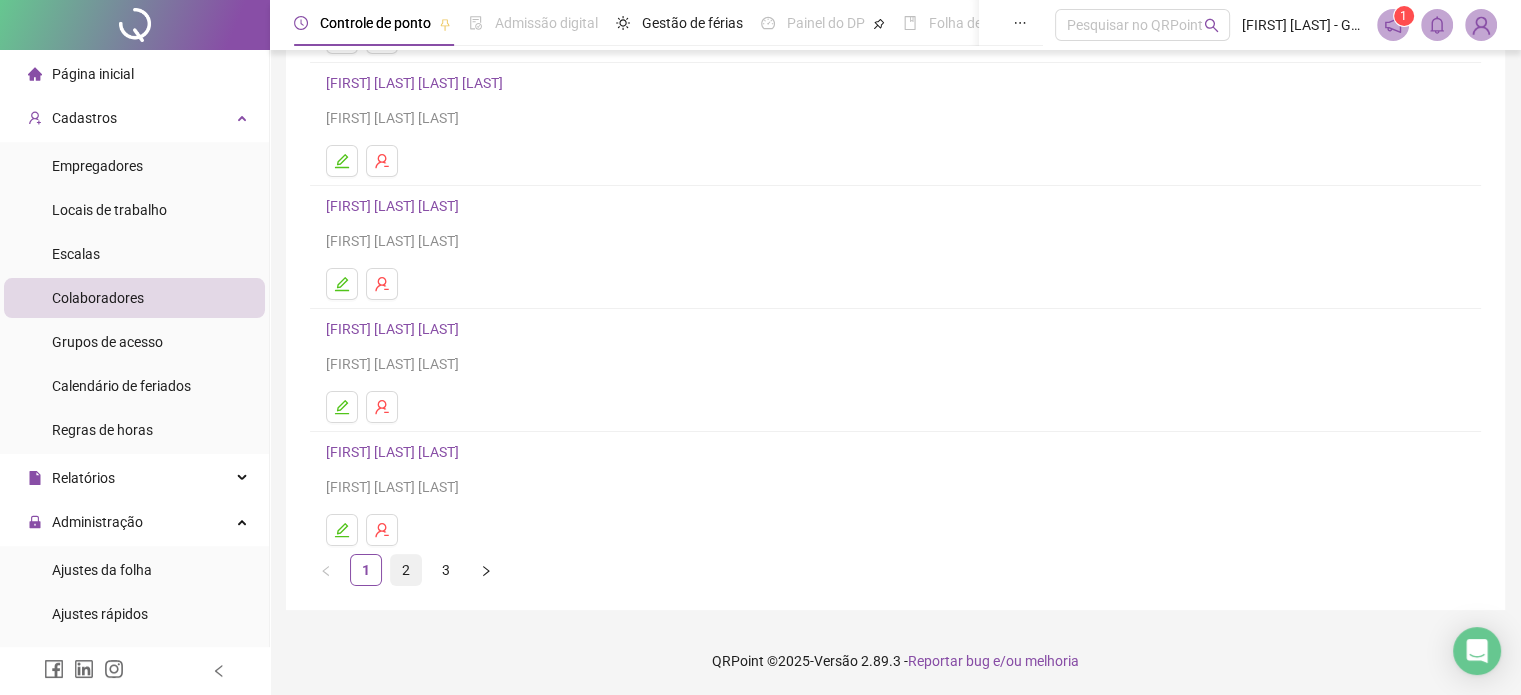 click on "2" at bounding box center (406, 570) 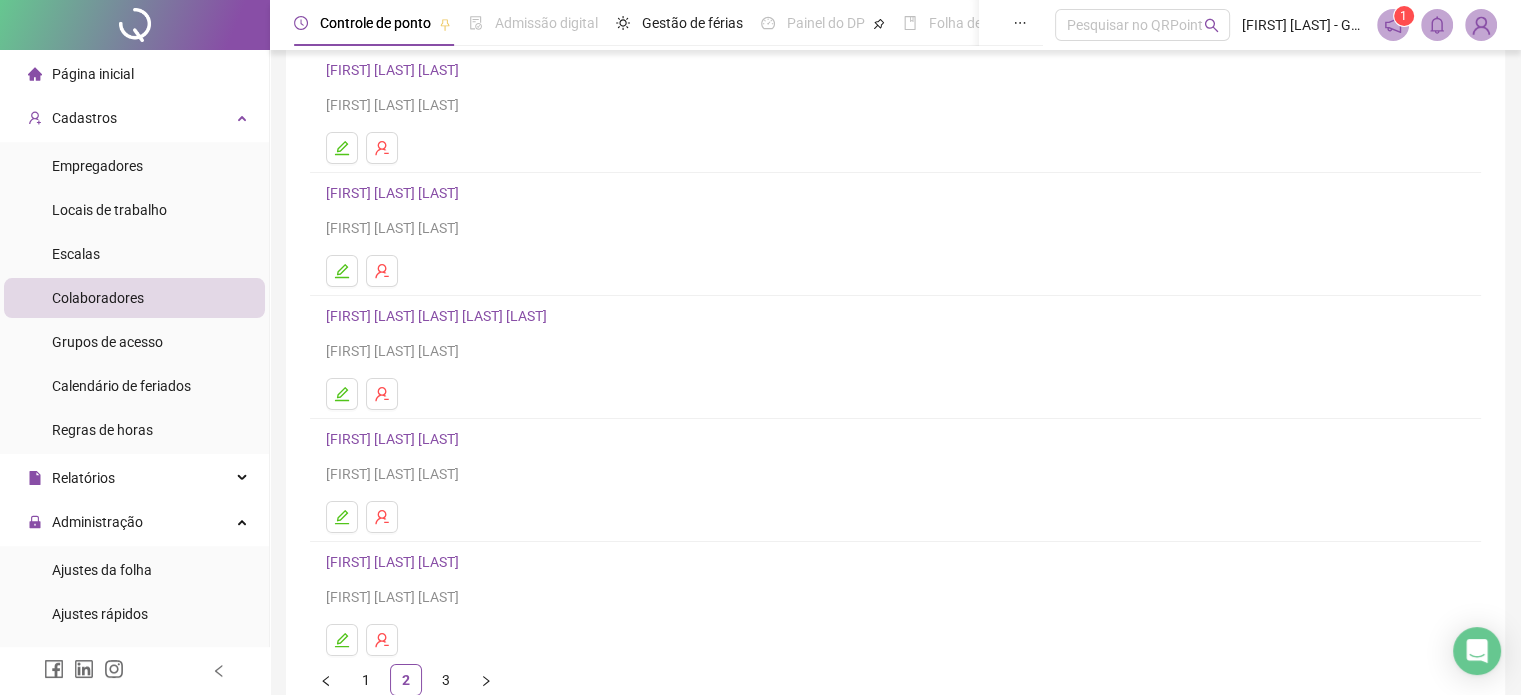 scroll, scrollTop: 271, scrollLeft: 0, axis: vertical 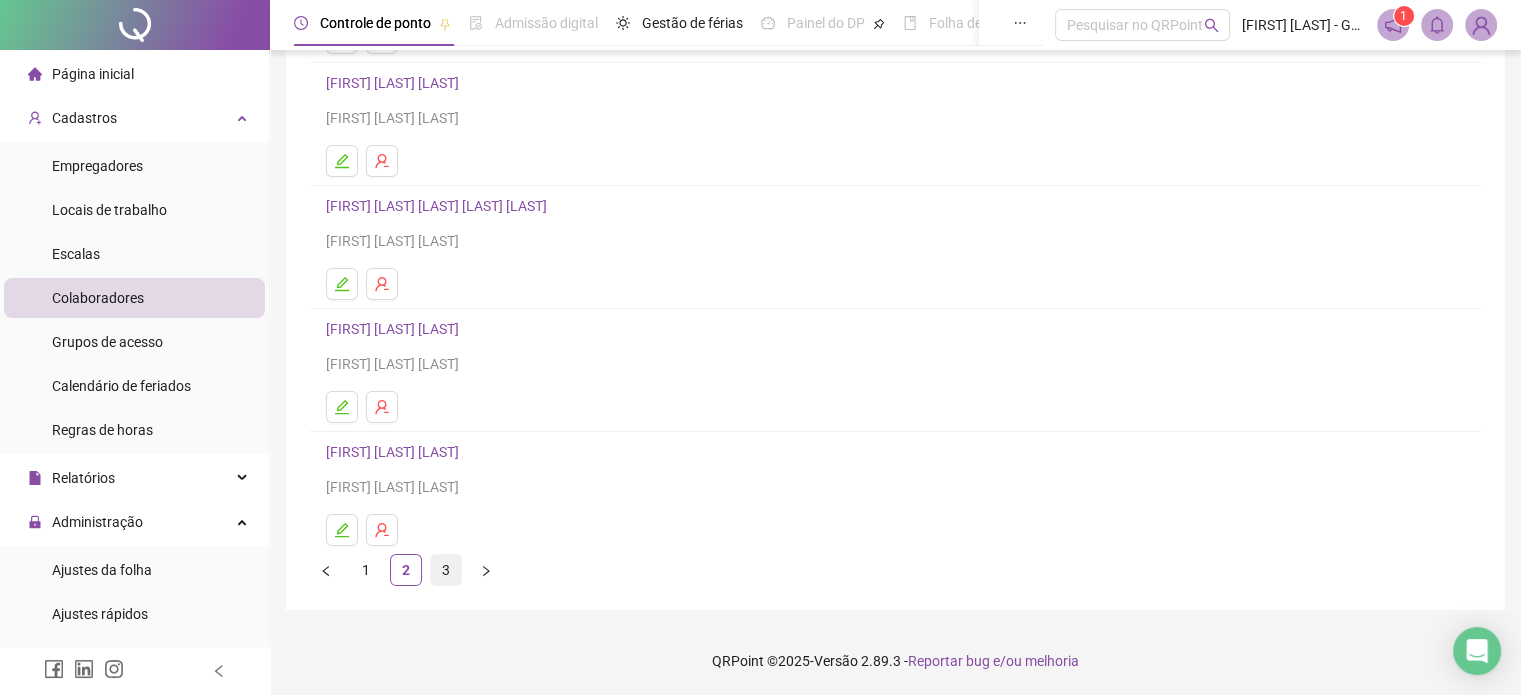 click on "3" at bounding box center [446, 570] 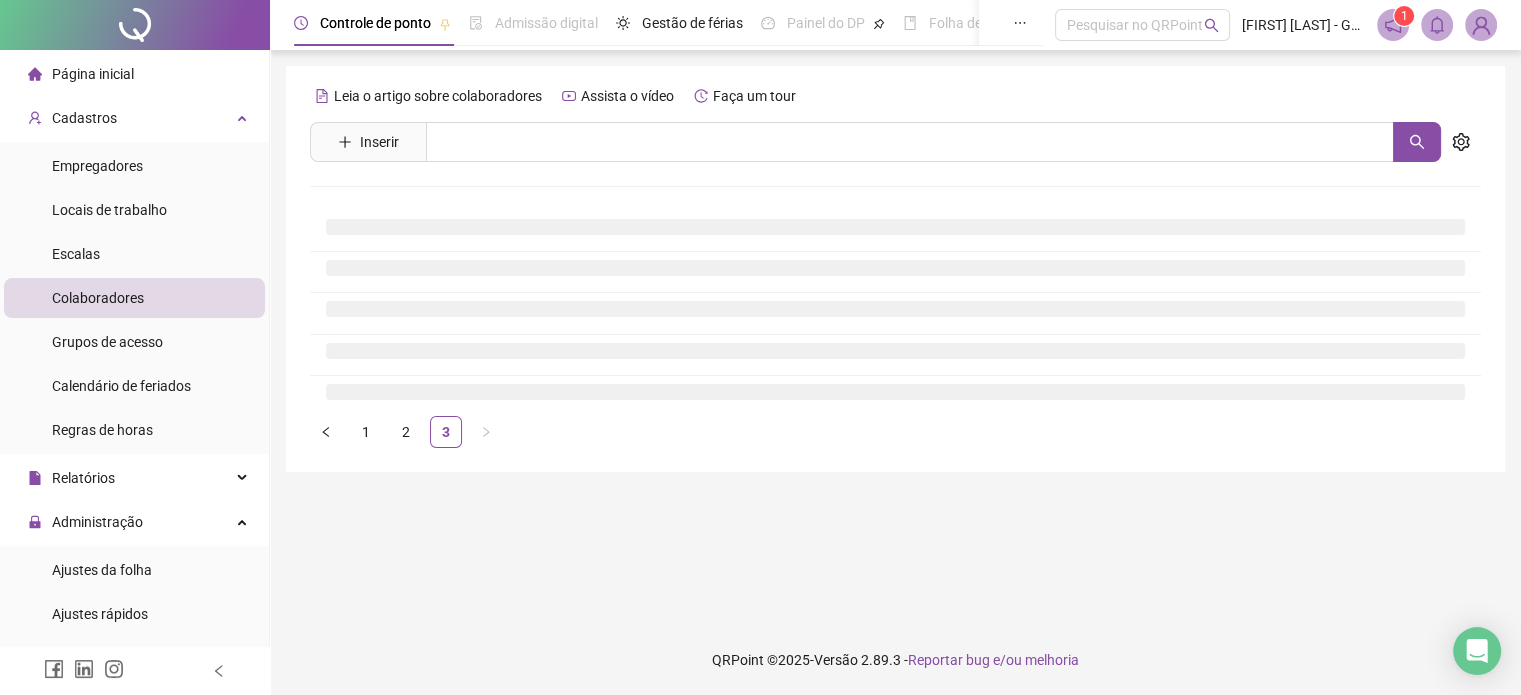 scroll, scrollTop: 0, scrollLeft: 0, axis: both 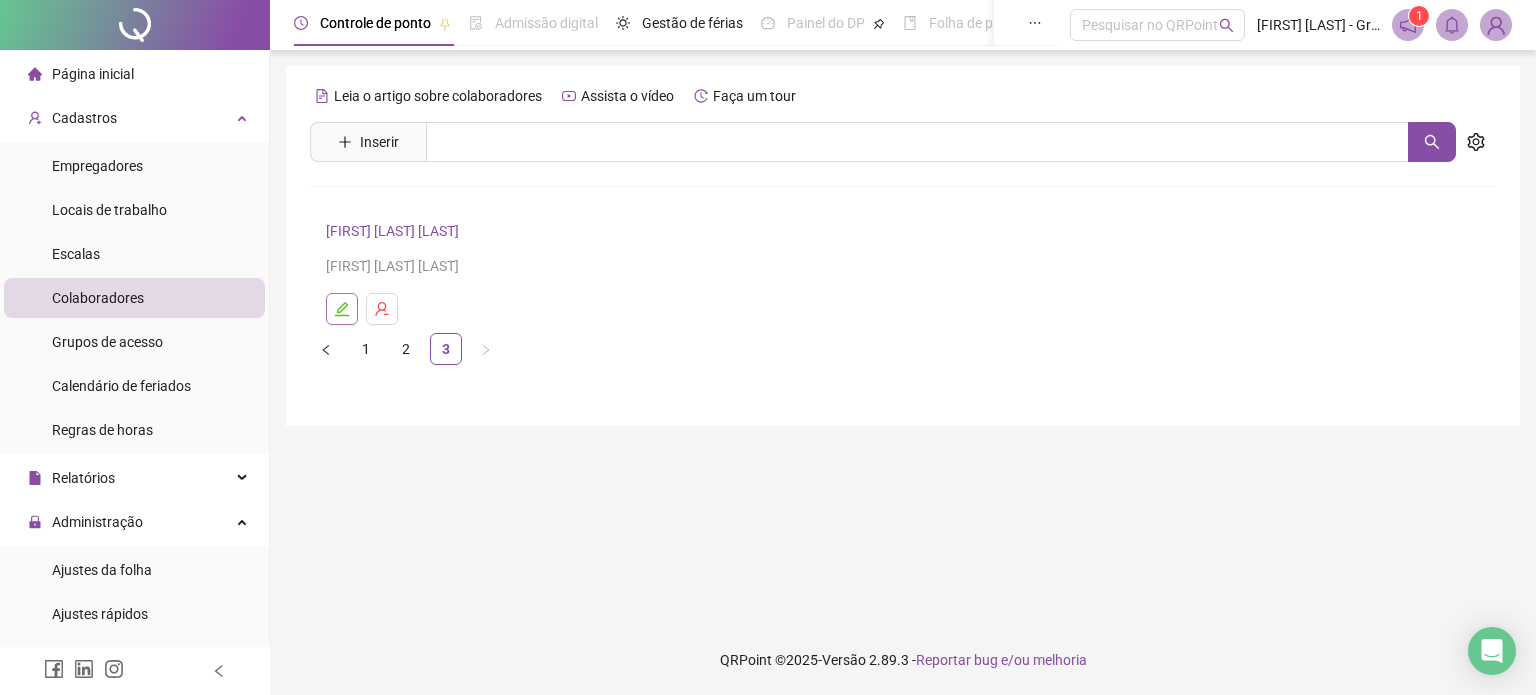 click 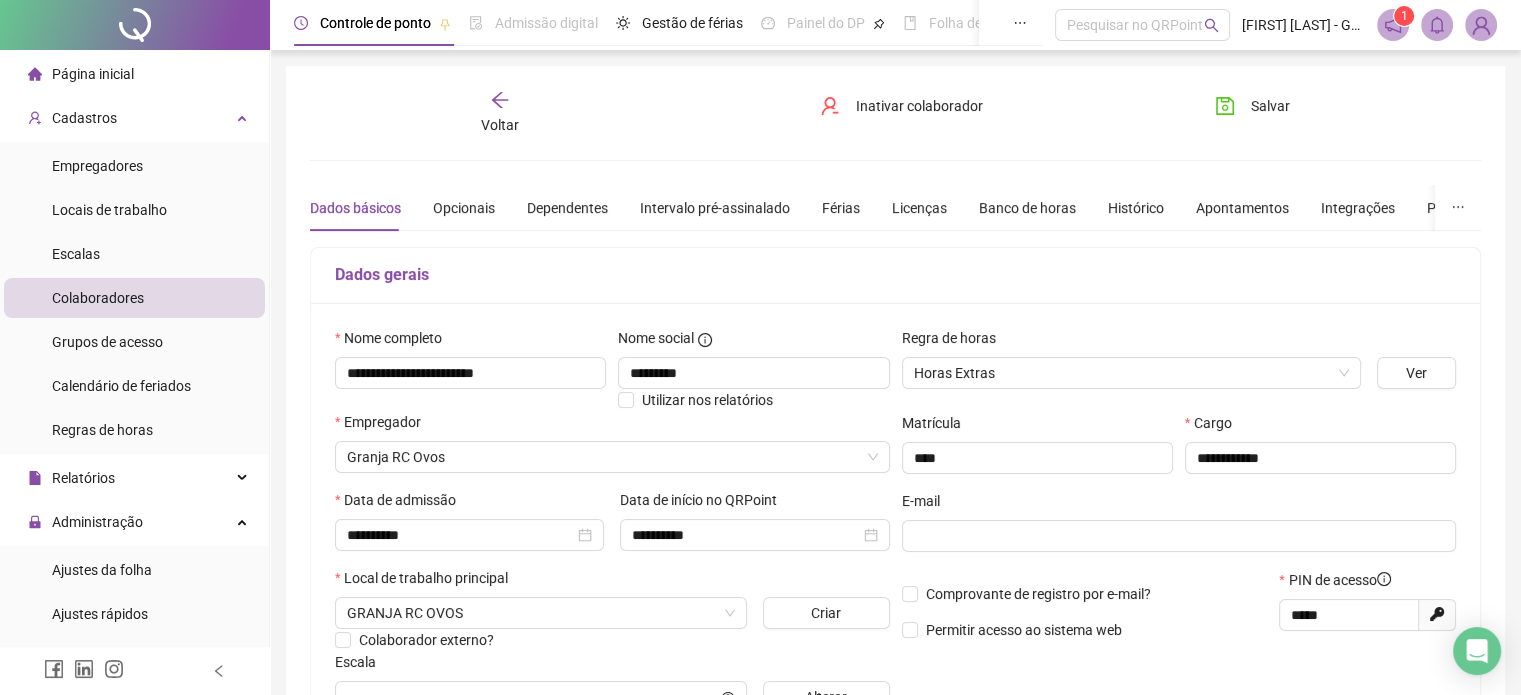 type on "**********" 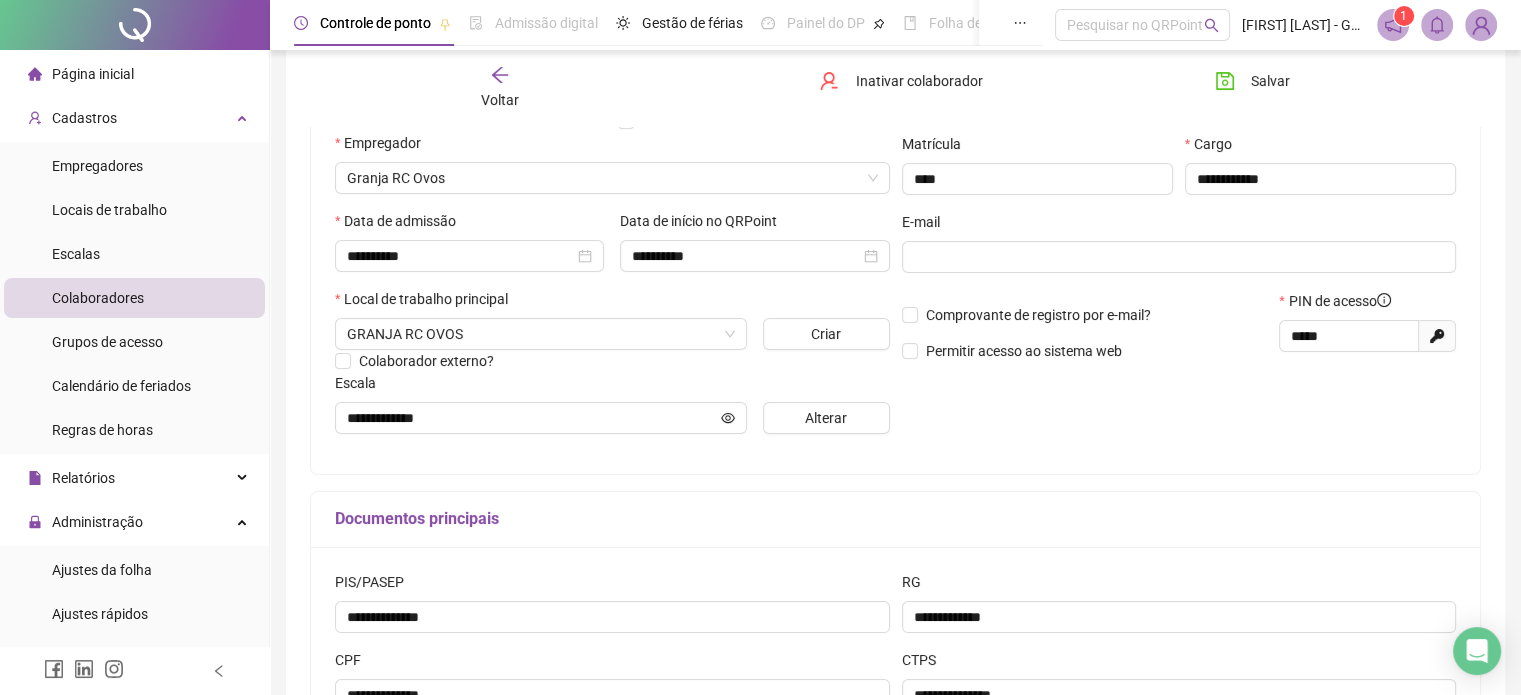 scroll, scrollTop: 300, scrollLeft: 0, axis: vertical 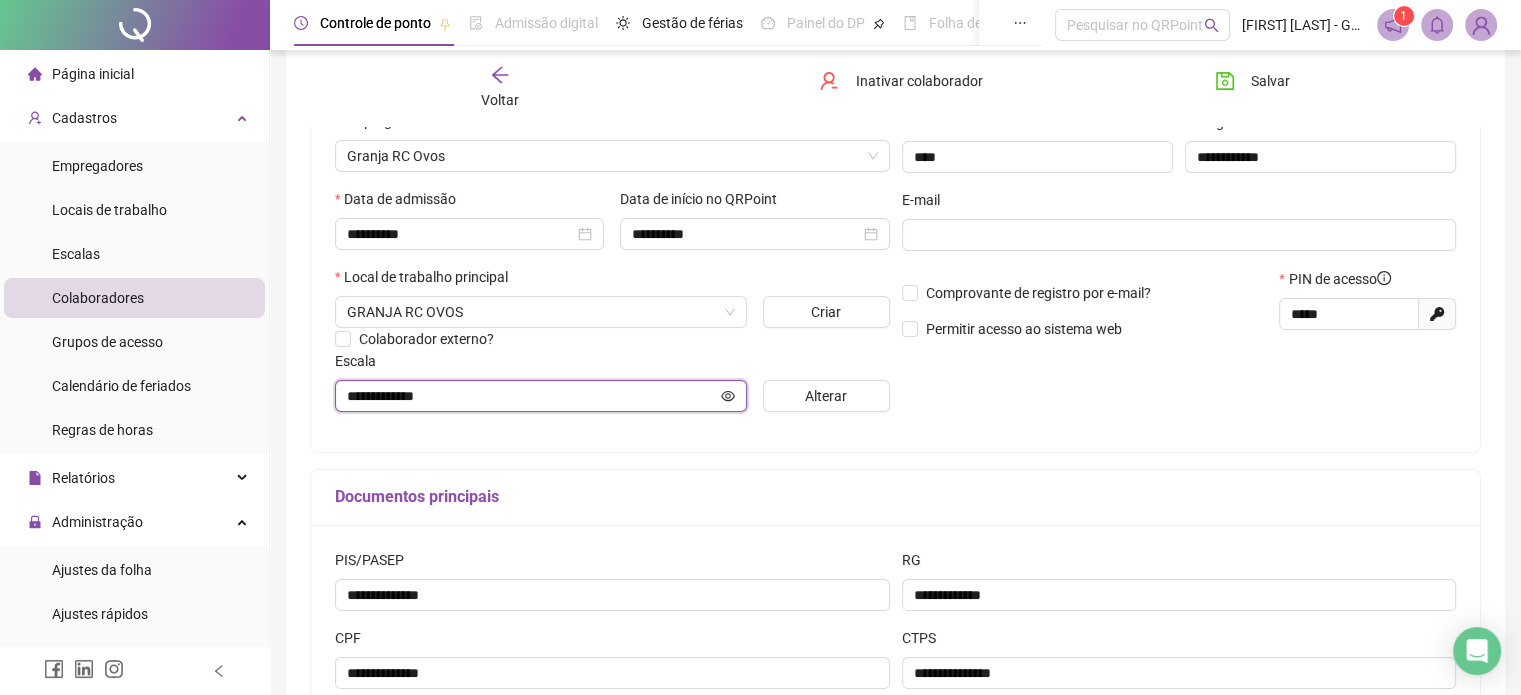 click on "**********" at bounding box center [532, 396] 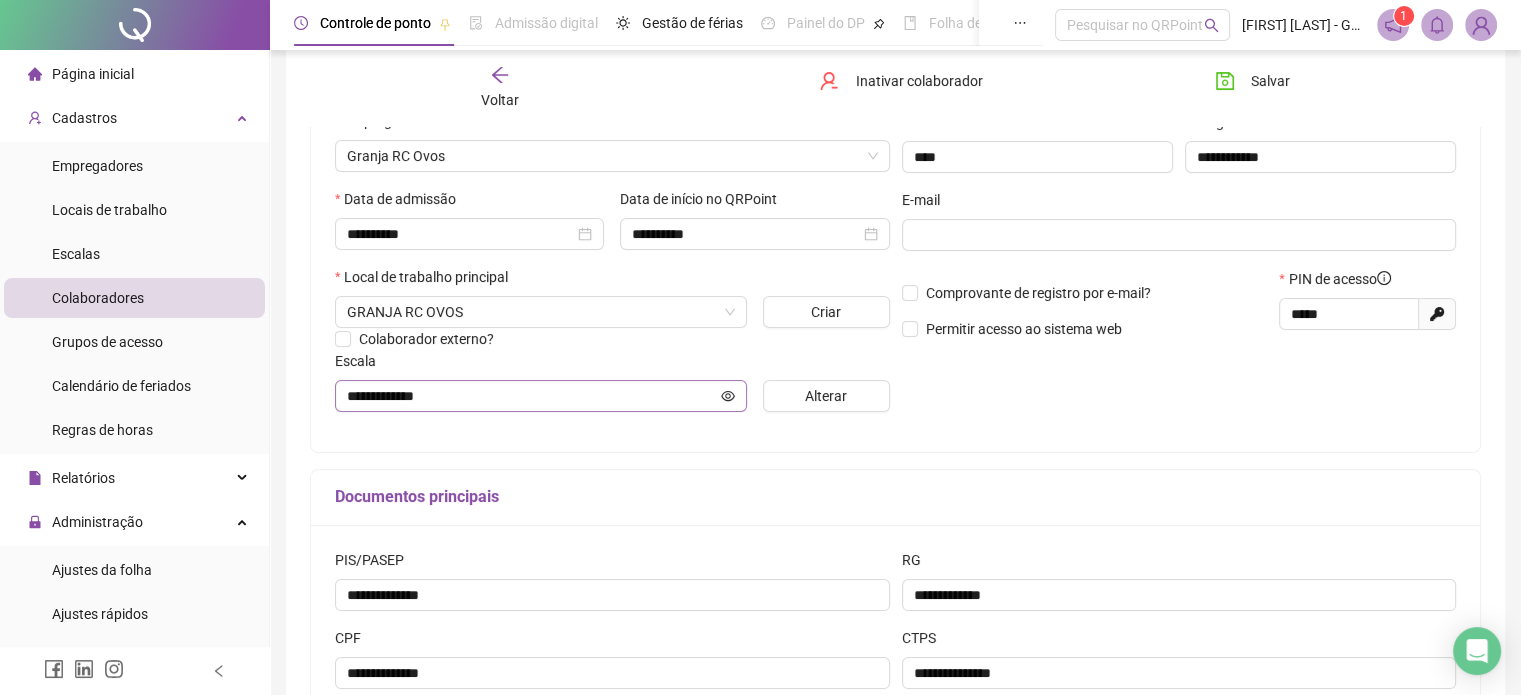 click on "**********" at bounding box center (541, 396) 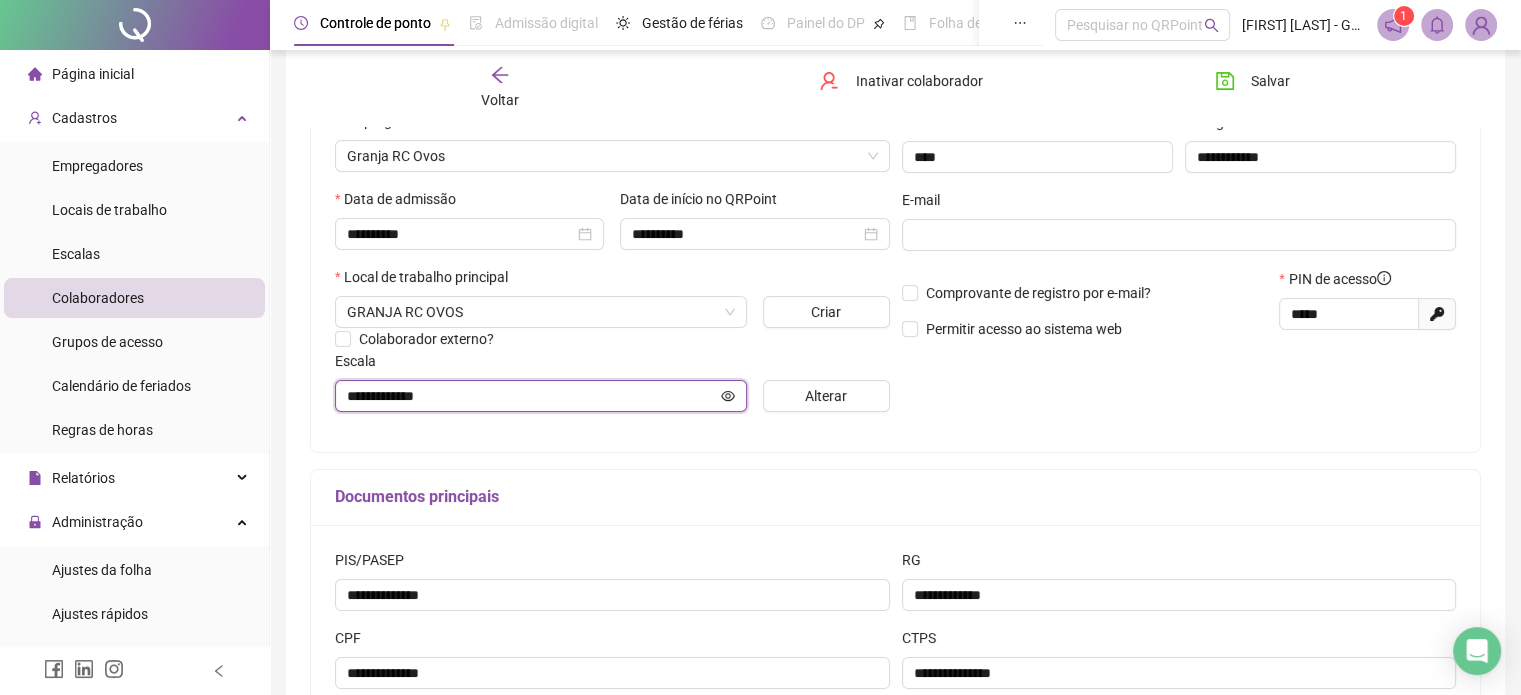 click 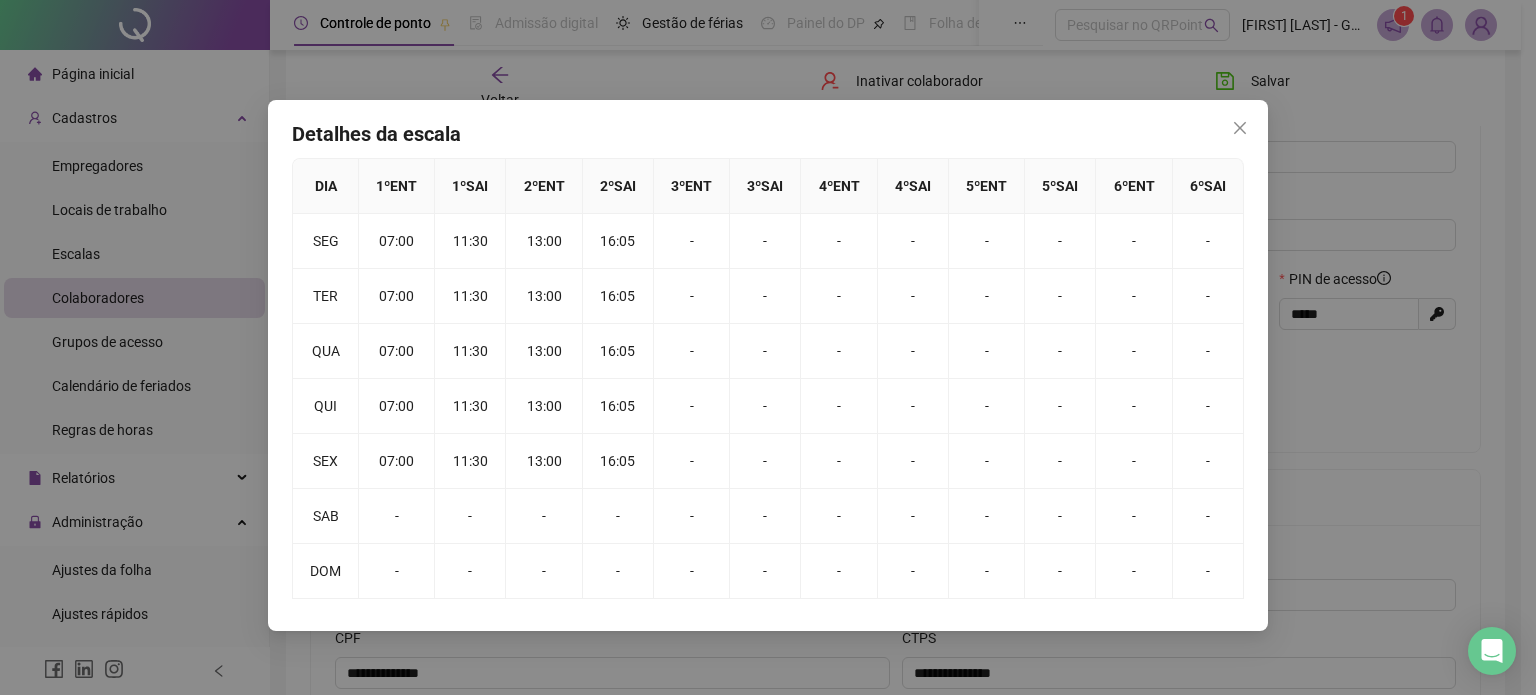 click at bounding box center (1240, 128) 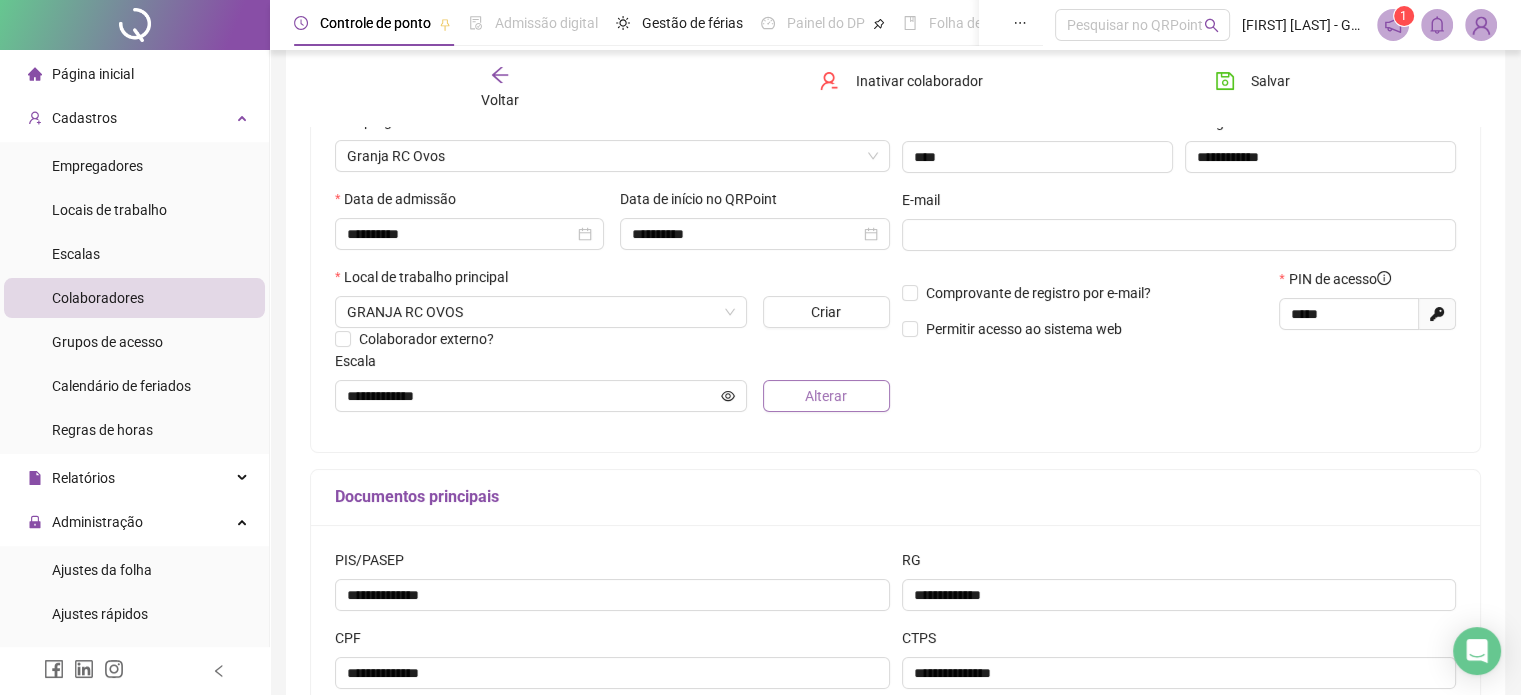 click on "Alterar" at bounding box center (826, 396) 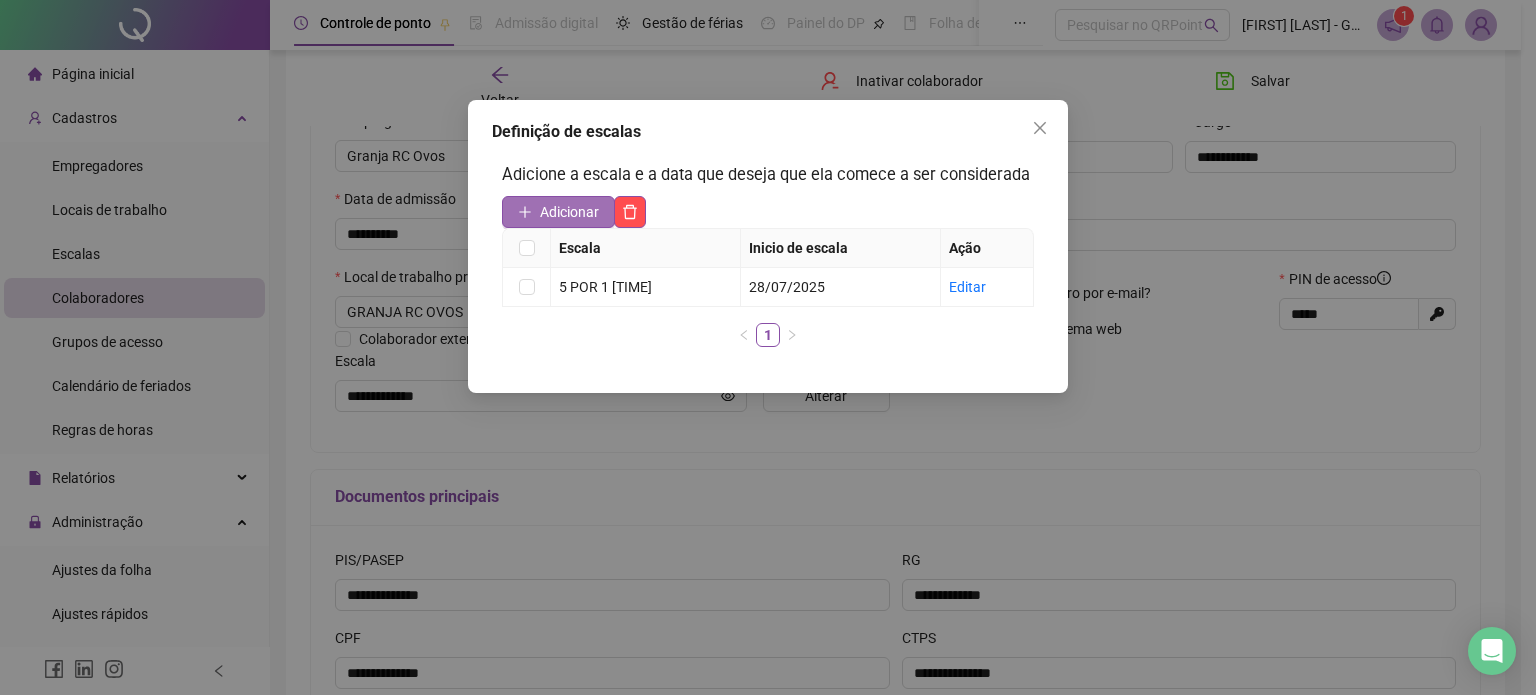 click on "Adicionar" at bounding box center (569, 212) 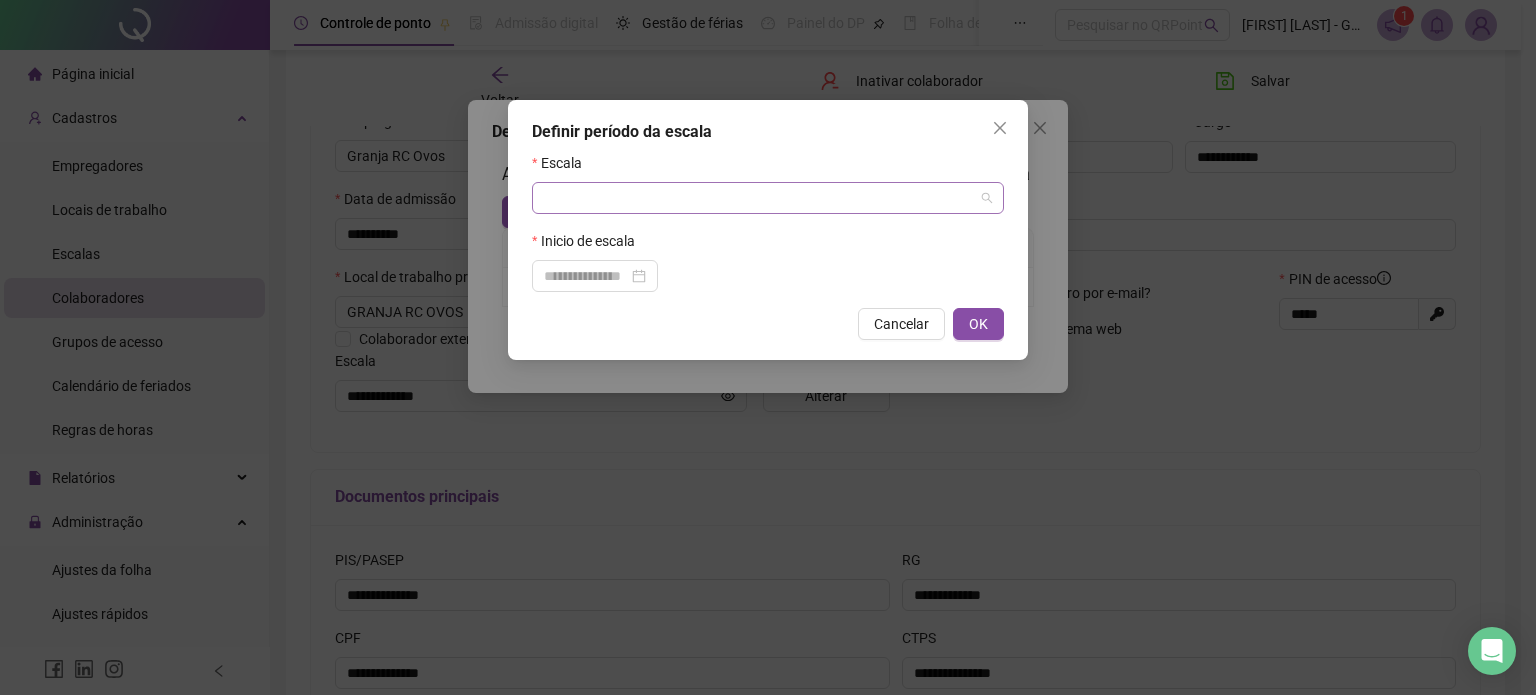 drag, startPoint x: 723, startPoint y: 216, endPoint x: 793, endPoint y: 210, distance: 70.256676 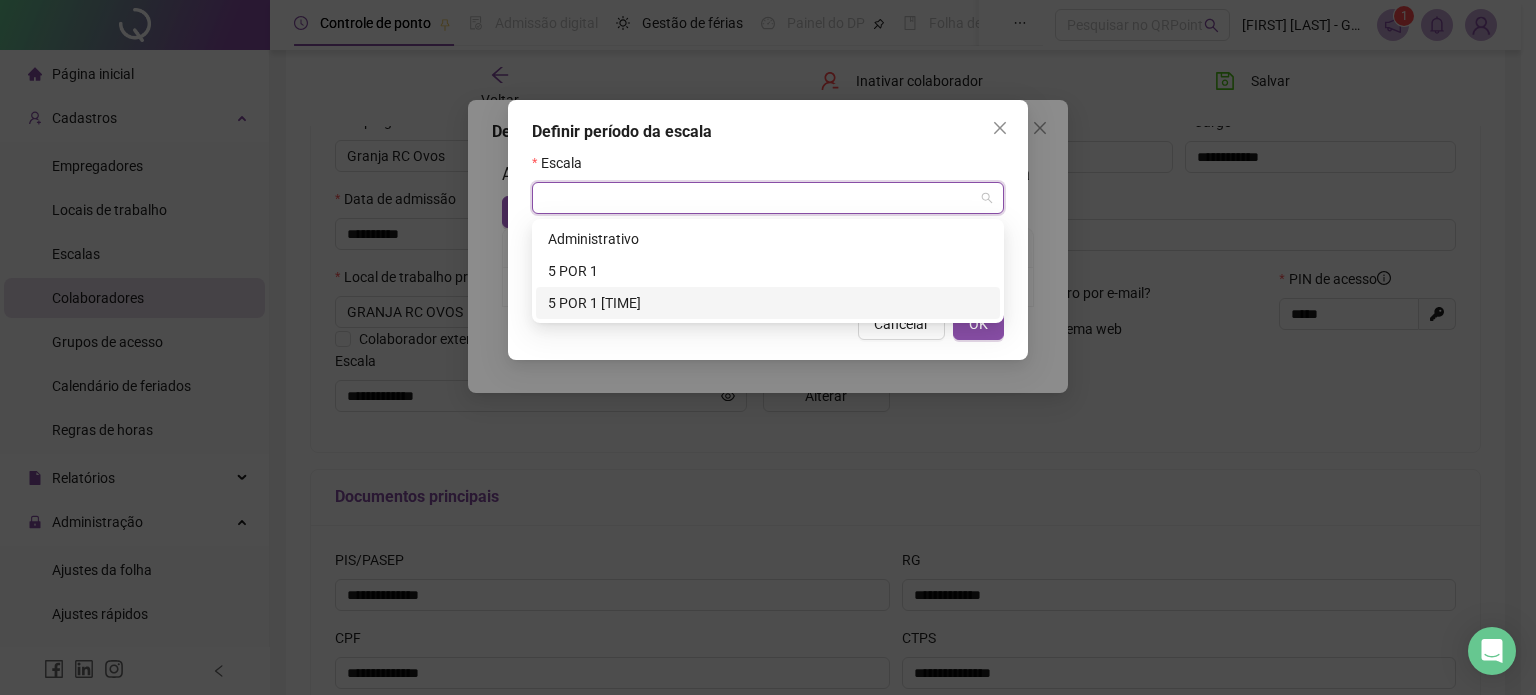 click on "5 POR 1 07:35" at bounding box center [768, 303] 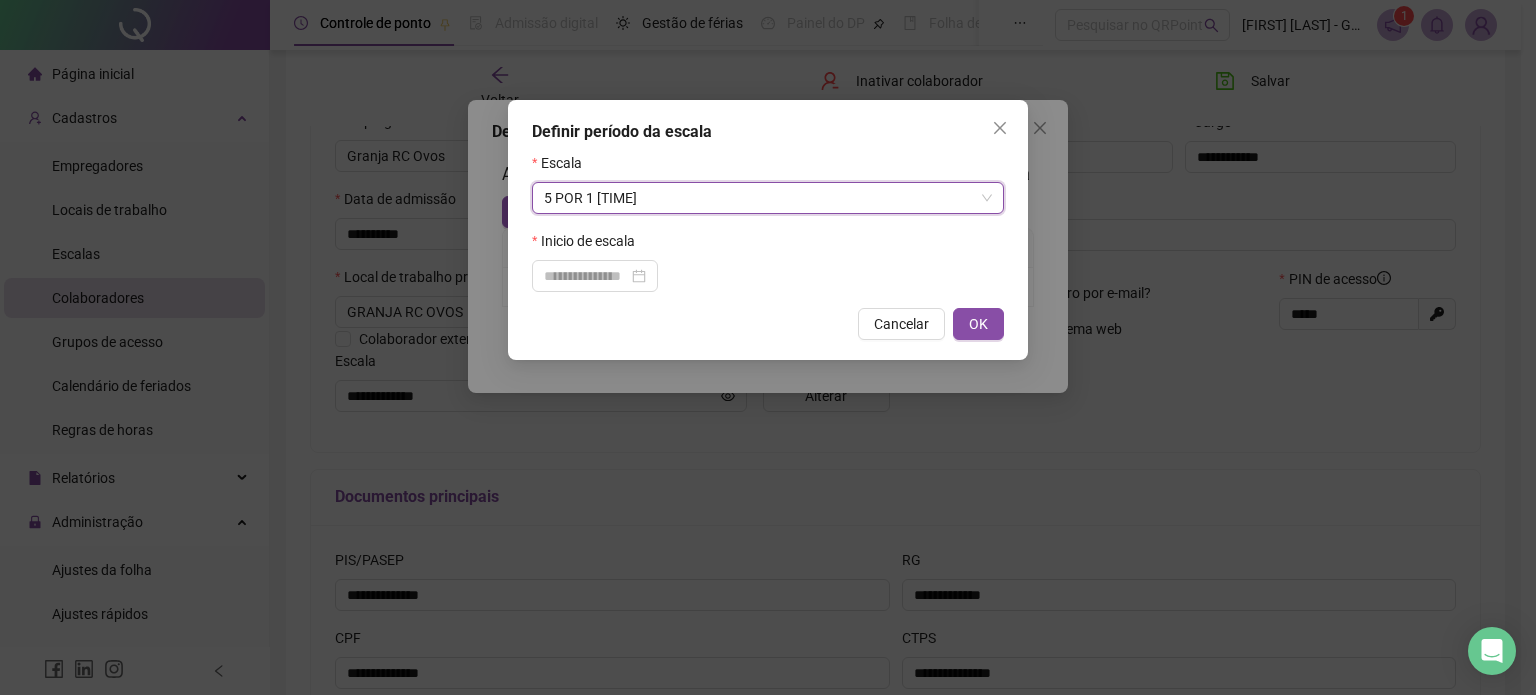 click on "Definir período da escala Escala 5 POR 1 07:35 5 POR 1 07:35 Inicio de escala Cancelar OK" at bounding box center (768, 230) 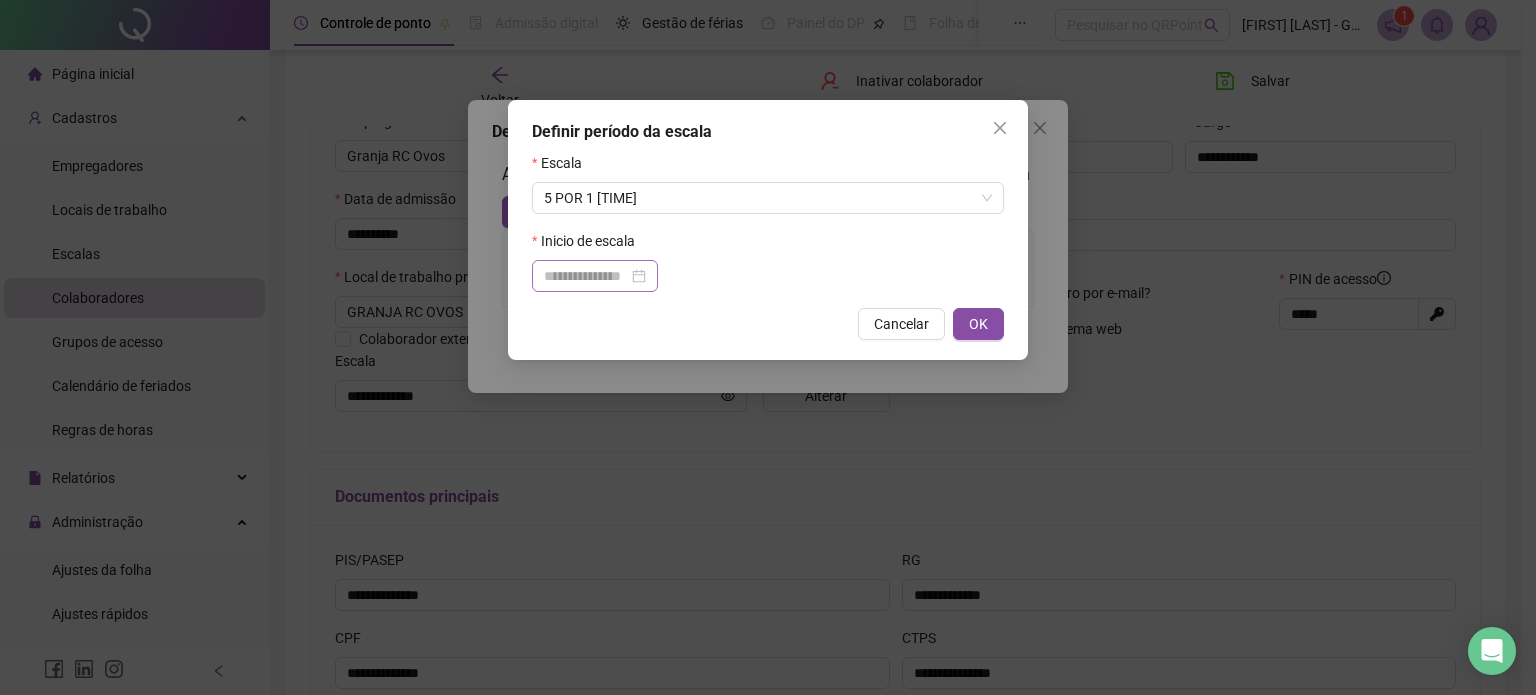drag, startPoint x: 976, startPoint y: 330, endPoint x: 610, endPoint y: 273, distance: 370.41193 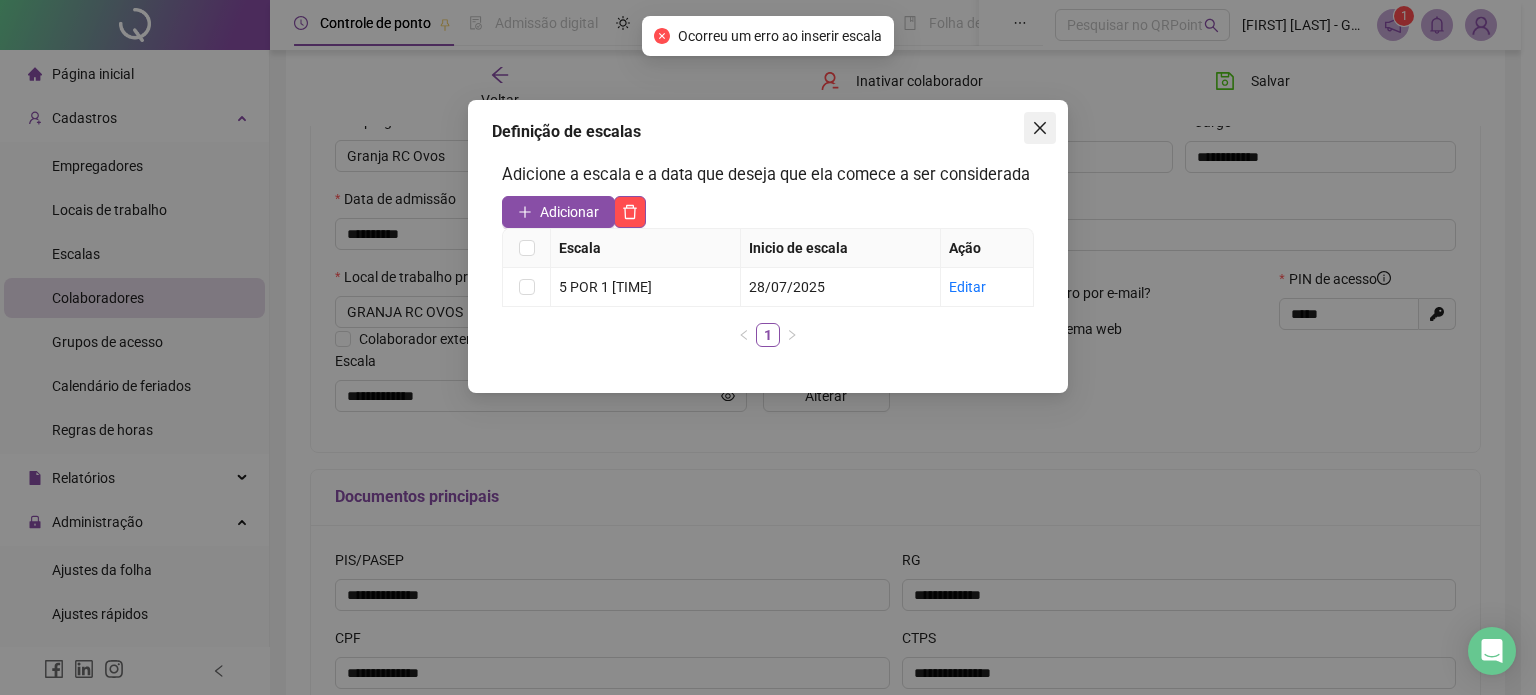 click 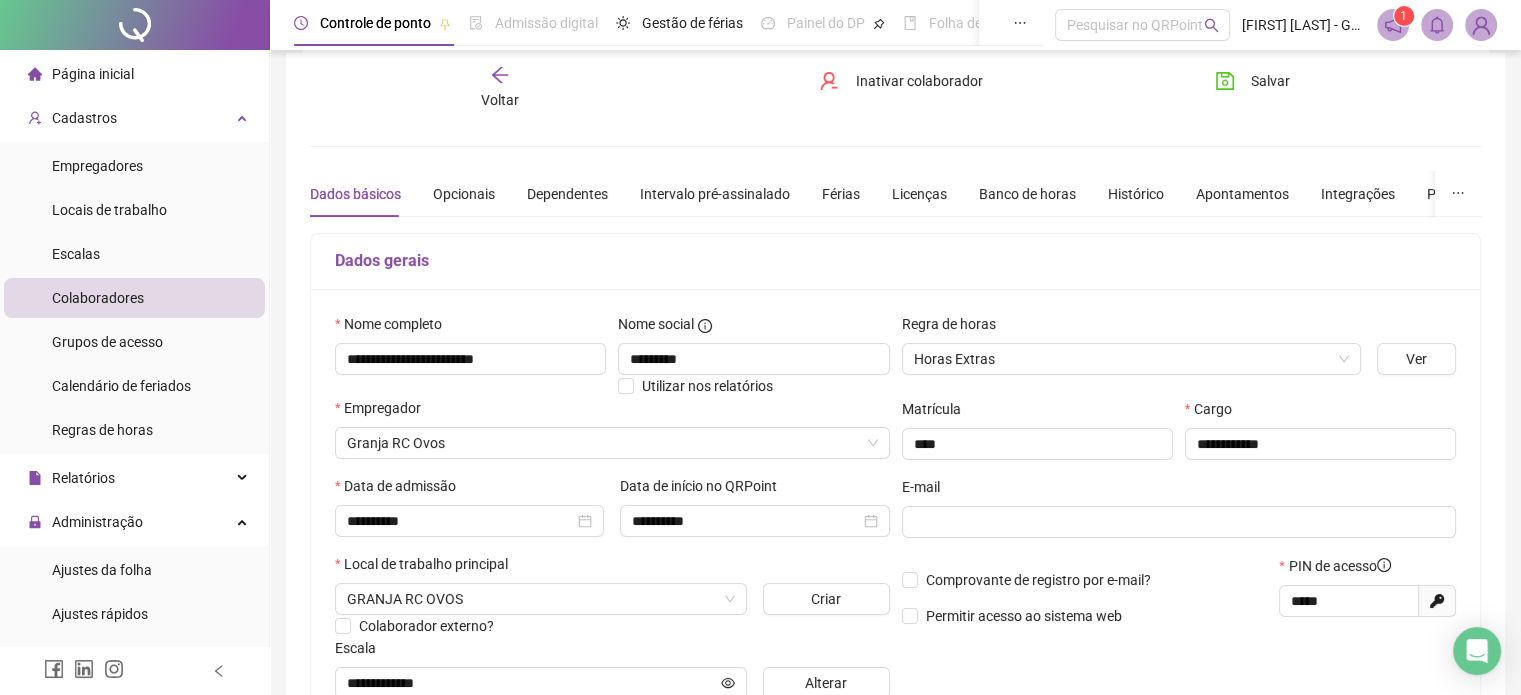 scroll, scrollTop: 0, scrollLeft: 0, axis: both 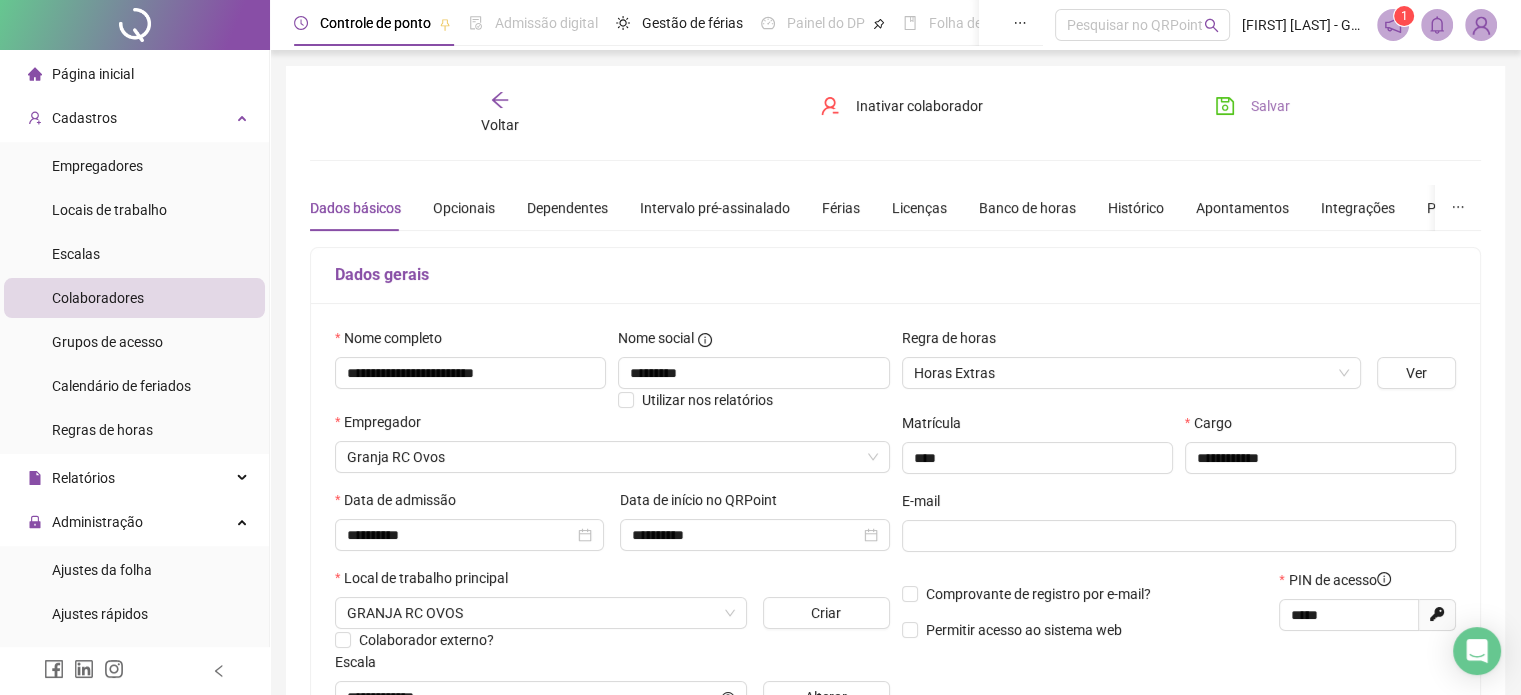 click 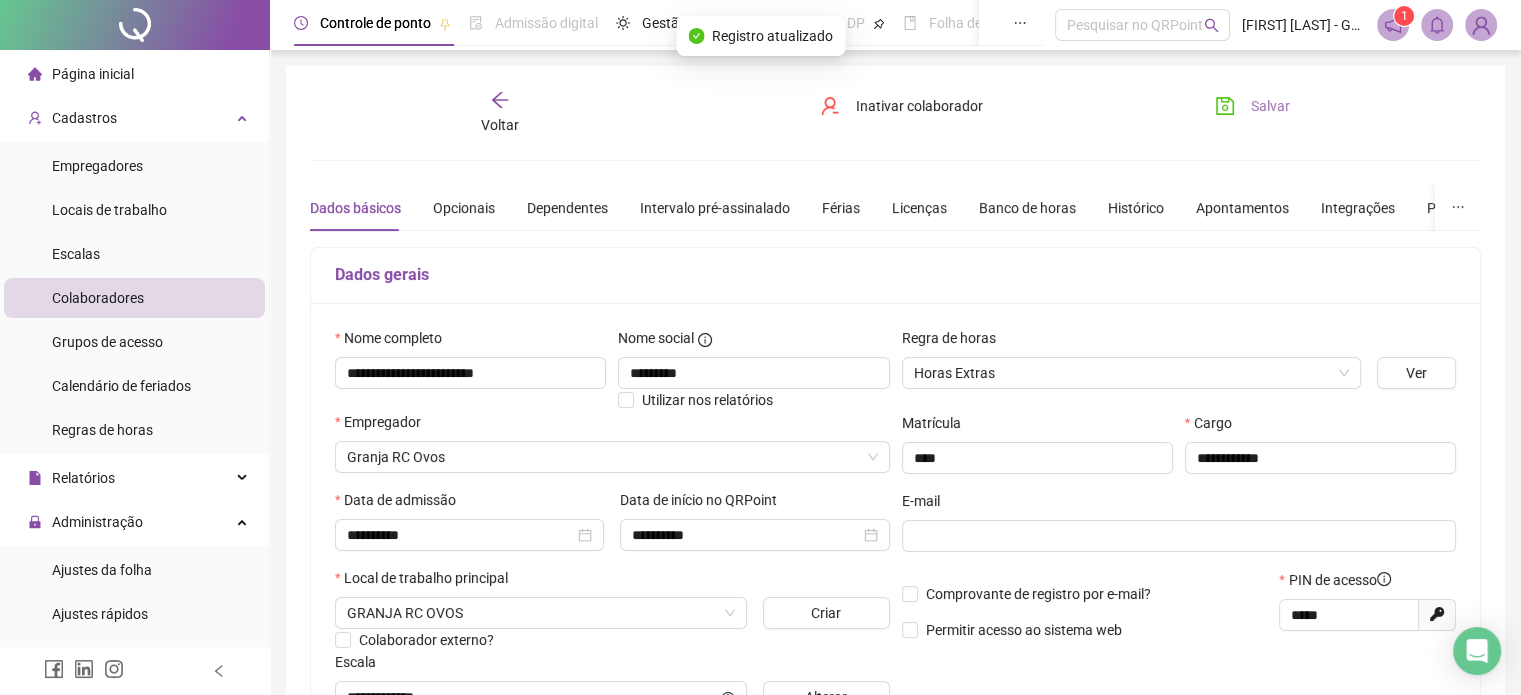 click on "Voltar" at bounding box center [500, 125] 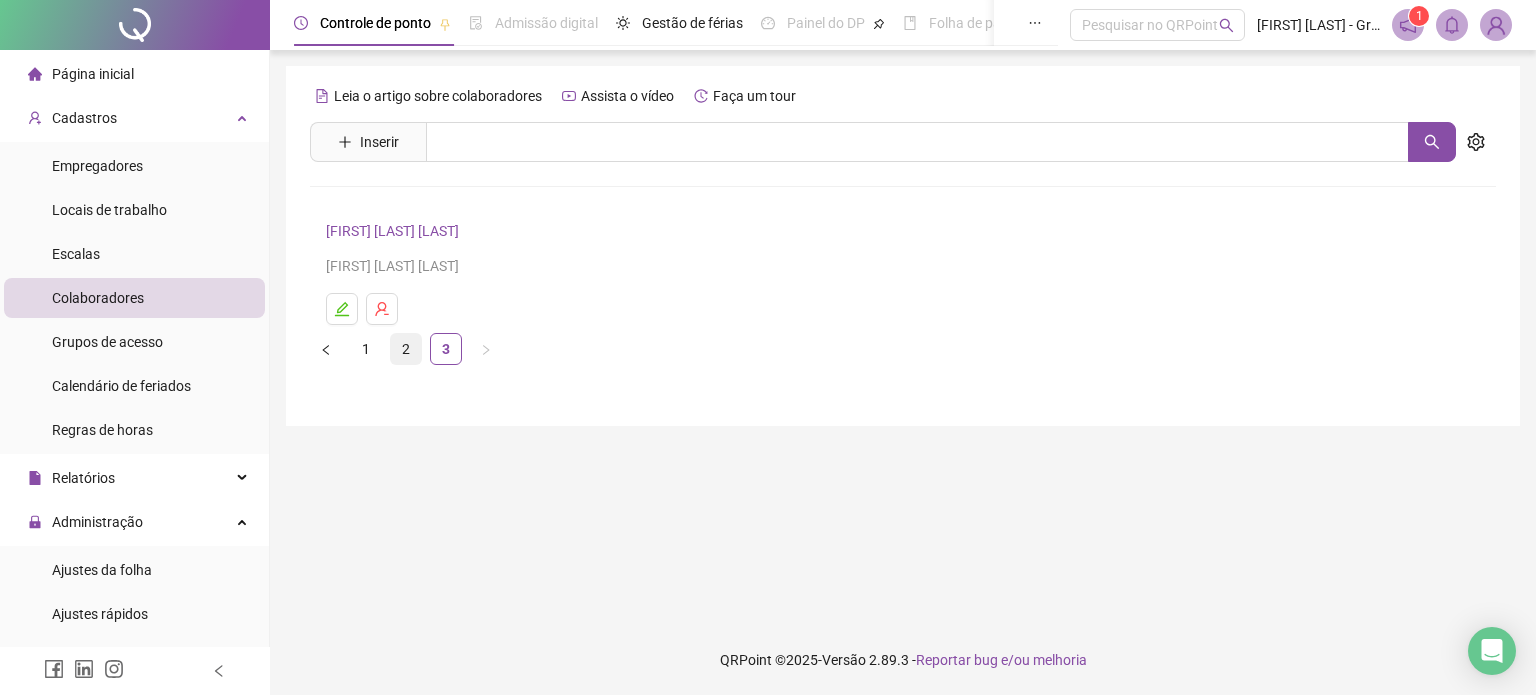 click on "2" at bounding box center [406, 349] 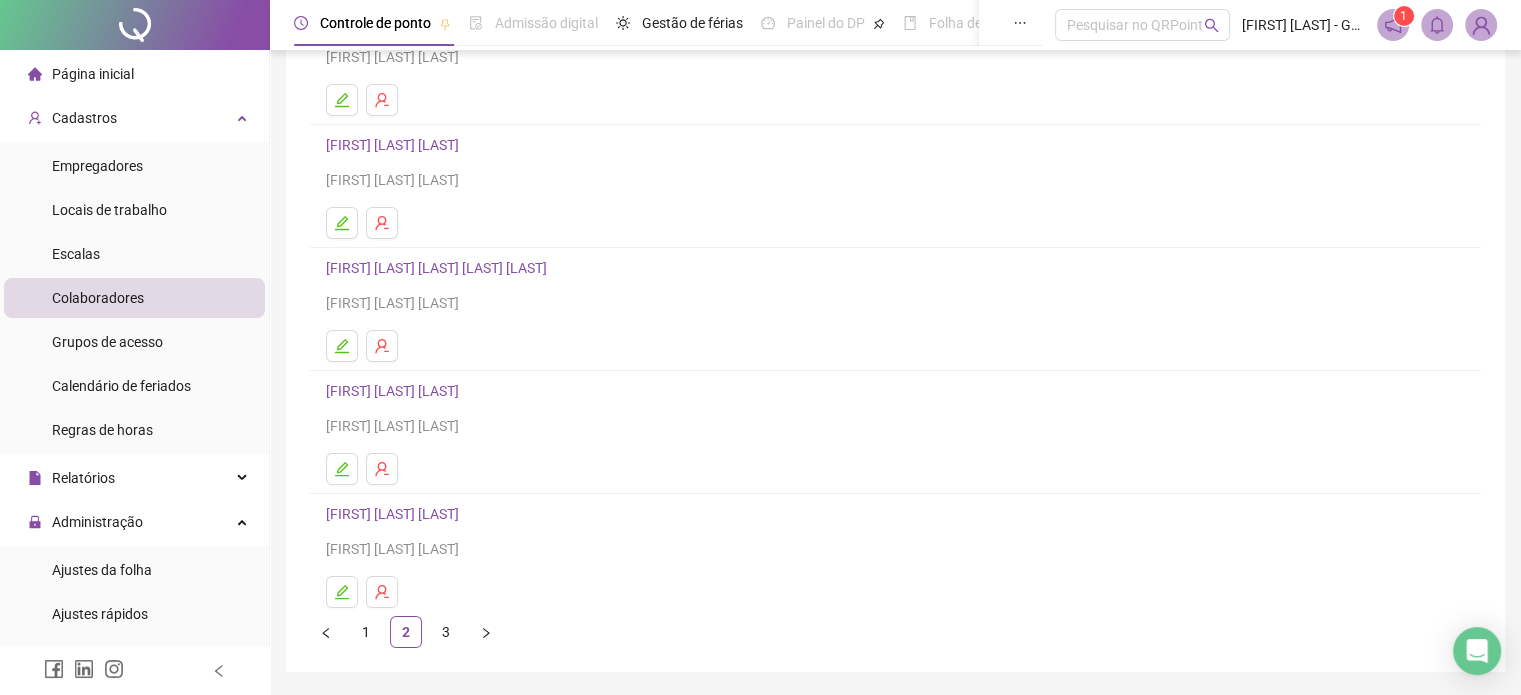 scroll, scrollTop: 271, scrollLeft: 0, axis: vertical 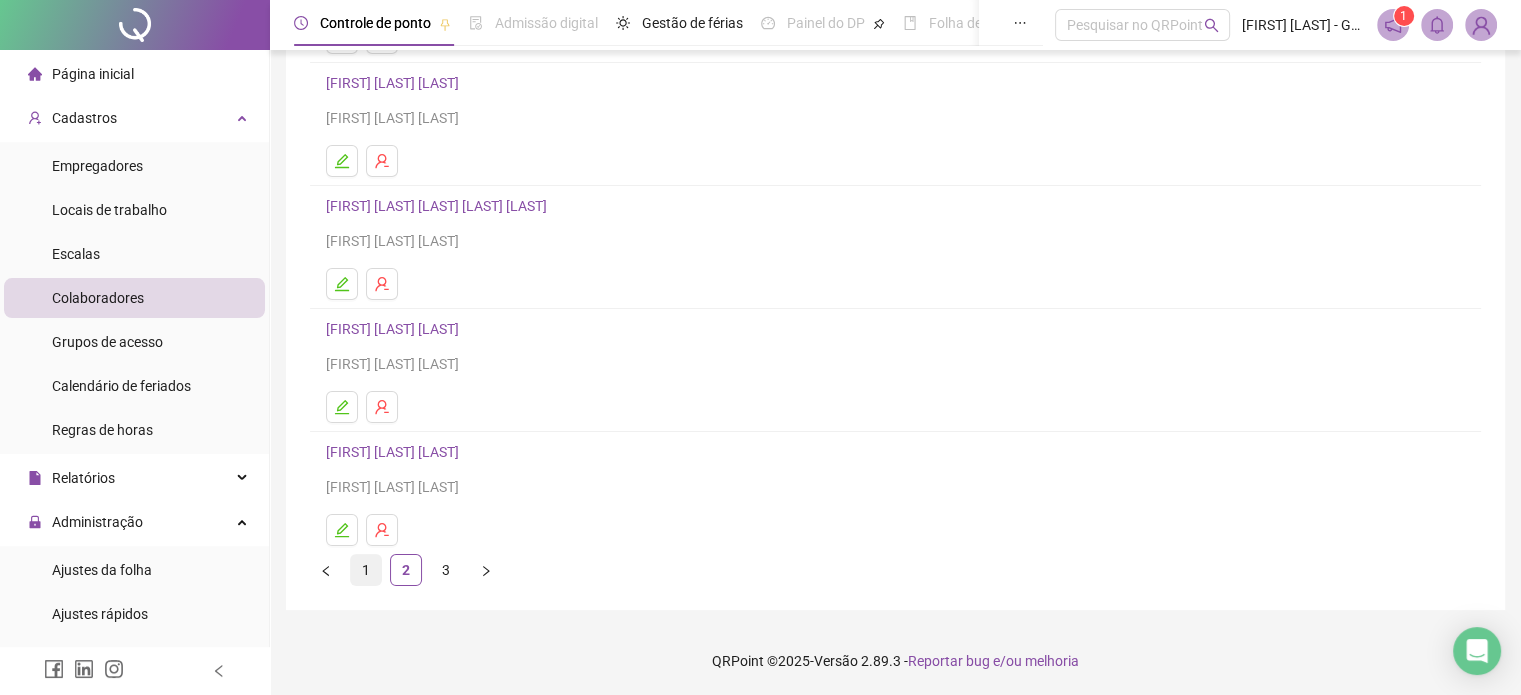 click on "1" at bounding box center (366, 570) 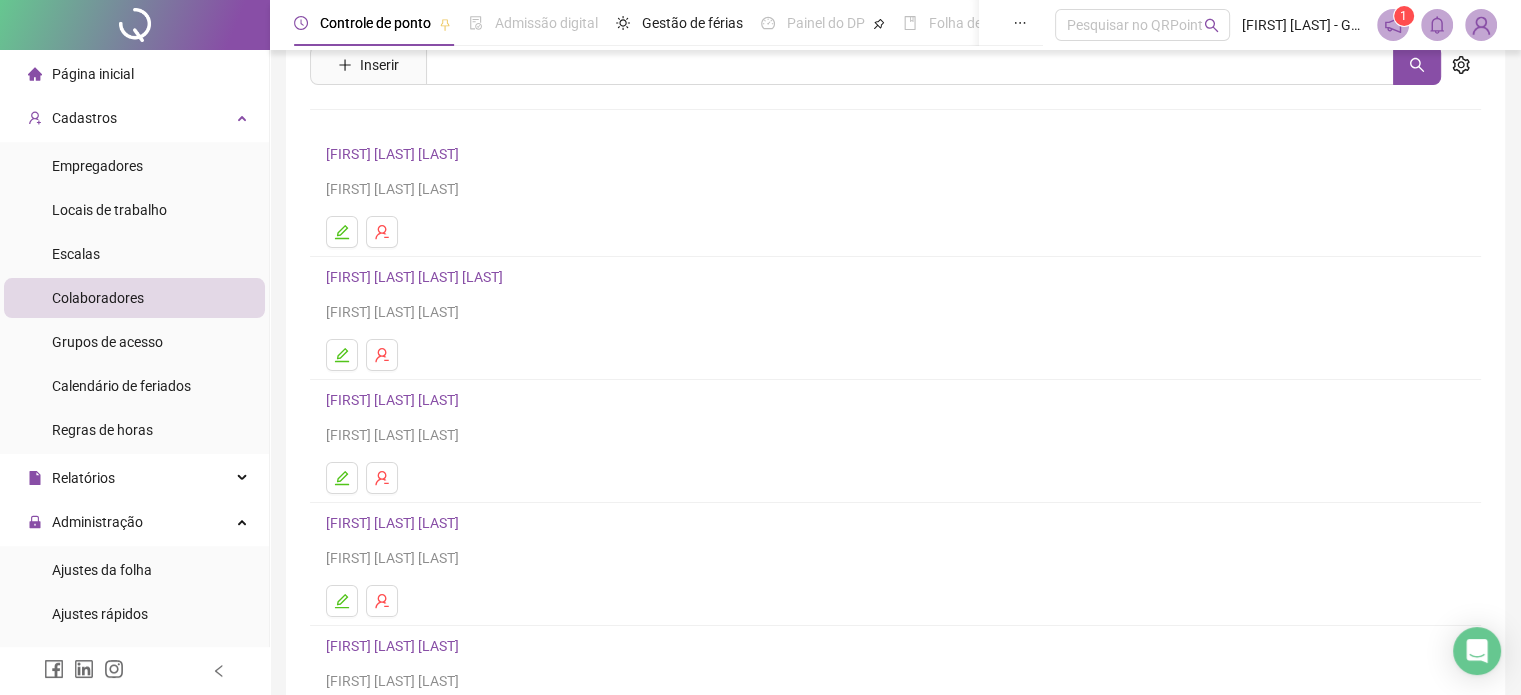 scroll, scrollTop: 100, scrollLeft: 0, axis: vertical 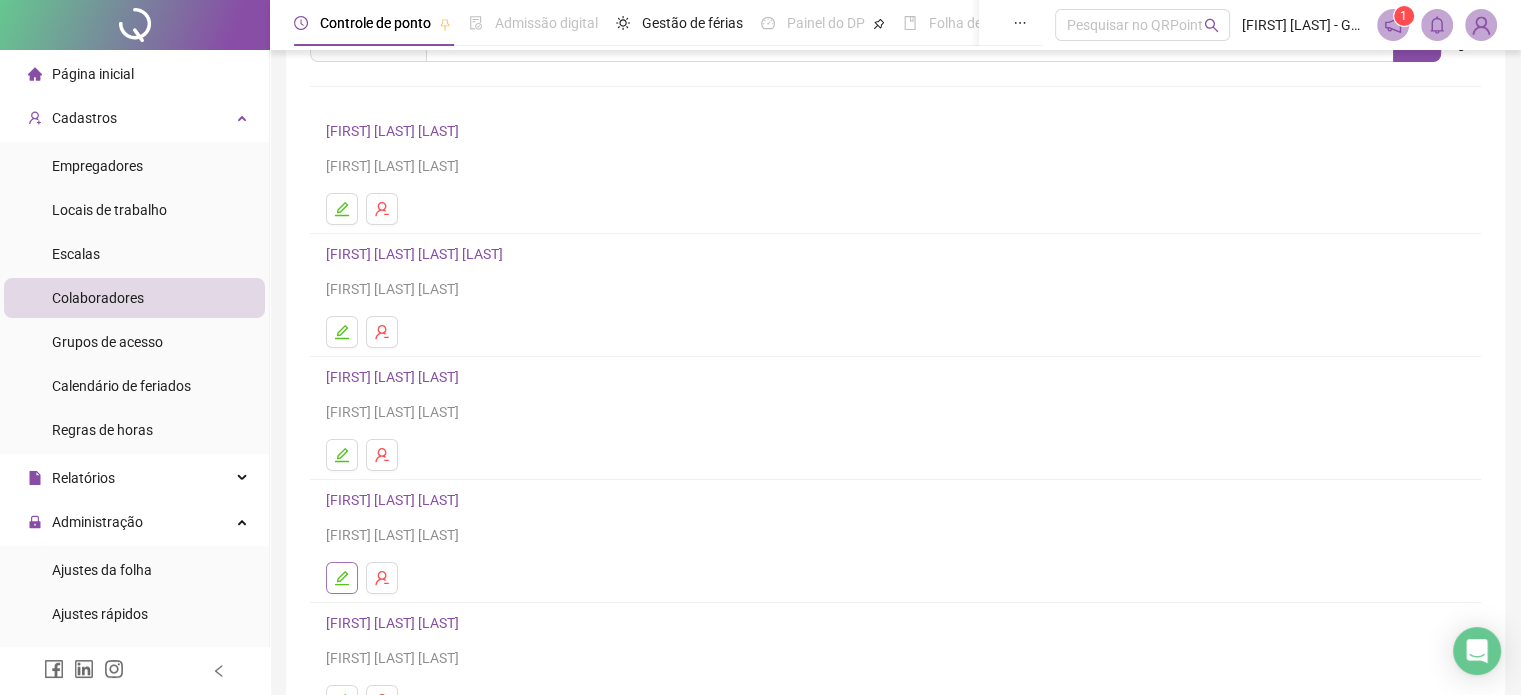 click at bounding box center [342, 578] 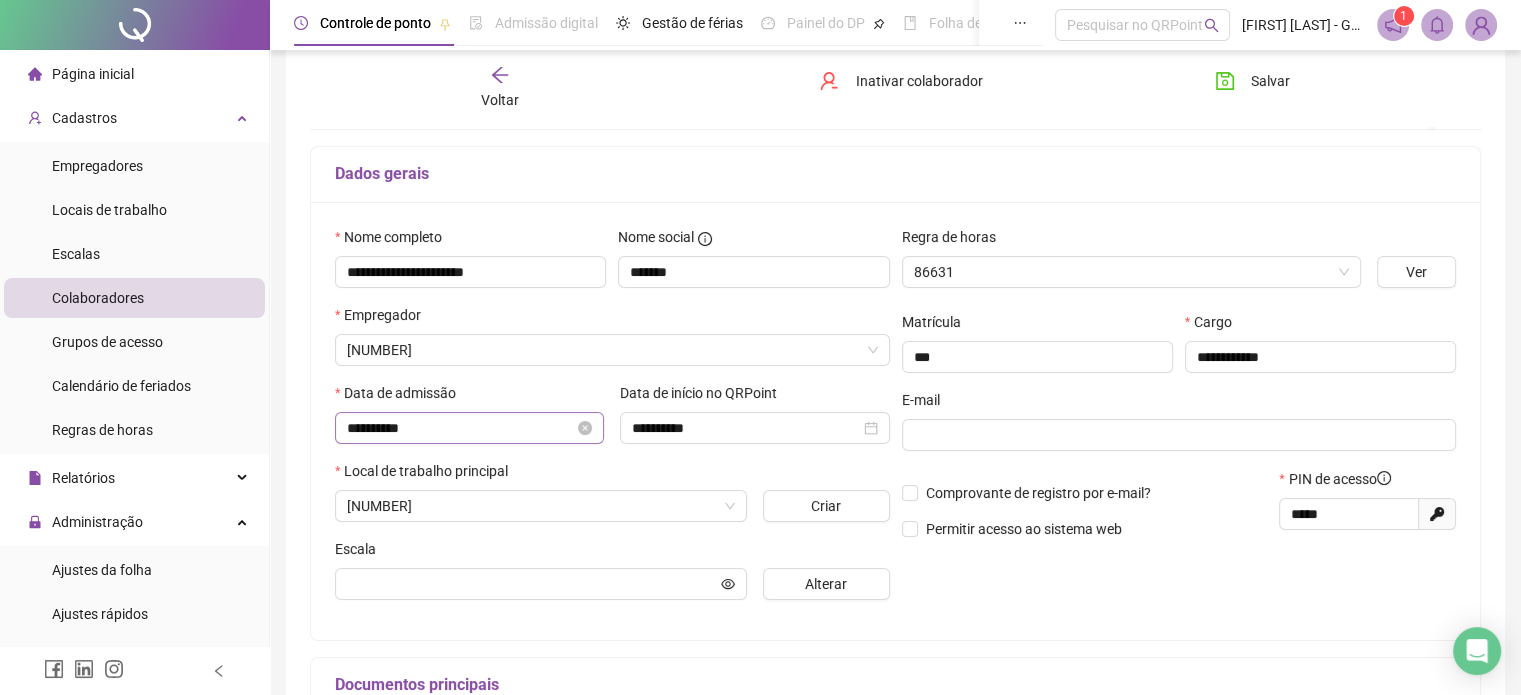 scroll, scrollTop: 110, scrollLeft: 0, axis: vertical 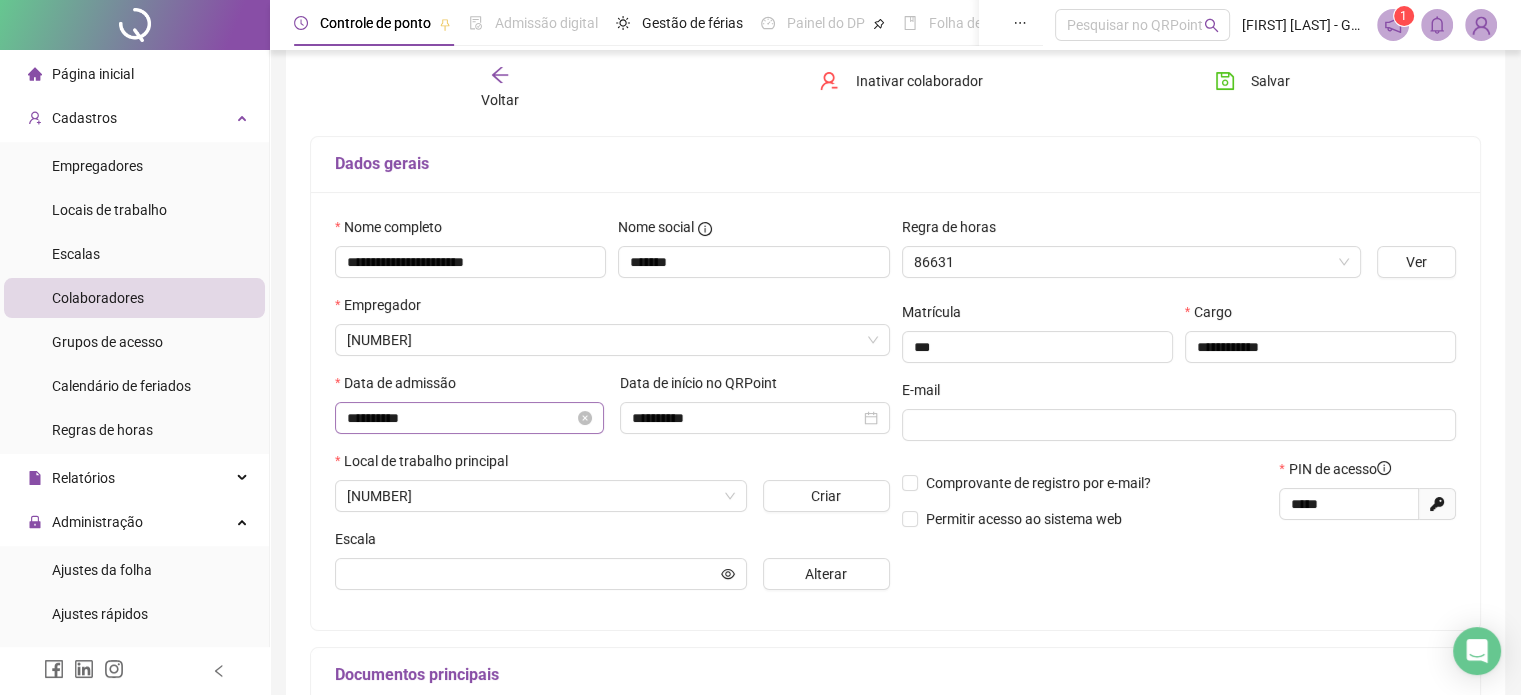 type on "**********" 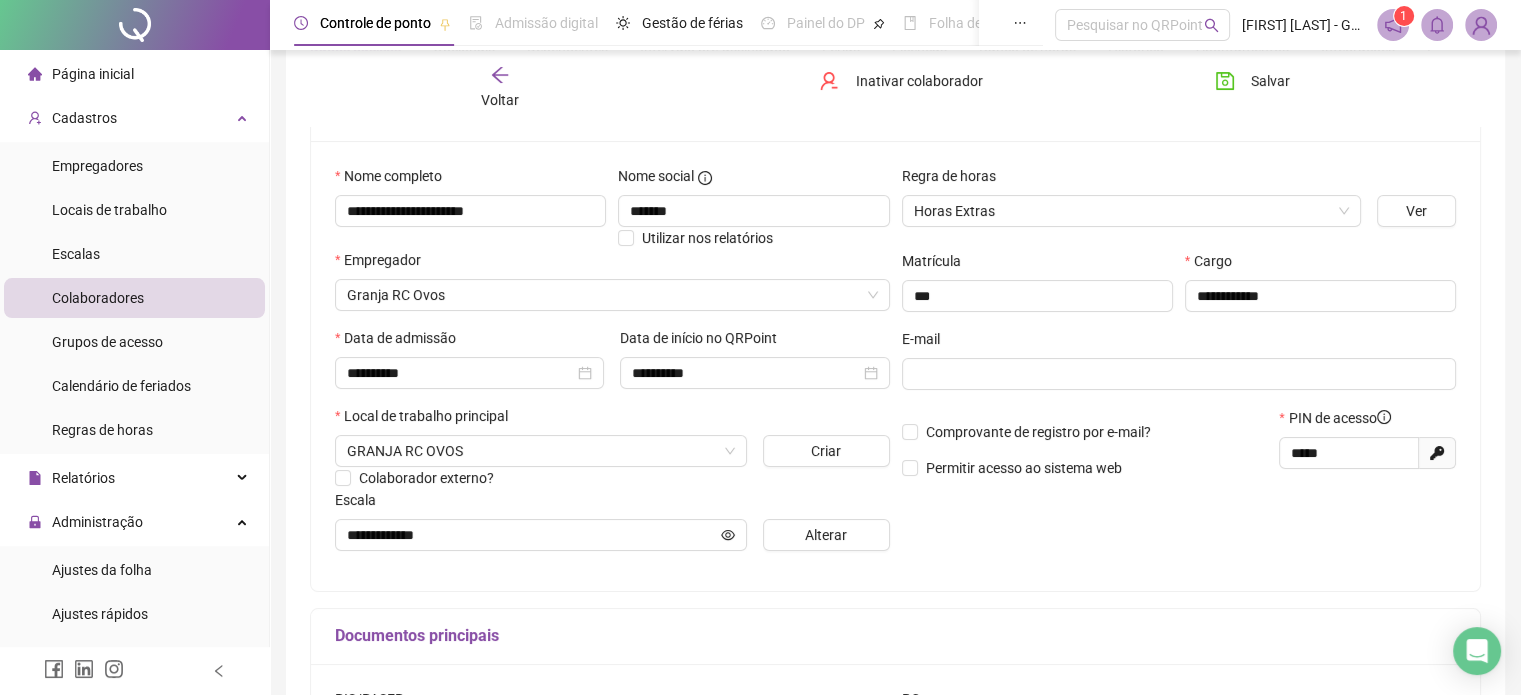 scroll, scrollTop: 210, scrollLeft: 0, axis: vertical 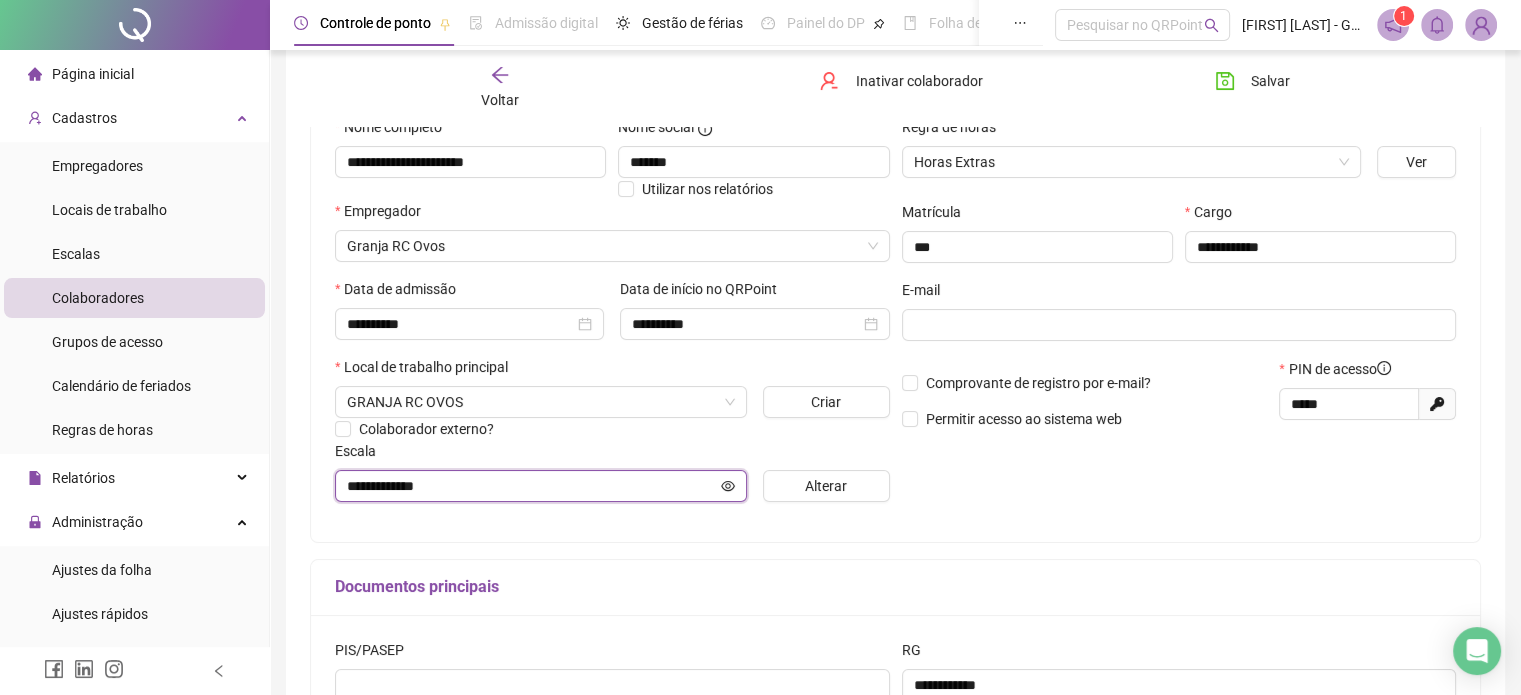 click 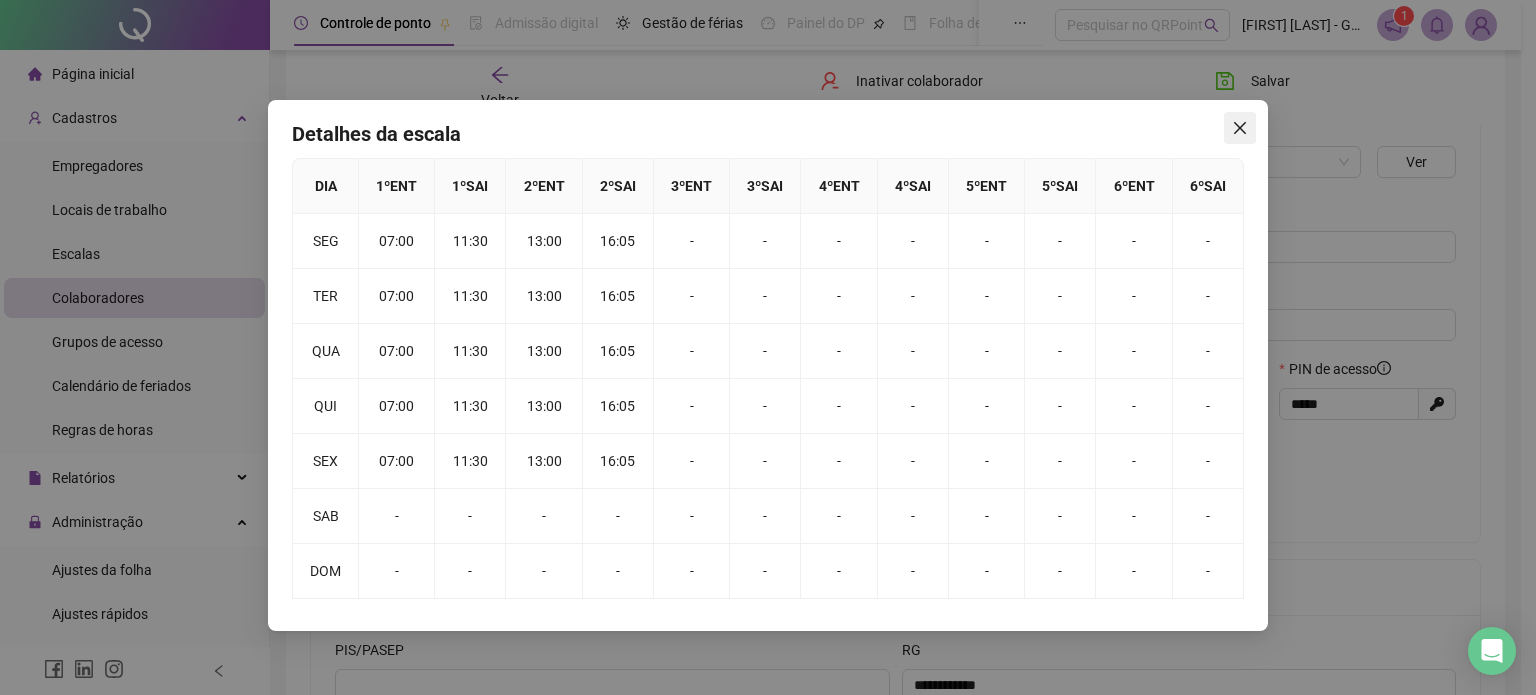 click at bounding box center (1240, 128) 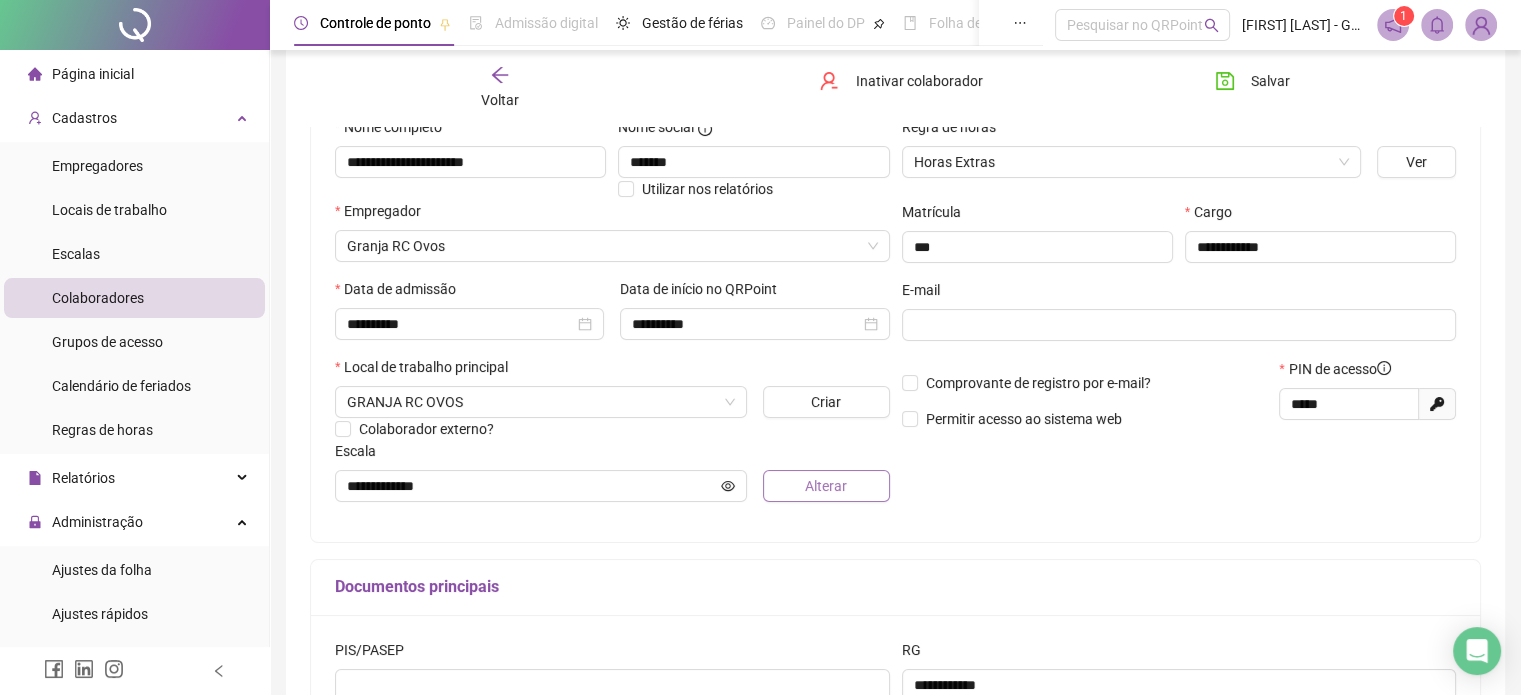 click on "Alterar" at bounding box center [826, 486] 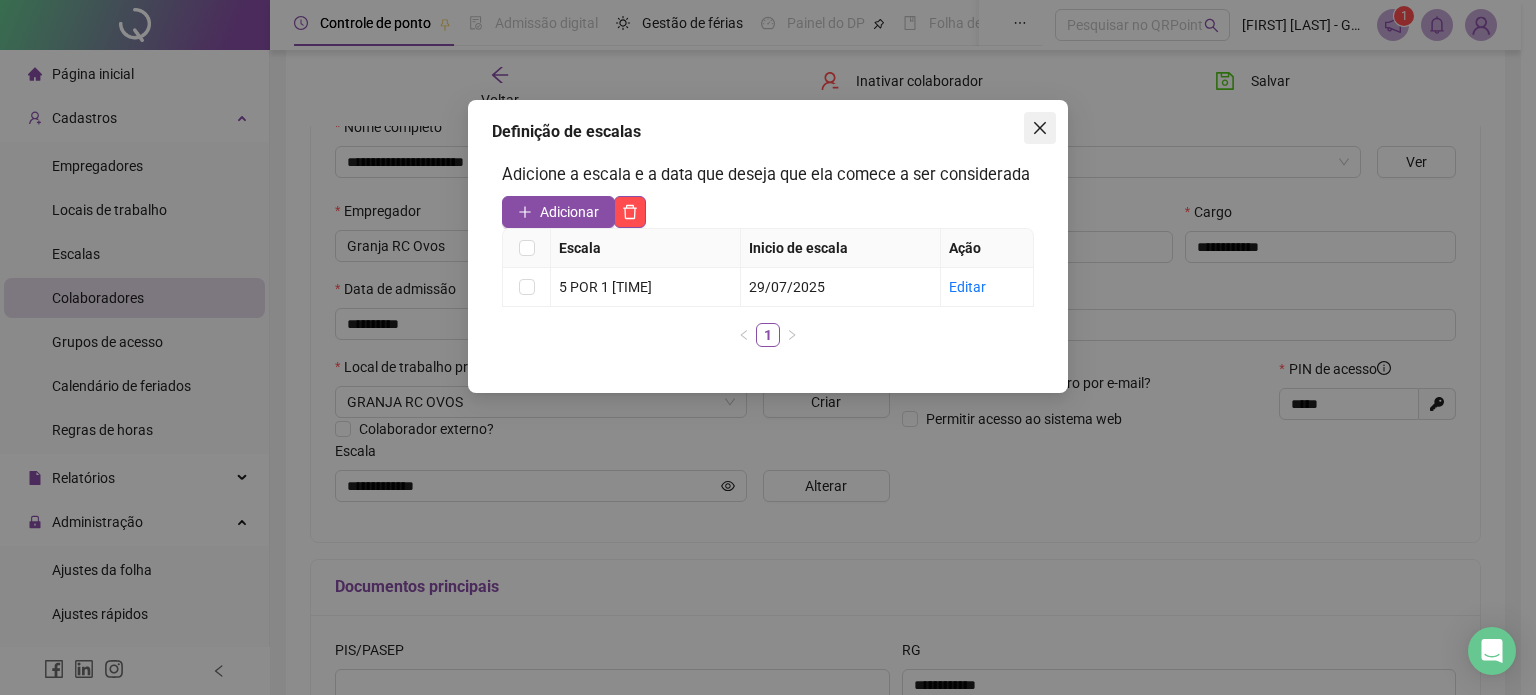click 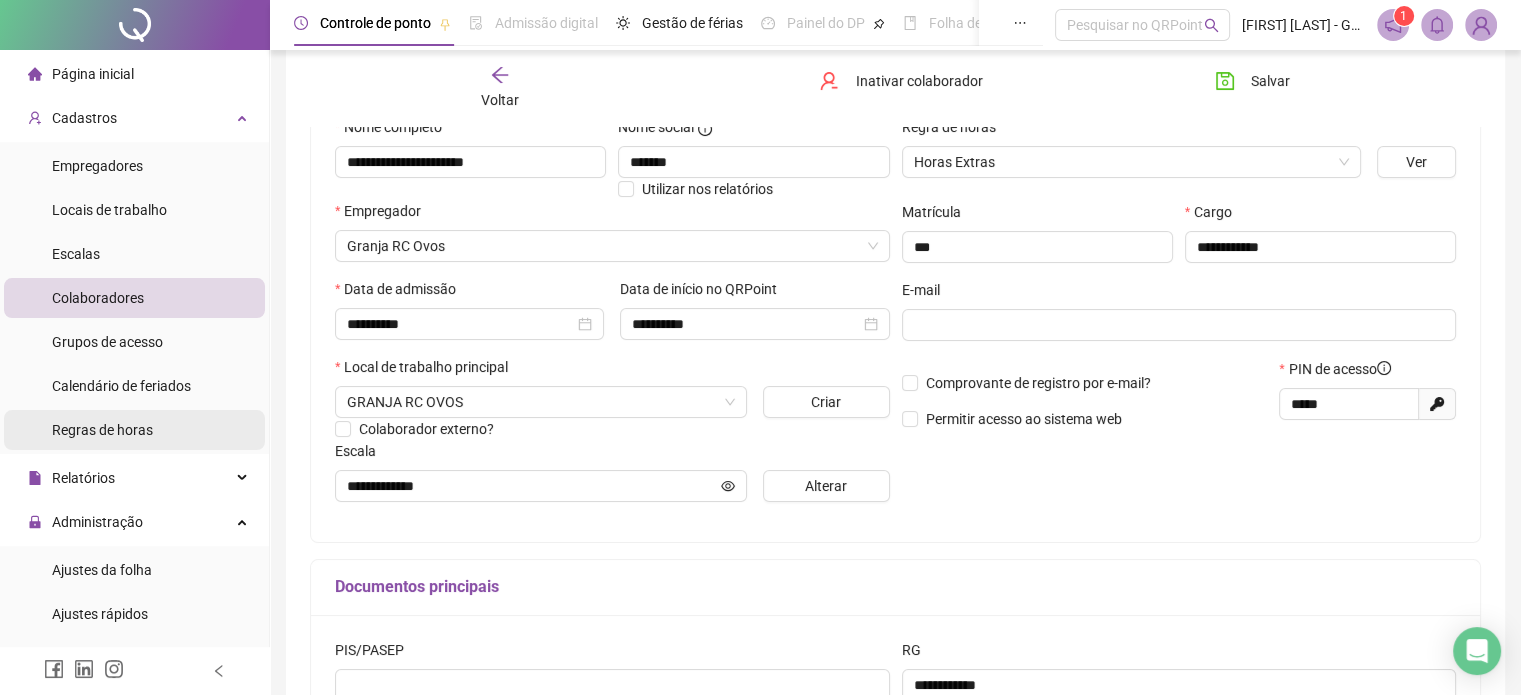 click on "Regras de horas" at bounding box center [102, 430] 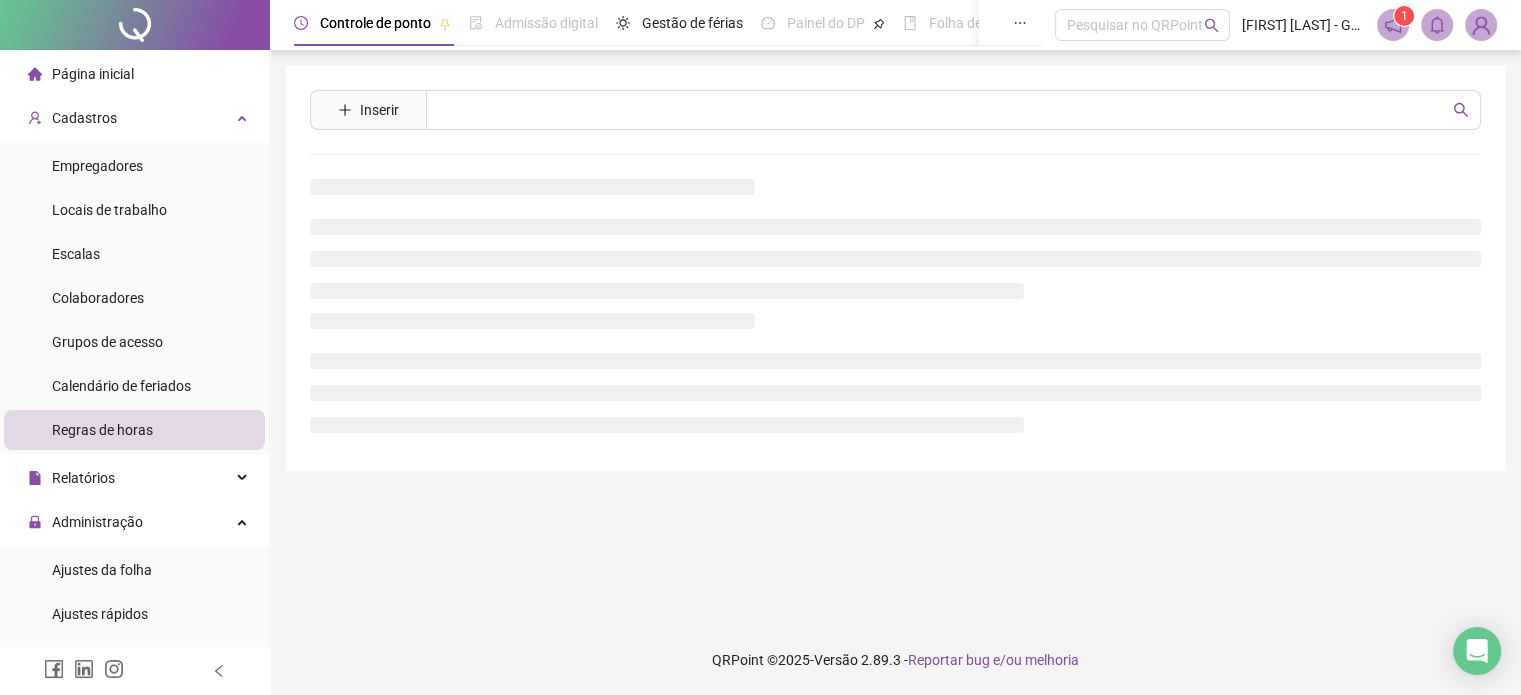 scroll, scrollTop: 0, scrollLeft: 0, axis: both 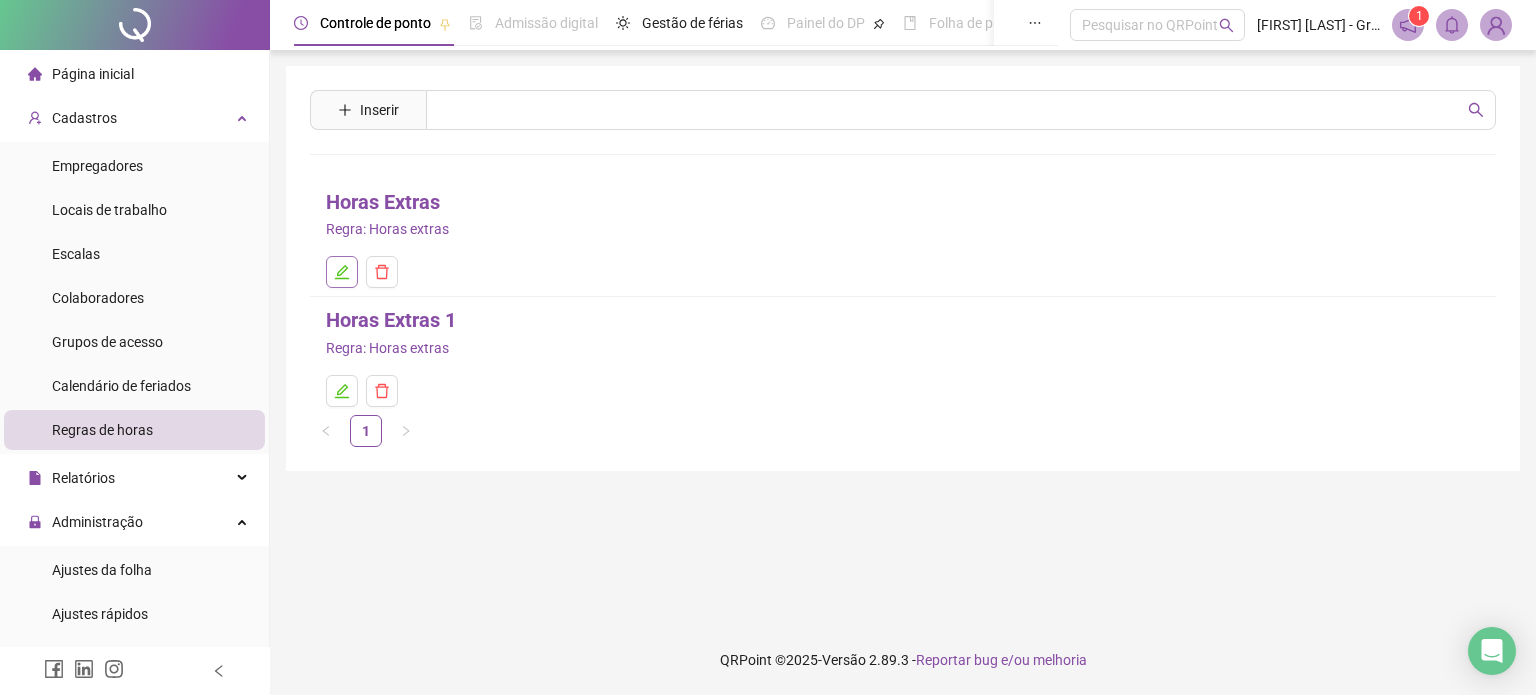 click at bounding box center (342, 272) 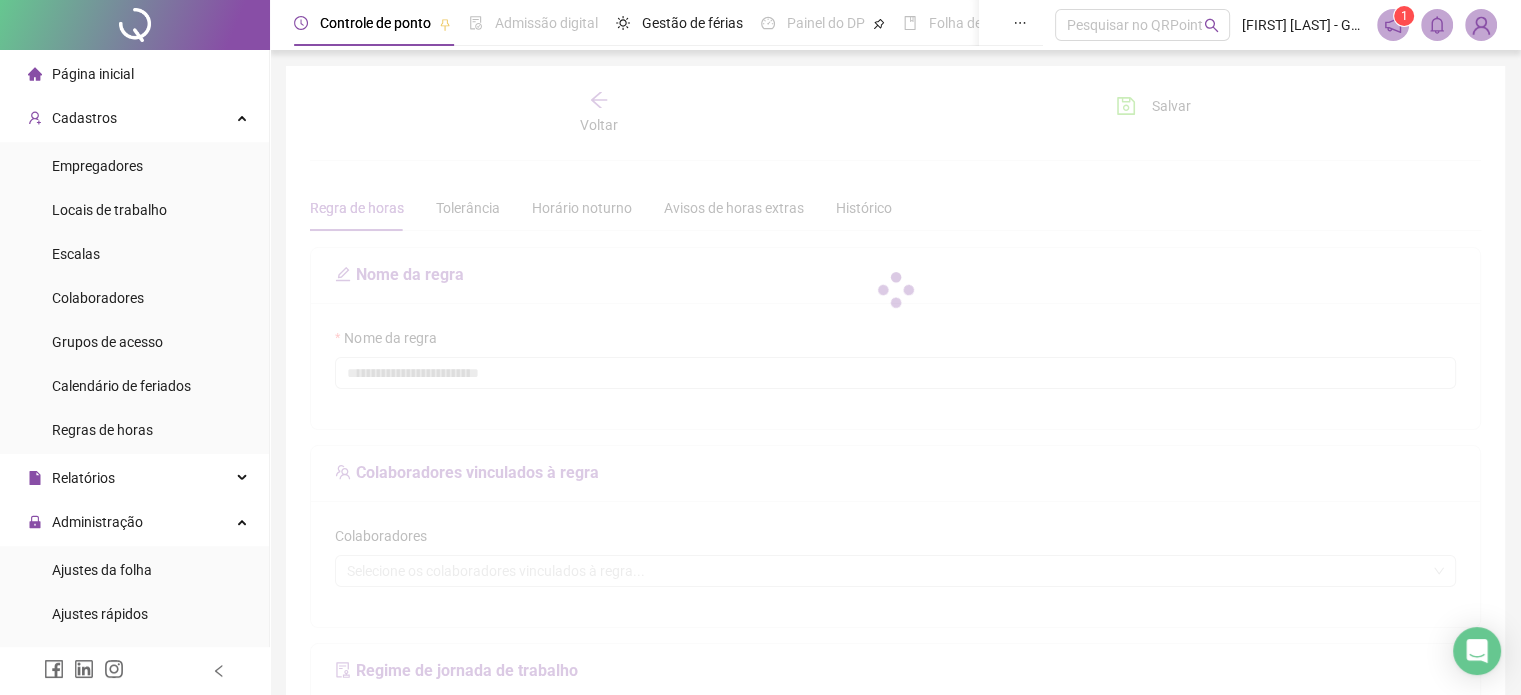type on "**********" 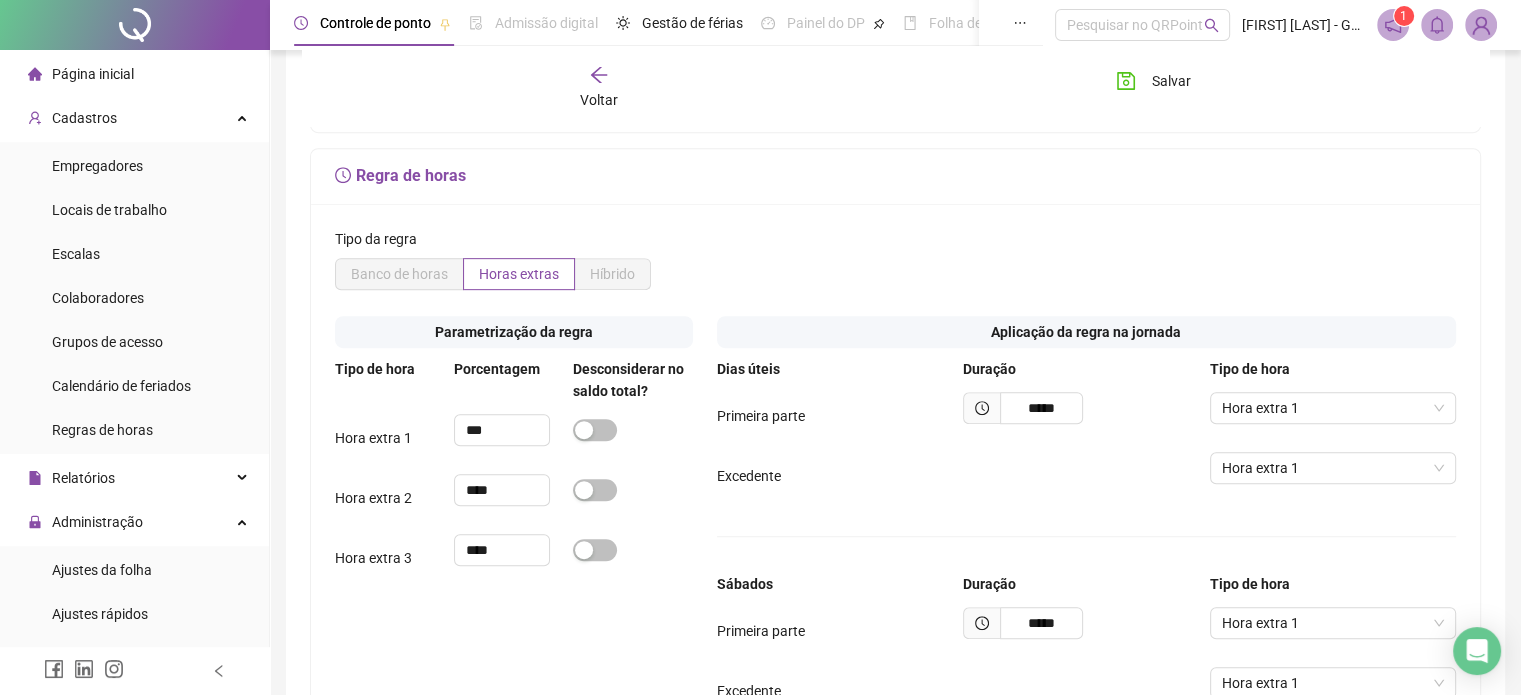 scroll, scrollTop: 700, scrollLeft: 0, axis: vertical 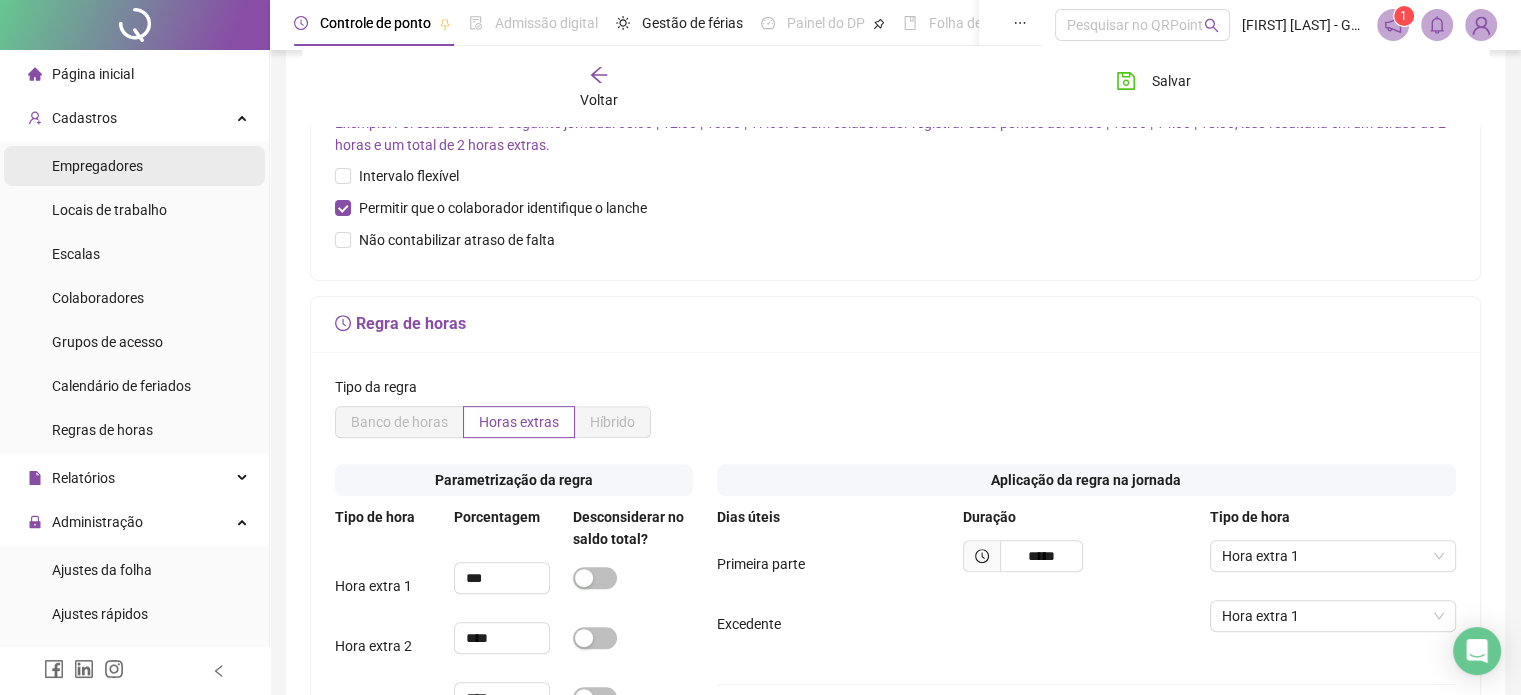 click on "Empregadores" at bounding box center [134, 166] 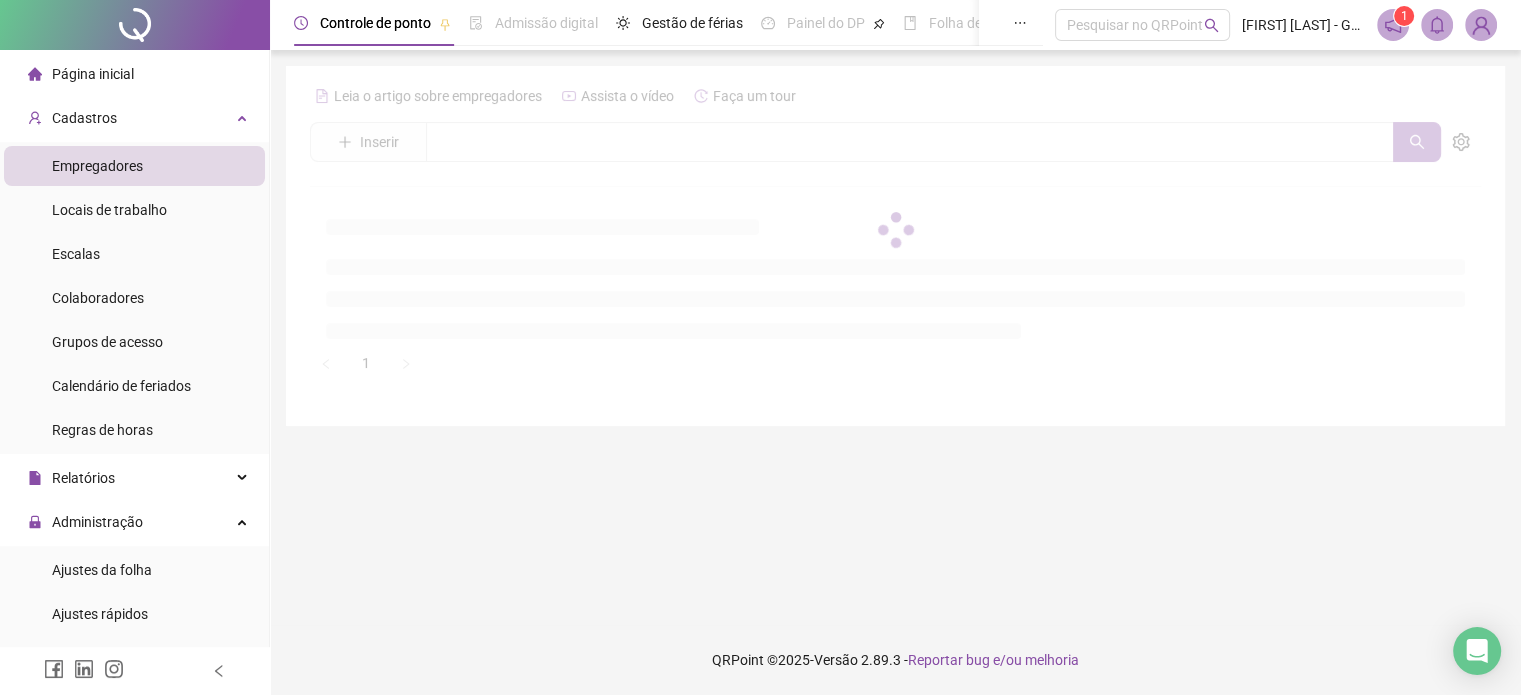 scroll, scrollTop: 0, scrollLeft: 0, axis: both 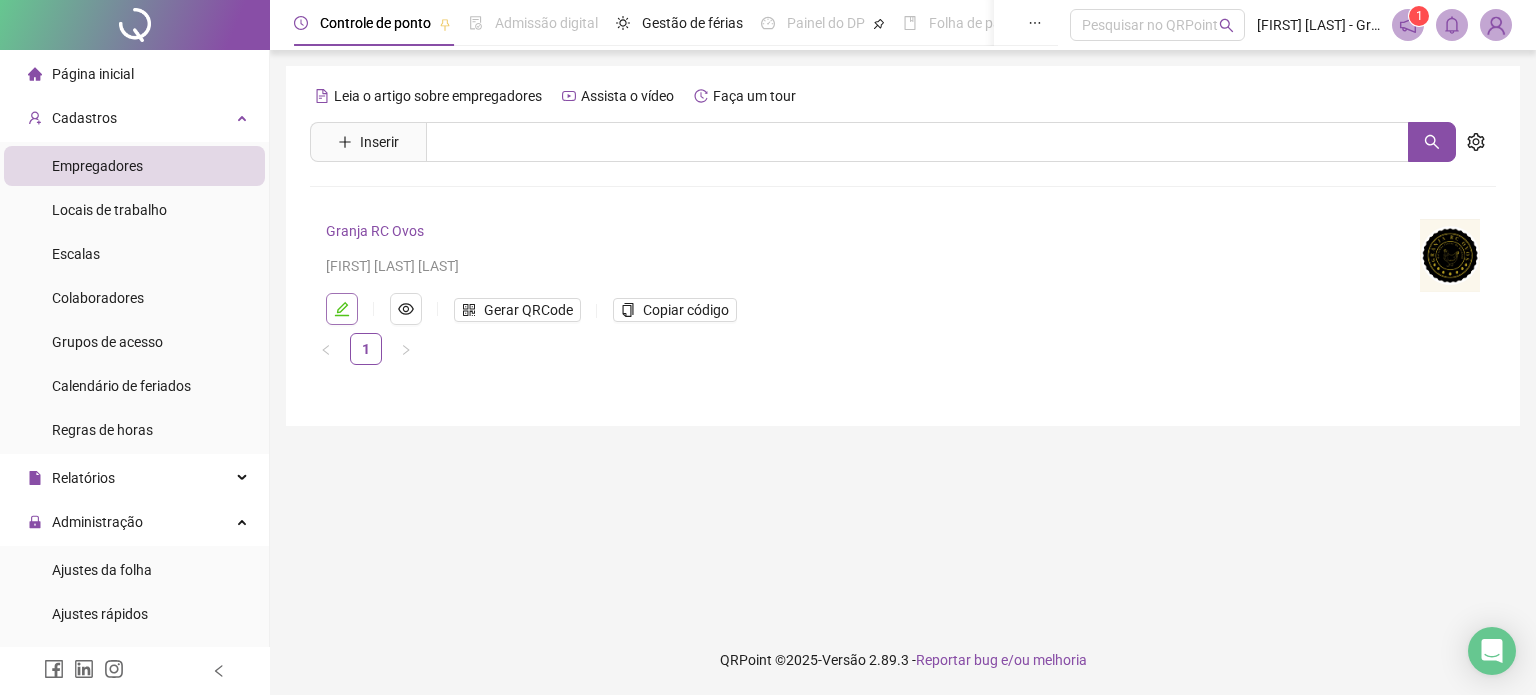 click 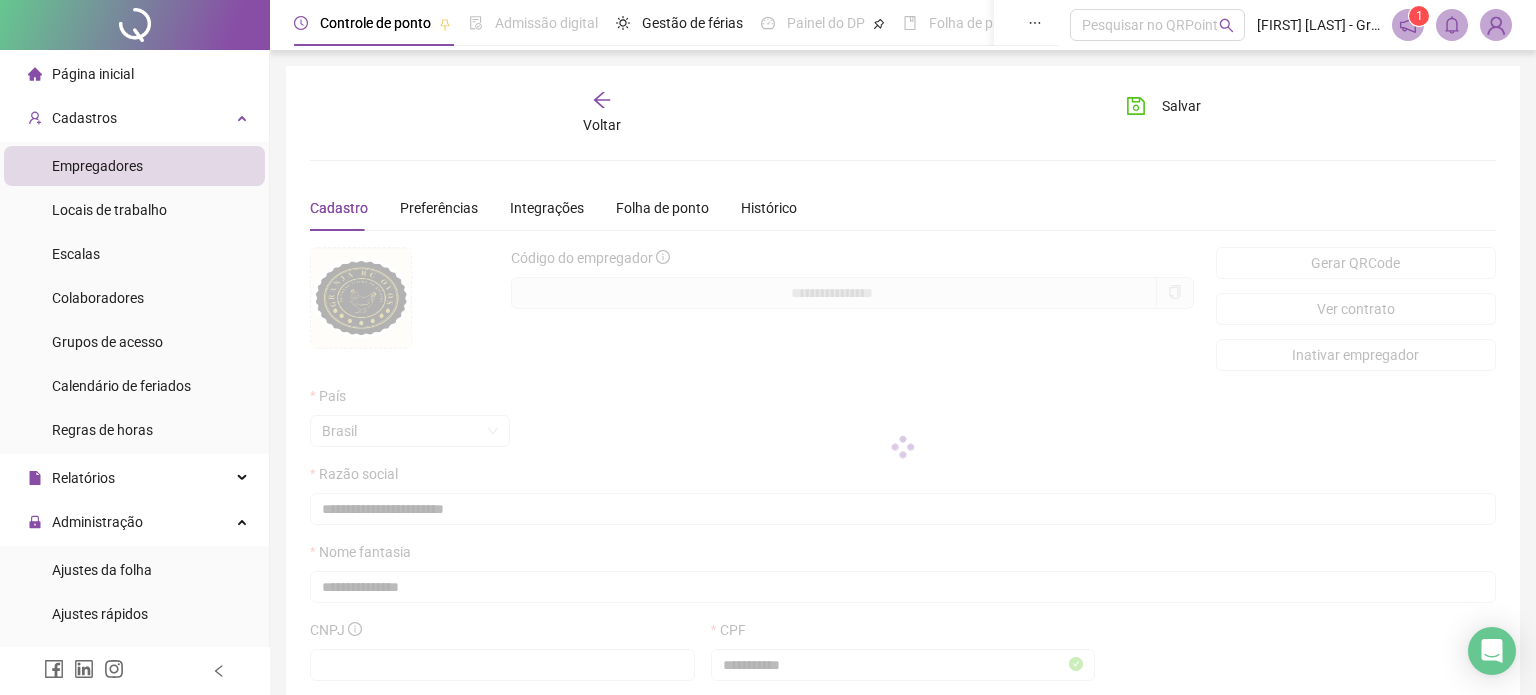 type on "**********" 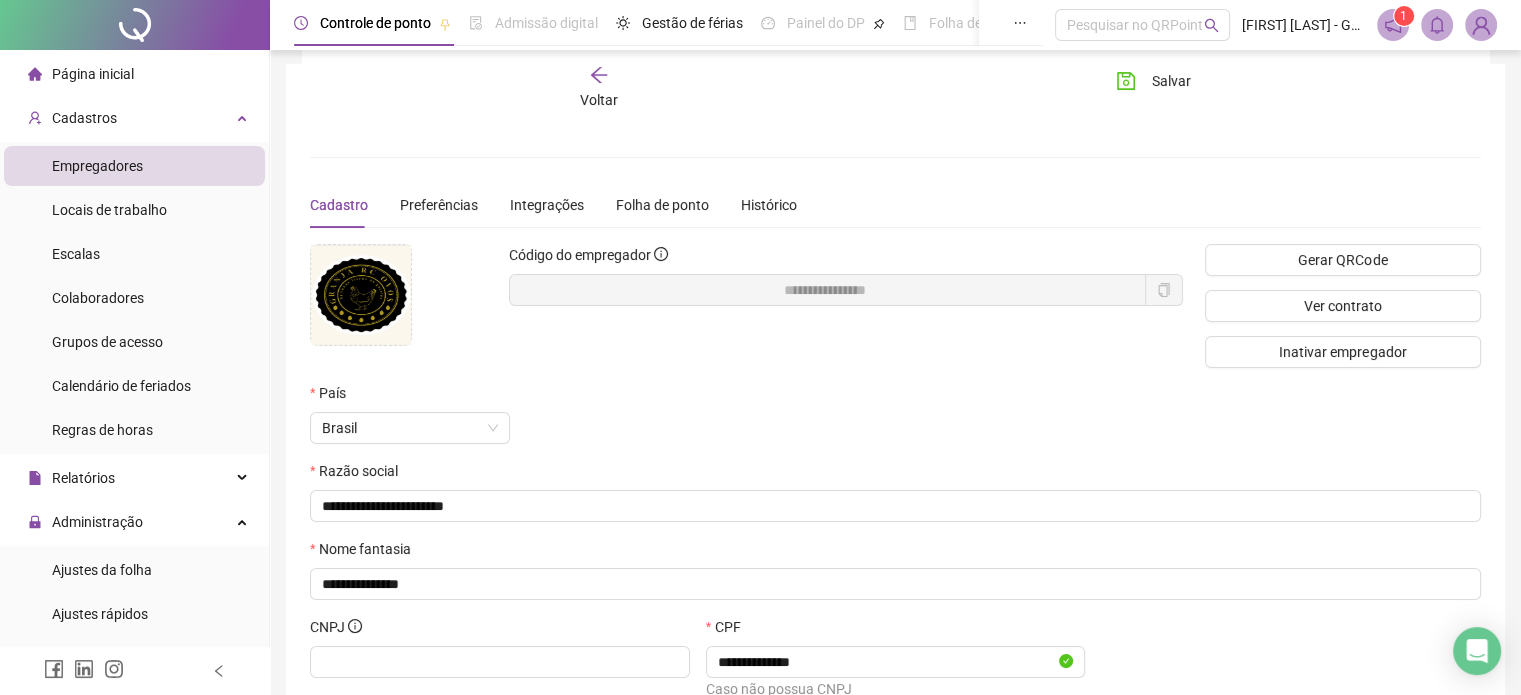 scroll, scrollTop: 0, scrollLeft: 0, axis: both 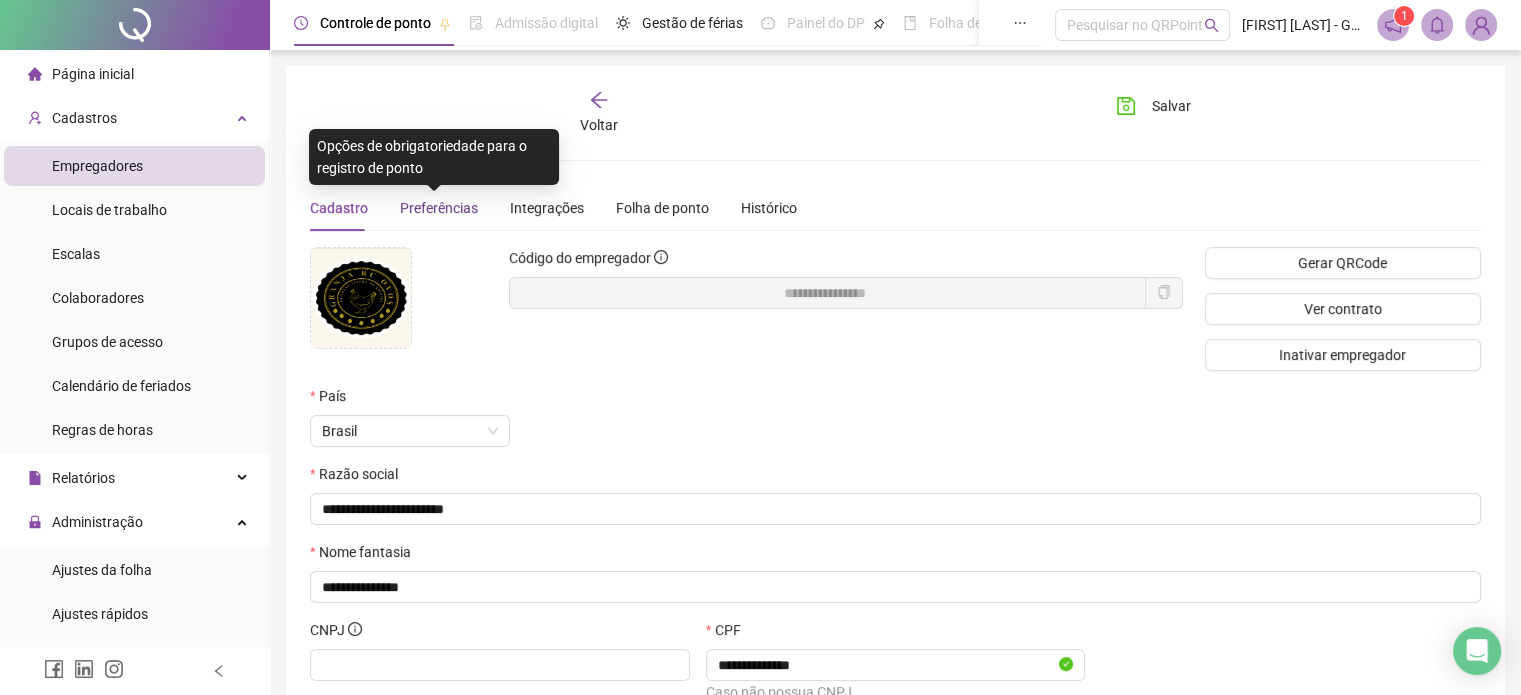 drag, startPoint x: 440, startPoint y: 208, endPoint x: 767, endPoint y: 235, distance: 328.1128 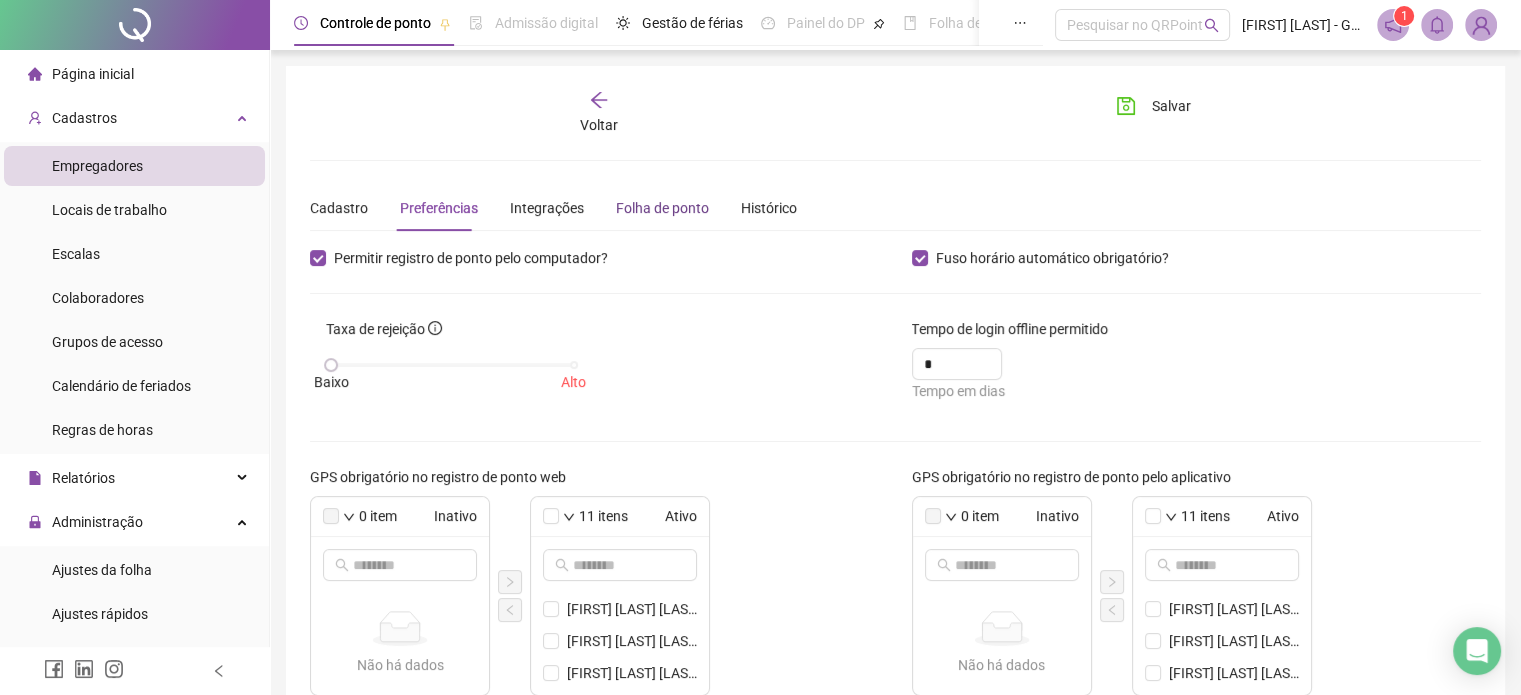 click on "Folha de ponto" at bounding box center (662, 208) 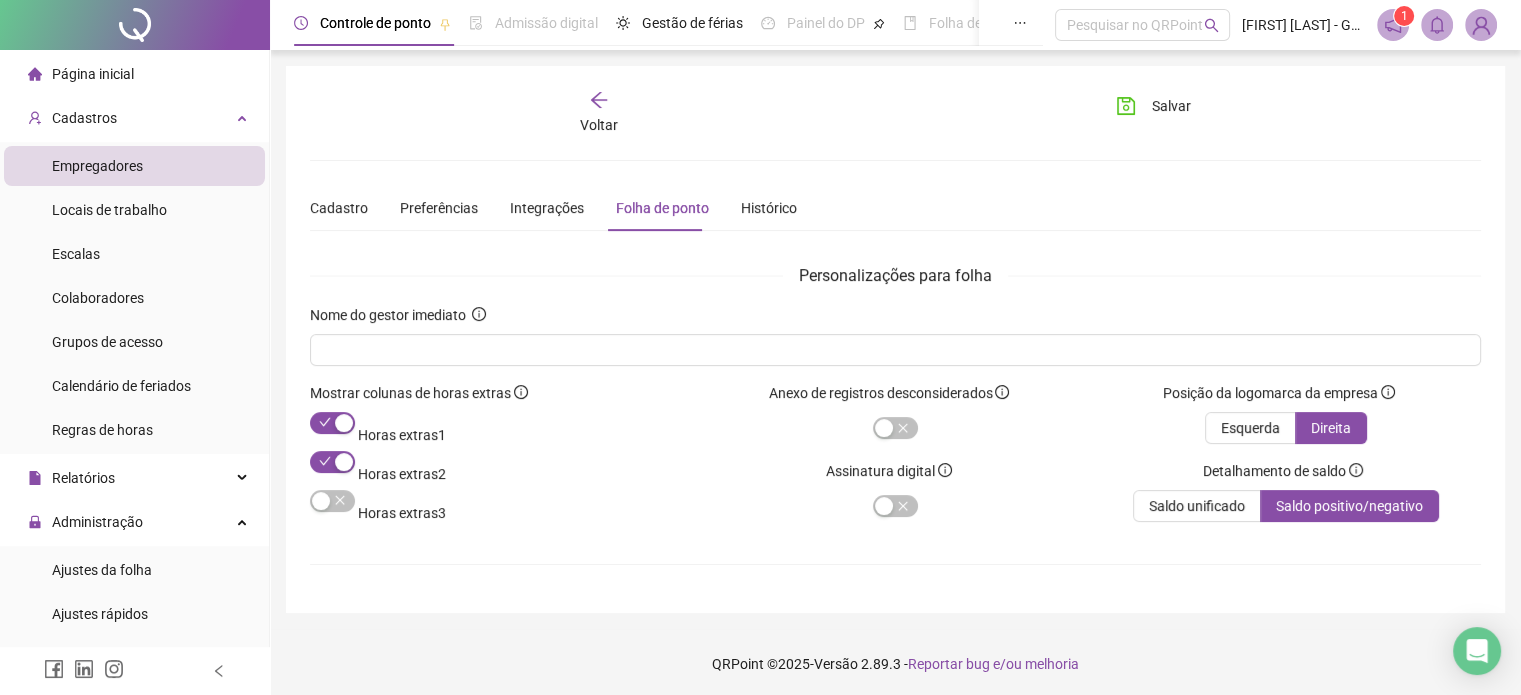 scroll, scrollTop: 2, scrollLeft: 0, axis: vertical 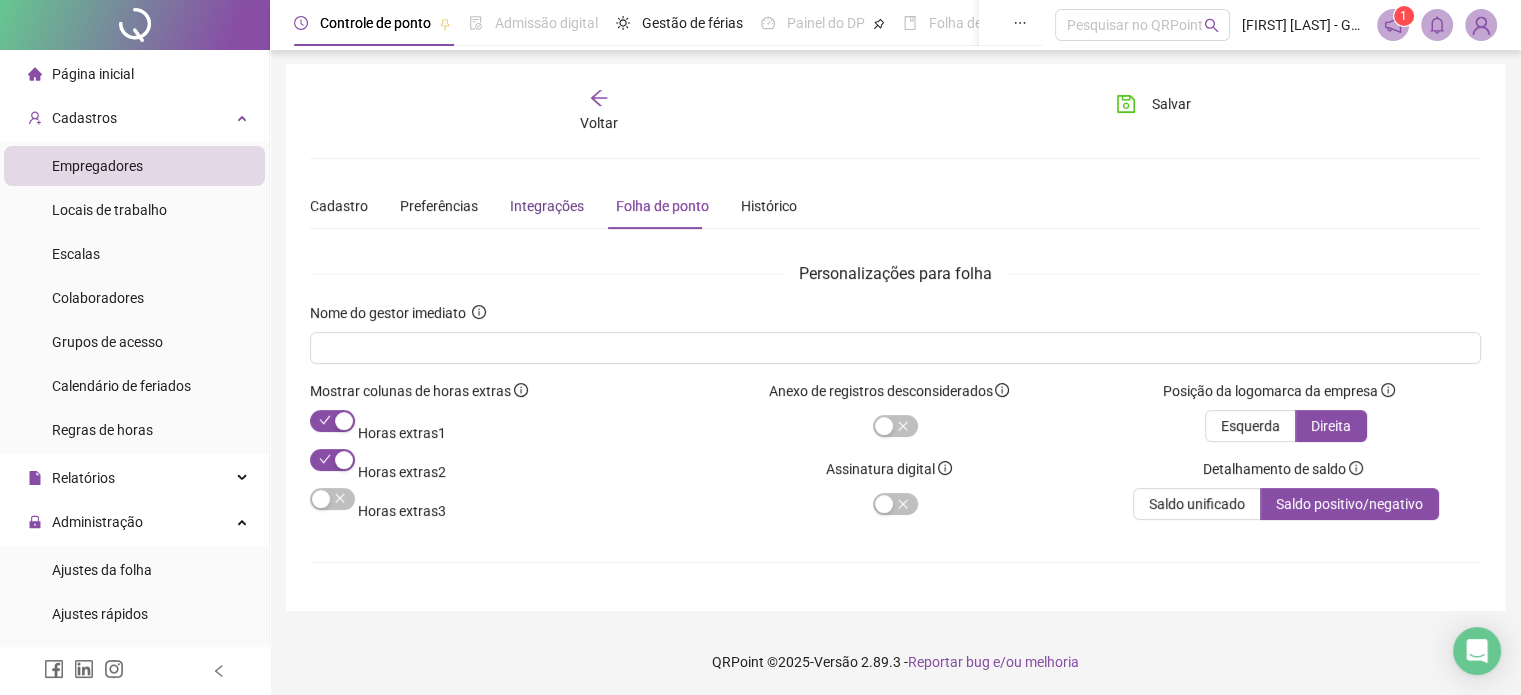 click on "Integrações" at bounding box center (547, 206) 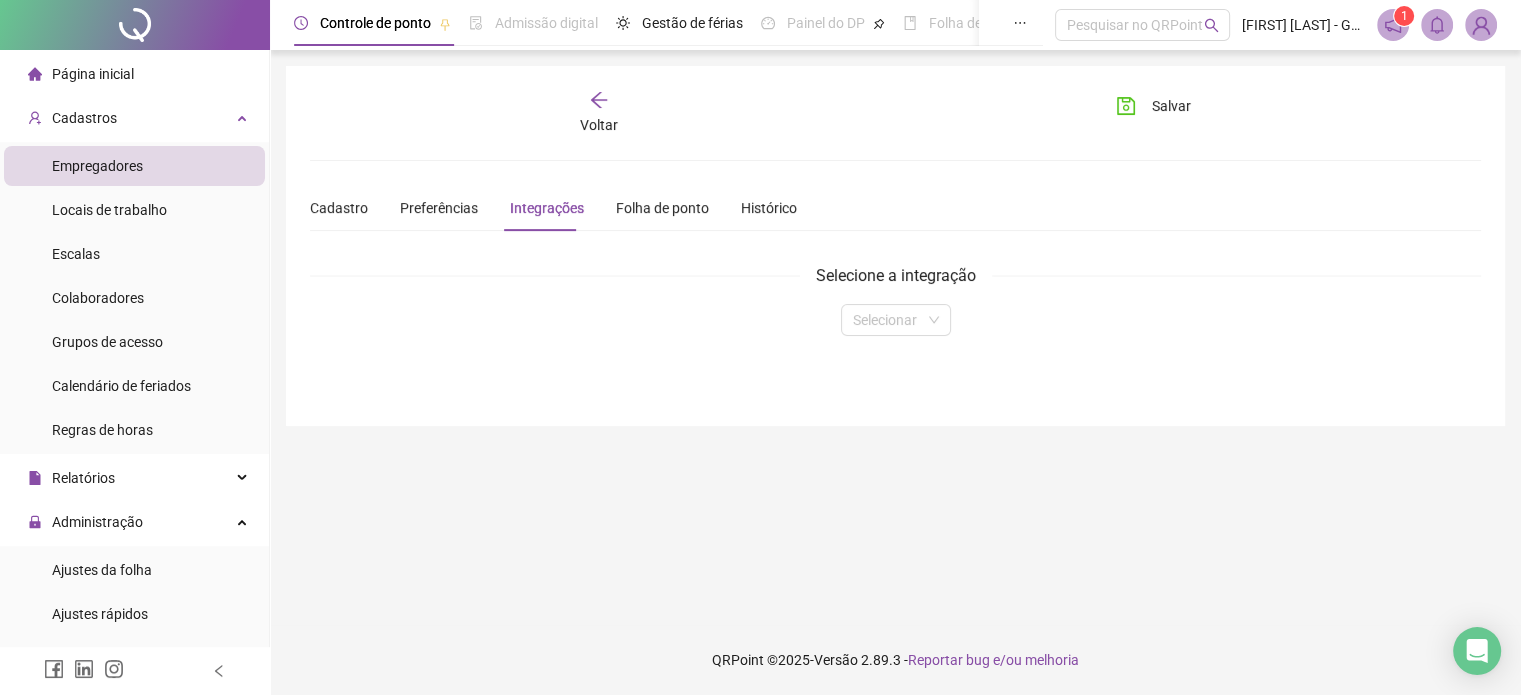 scroll, scrollTop: 0, scrollLeft: 0, axis: both 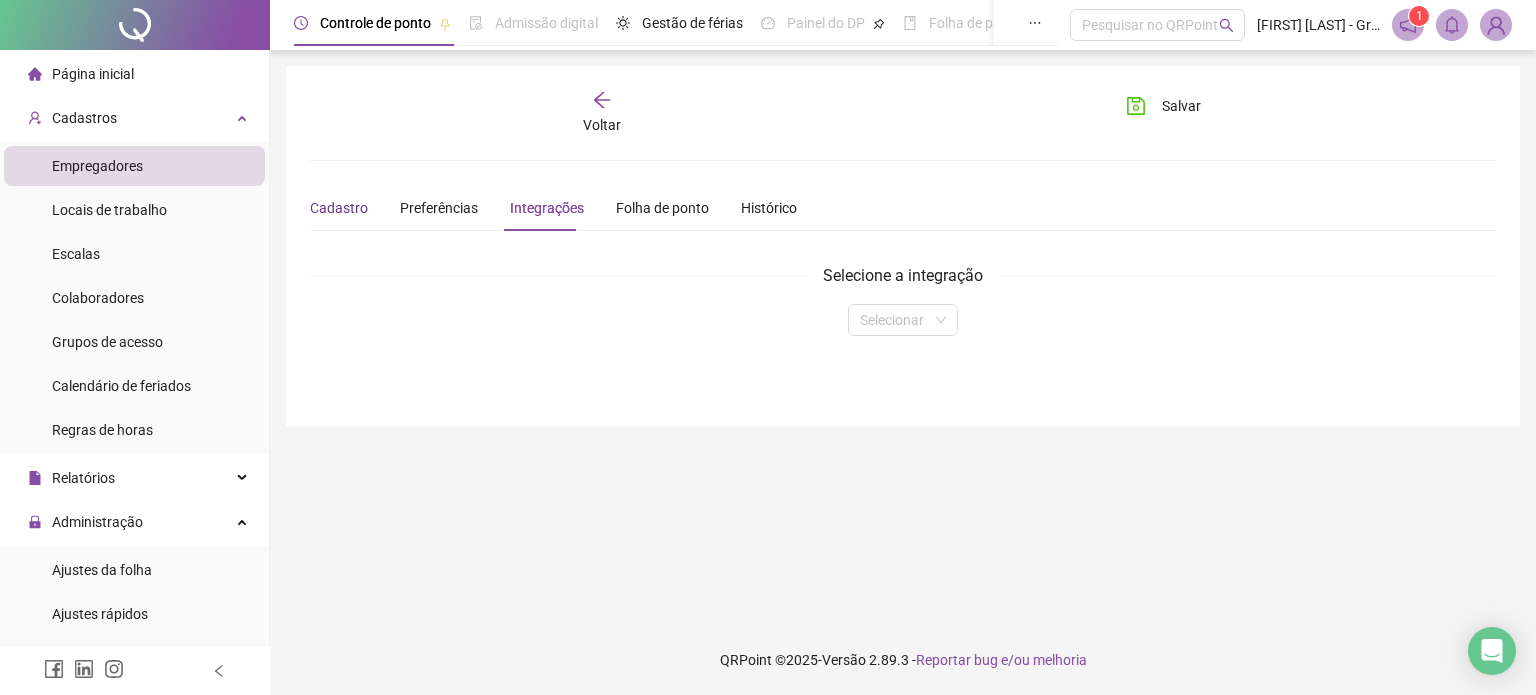 click on "Cadastro" at bounding box center [339, 208] 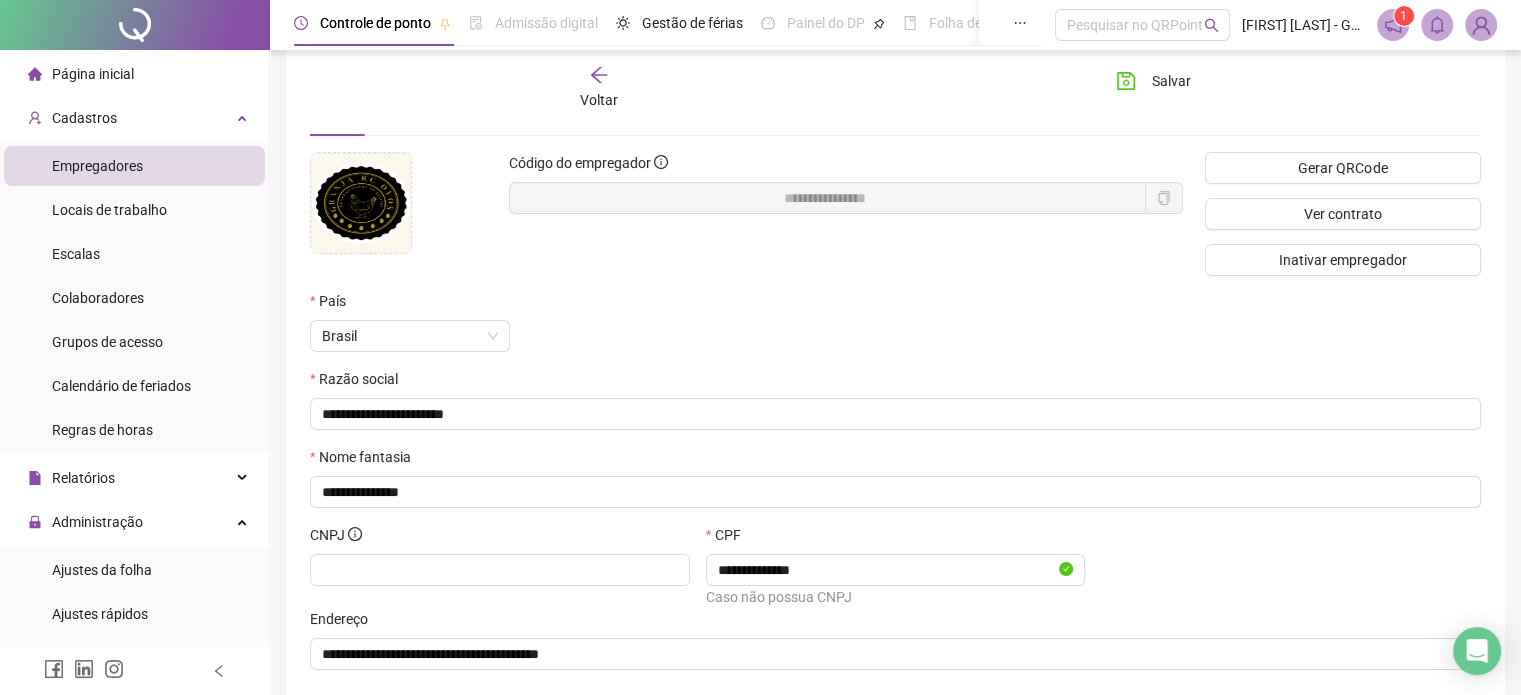 scroll, scrollTop: 197, scrollLeft: 0, axis: vertical 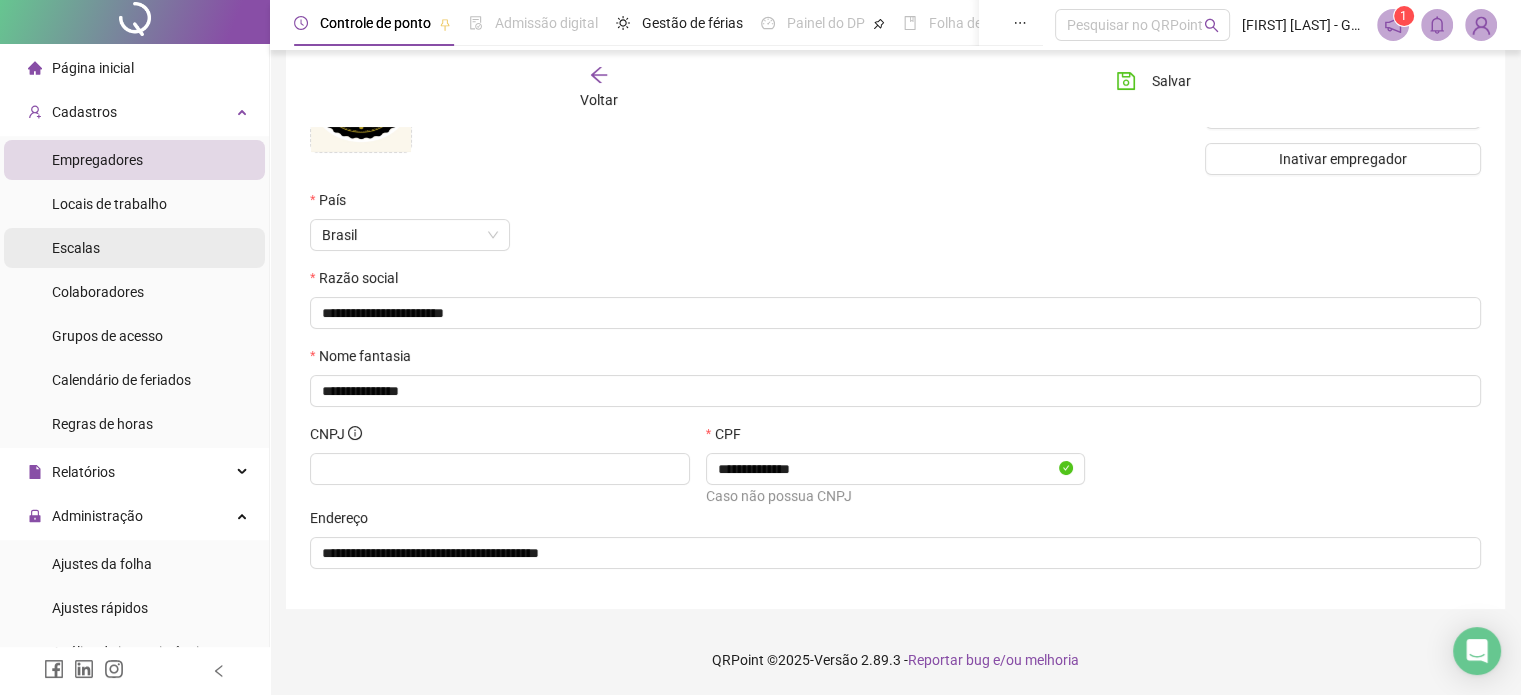 click on "Escalas" at bounding box center (134, 248) 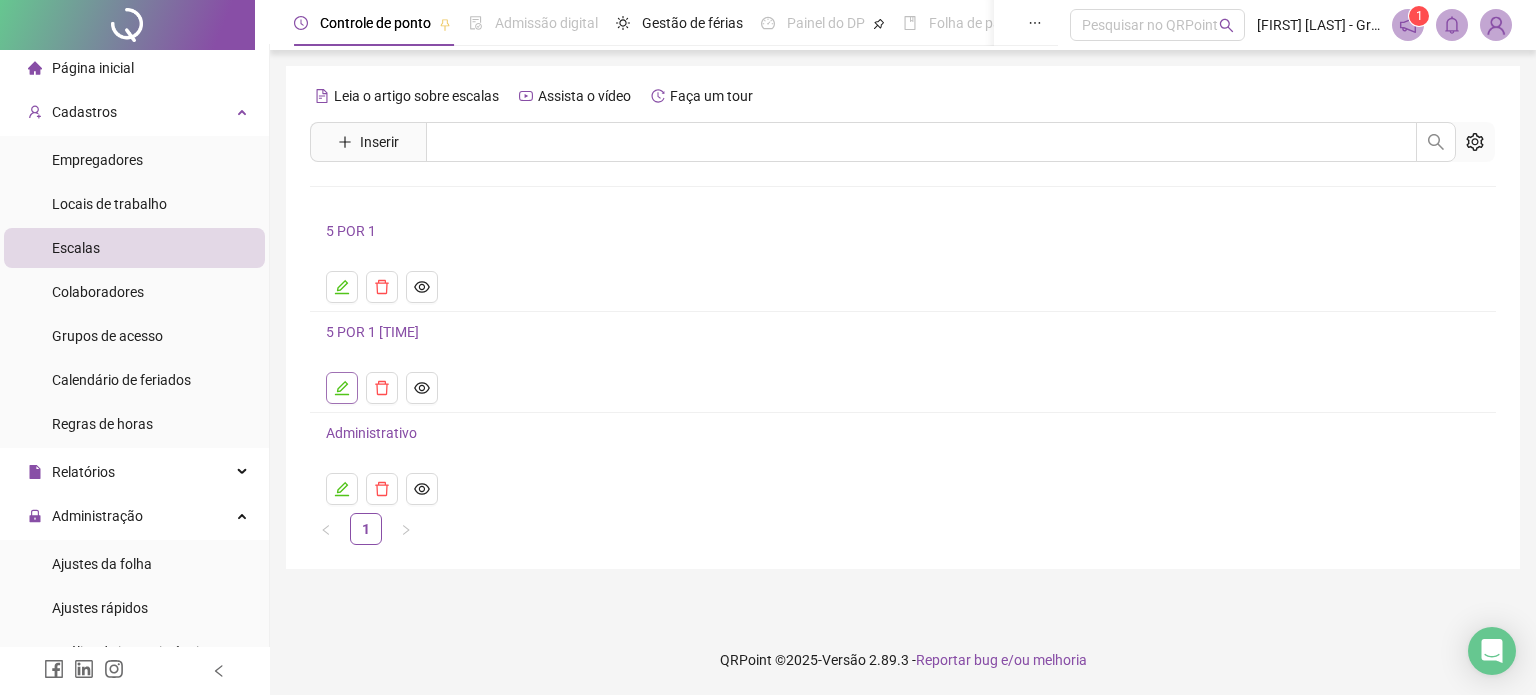 click at bounding box center (342, 388) 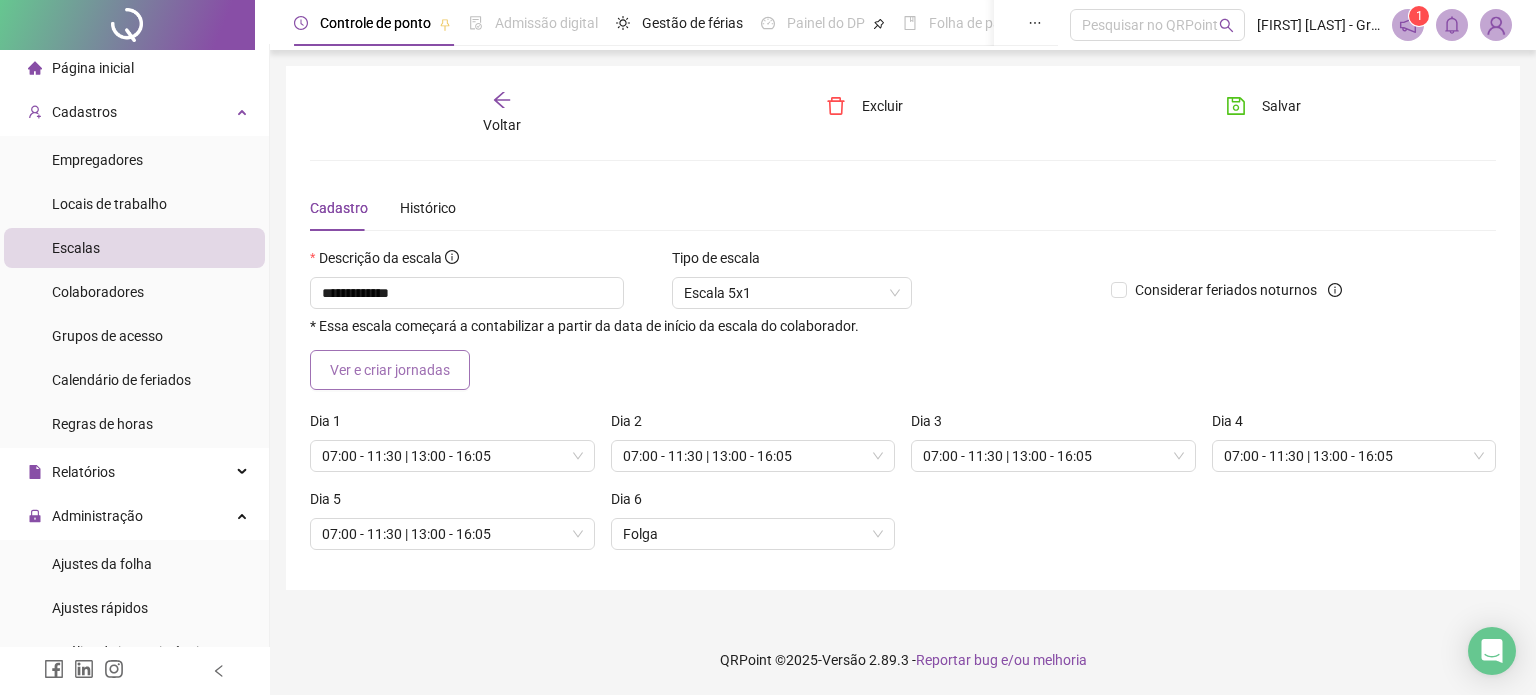 click on "Ver e criar jornadas" at bounding box center [390, 370] 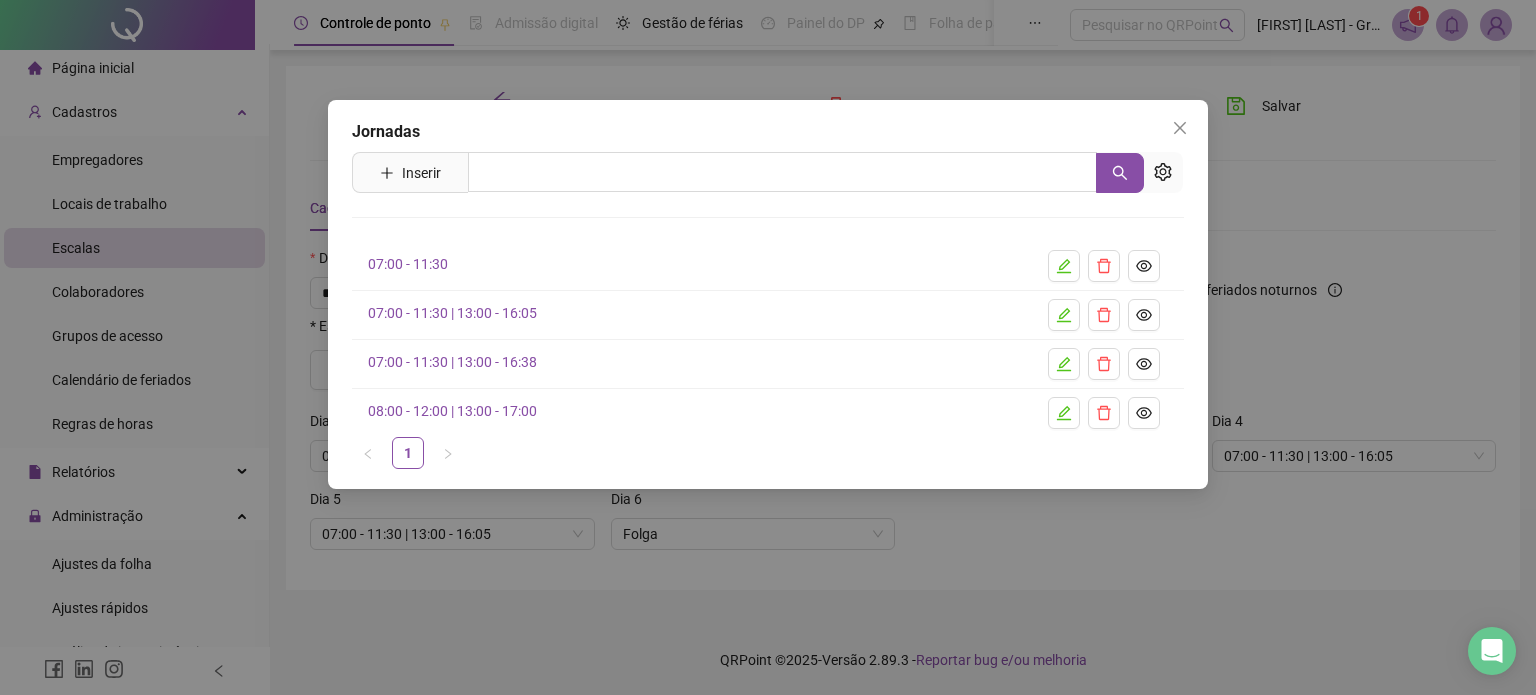click 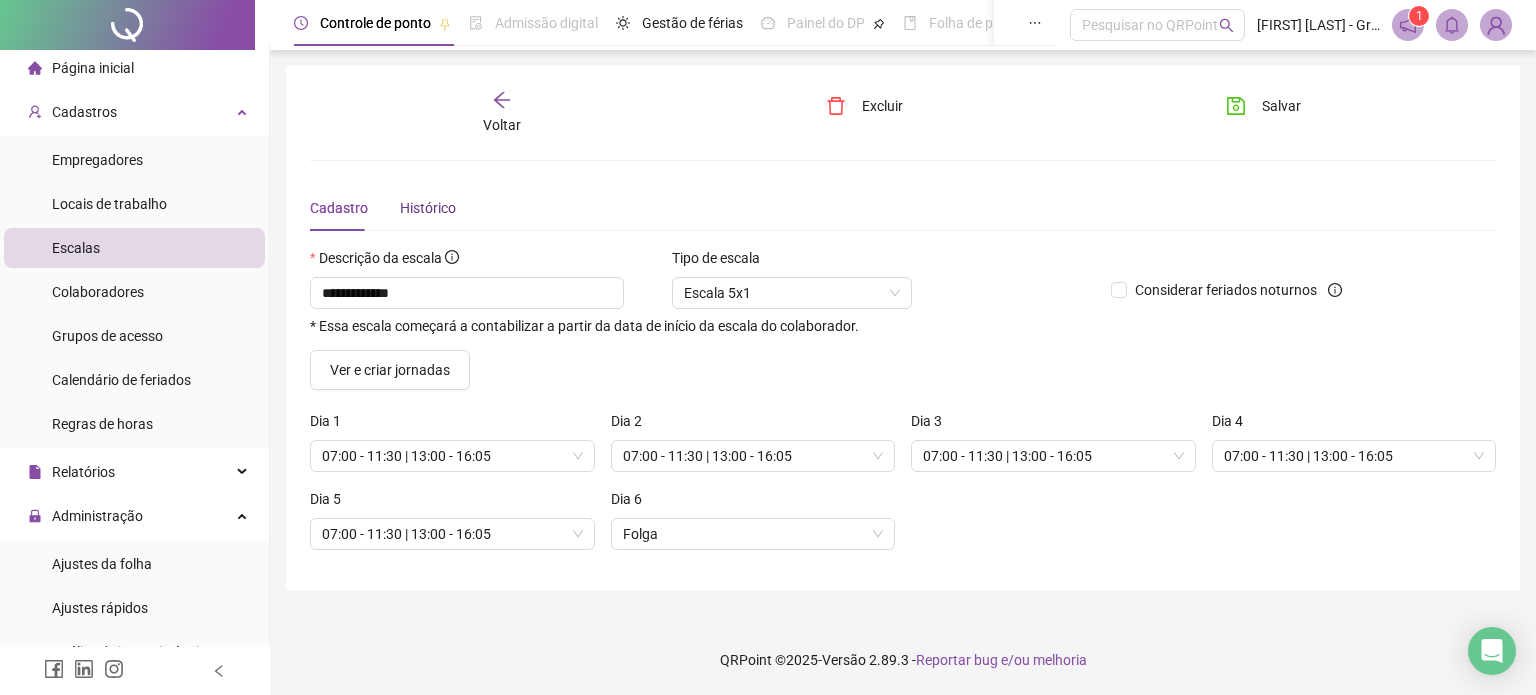 click on "Histórico" at bounding box center (428, 208) 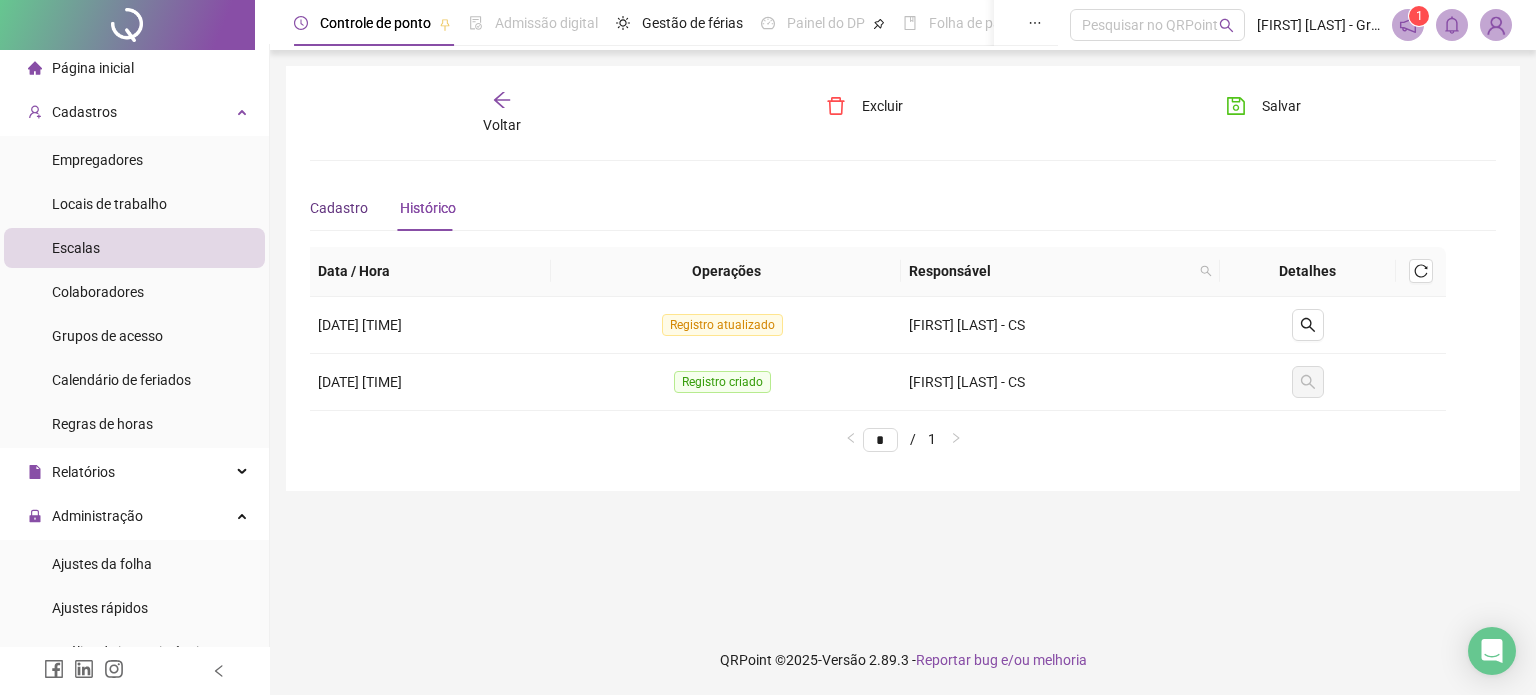 click on "Cadastro" at bounding box center [339, 208] 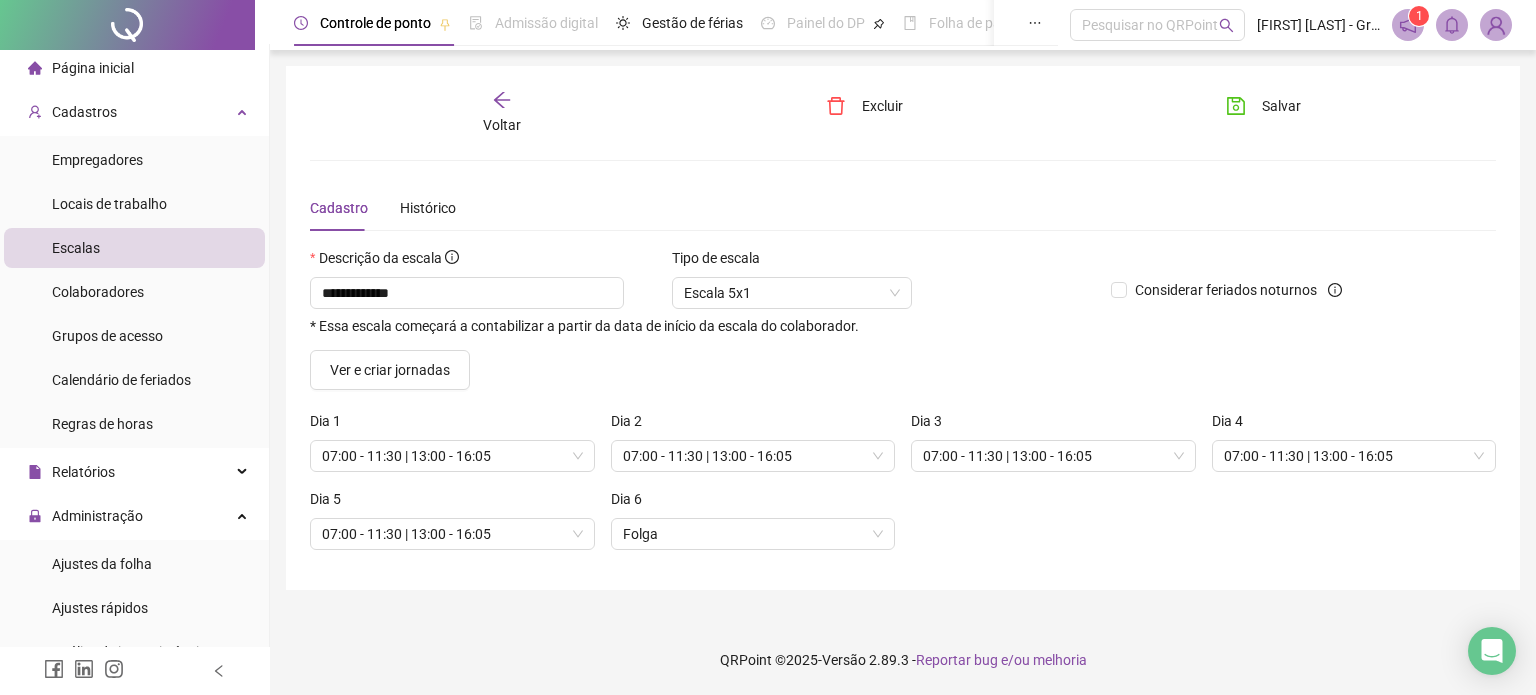 click on "Página inicial" at bounding box center [93, 68] 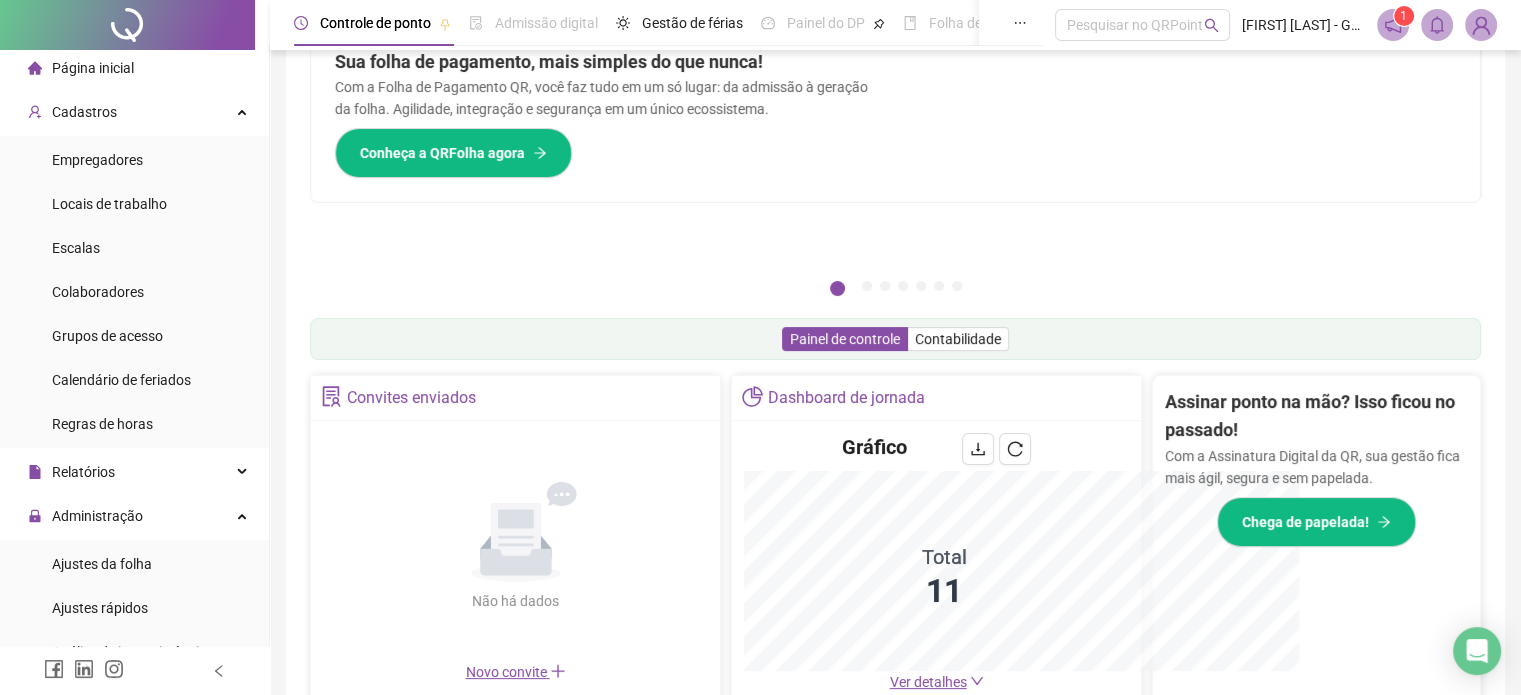 scroll, scrollTop: 361, scrollLeft: 0, axis: vertical 